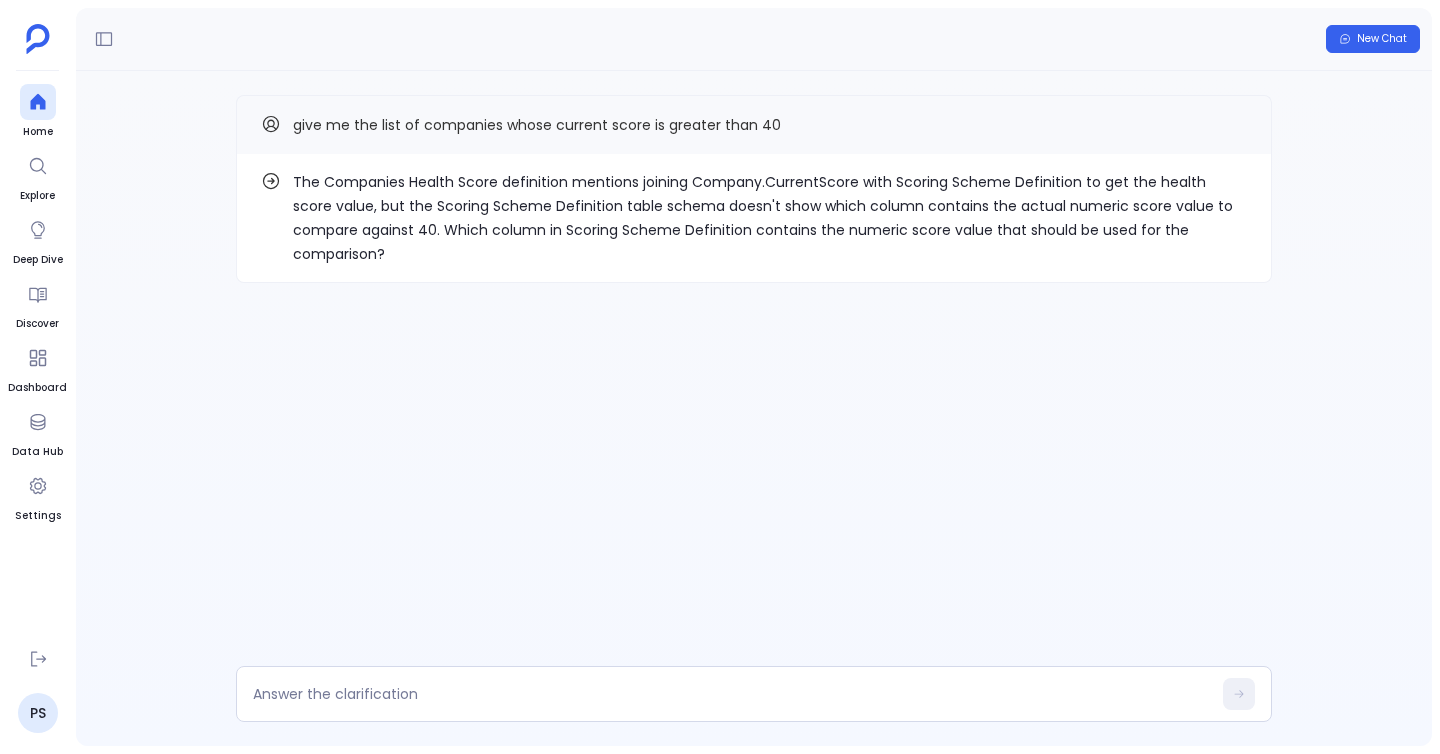 scroll, scrollTop: 0, scrollLeft: 0, axis: both 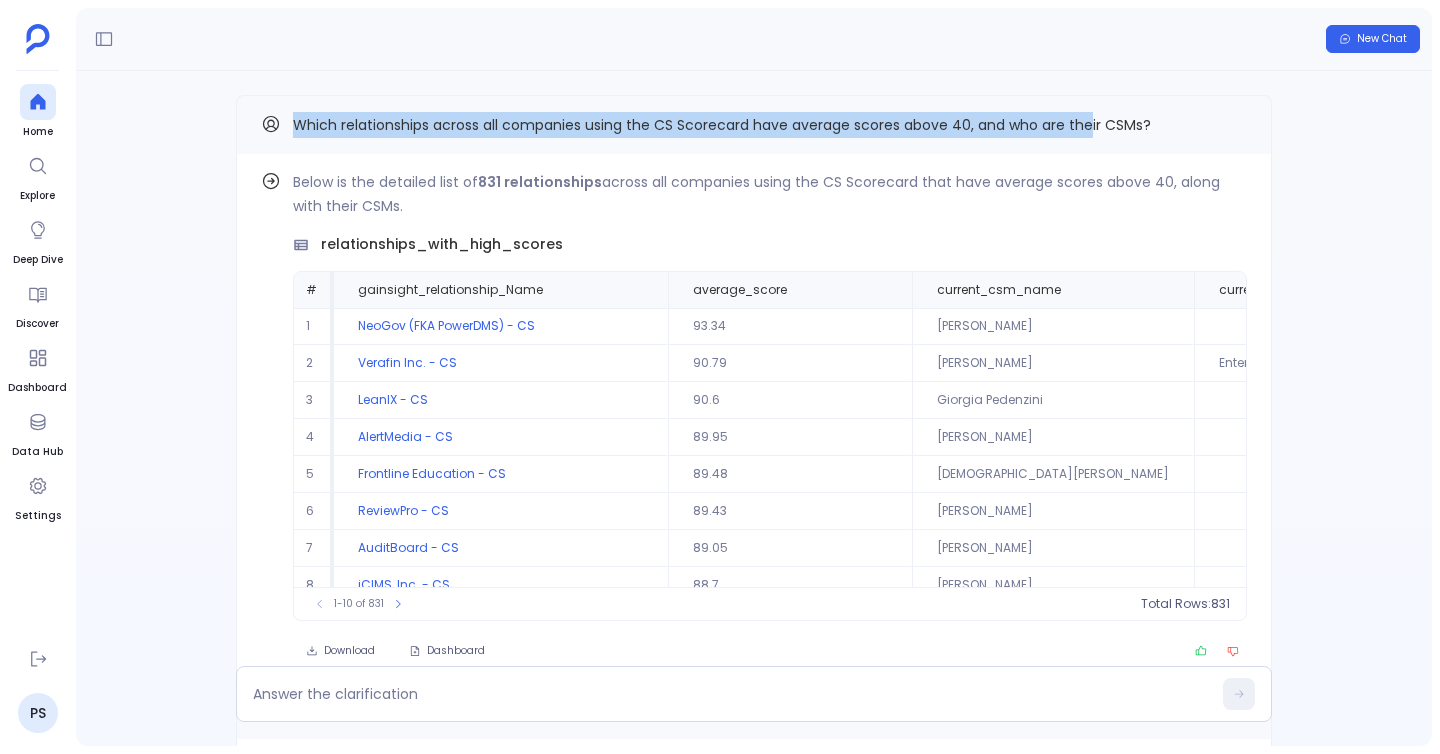 drag, startPoint x: 296, startPoint y: 123, endPoint x: 1091, endPoint y: 109, distance: 795.1233 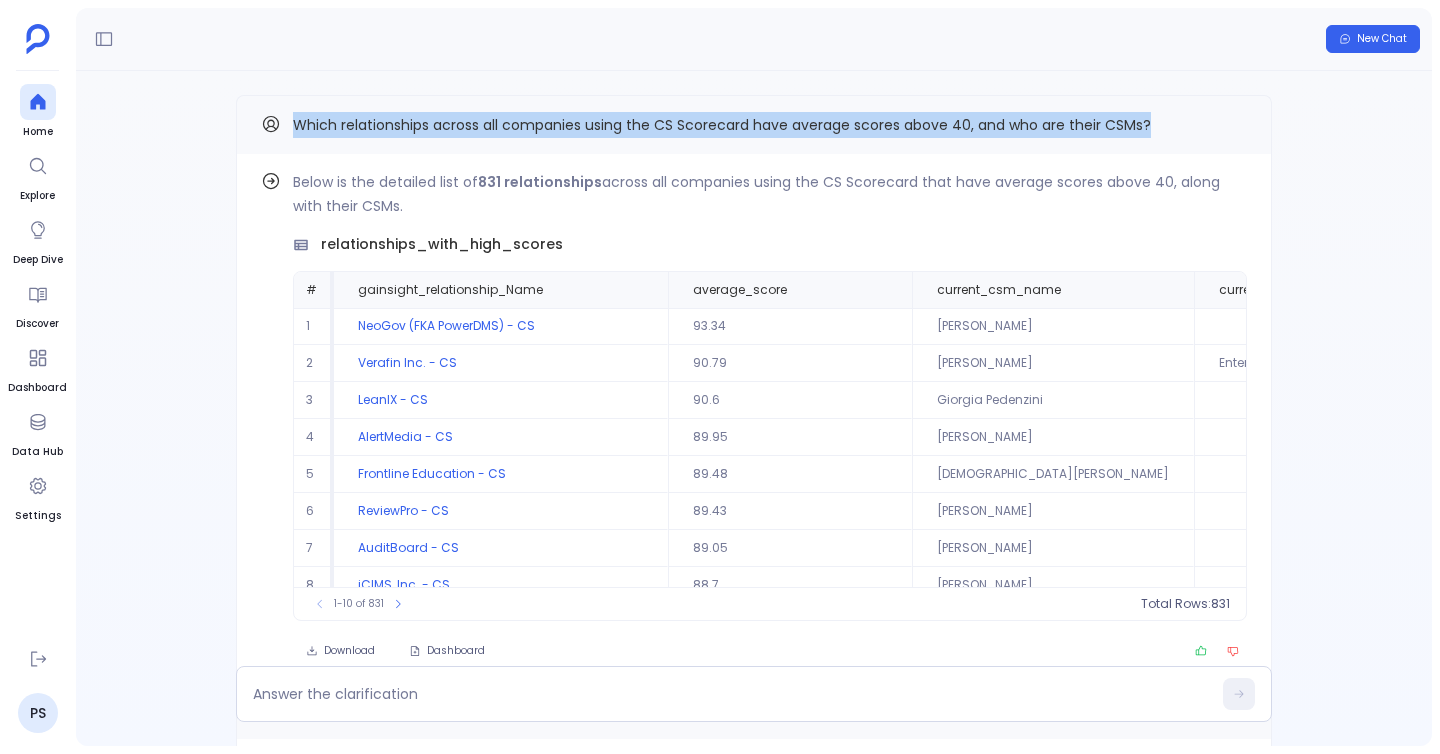 click on "Which relationships across all companies using the CS Scorecard have average scores above 40, and who are their CSMs?" at bounding box center (754, 125) 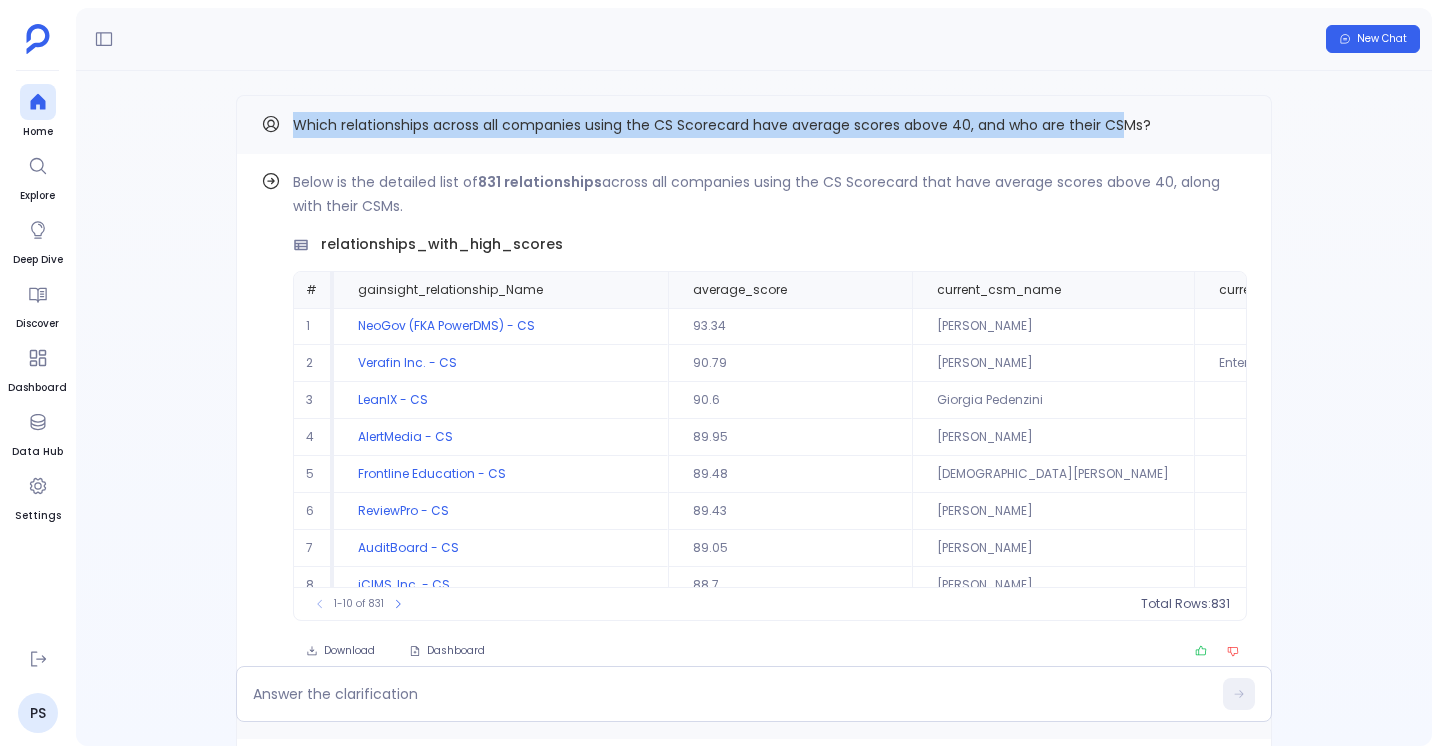 click on "Which relationships across all companies using the CS Scorecard have average scores above 40, and who are their CSMs?" at bounding box center [722, 125] 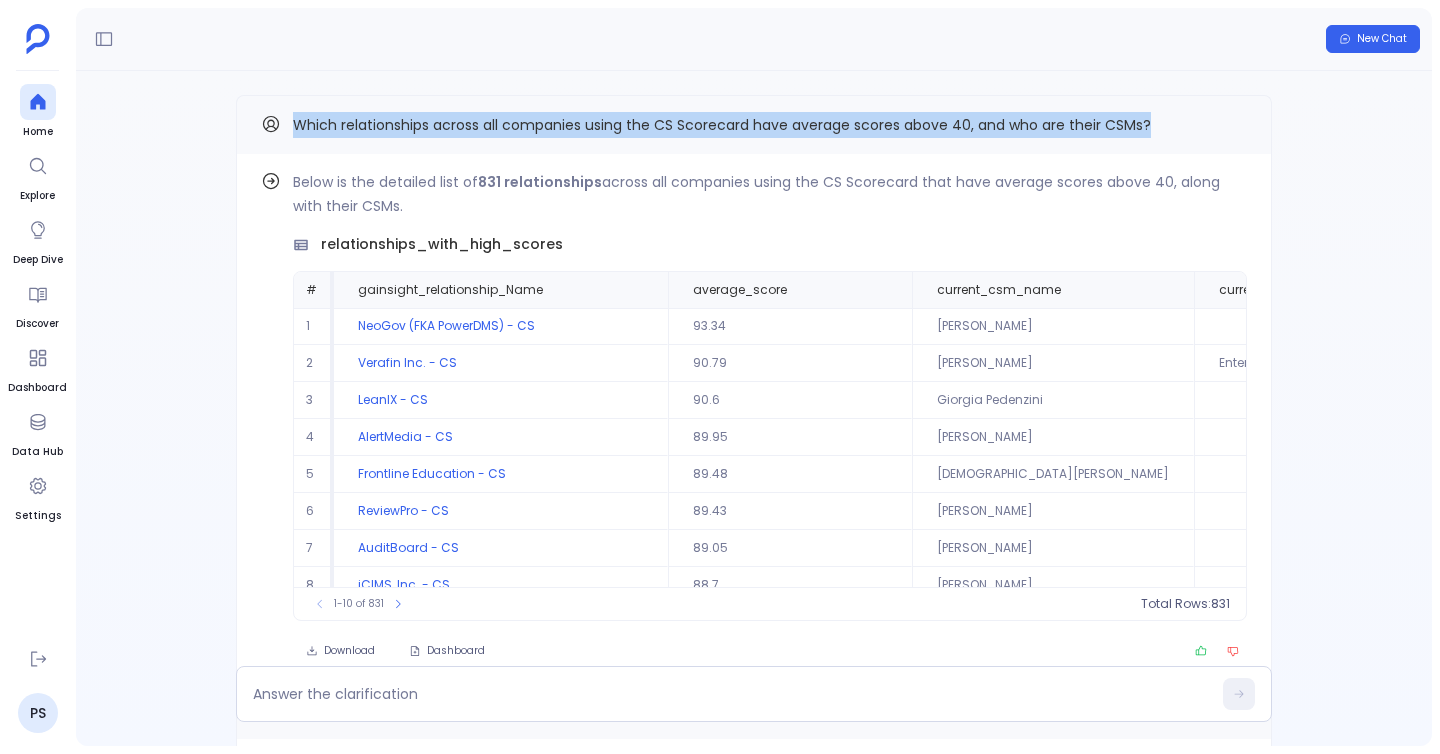 click on "Which relationships across all companies using the CS Scorecard have average scores above 40, and who are their CSMs?" at bounding box center [754, 125] 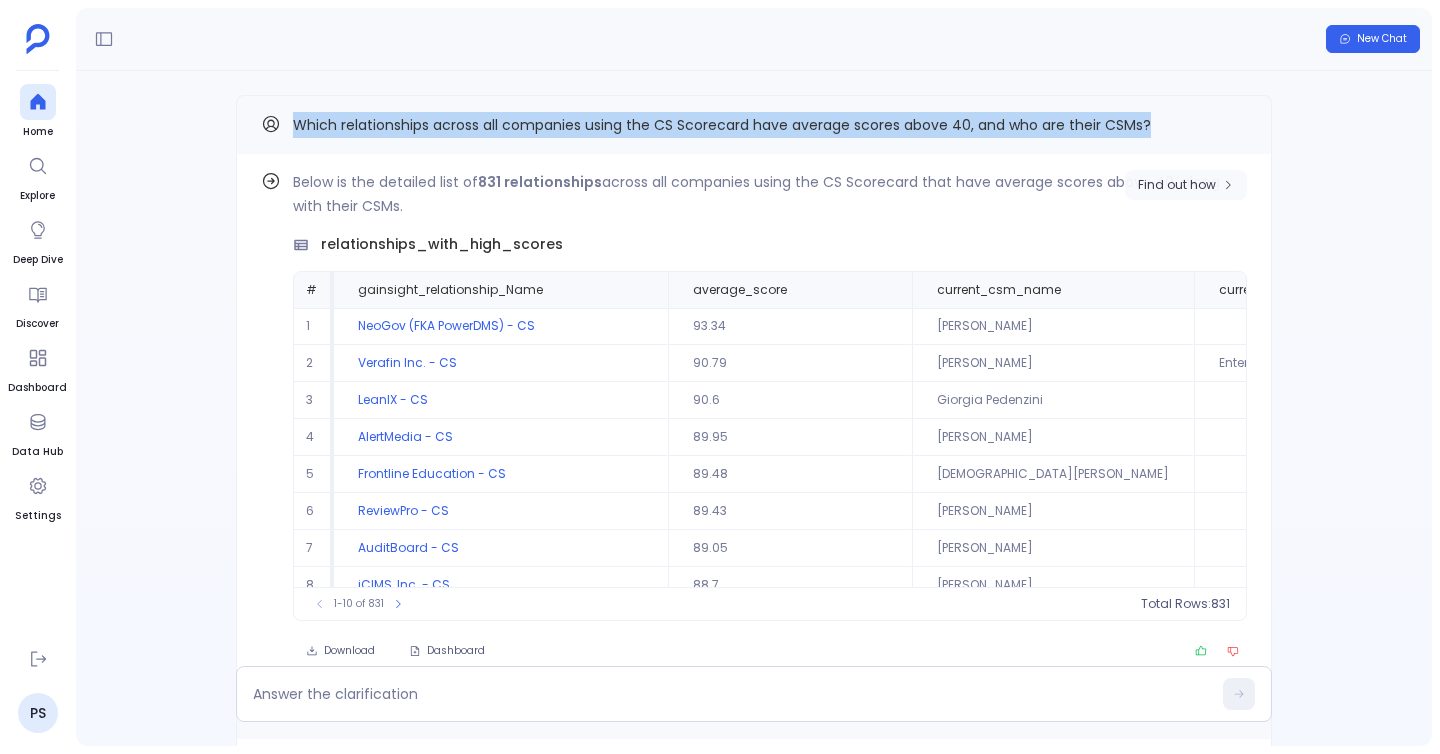 click on "Find out how" at bounding box center [1186, 185] 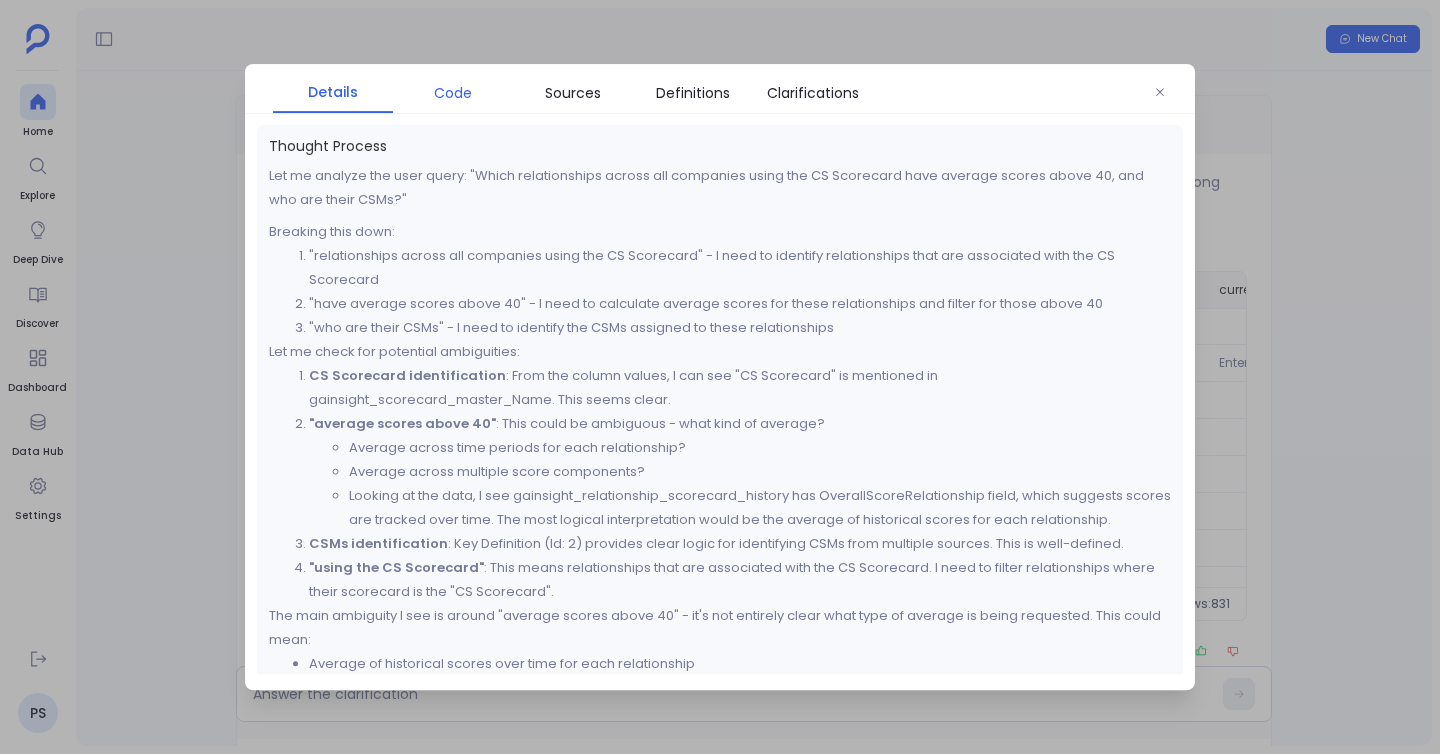 click on "Code" at bounding box center [453, 93] 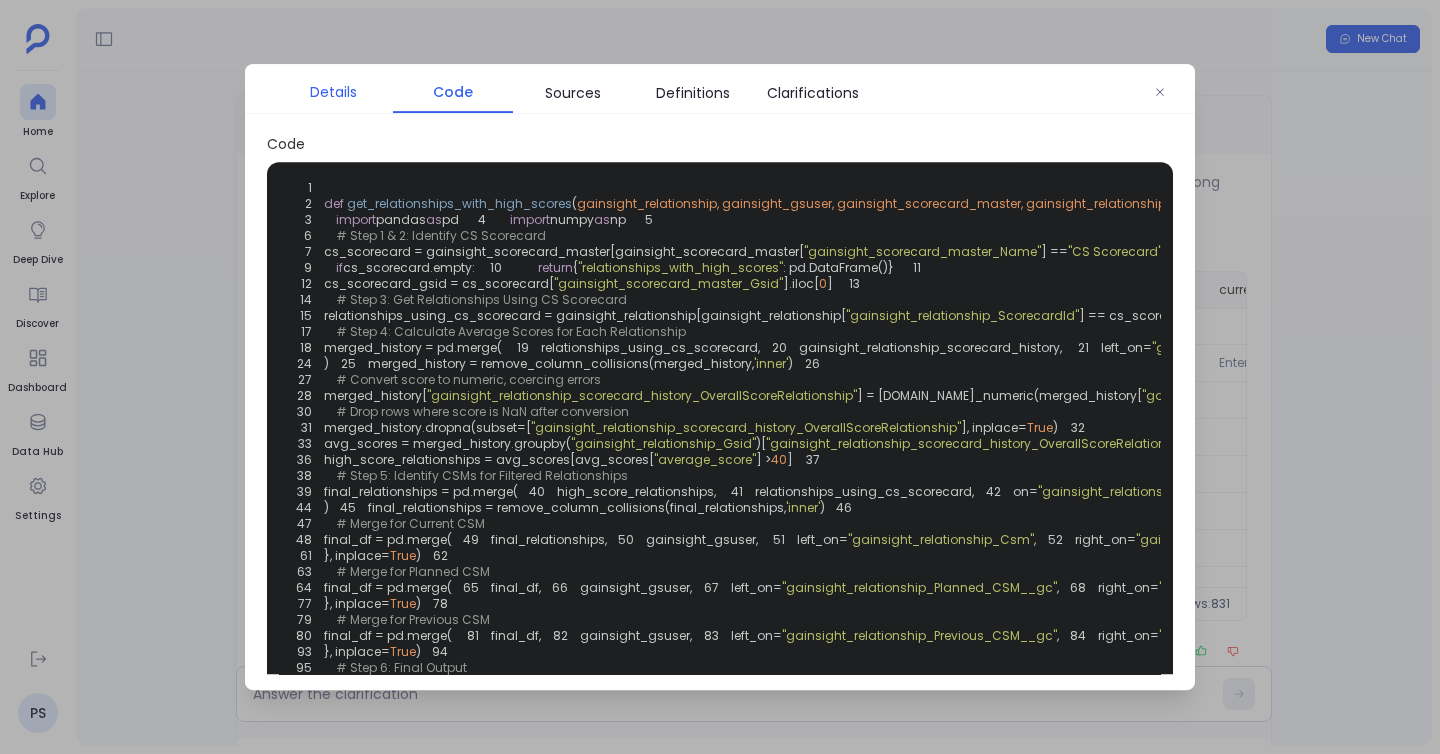 click on "Details" at bounding box center [333, 92] 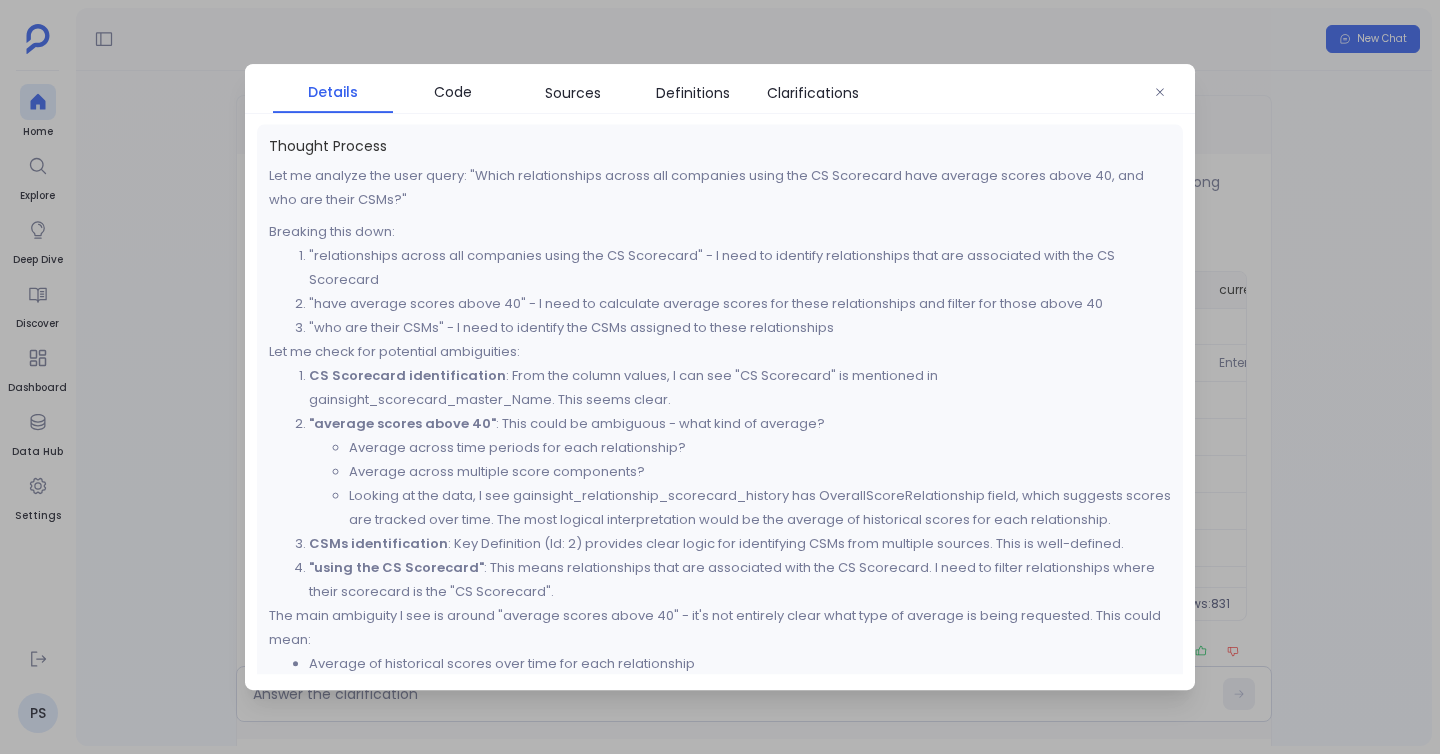 click at bounding box center [720, 377] 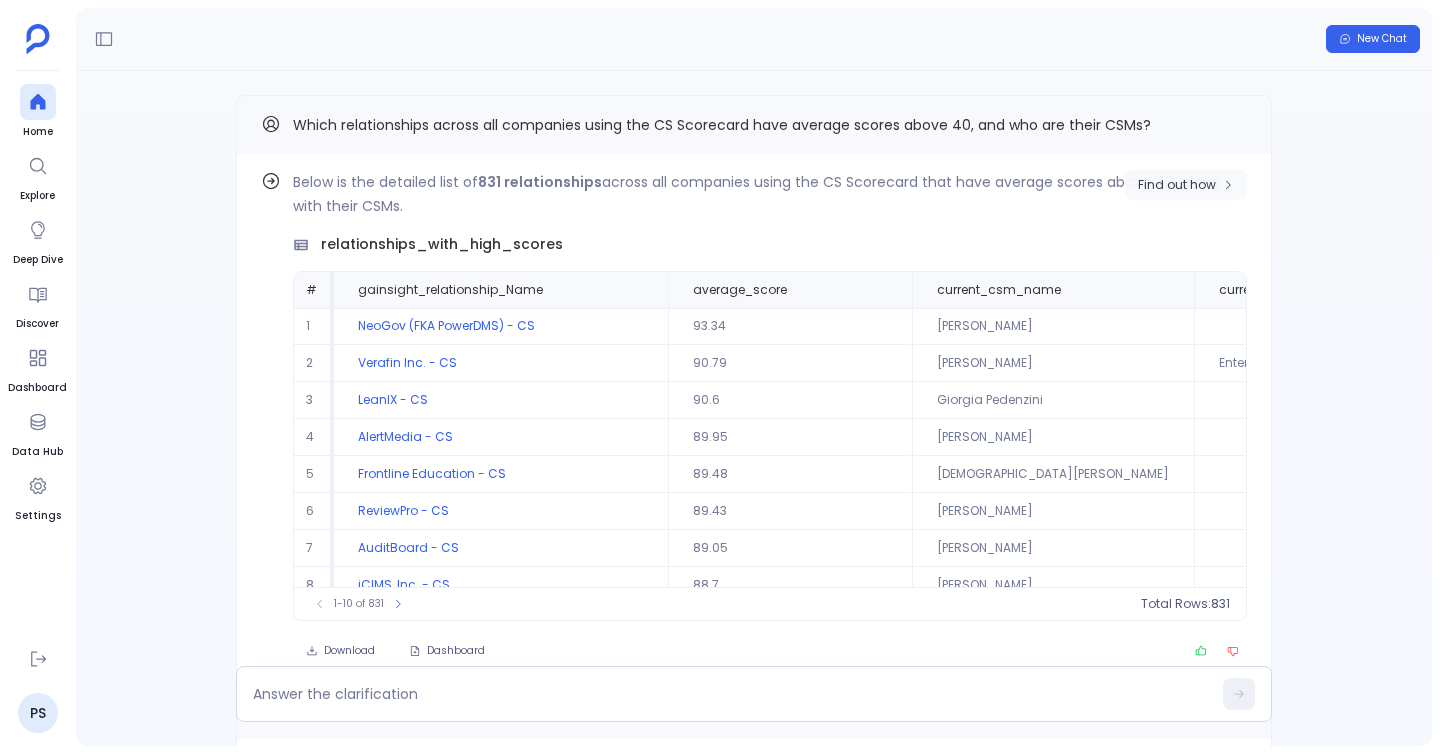 click on "Find out how" at bounding box center [1186, 185] 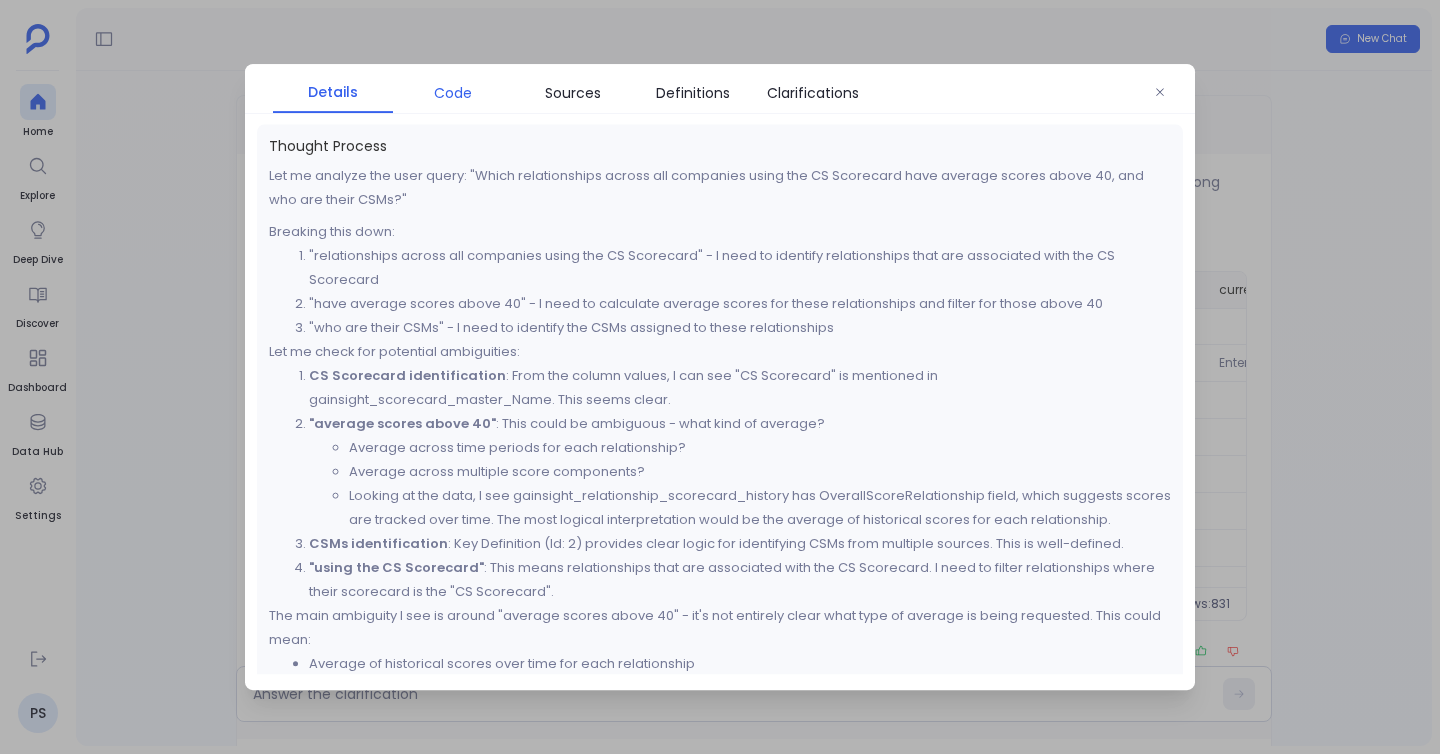 click on "Code" at bounding box center (453, 93) 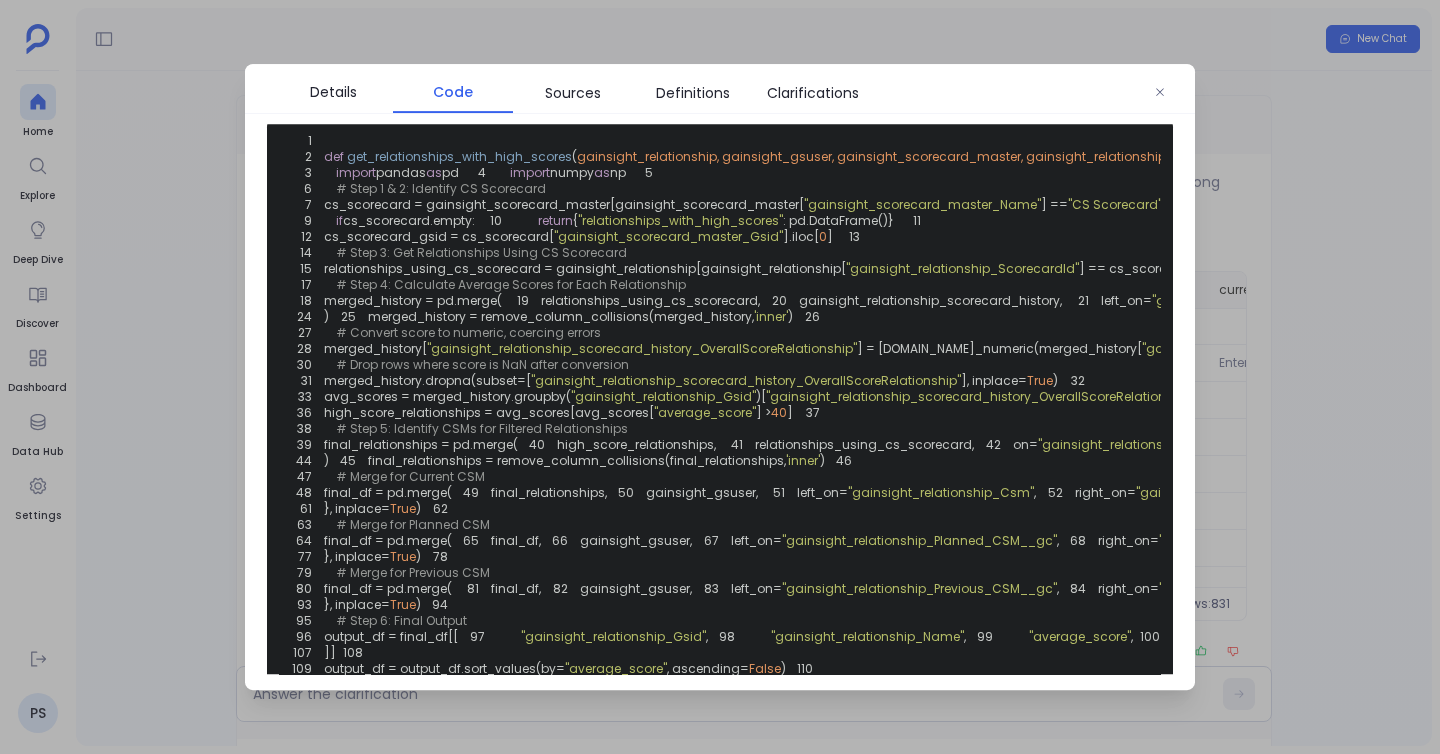 scroll, scrollTop: 20, scrollLeft: 0, axis: vertical 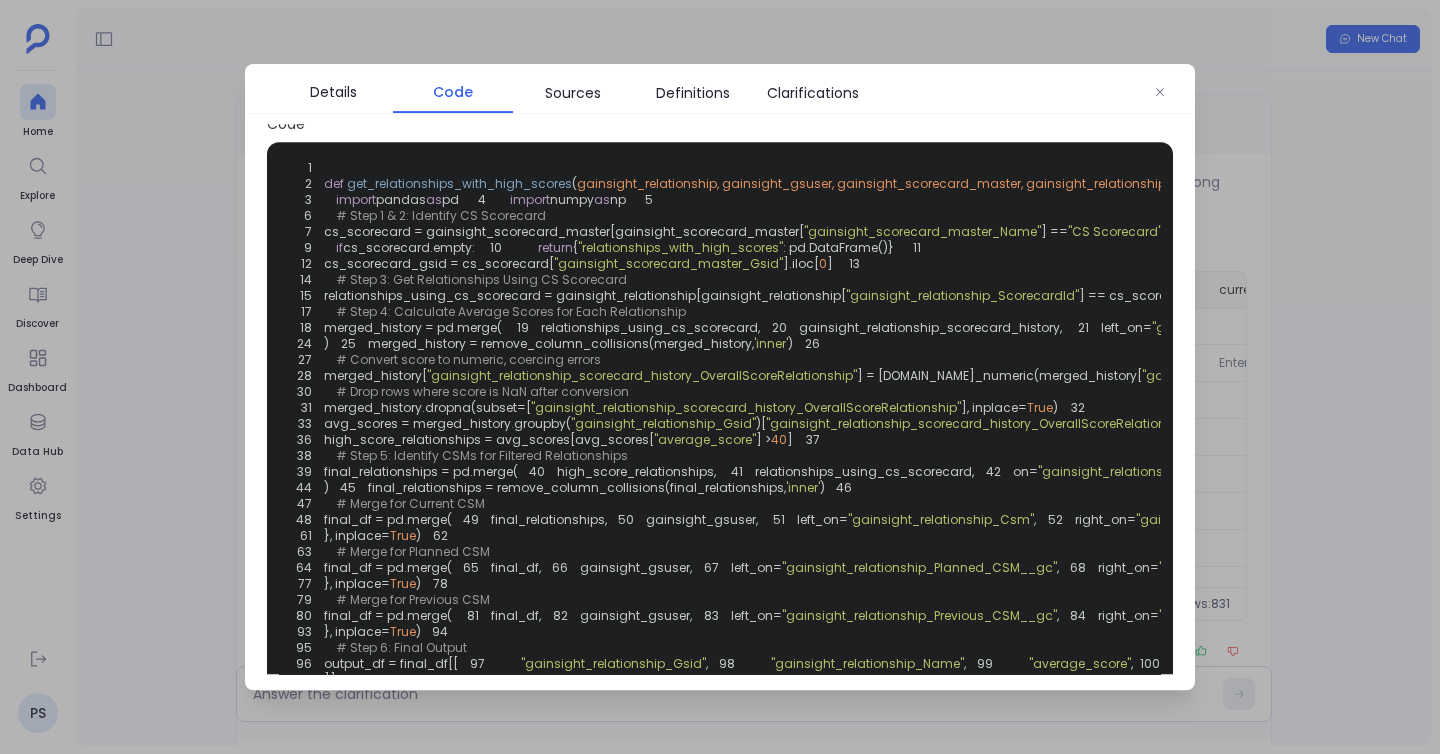 click at bounding box center [720, 377] 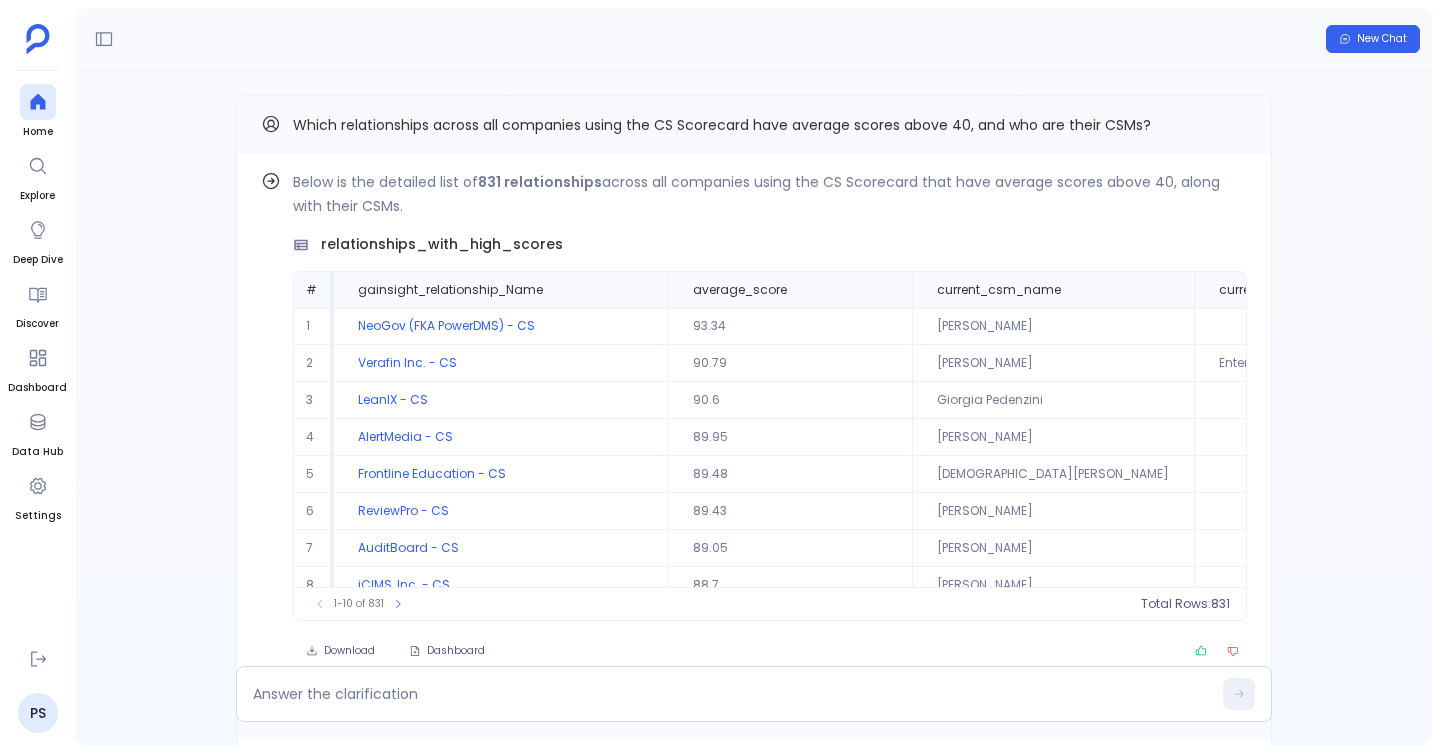 click on "Which relationships across all companies using the CS Scorecard have average scores above 40, and who are their CSMs?" at bounding box center [754, 125] 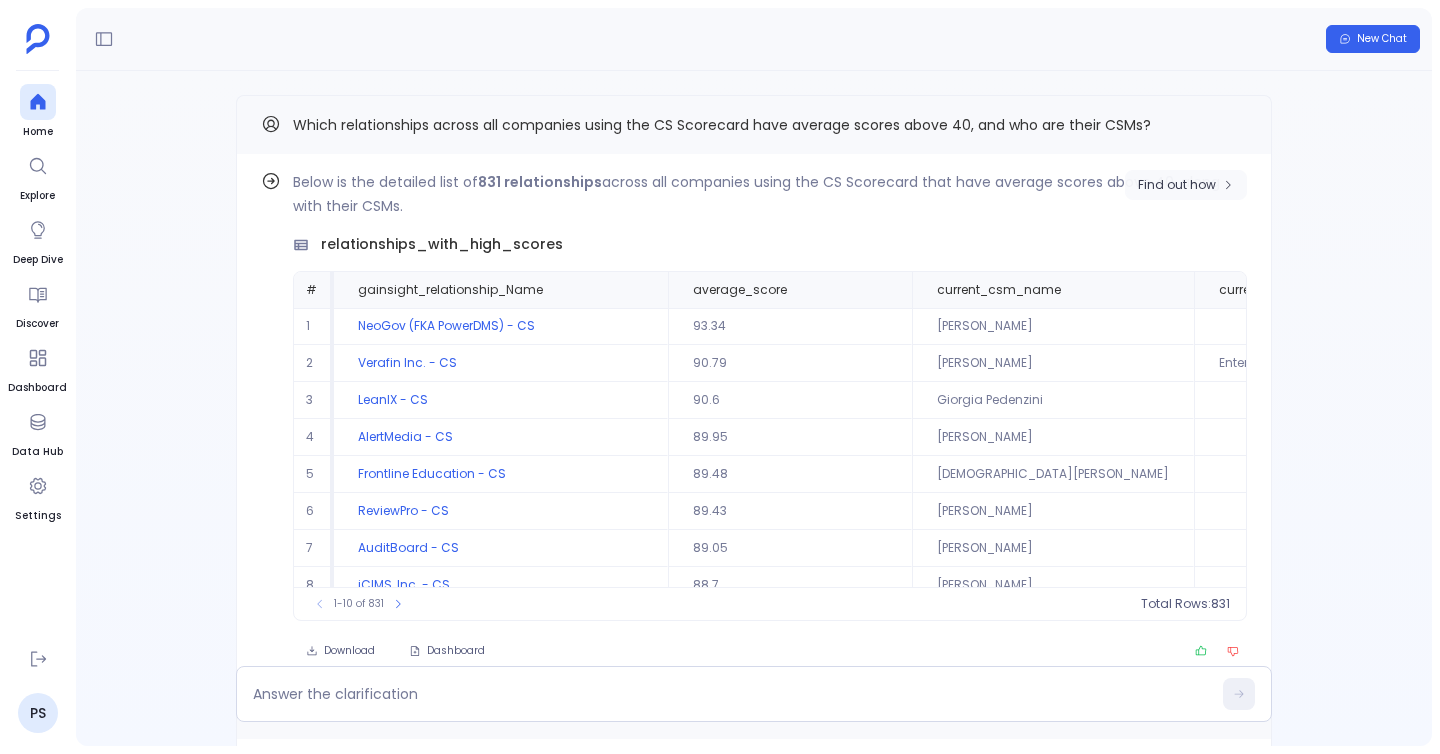 click on "Find out how" at bounding box center [1186, 185] 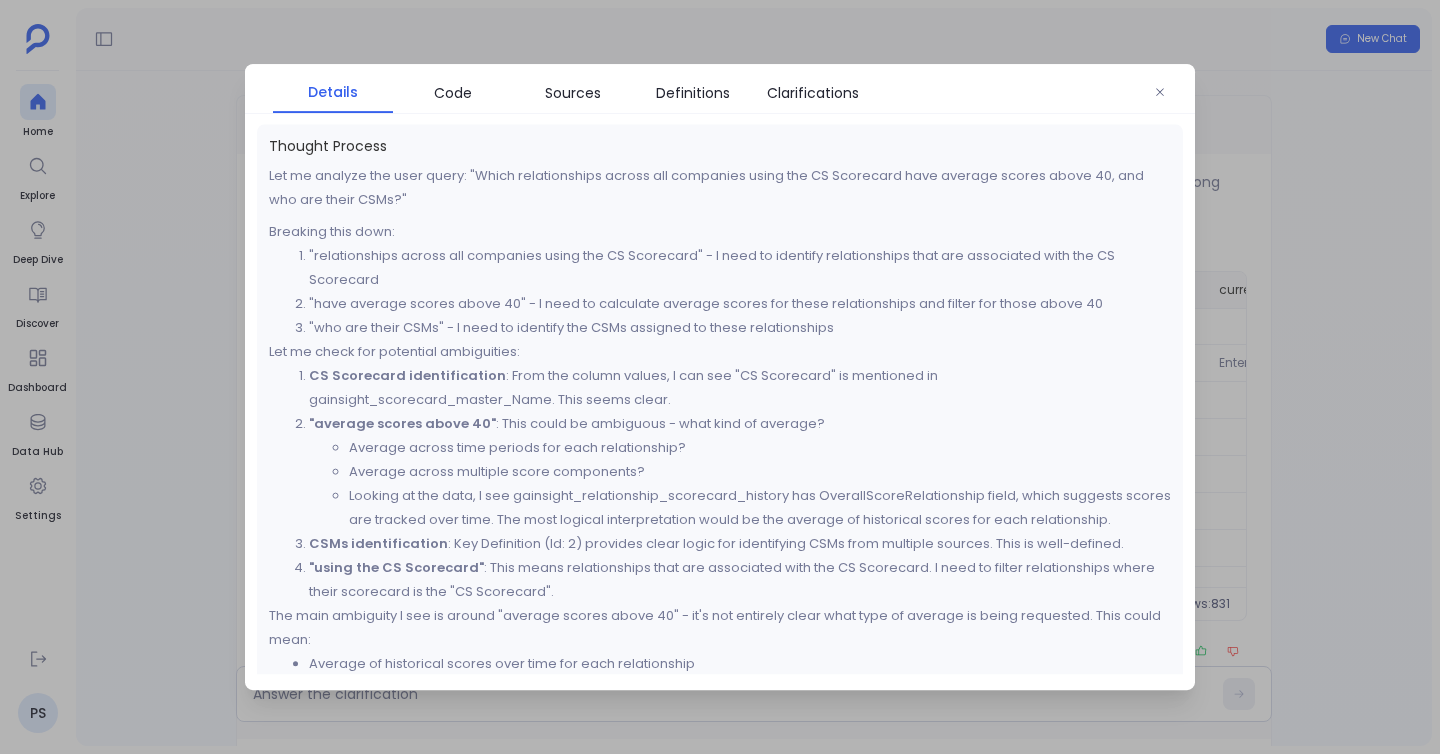 click at bounding box center [720, 377] 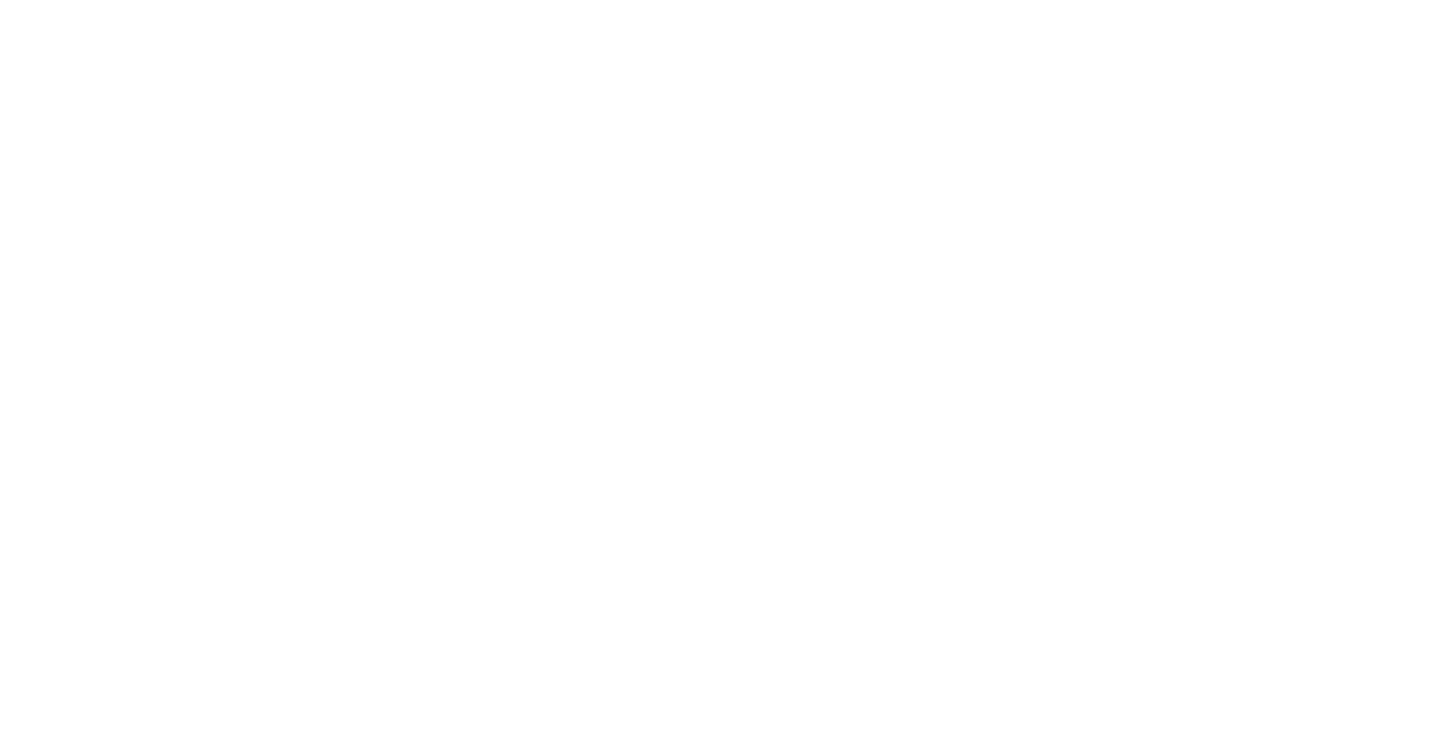 scroll, scrollTop: 0, scrollLeft: 0, axis: both 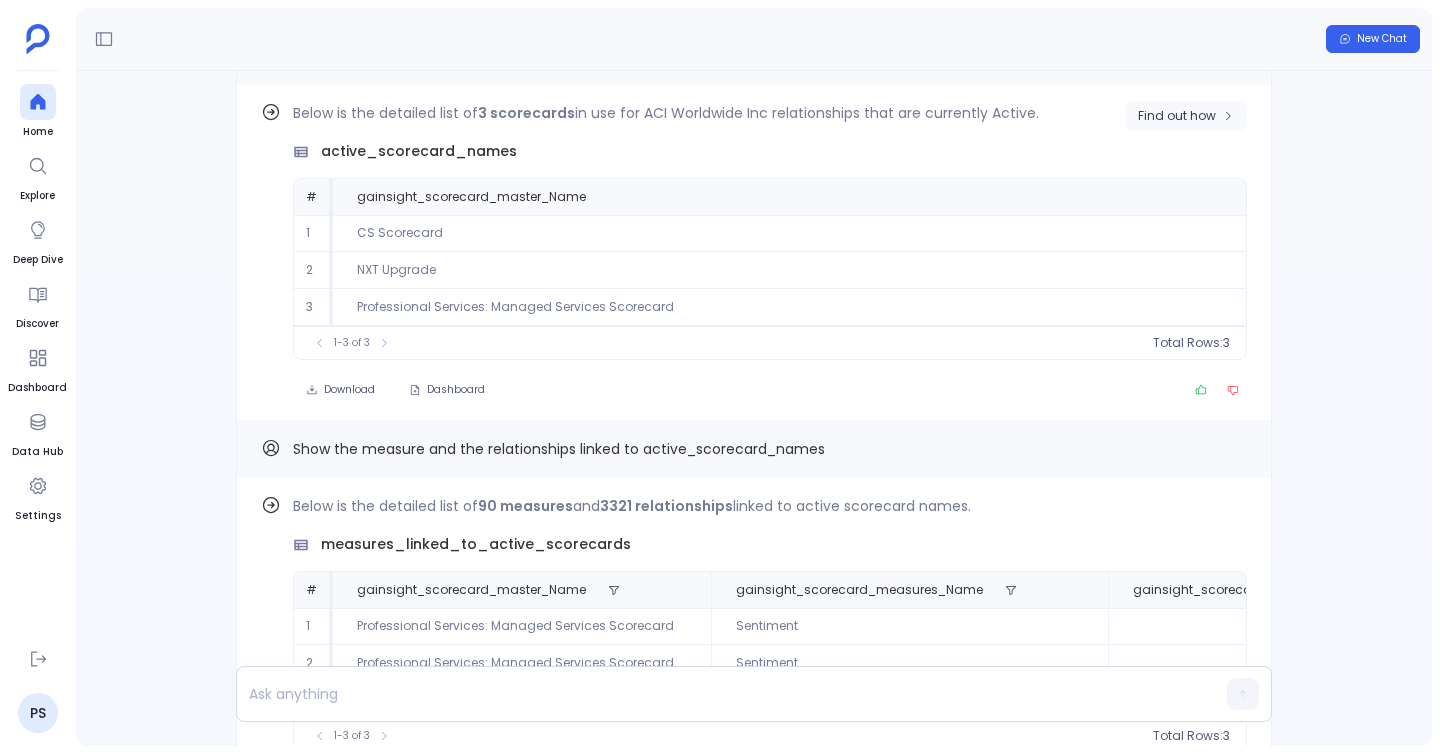 click on "Find out how" at bounding box center (1177, 116) 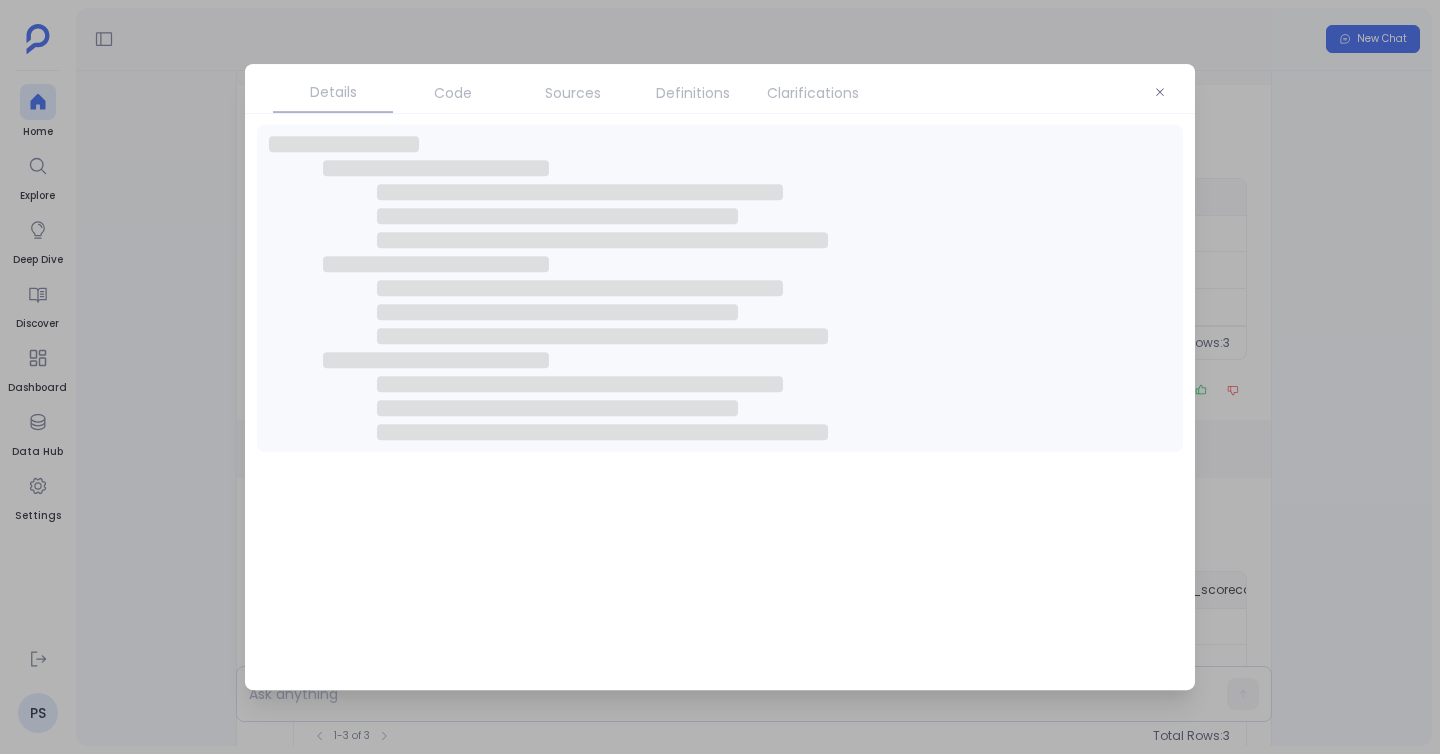 click on "Code" at bounding box center (453, 93) 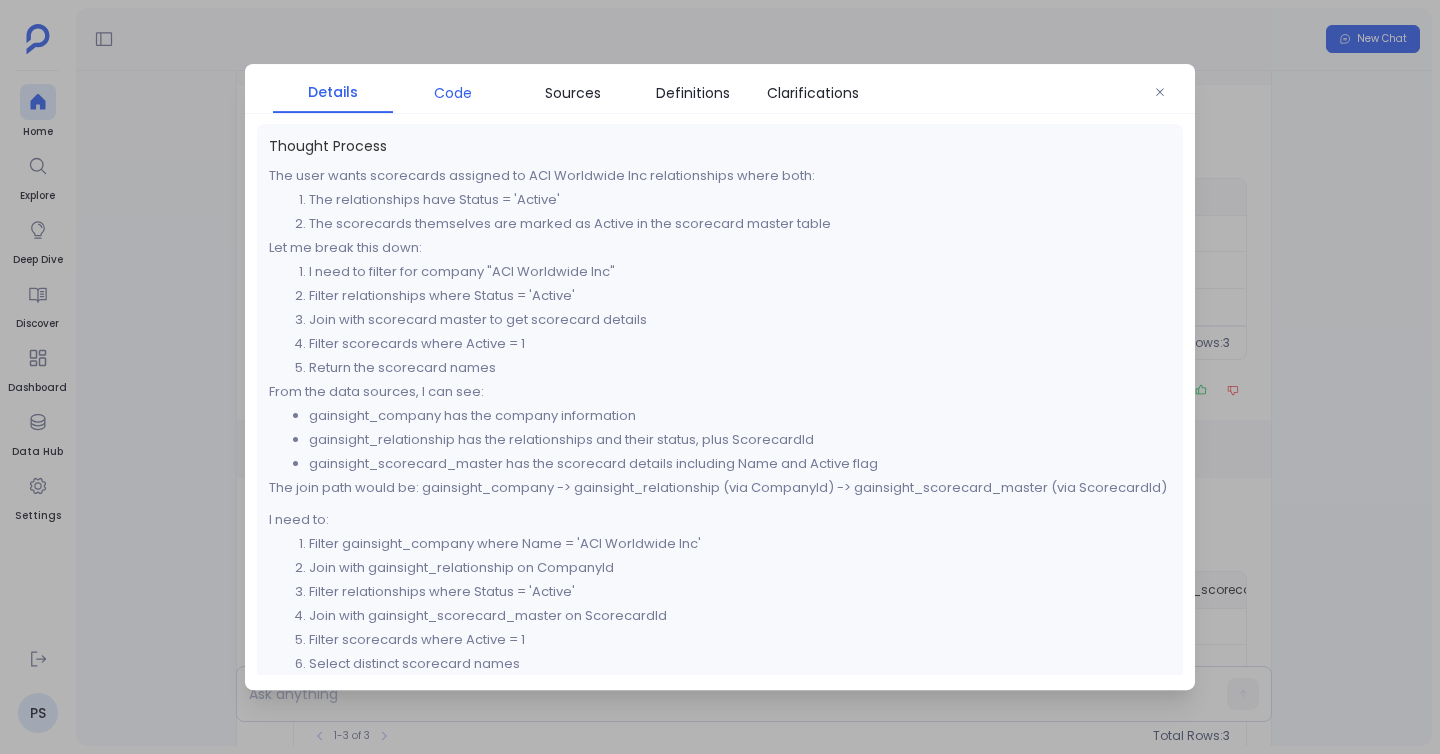 click on "Code" at bounding box center [453, 93] 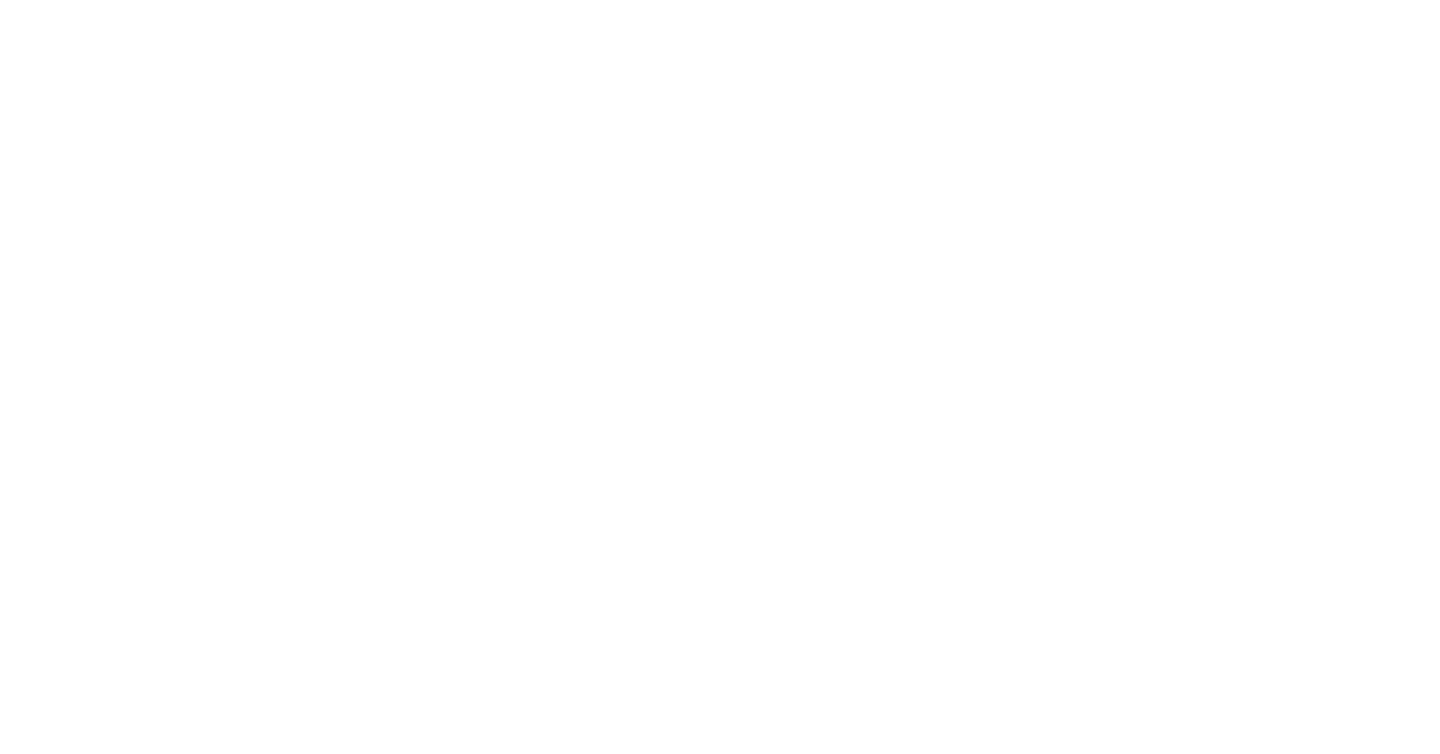 scroll, scrollTop: 0, scrollLeft: 0, axis: both 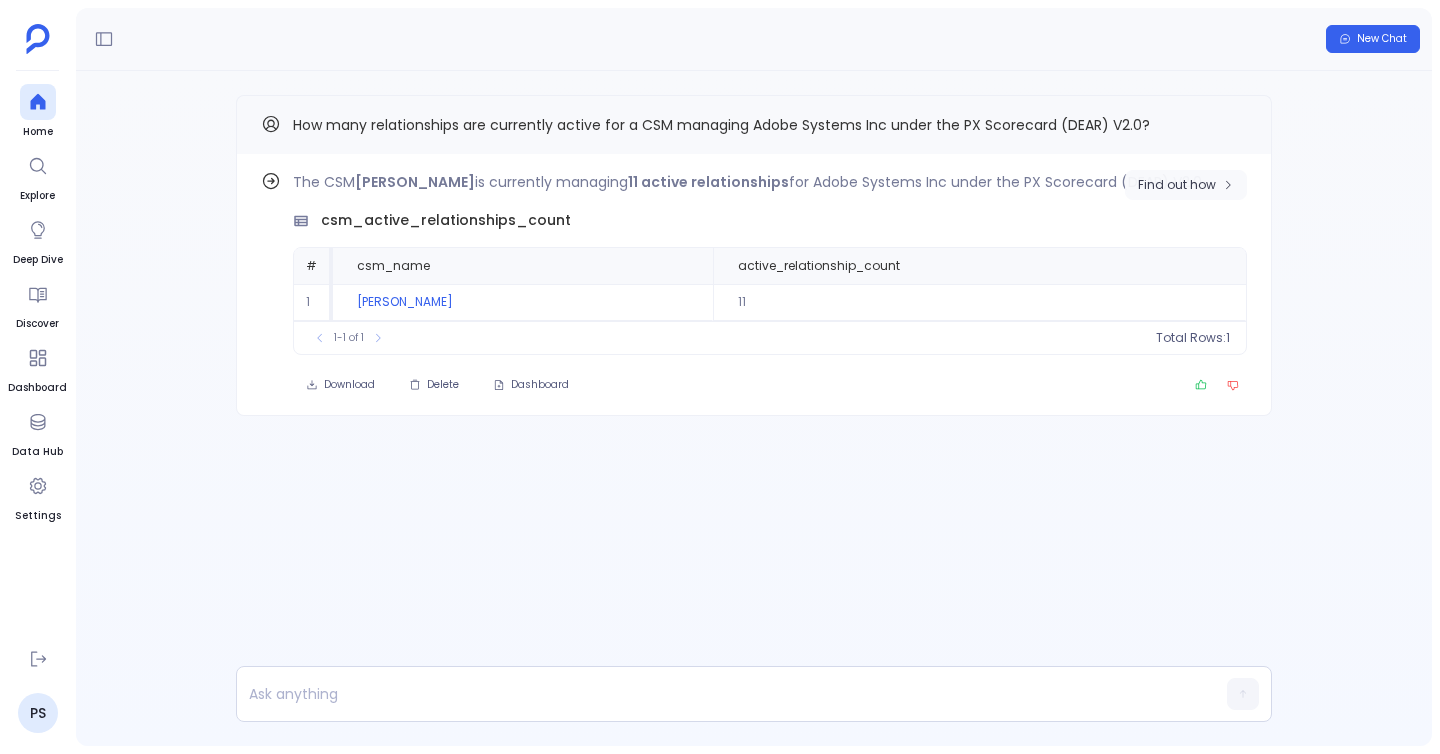click on "Find out how" at bounding box center (1177, 185) 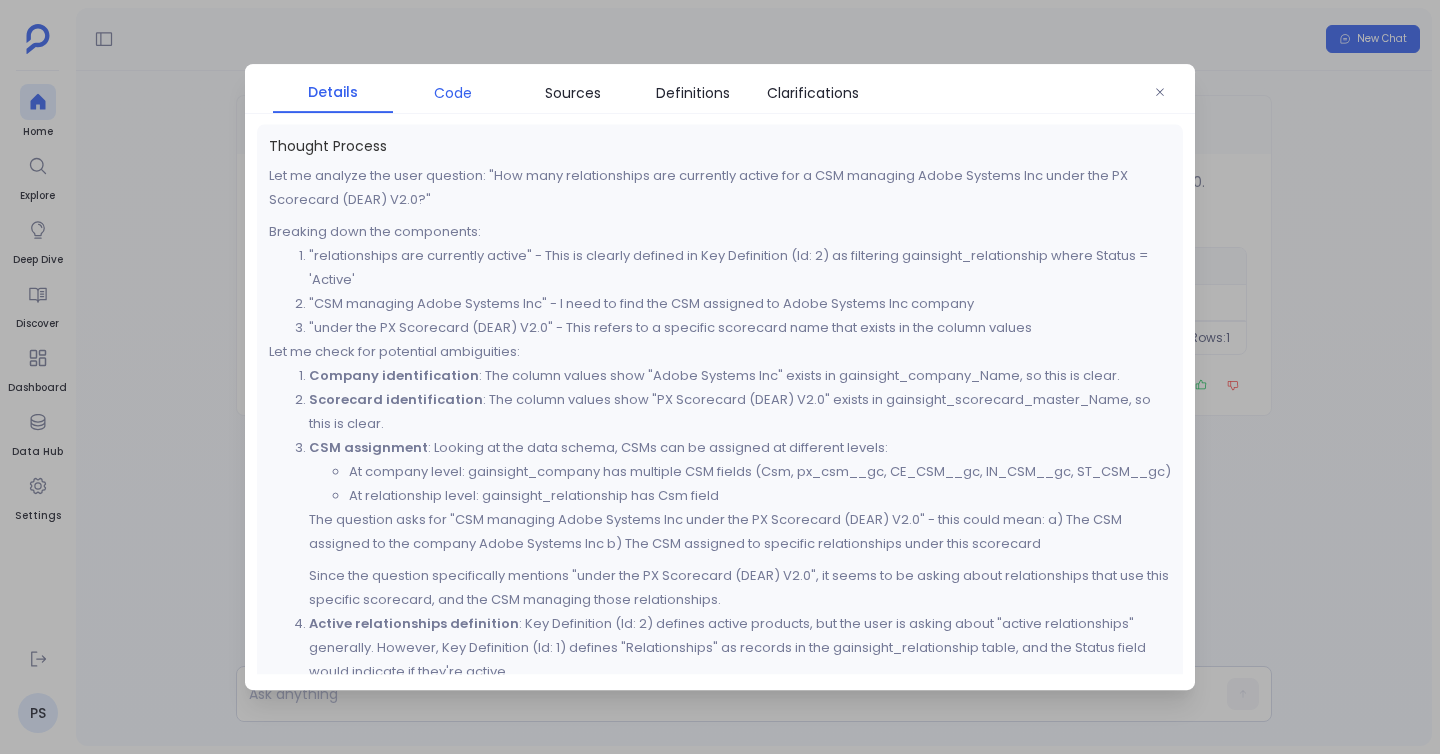 click on "Code" at bounding box center [453, 93] 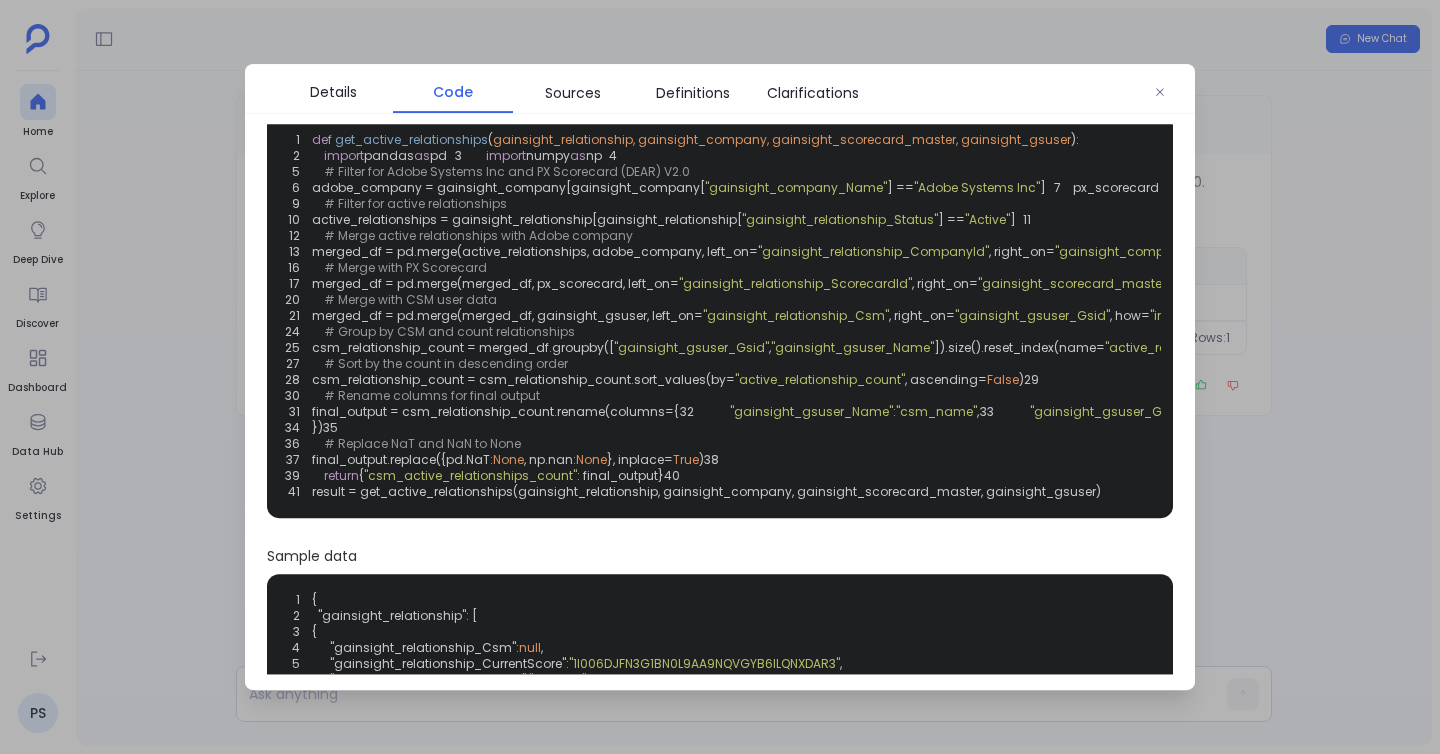 scroll, scrollTop: 0, scrollLeft: 0, axis: both 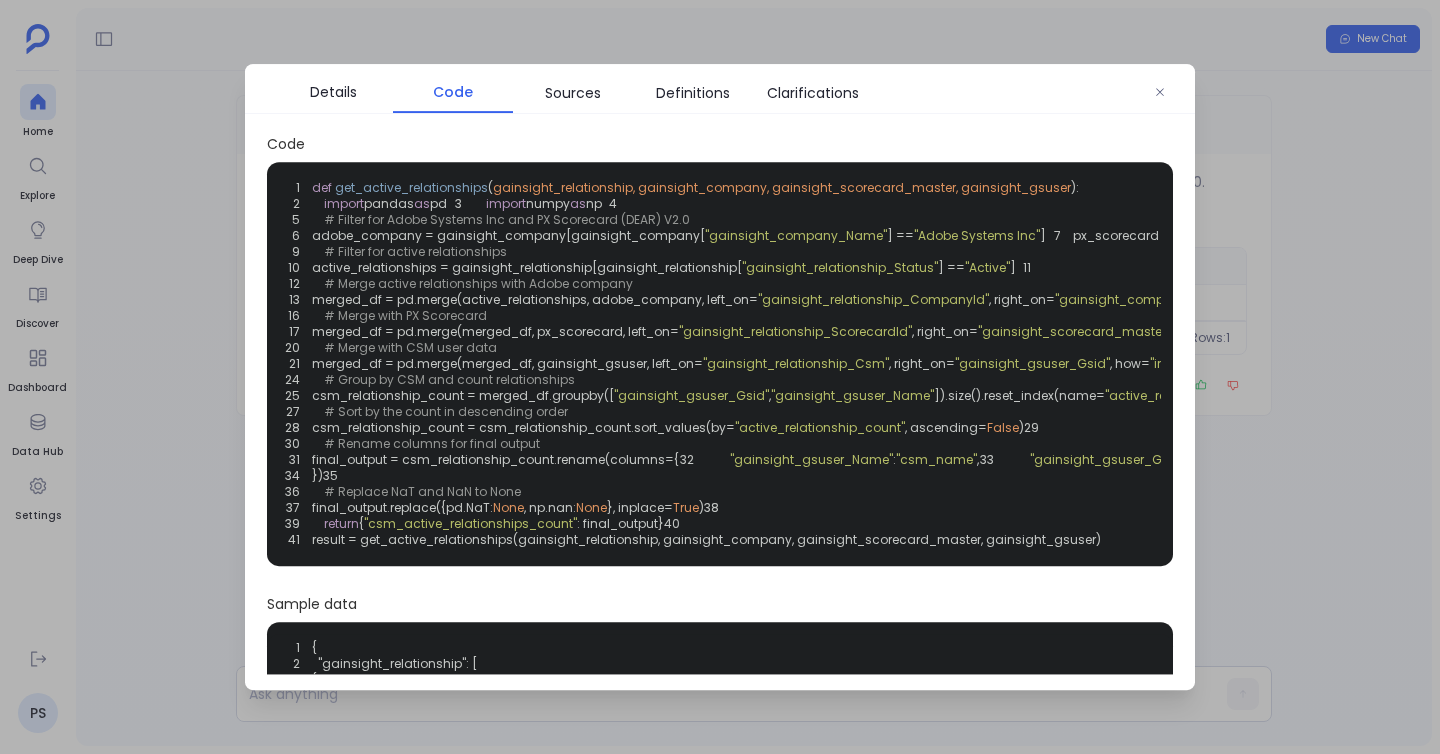 click at bounding box center (720, 377) 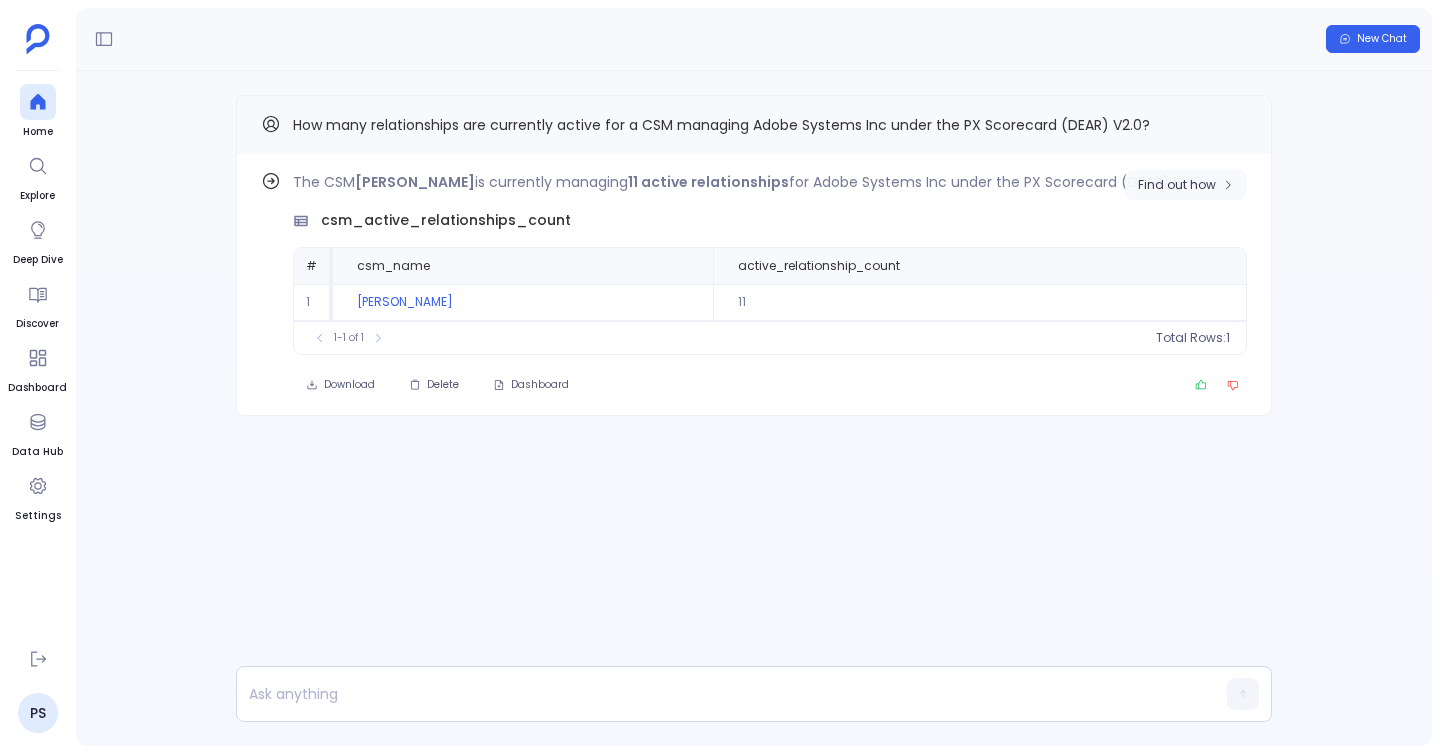 click on "Find out how" at bounding box center (1177, 185) 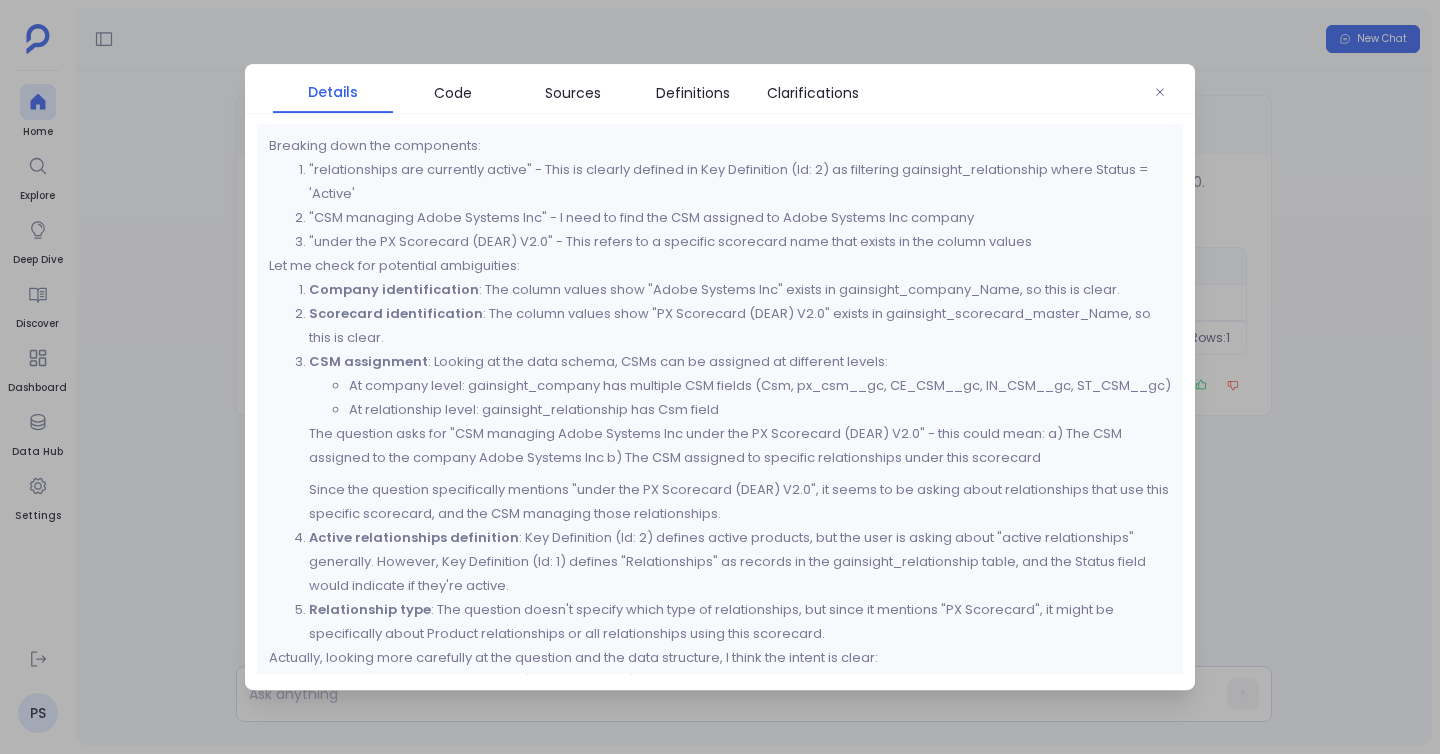 scroll, scrollTop: 95, scrollLeft: 0, axis: vertical 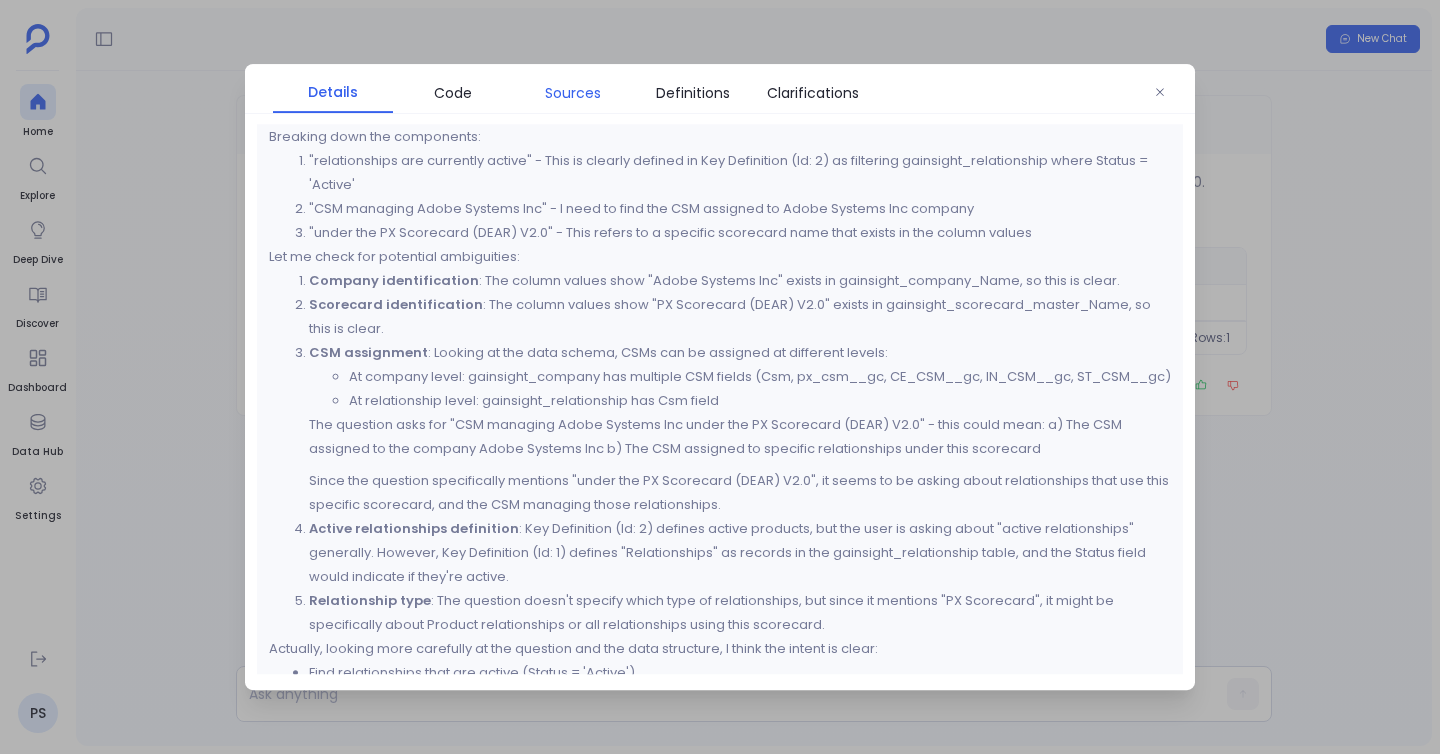 click on "Sources" at bounding box center [573, 93] 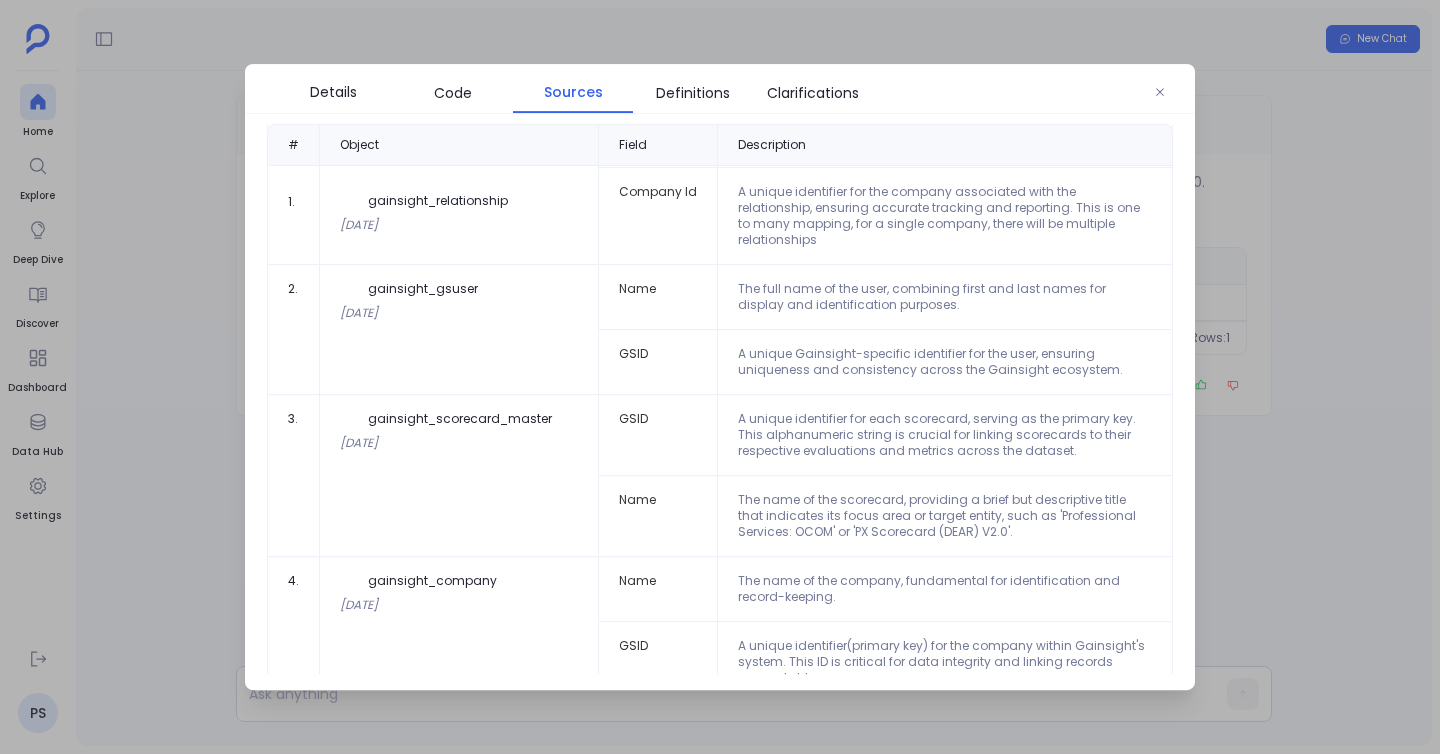 scroll, scrollTop: 250, scrollLeft: 0, axis: vertical 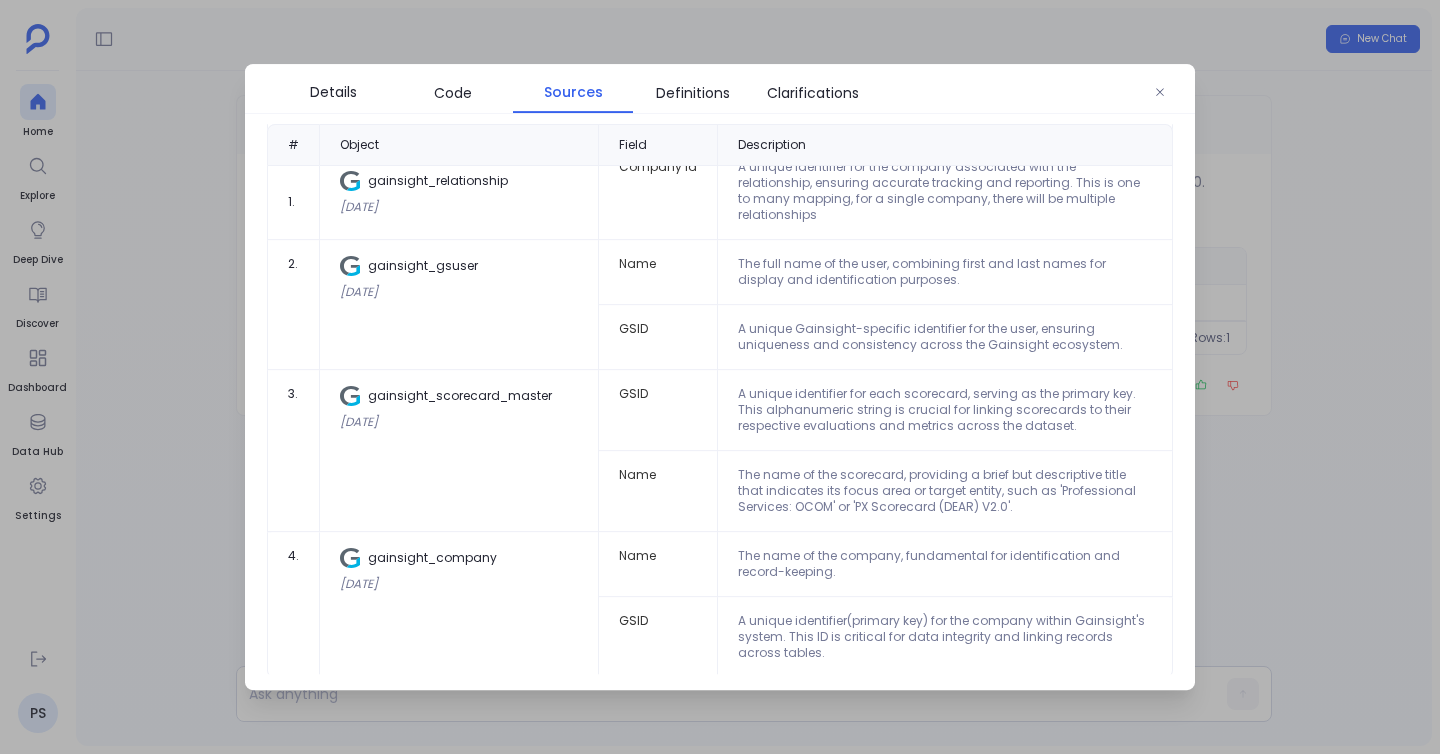 click at bounding box center (720, 377) 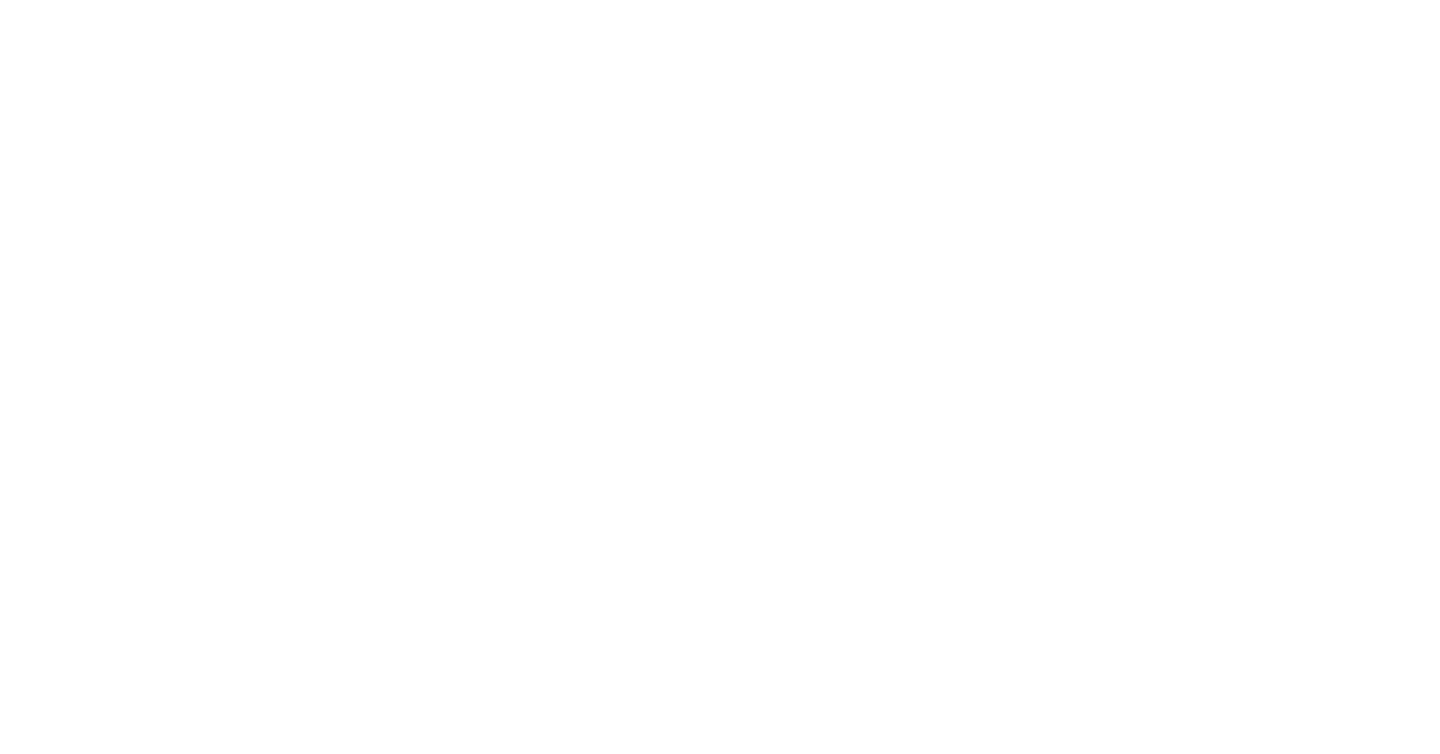 scroll, scrollTop: 0, scrollLeft: 0, axis: both 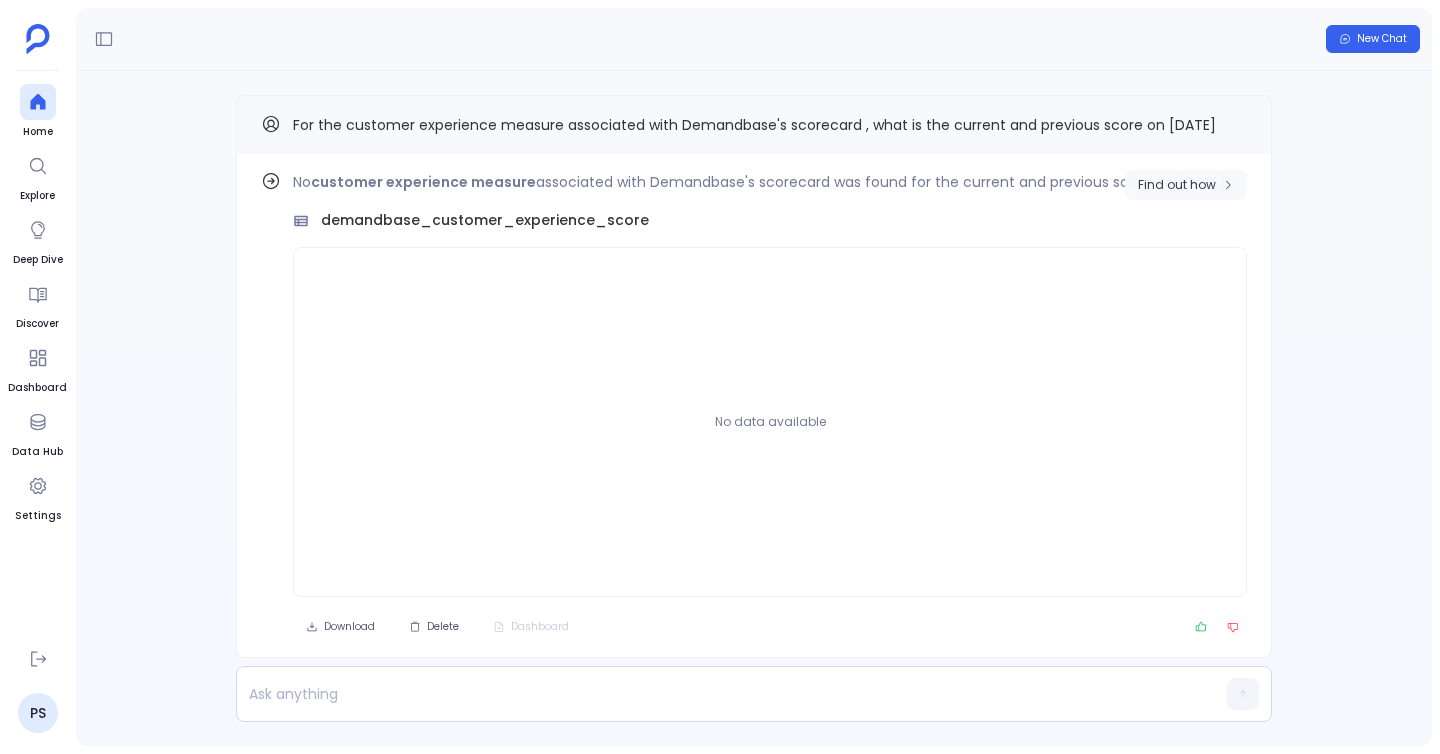 click on "Find out how" at bounding box center [1186, 185] 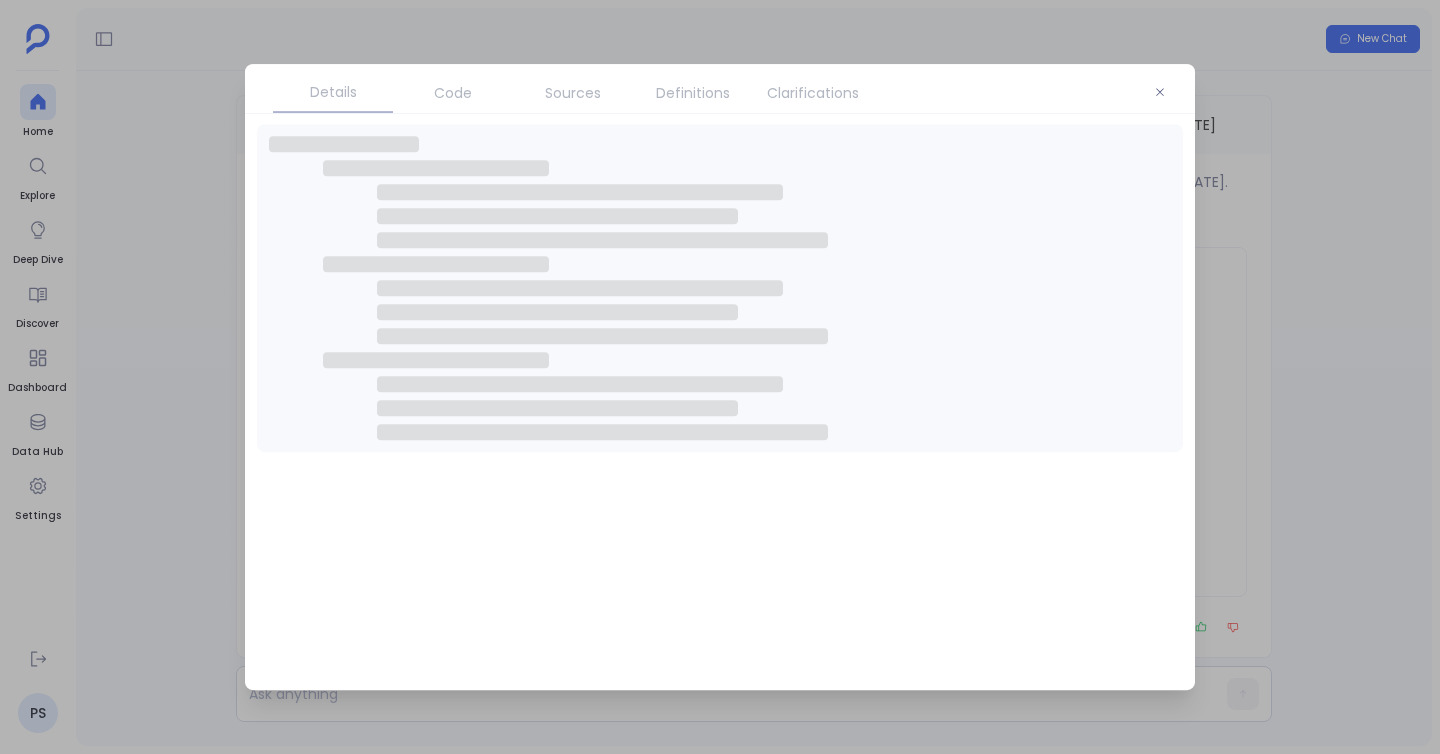 click on "Sources" at bounding box center (573, 93) 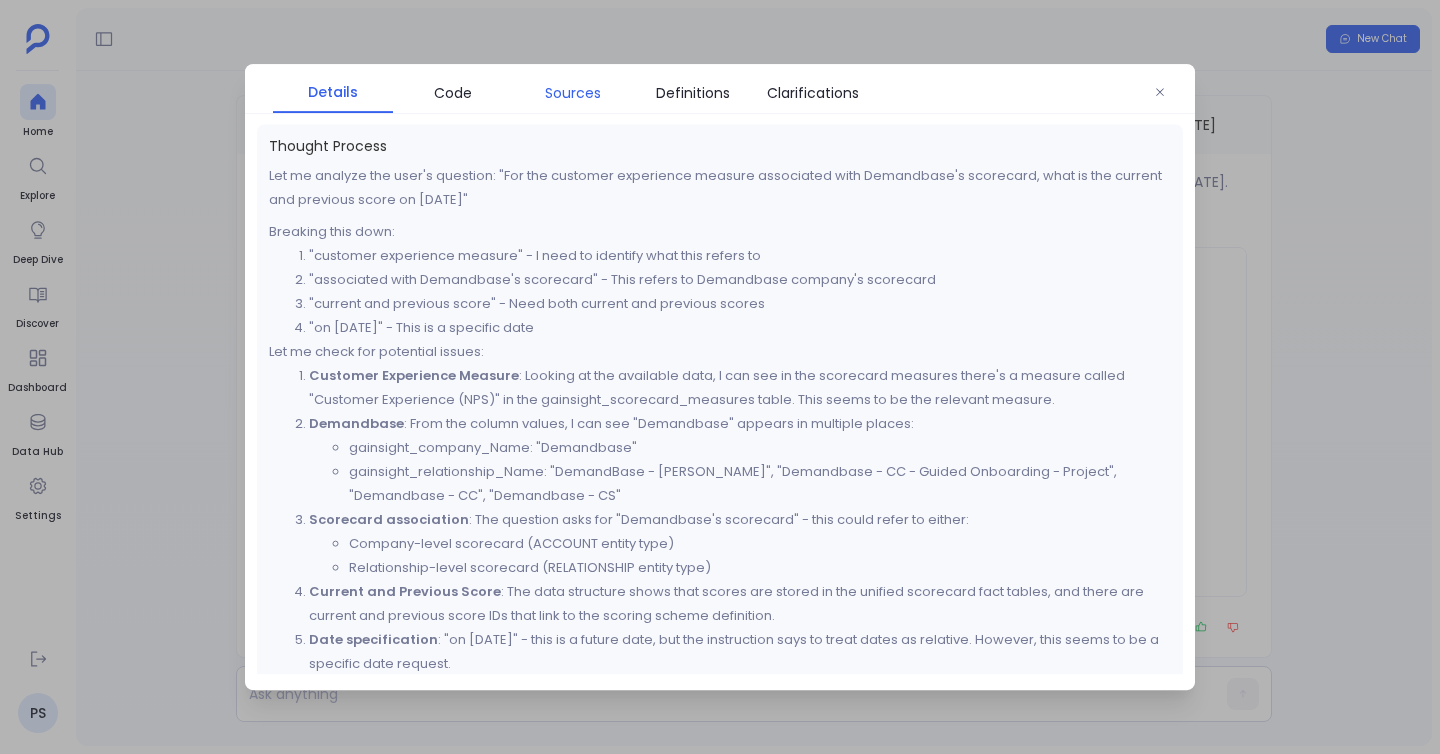 click on "Sources" at bounding box center (573, 93) 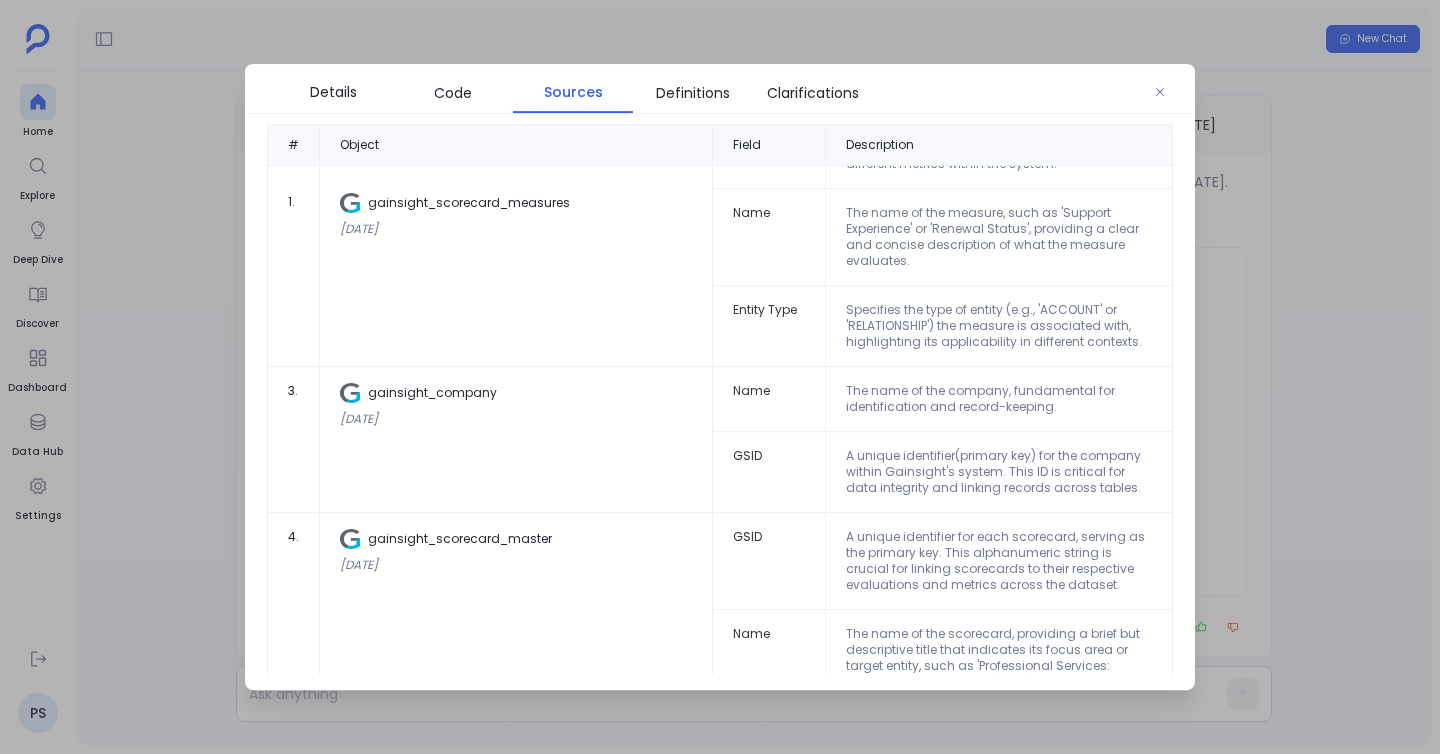 scroll, scrollTop: 0, scrollLeft: 0, axis: both 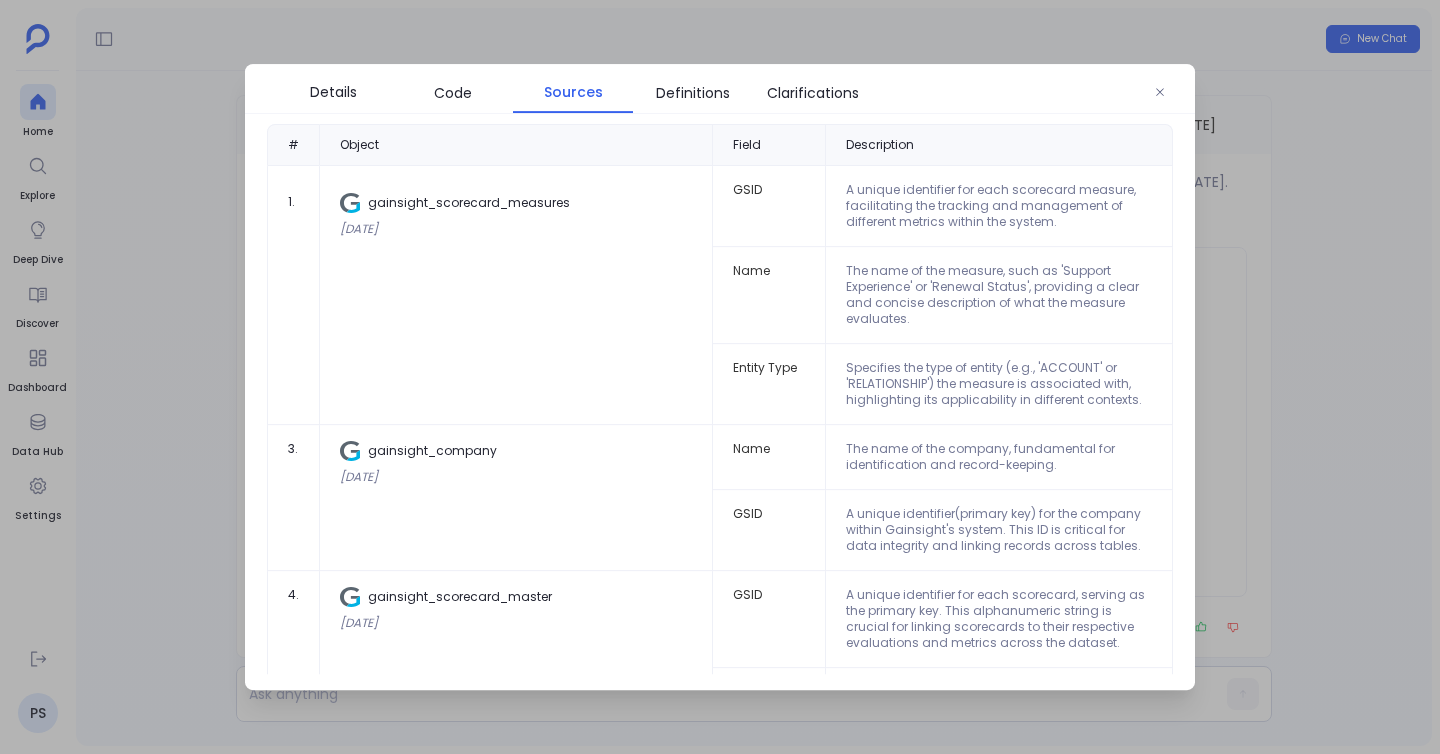 click at bounding box center (720, 377) 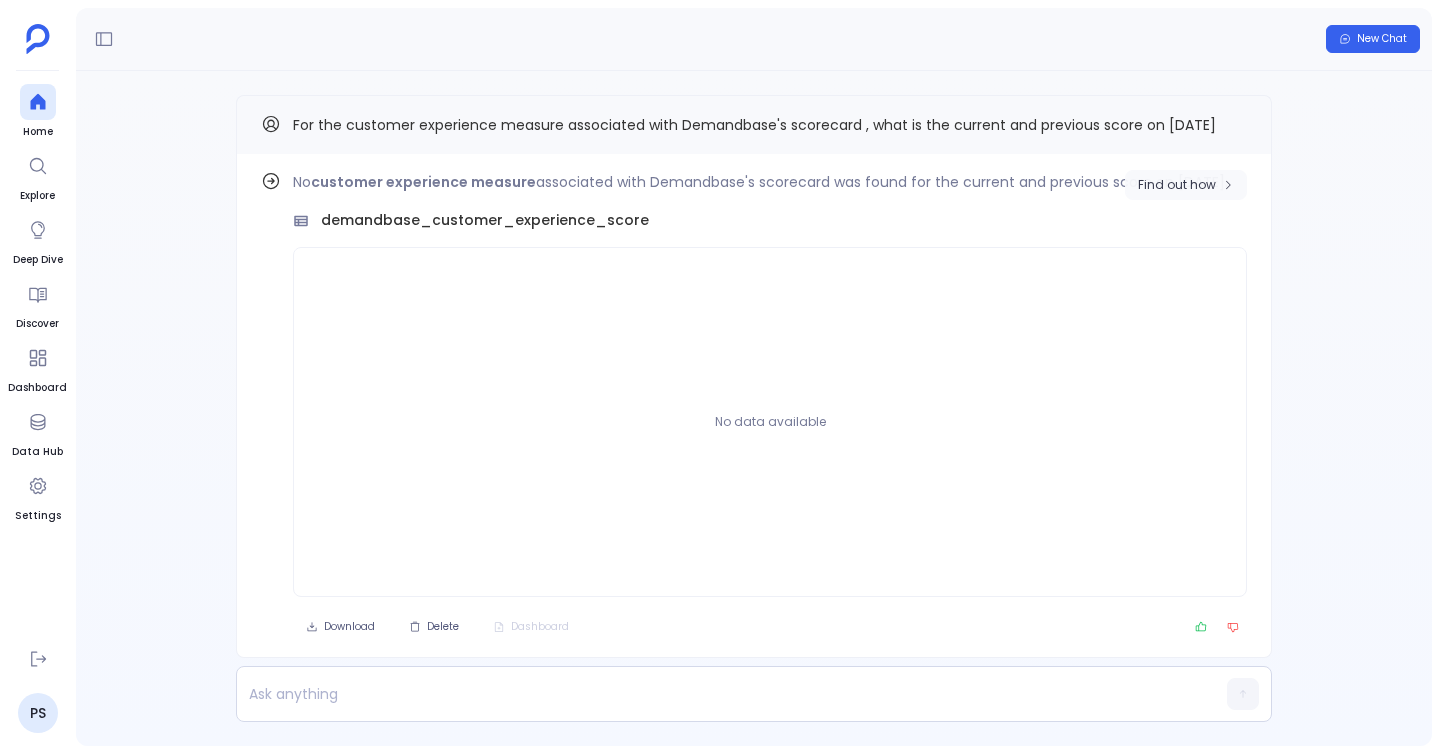 click on "Find out how" at bounding box center (1186, 185) 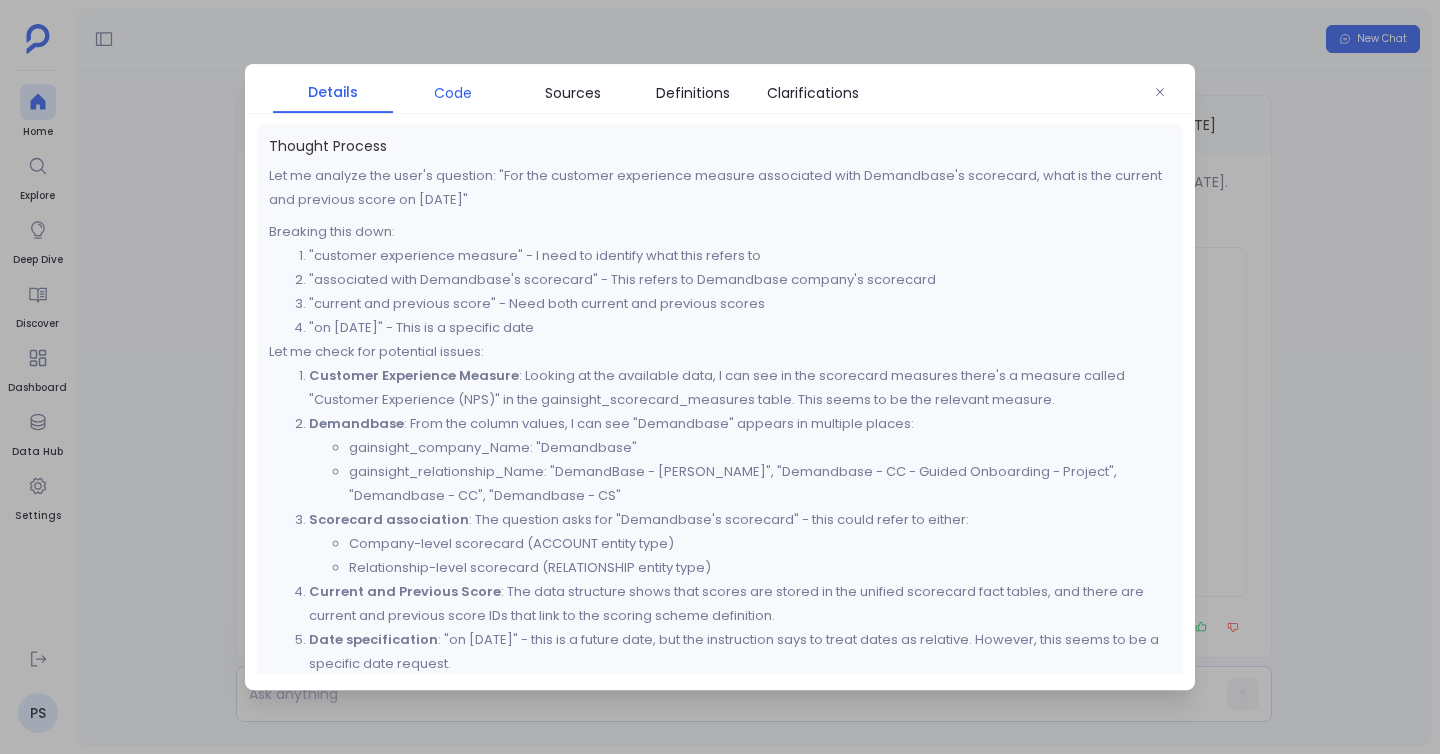 click on "Code" at bounding box center (453, 93) 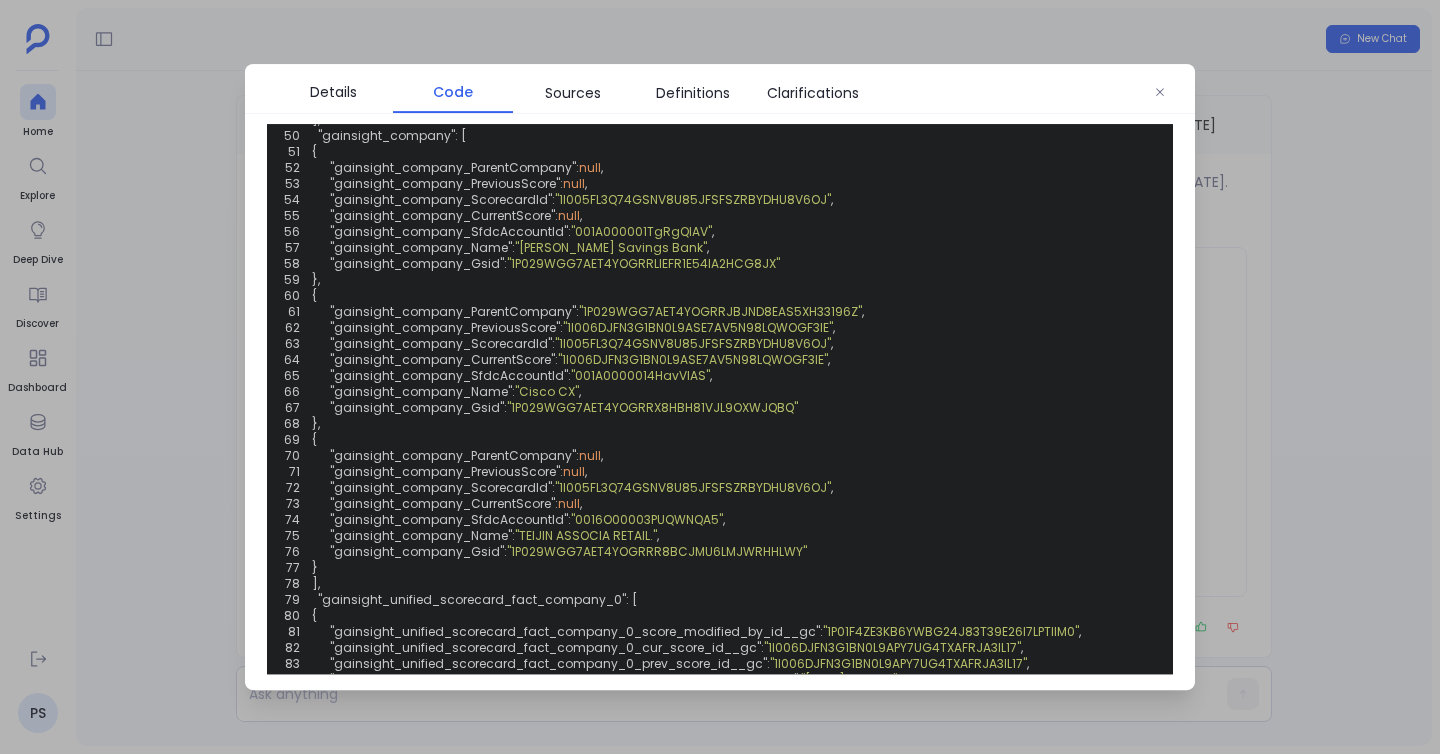 scroll, scrollTop: 2277, scrollLeft: 0, axis: vertical 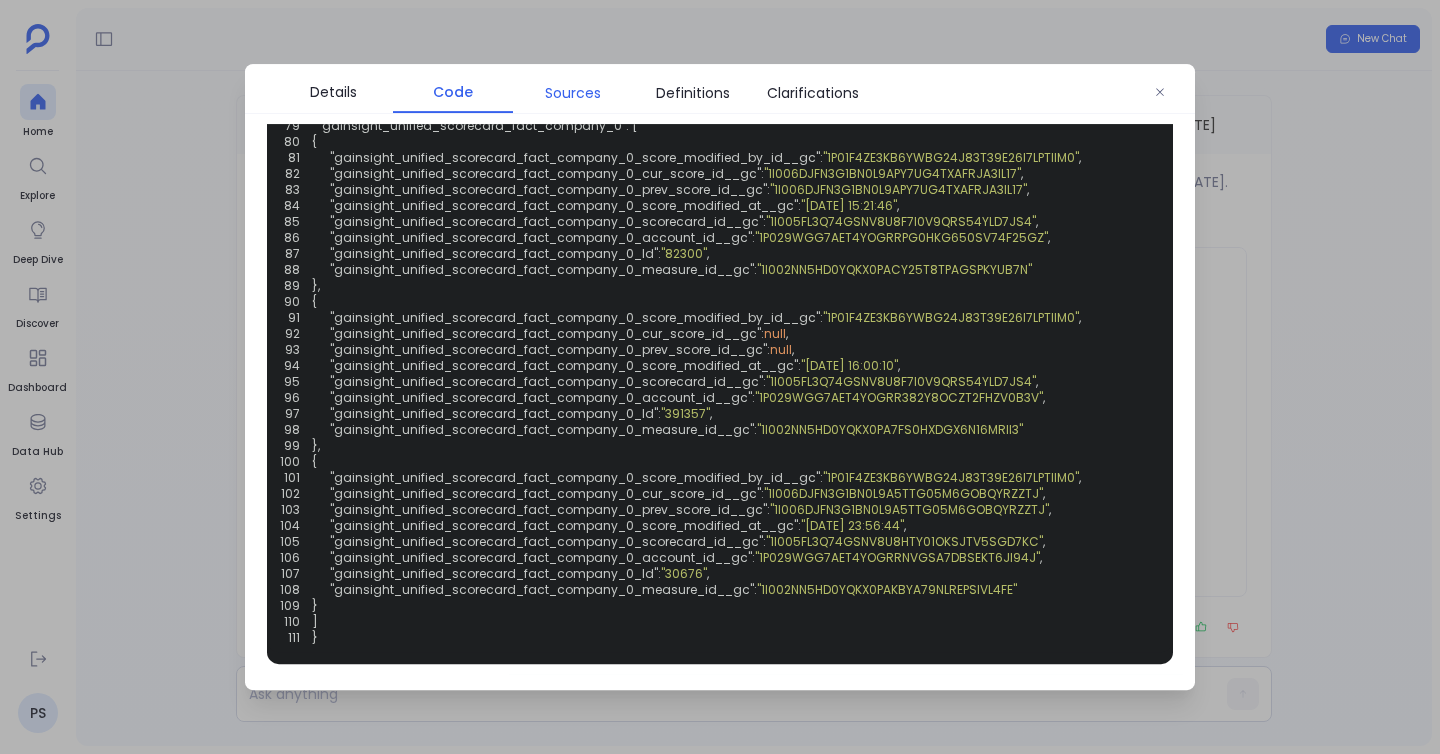 click on "Sources" at bounding box center [573, 93] 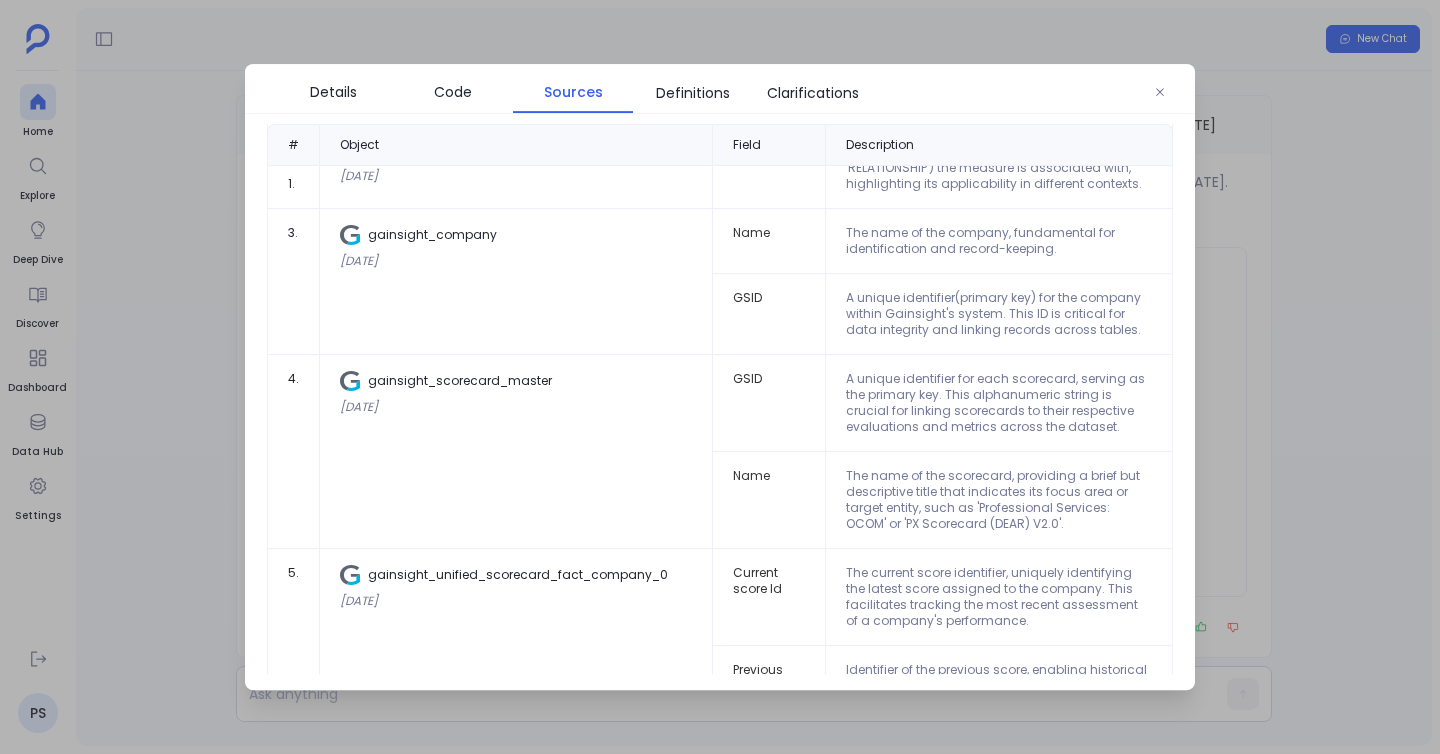 scroll, scrollTop: 223, scrollLeft: 0, axis: vertical 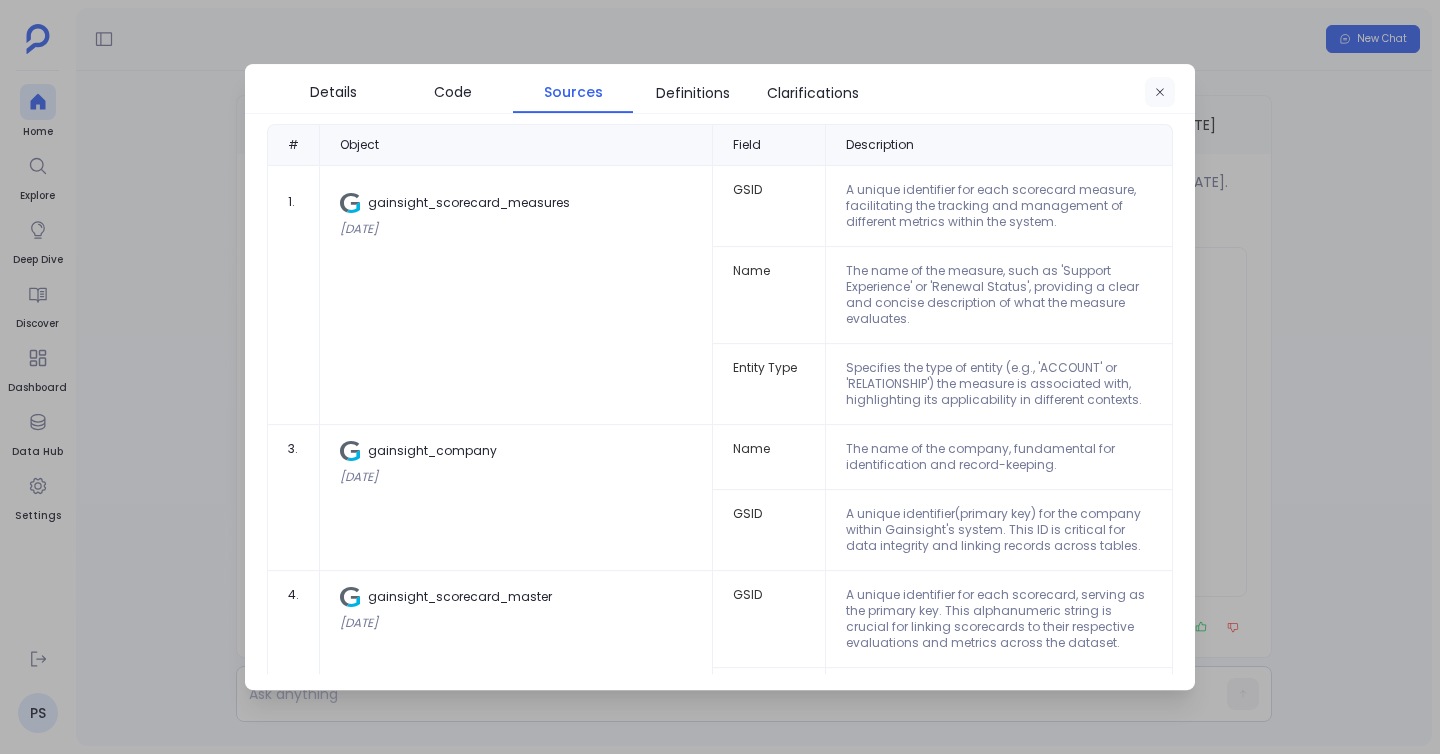 click at bounding box center (1160, 93) 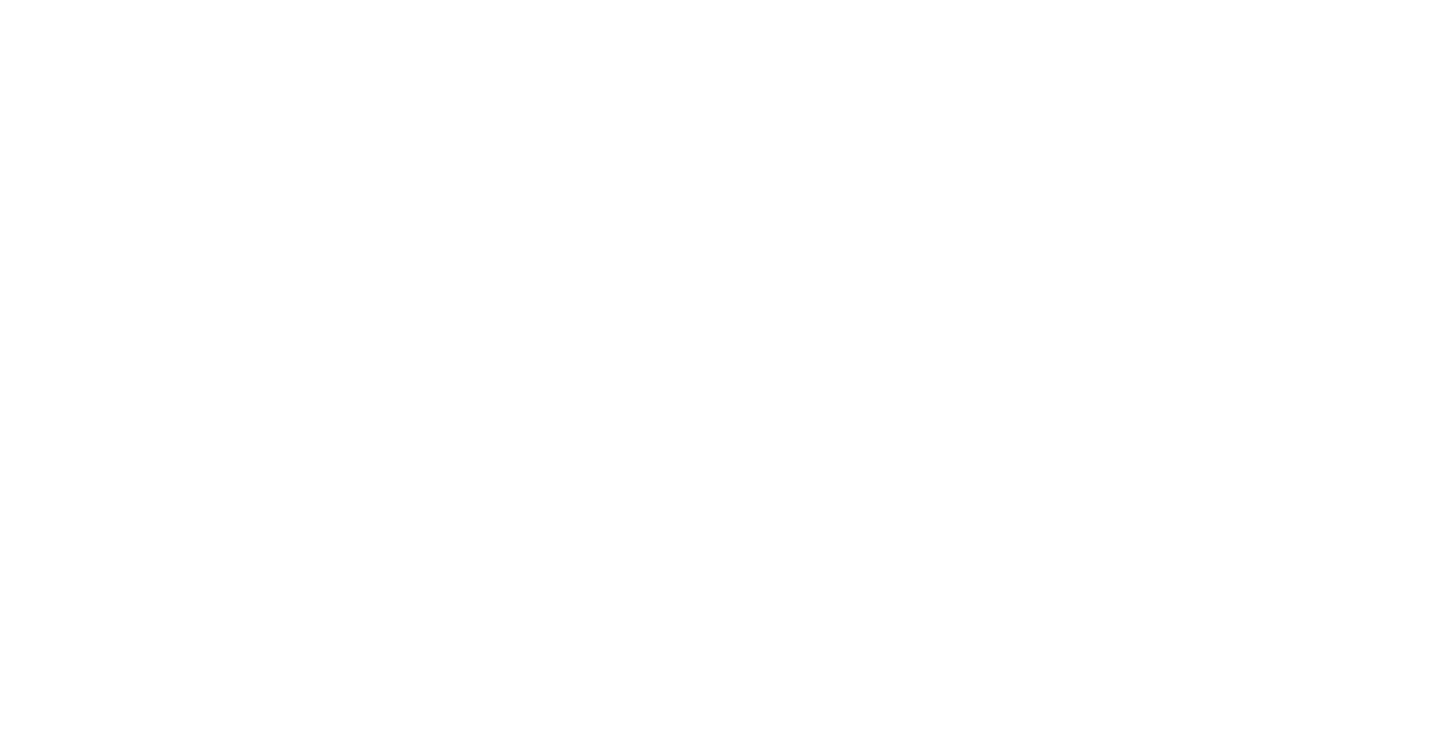 scroll, scrollTop: 0, scrollLeft: 0, axis: both 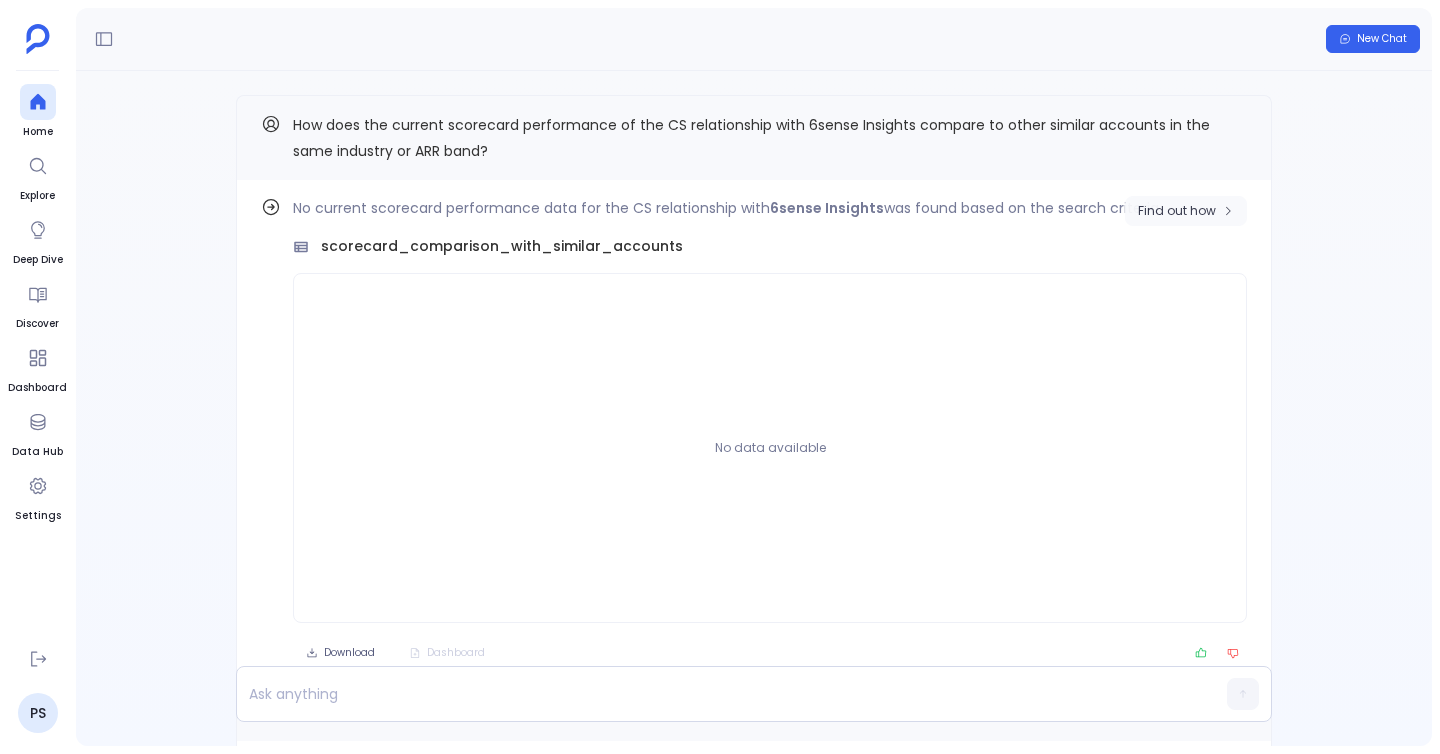 click on "Find out how" at bounding box center [1177, 211] 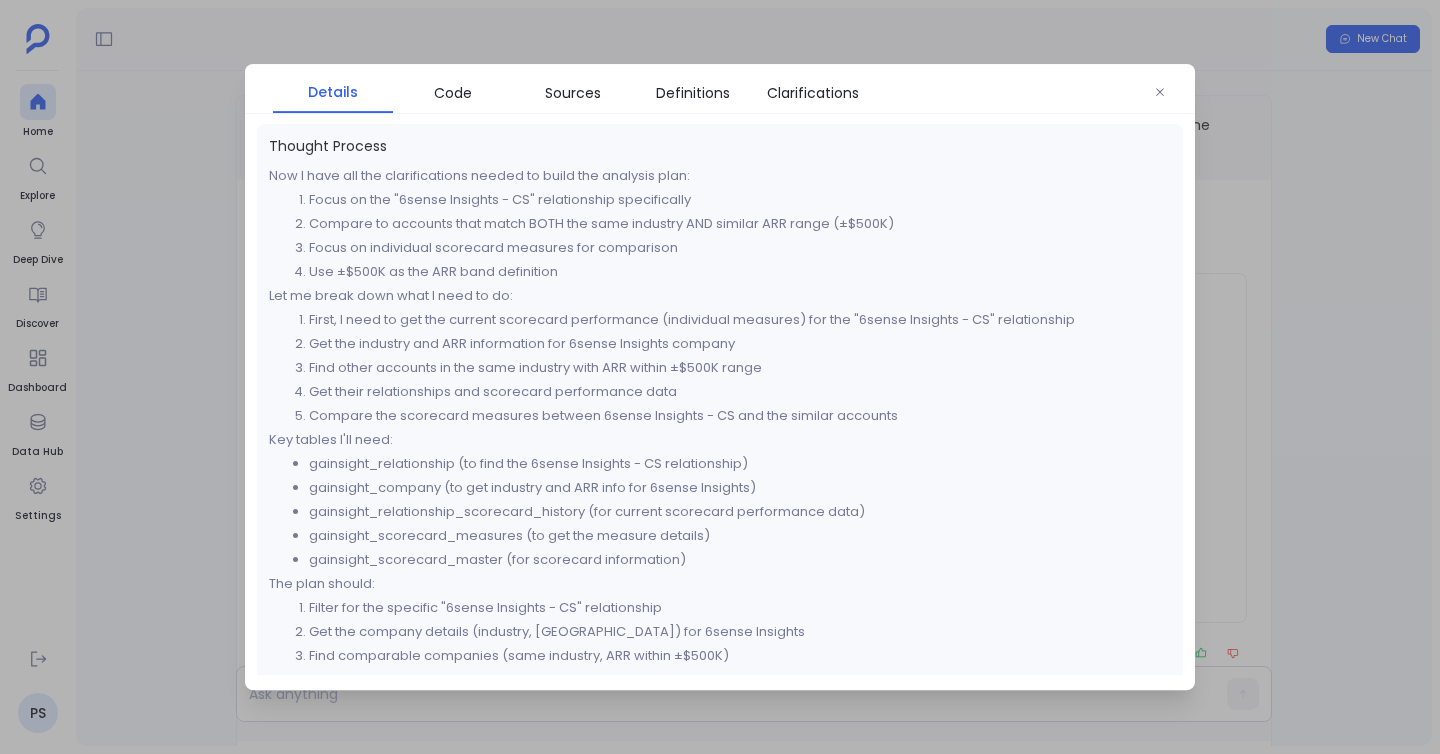 click on "Details Code Sources Definitions Clarifications" at bounding box center [720, 89] 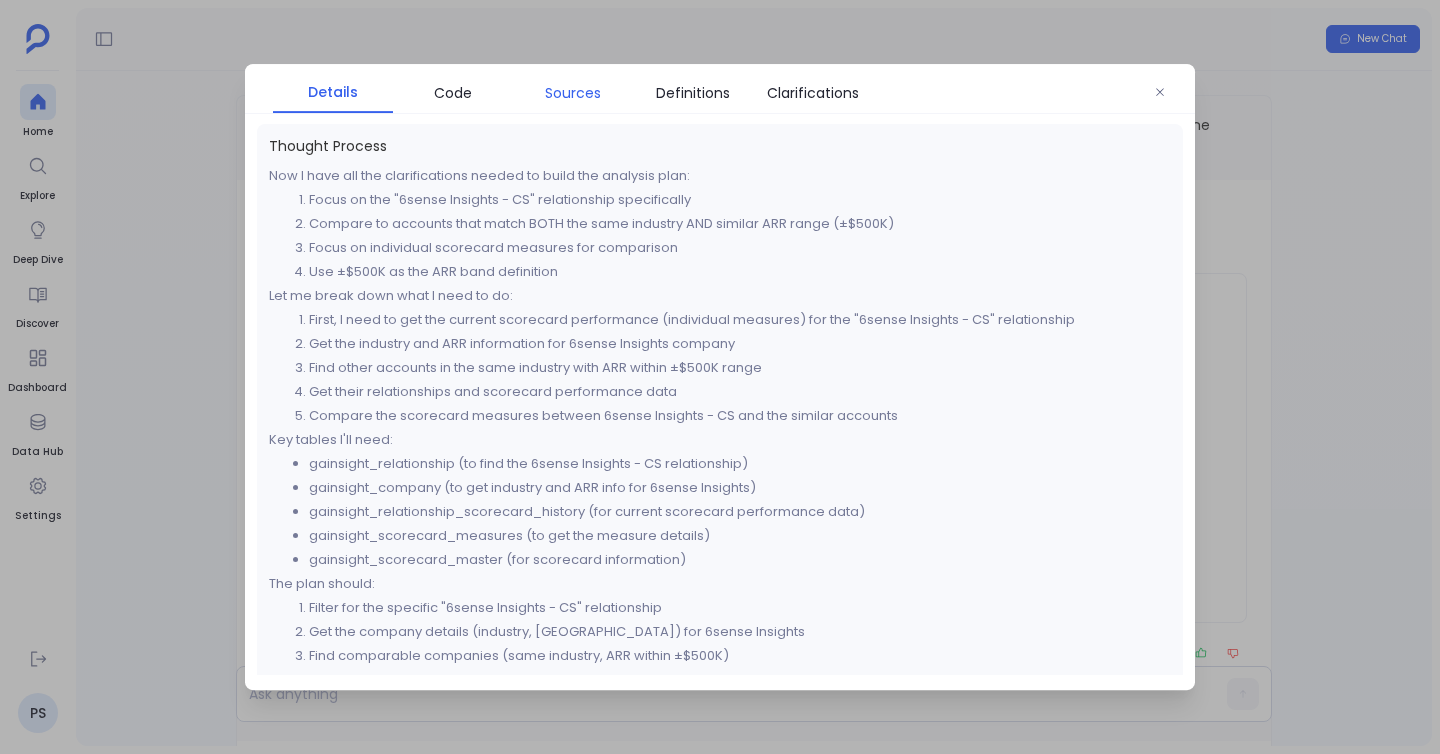 click on "Sources" at bounding box center (573, 93) 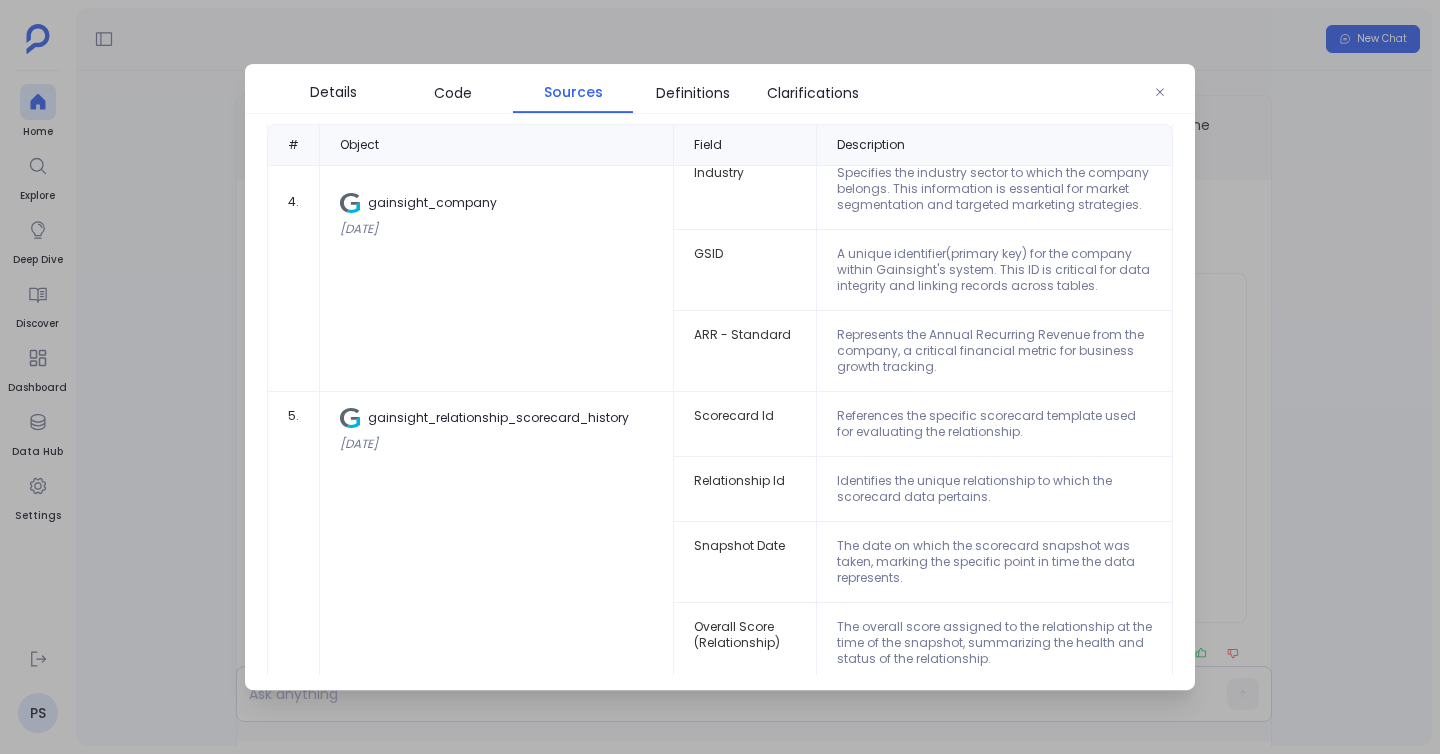 scroll, scrollTop: 768, scrollLeft: 0, axis: vertical 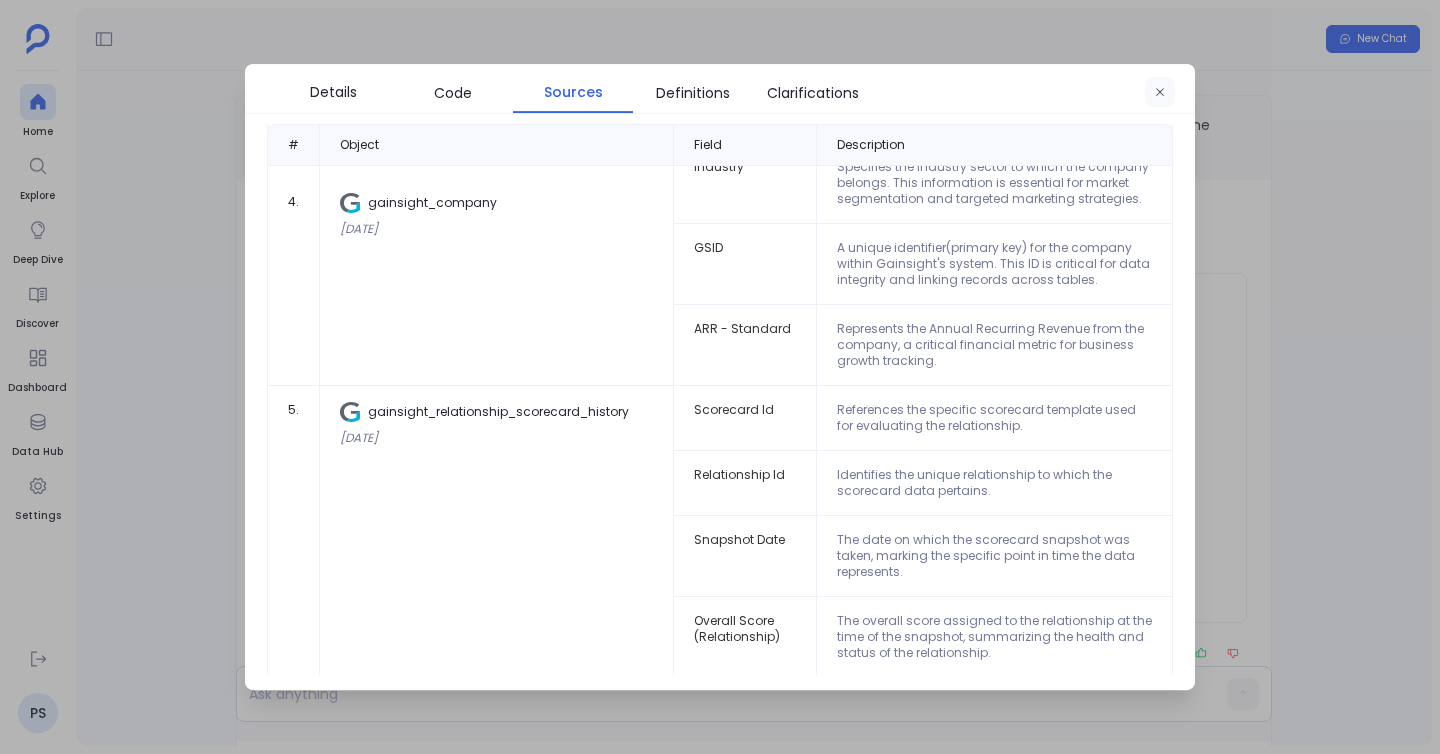 click at bounding box center [1160, 93] 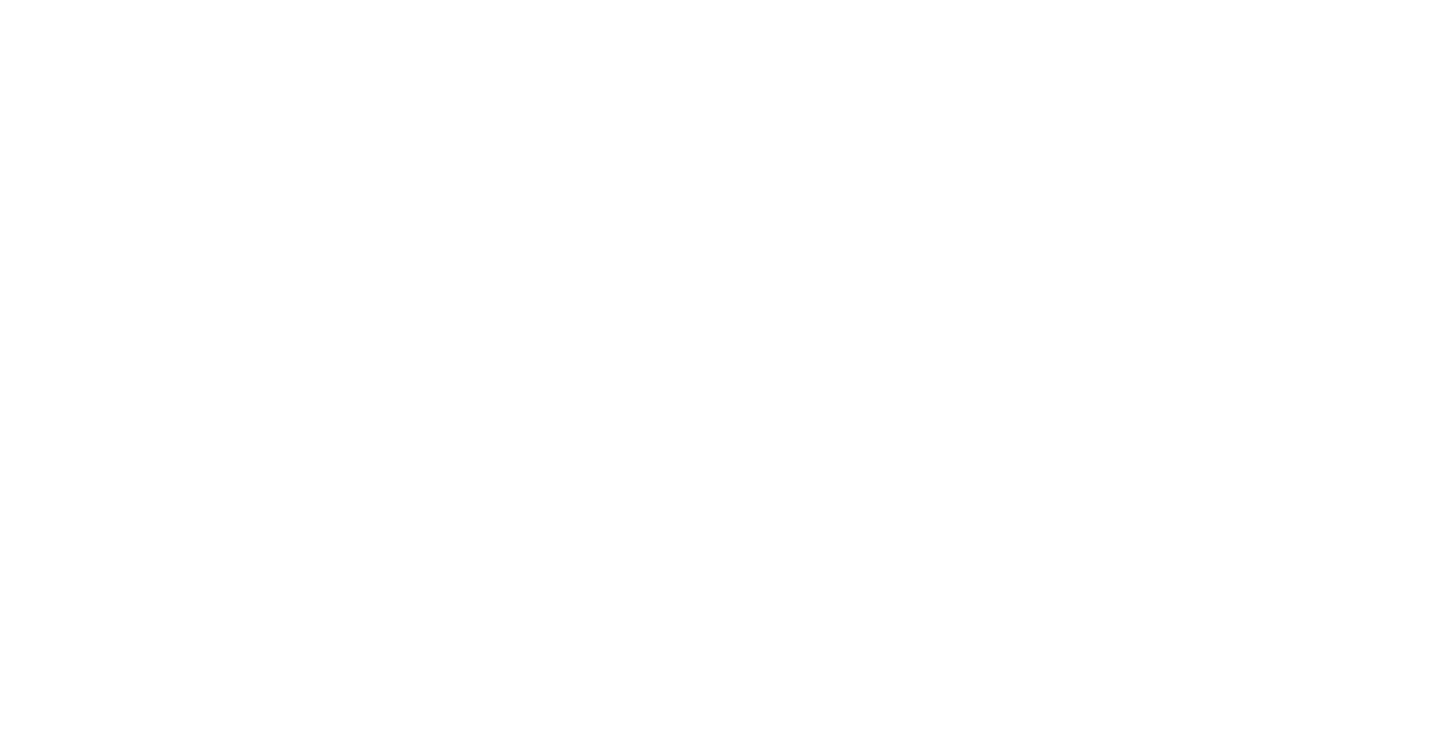 scroll, scrollTop: 0, scrollLeft: 0, axis: both 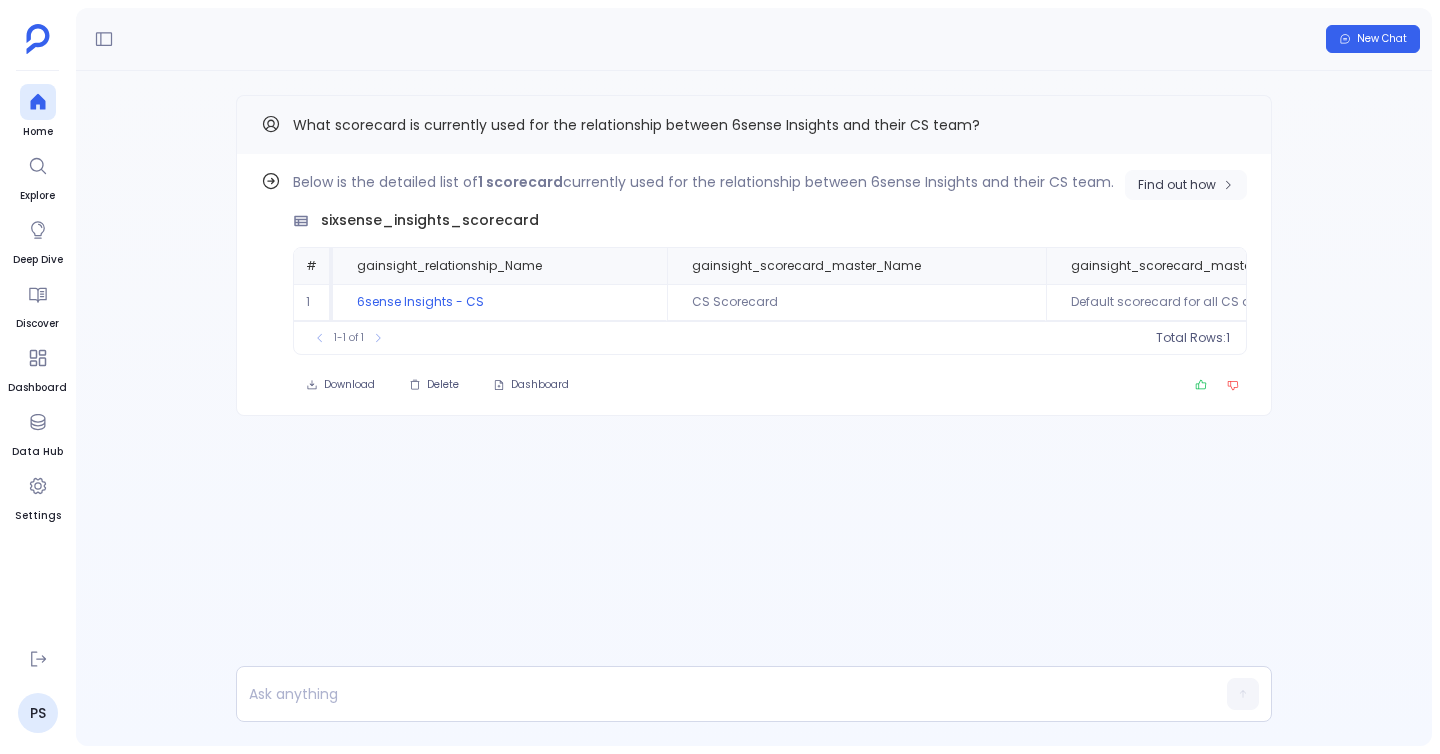 click on "Find out how" at bounding box center [1177, 185] 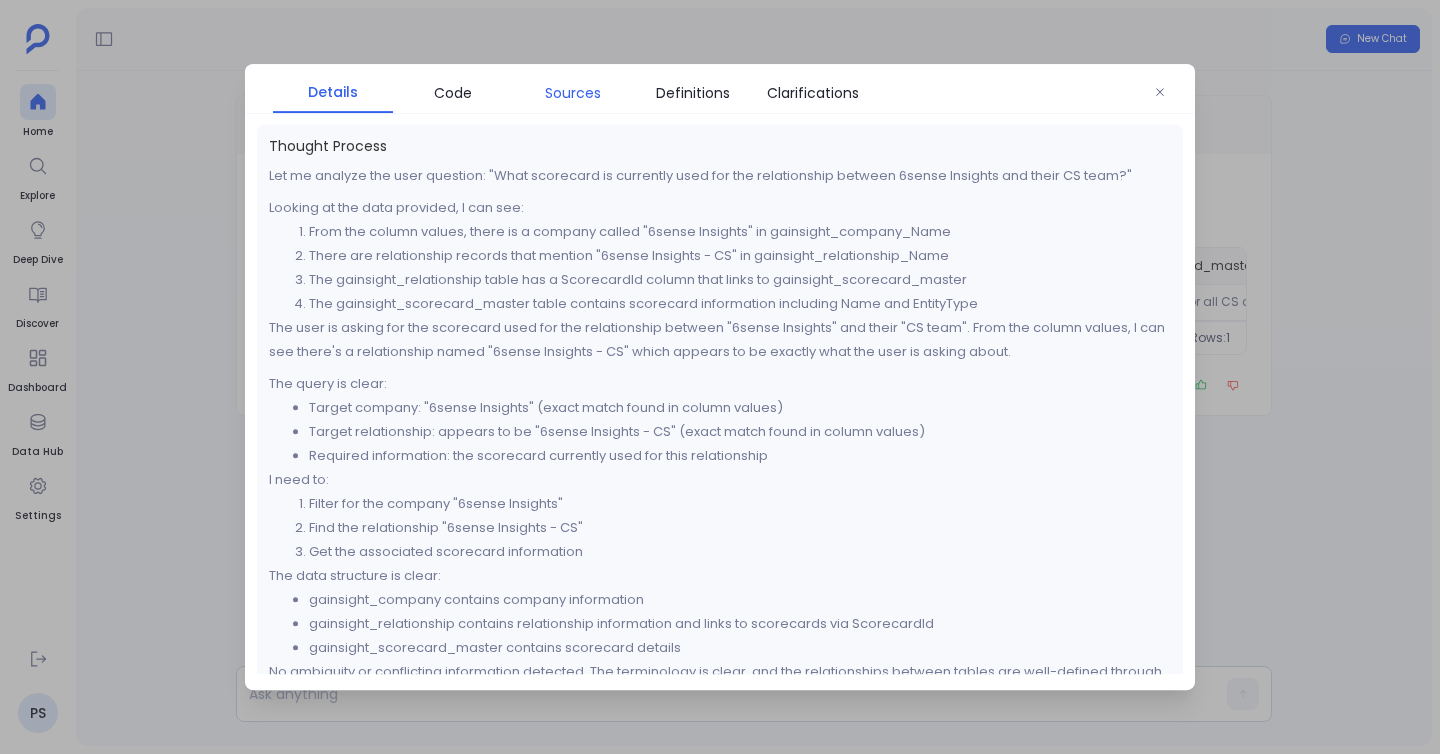 click on "Sources" at bounding box center (573, 93) 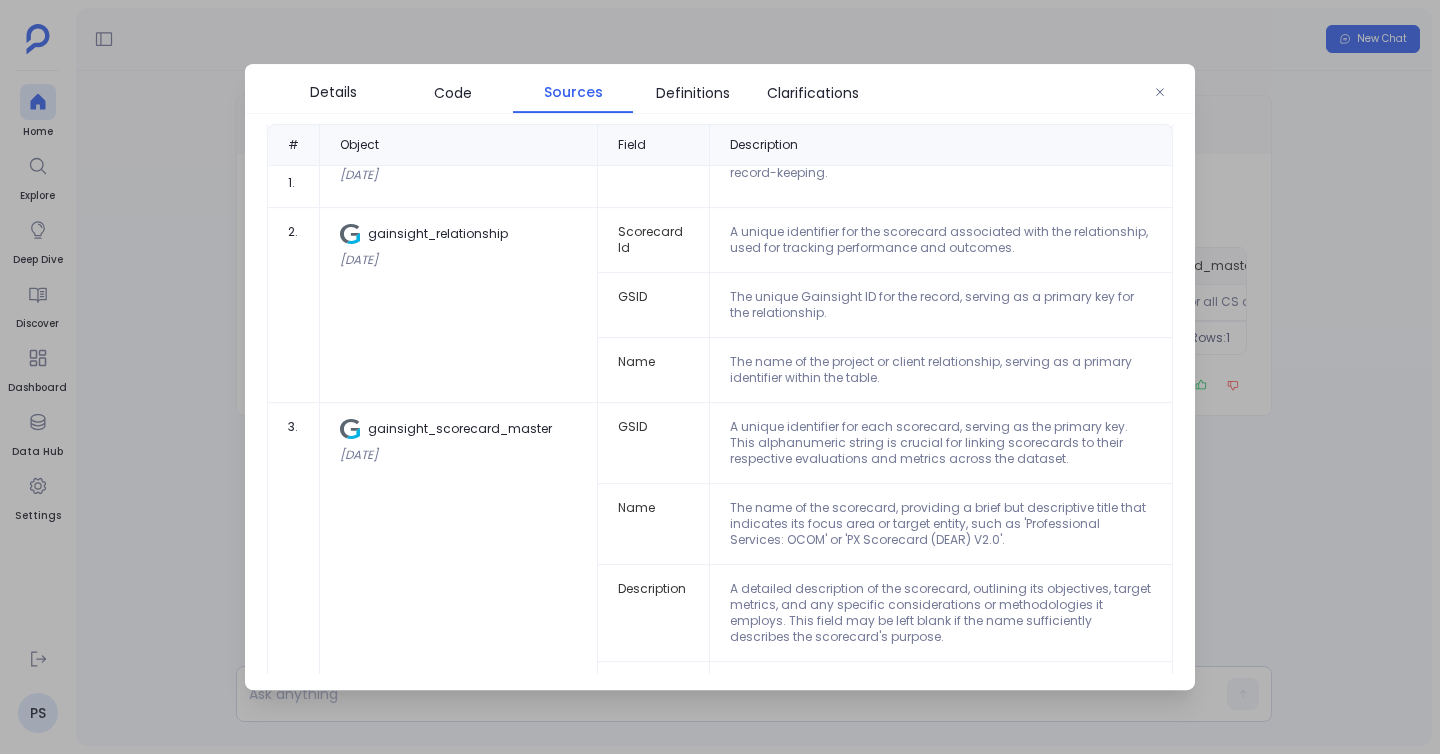 scroll, scrollTop: 0, scrollLeft: 0, axis: both 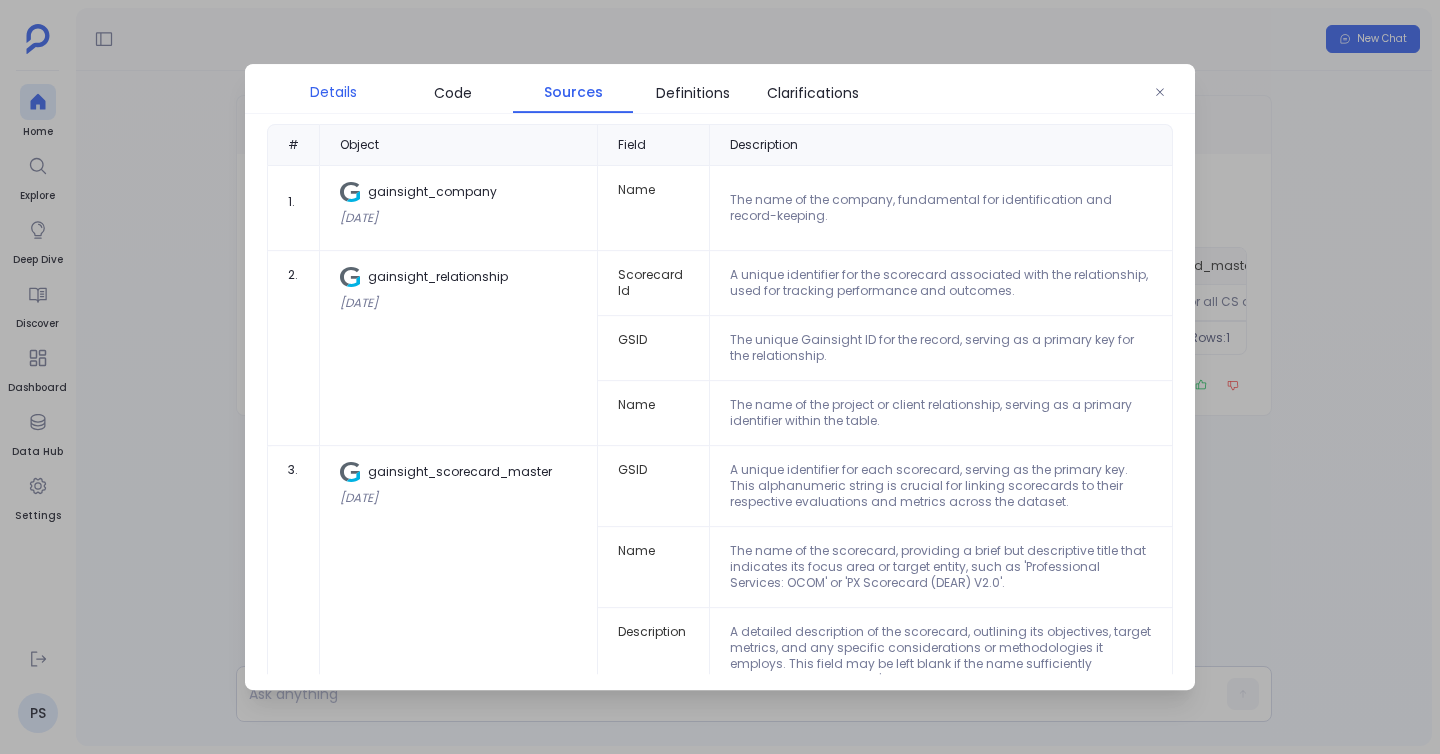 click on "Details" at bounding box center (333, 92) 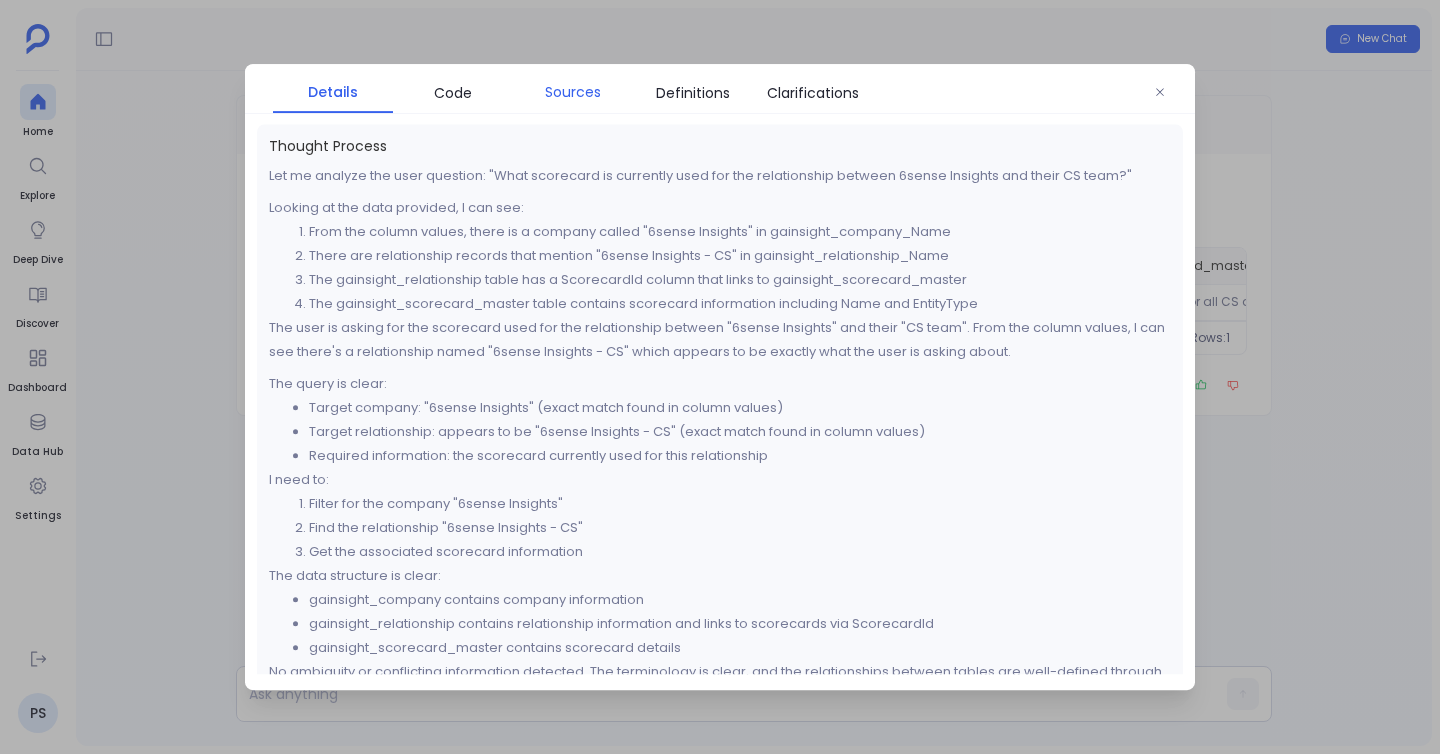 click on "Sources" at bounding box center (573, 92) 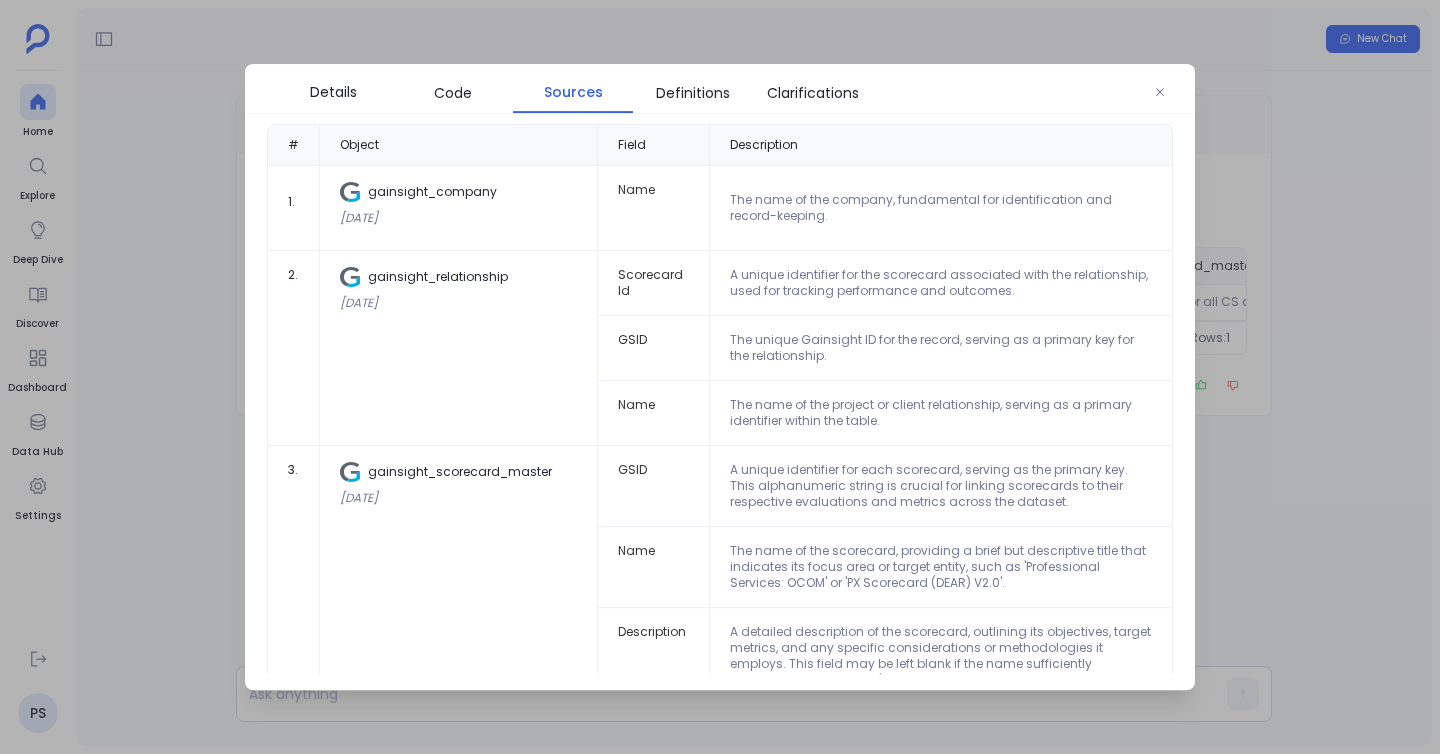 click at bounding box center (720, 377) 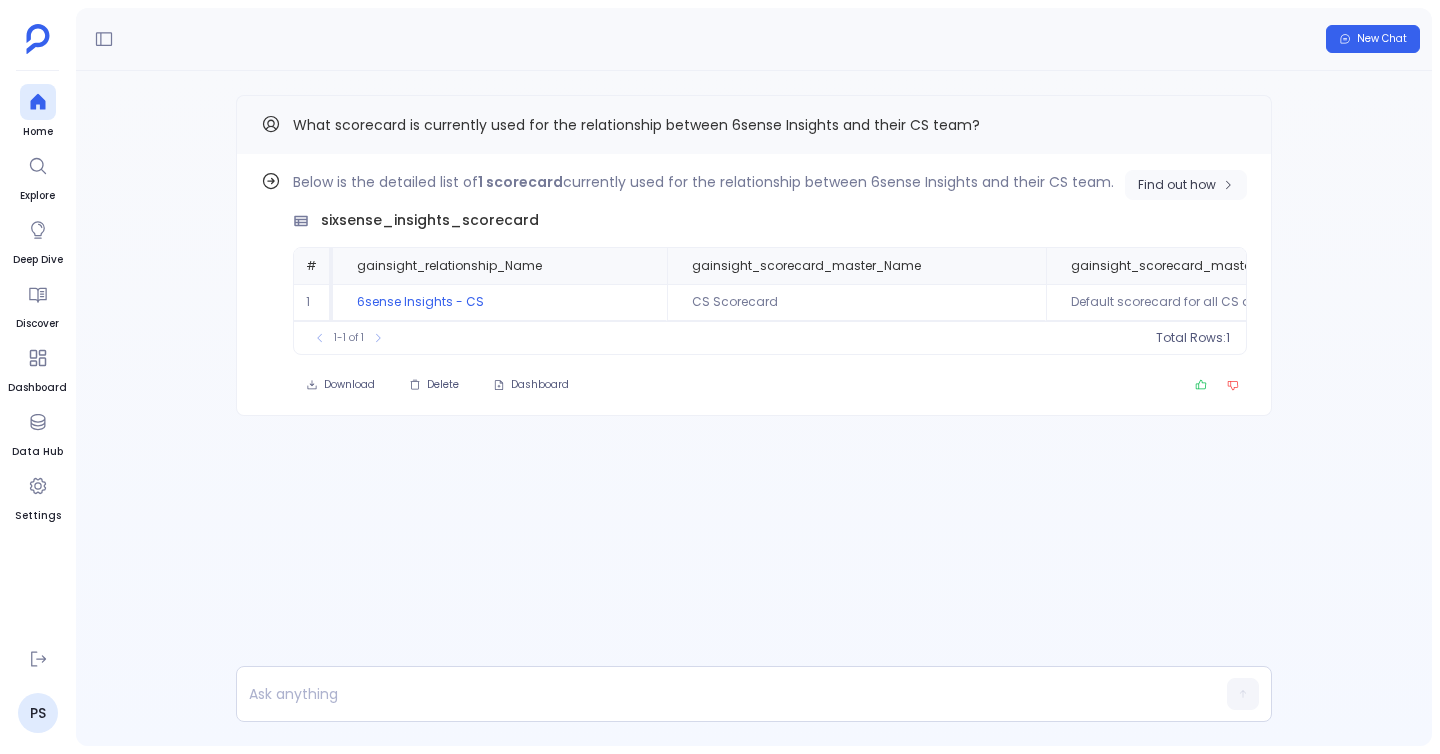 click on "Find out how" at bounding box center (1186, 185) 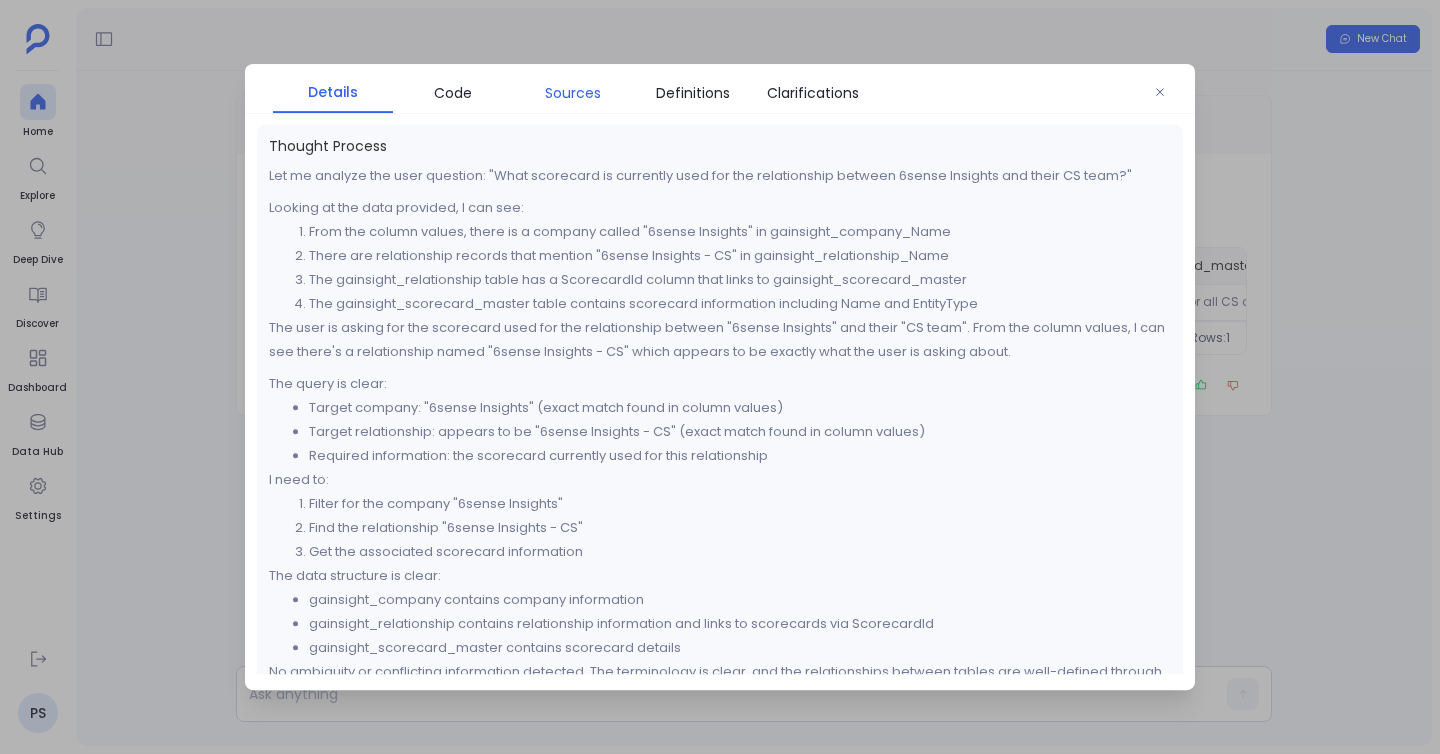 click on "Sources" at bounding box center (573, 93) 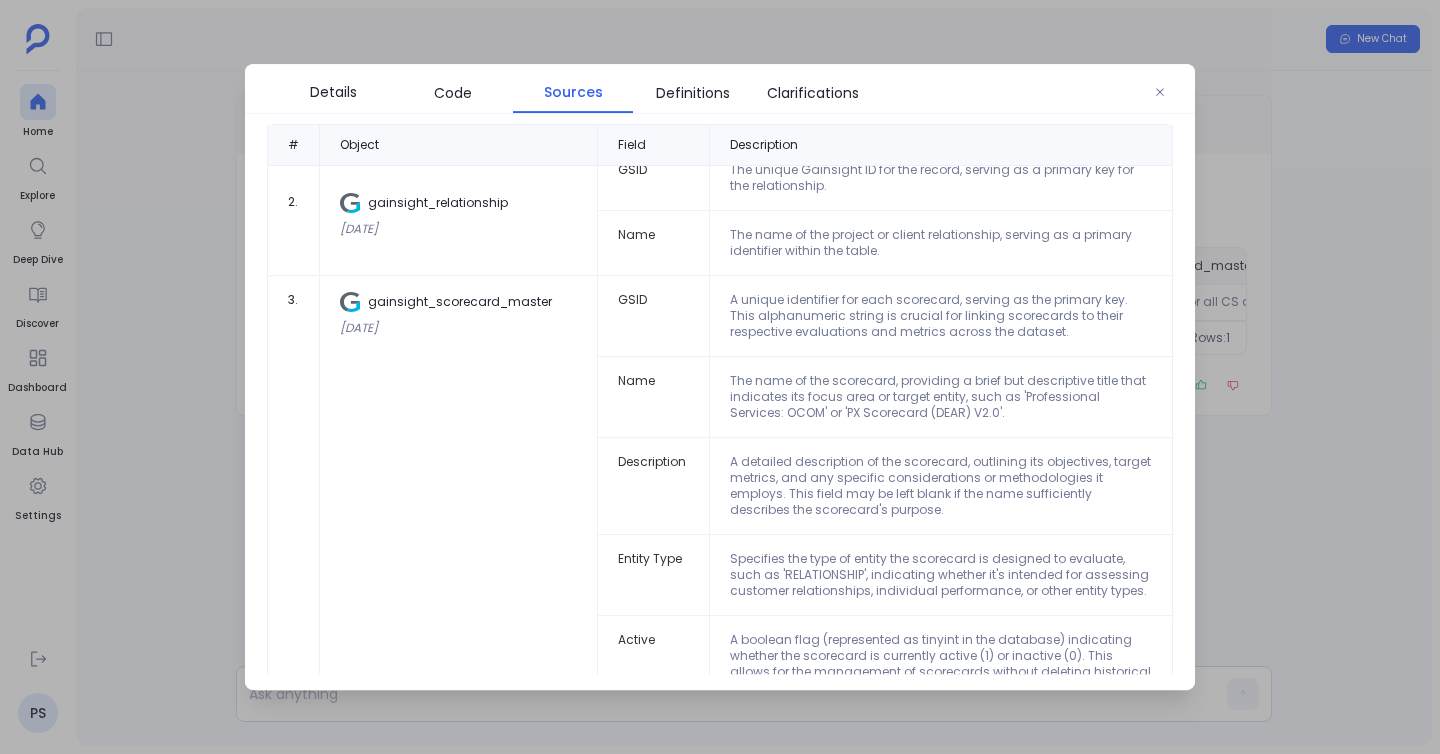 scroll, scrollTop: 168, scrollLeft: 0, axis: vertical 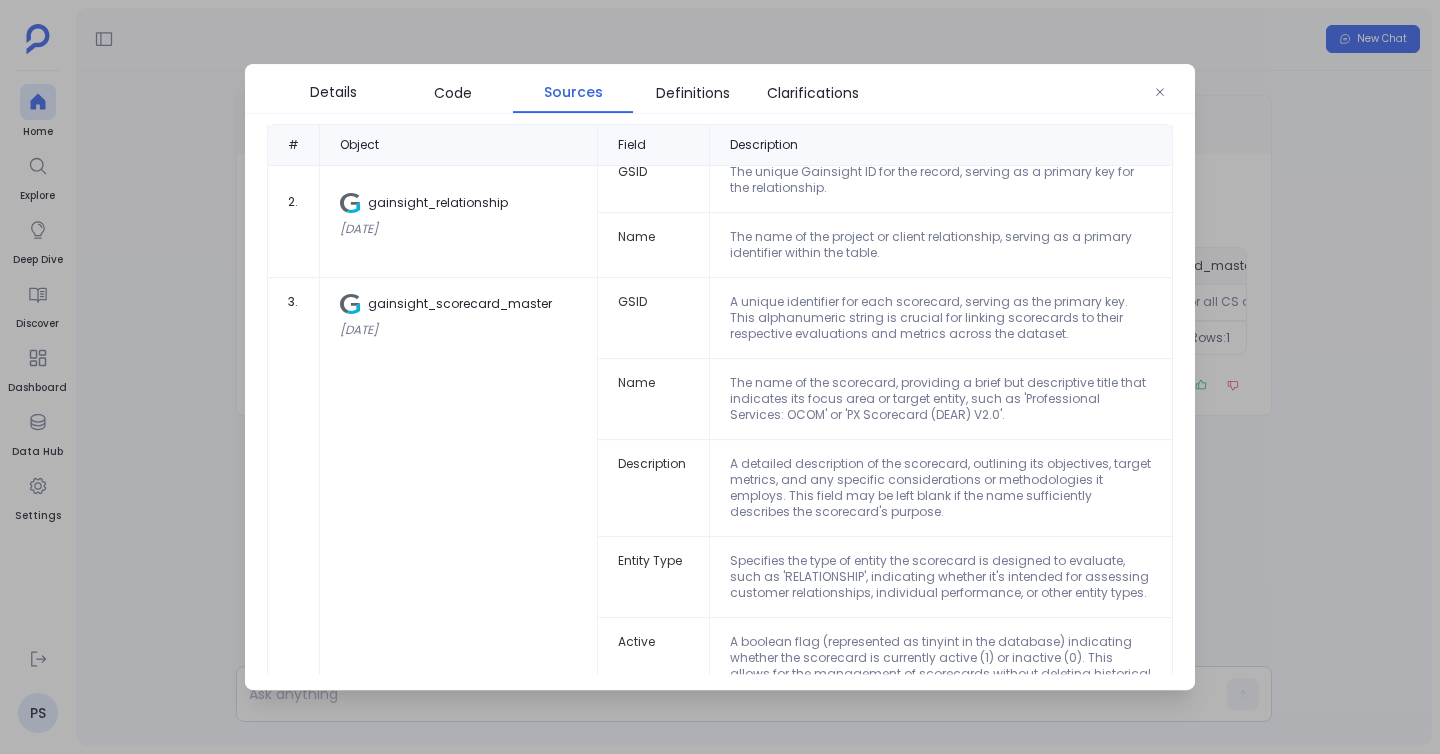 click at bounding box center [720, 377] 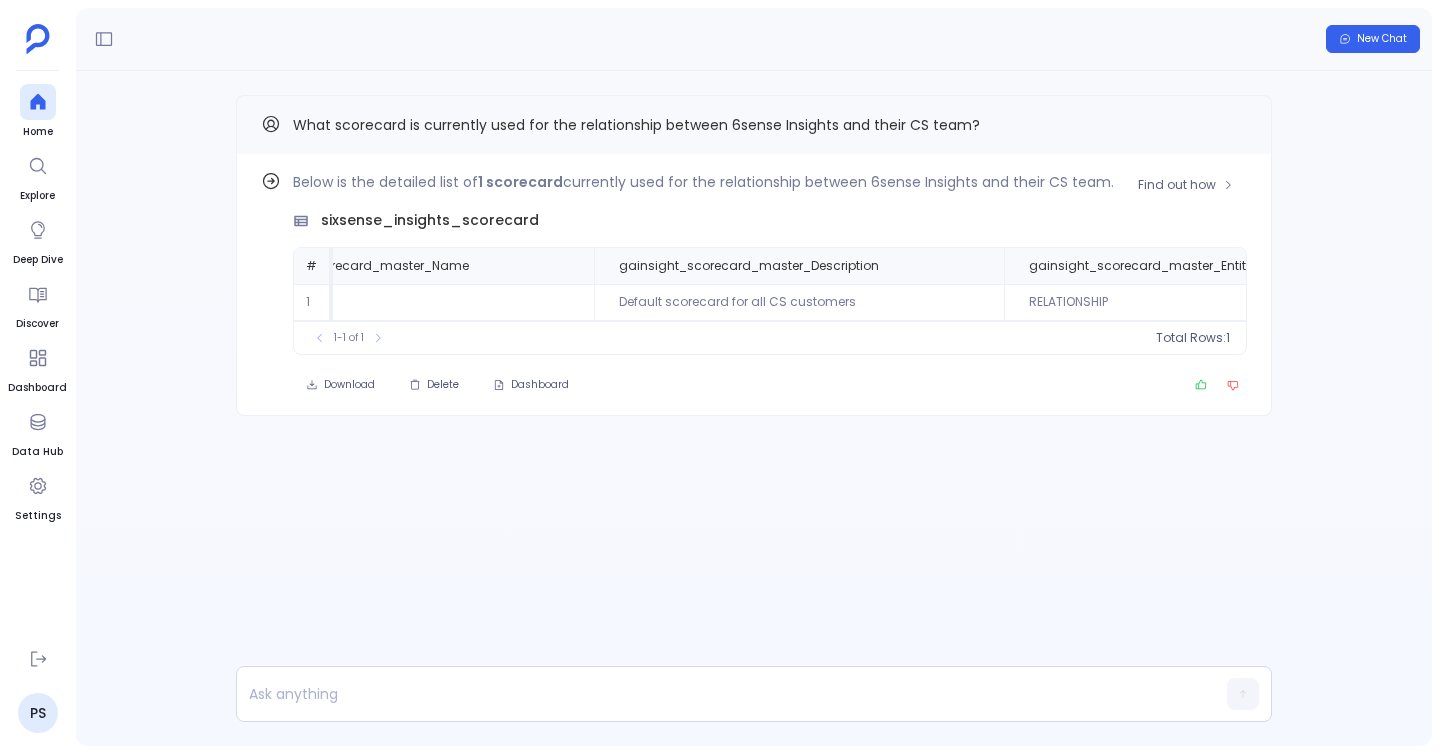 scroll, scrollTop: 0, scrollLeft: 507, axis: horizontal 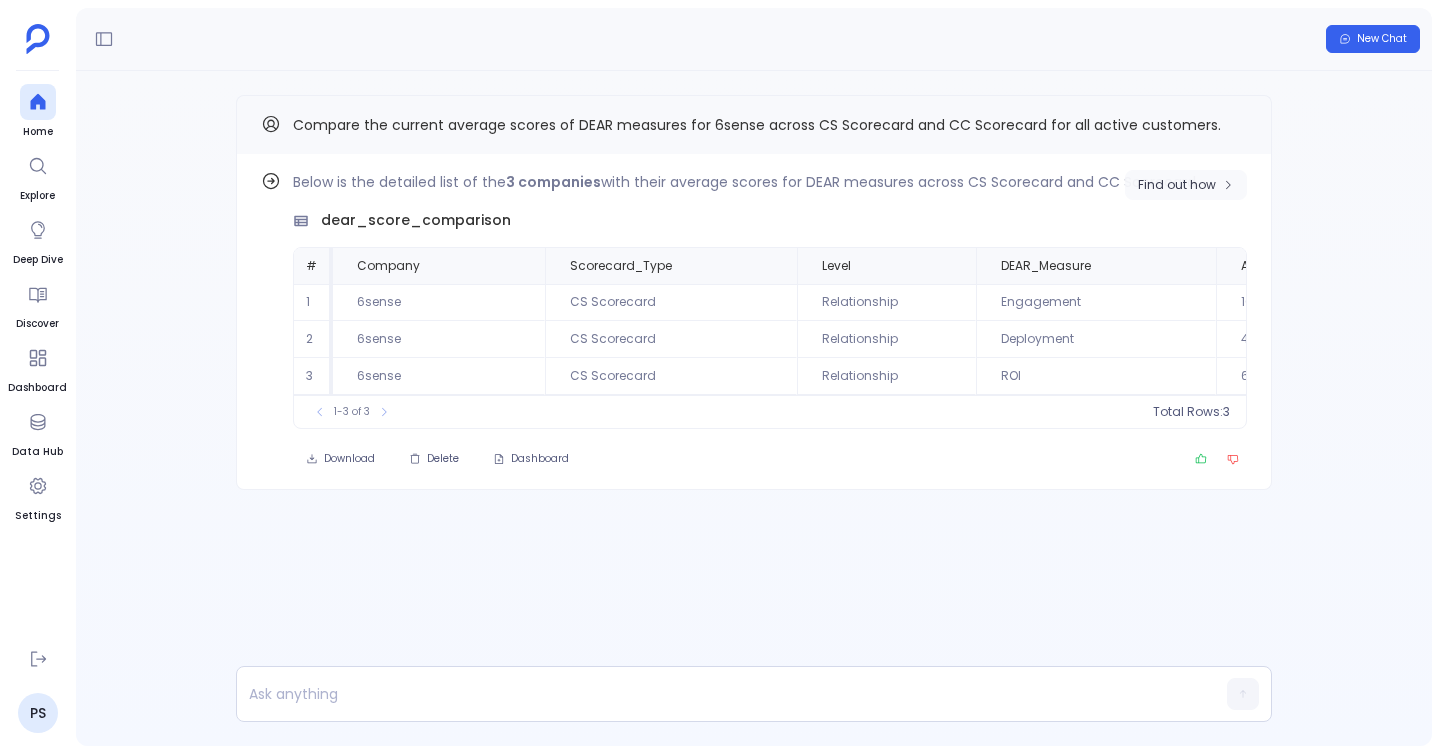 click on "Find out how" at bounding box center [1186, 185] 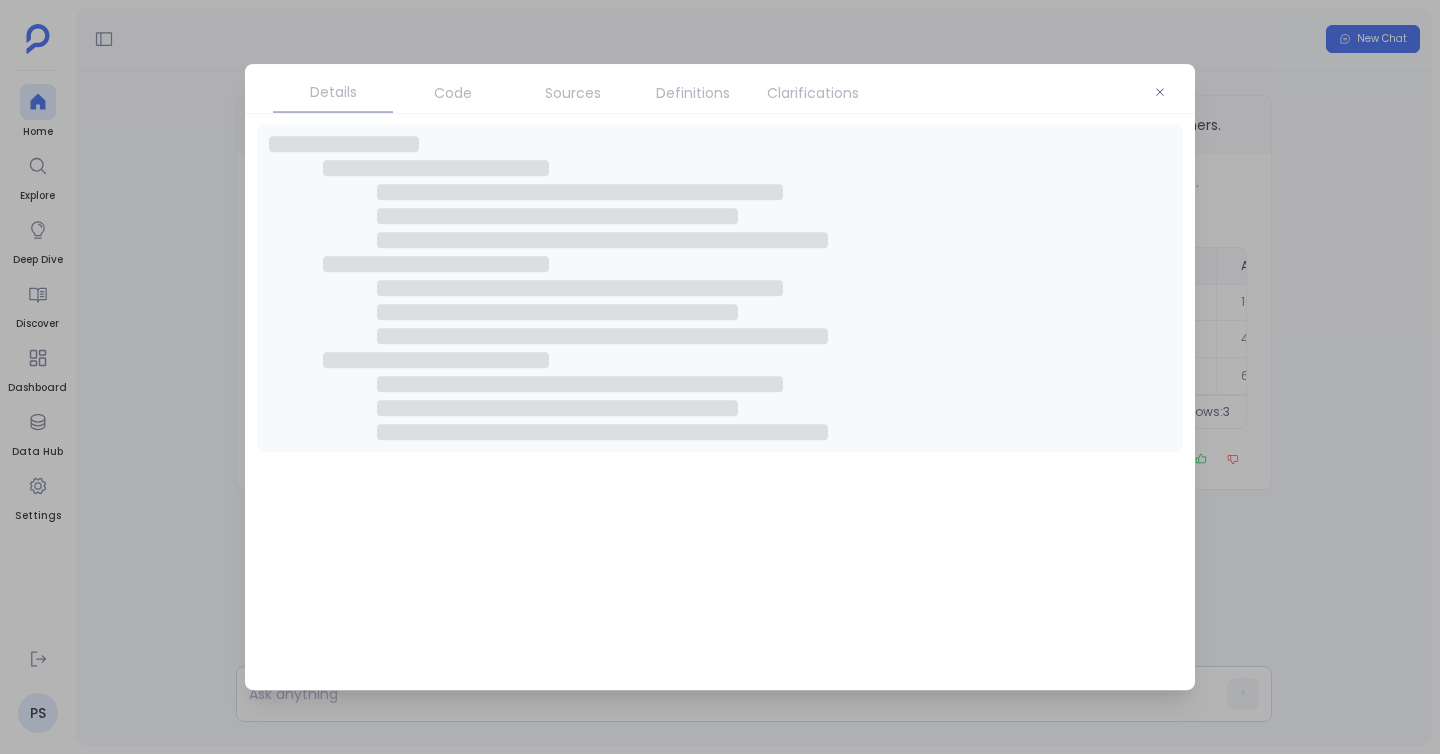 click on "Code" at bounding box center [453, 93] 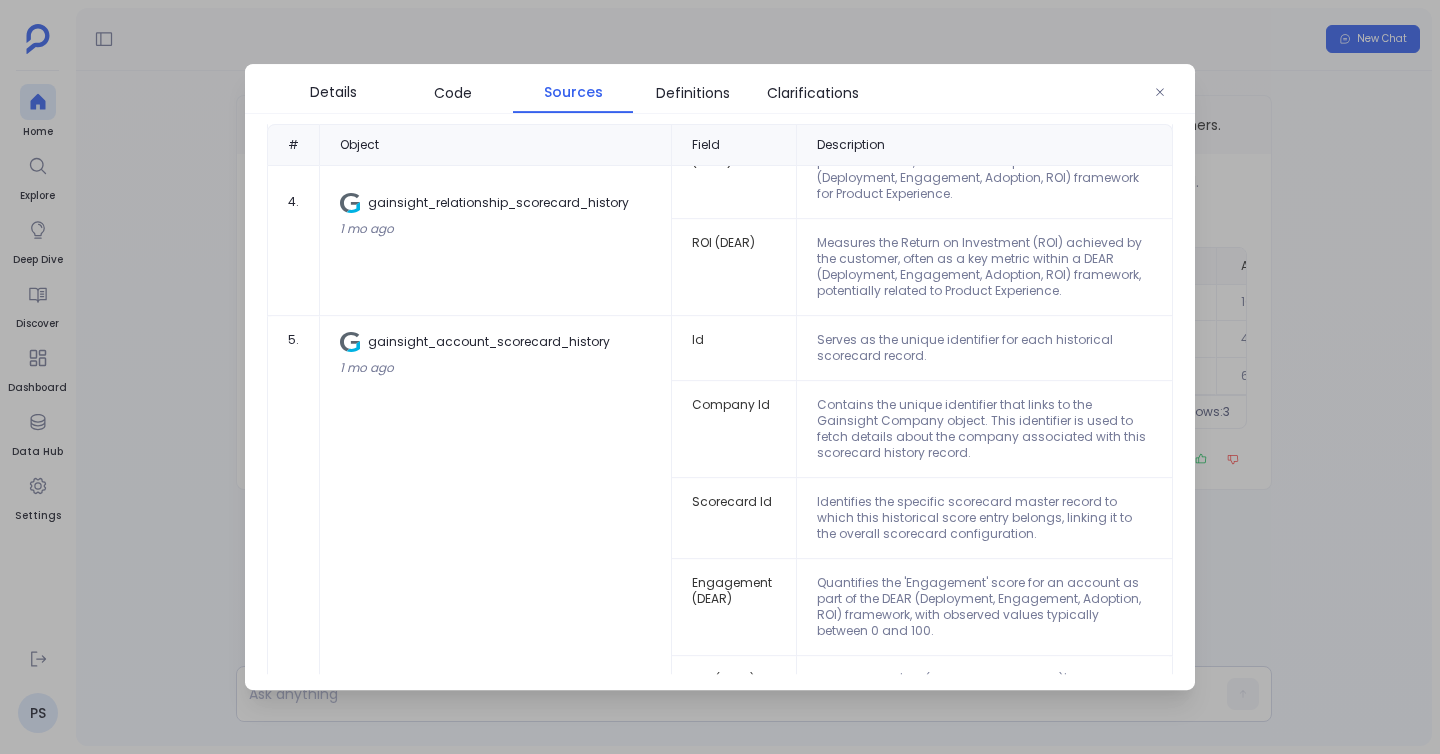 scroll, scrollTop: 1228, scrollLeft: 0, axis: vertical 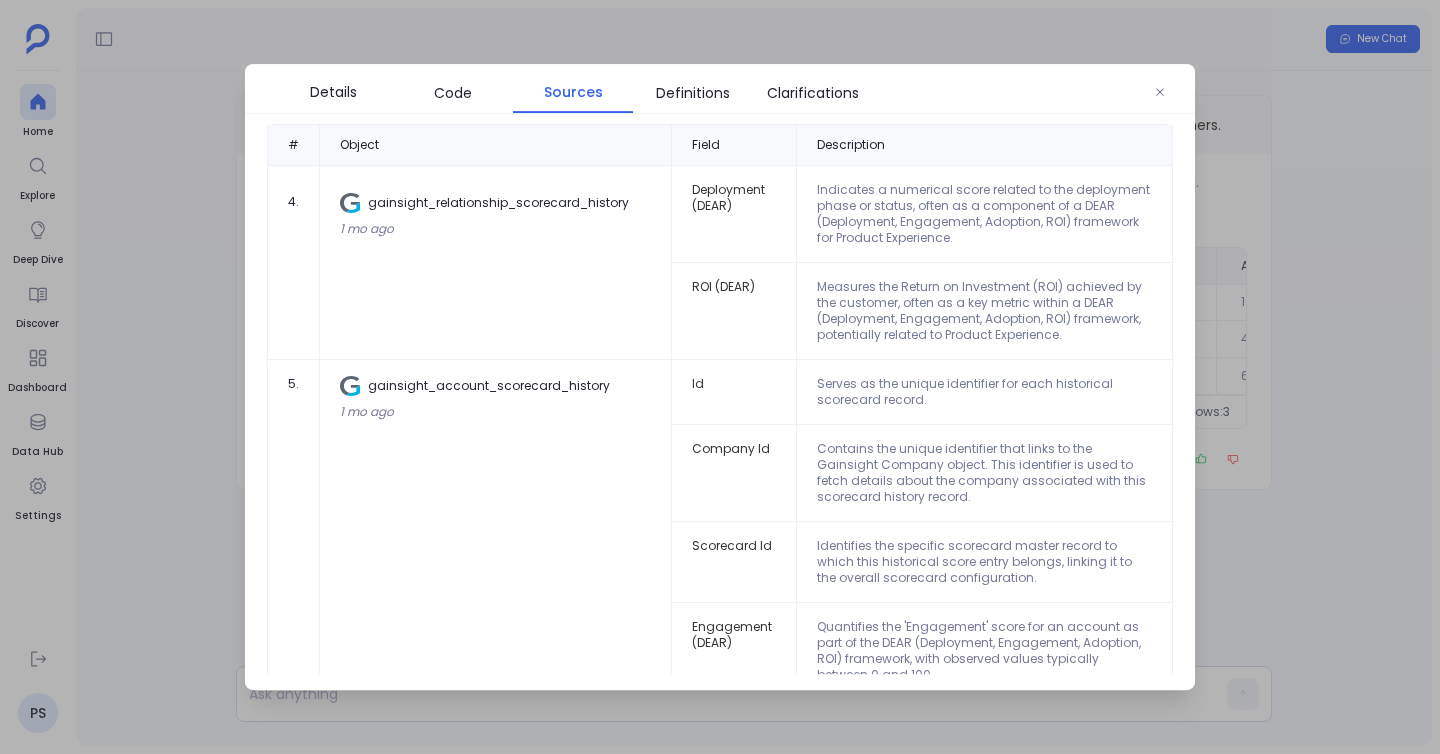 click at bounding box center (720, 377) 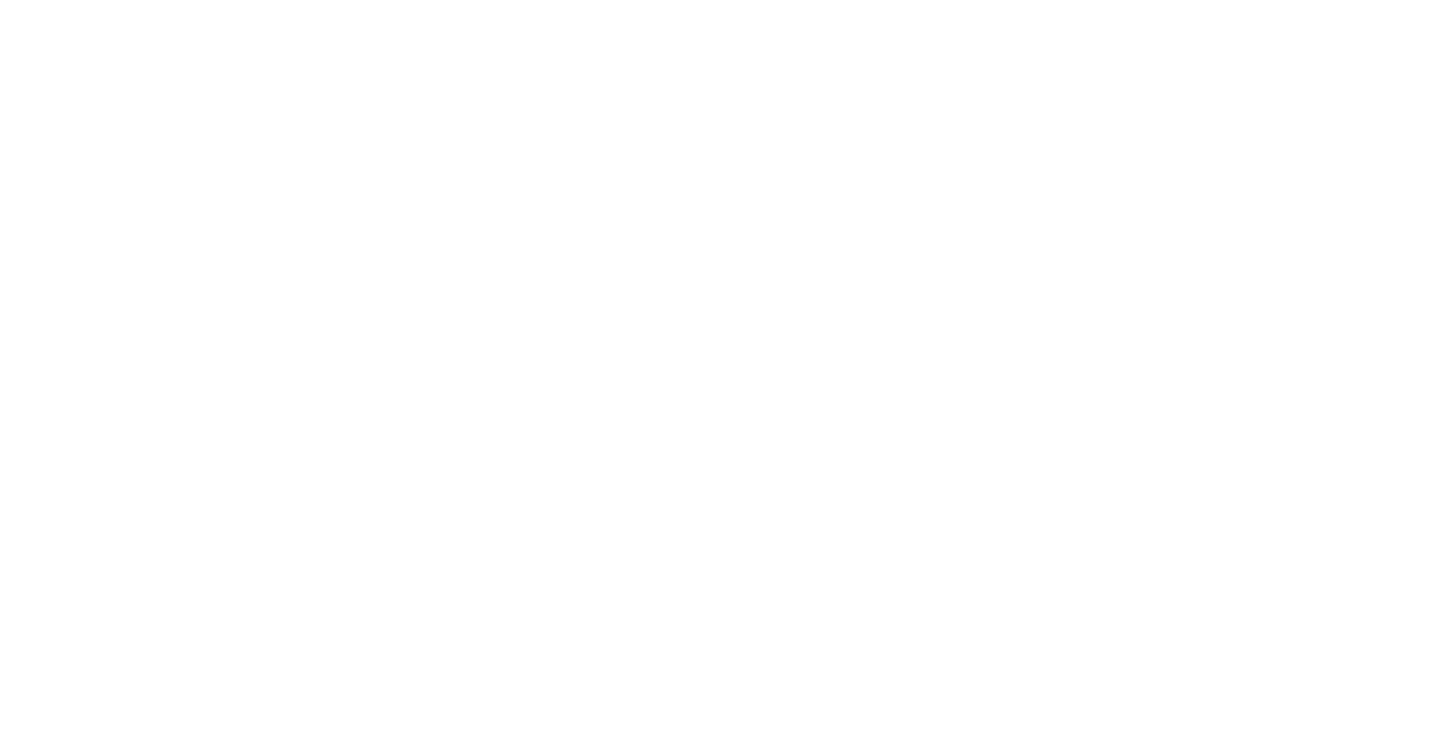 scroll, scrollTop: 0, scrollLeft: 0, axis: both 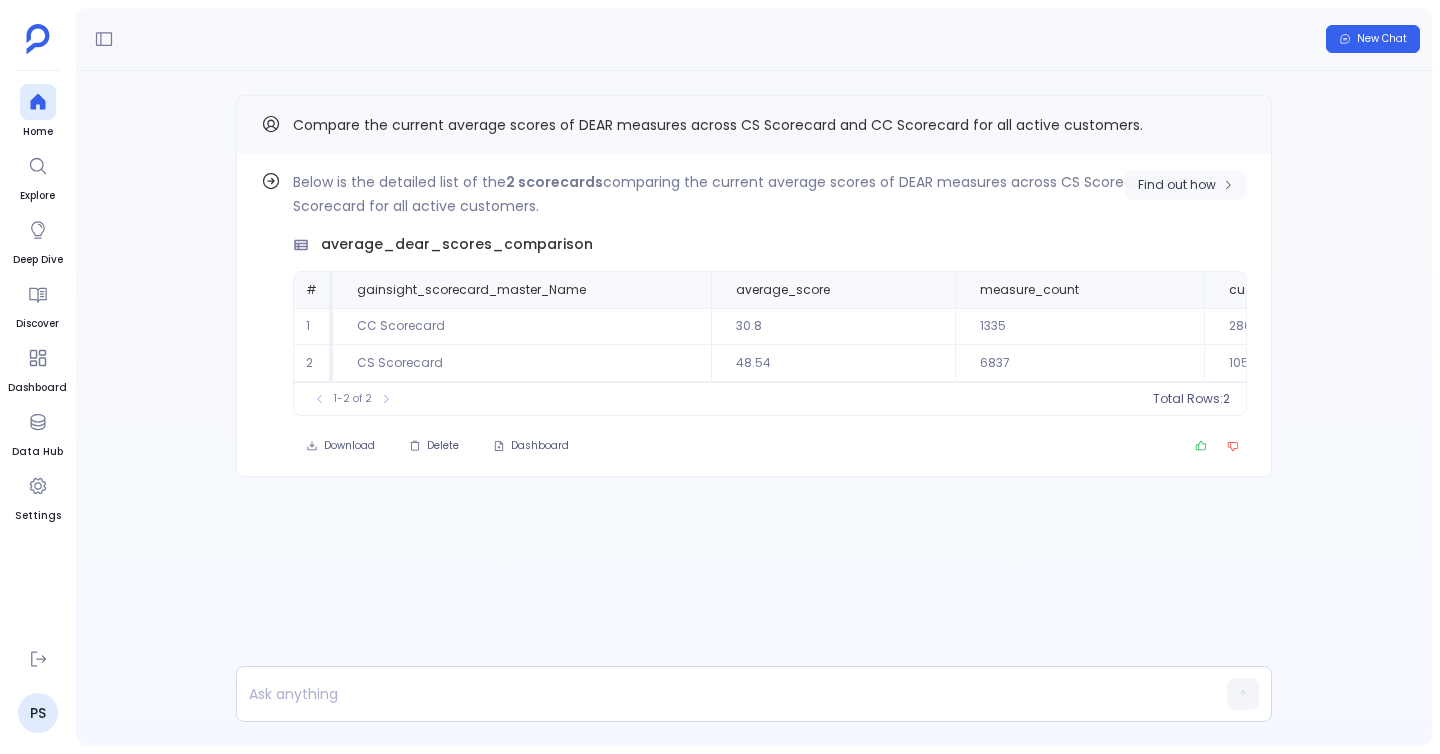 click on "Find out how" at bounding box center (1186, 185) 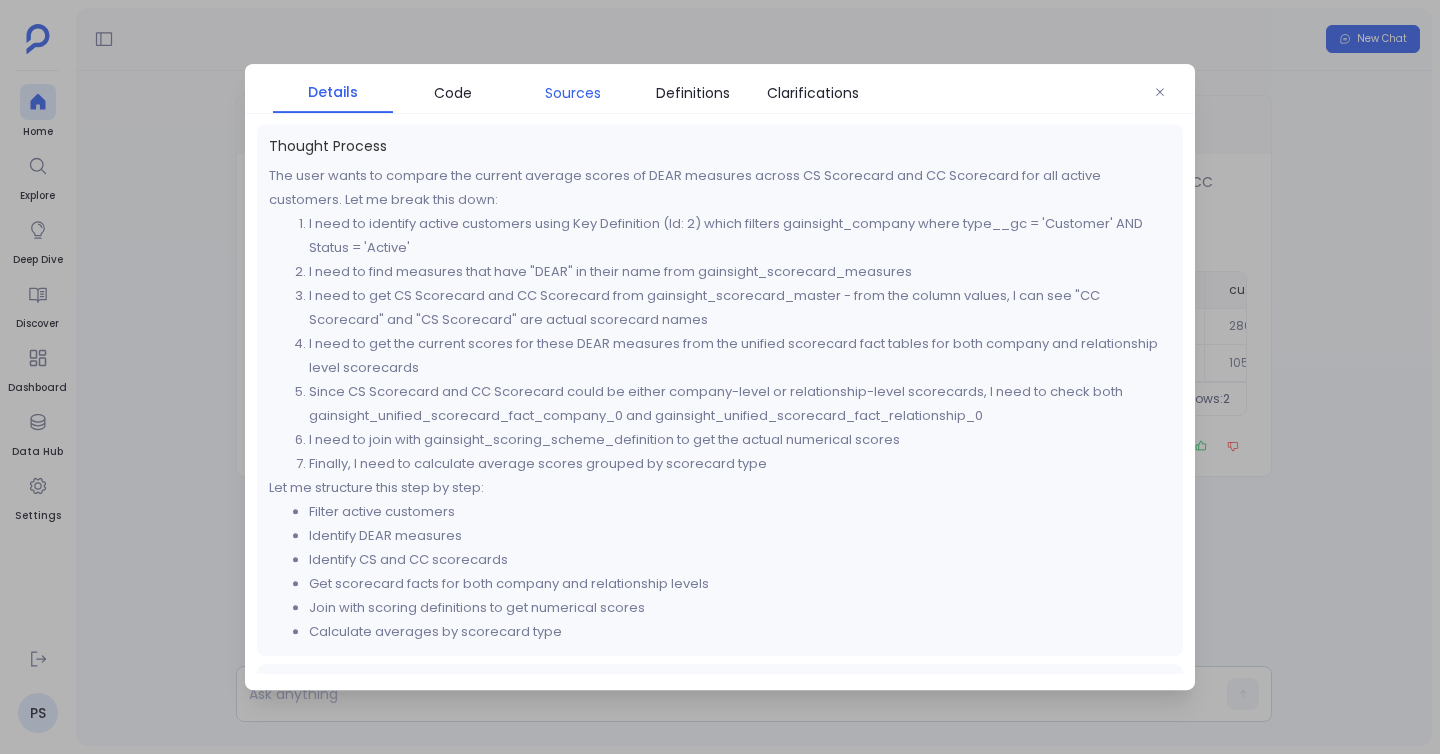 click on "Sources" at bounding box center (573, 93) 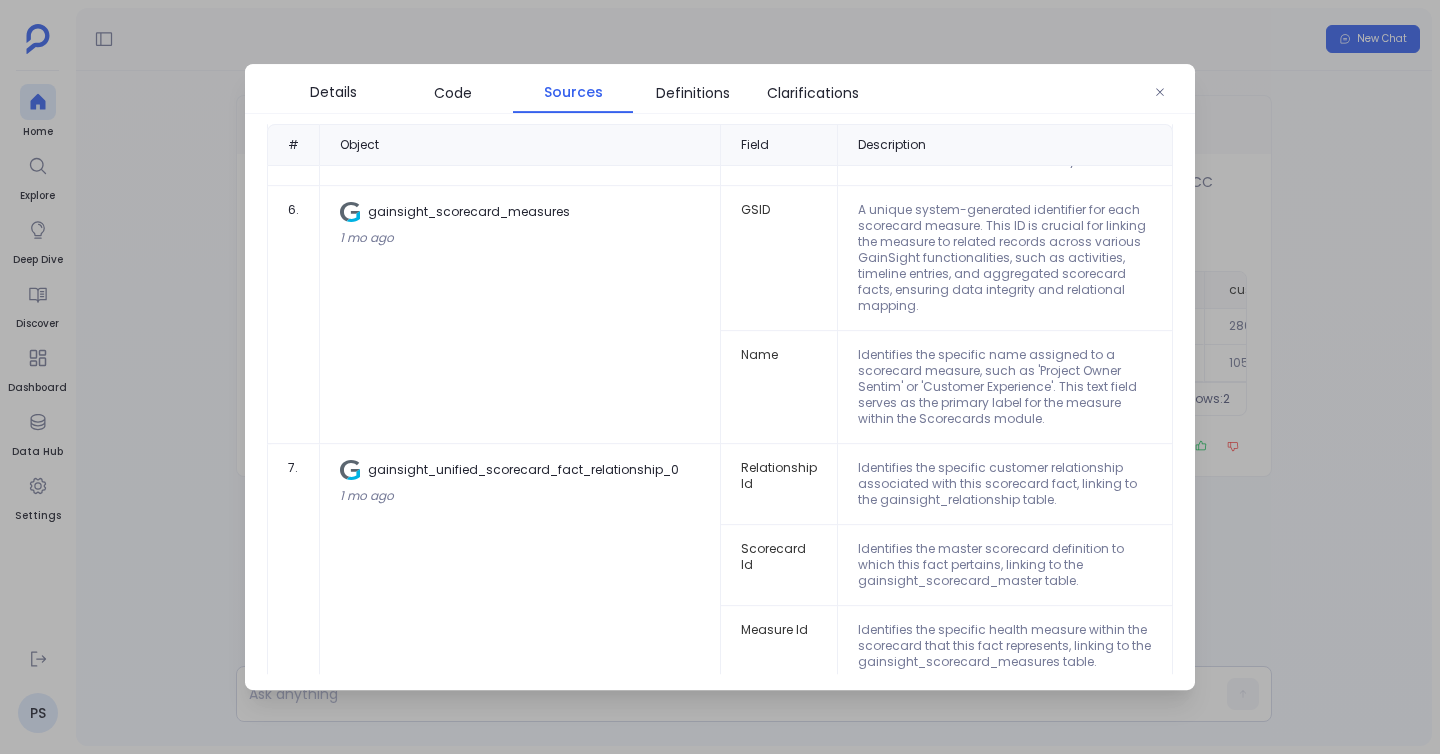 scroll, scrollTop: 1637, scrollLeft: 0, axis: vertical 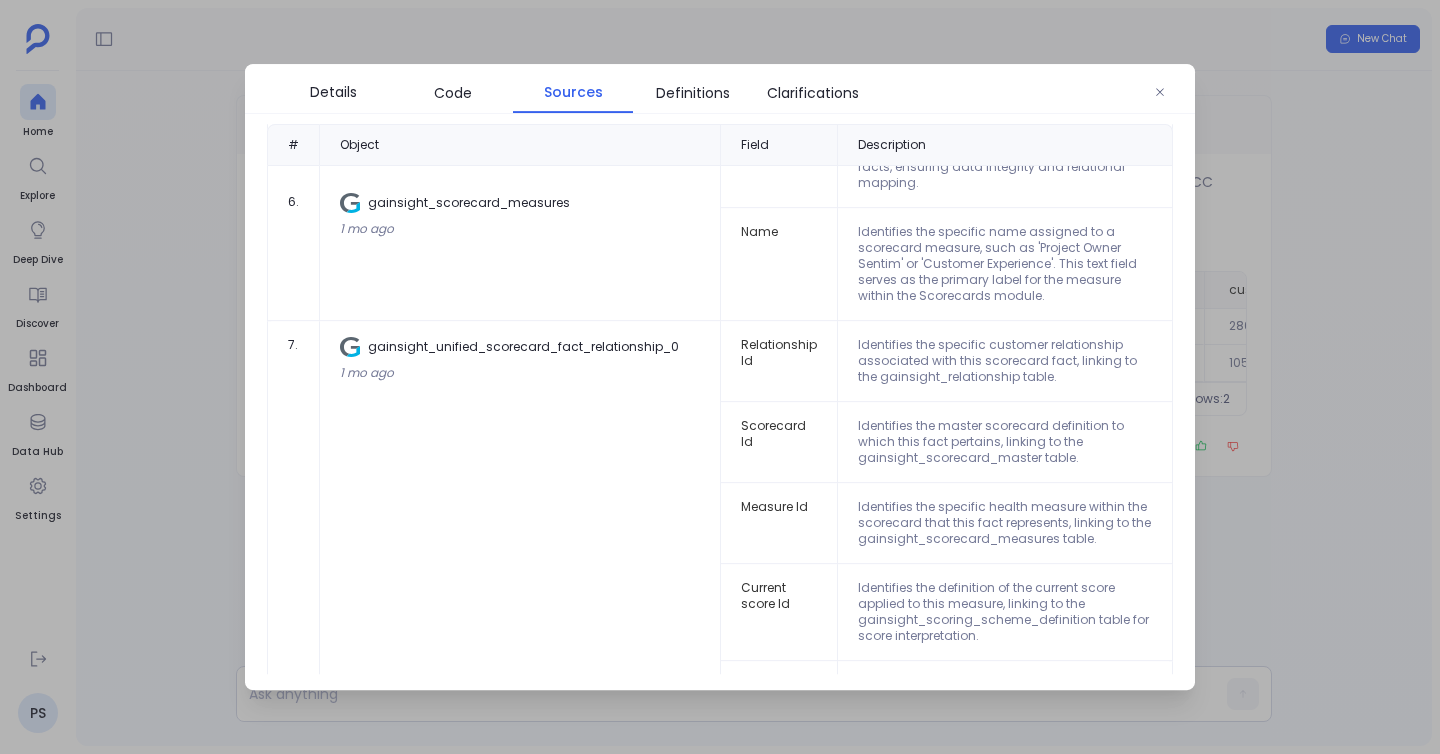 click at bounding box center [720, 377] 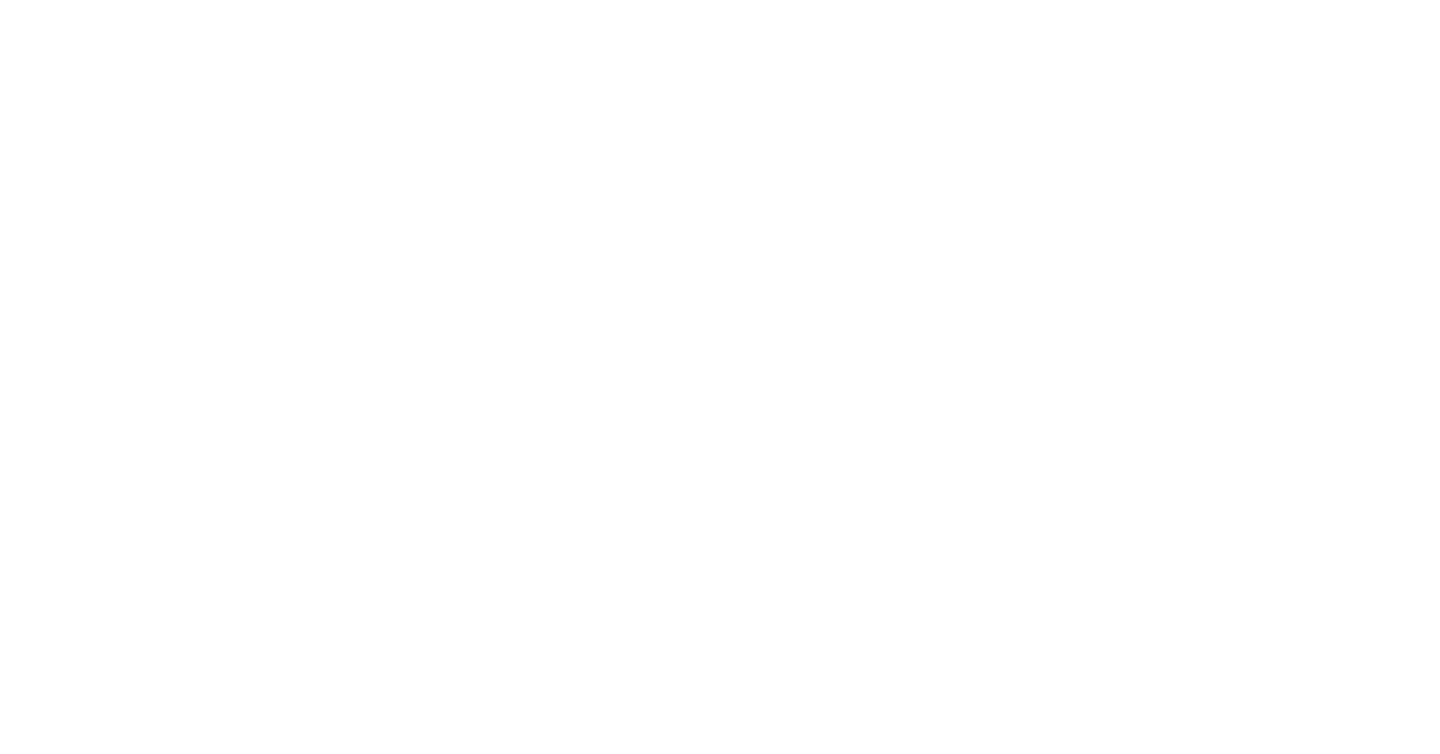 scroll, scrollTop: 0, scrollLeft: 0, axis: both 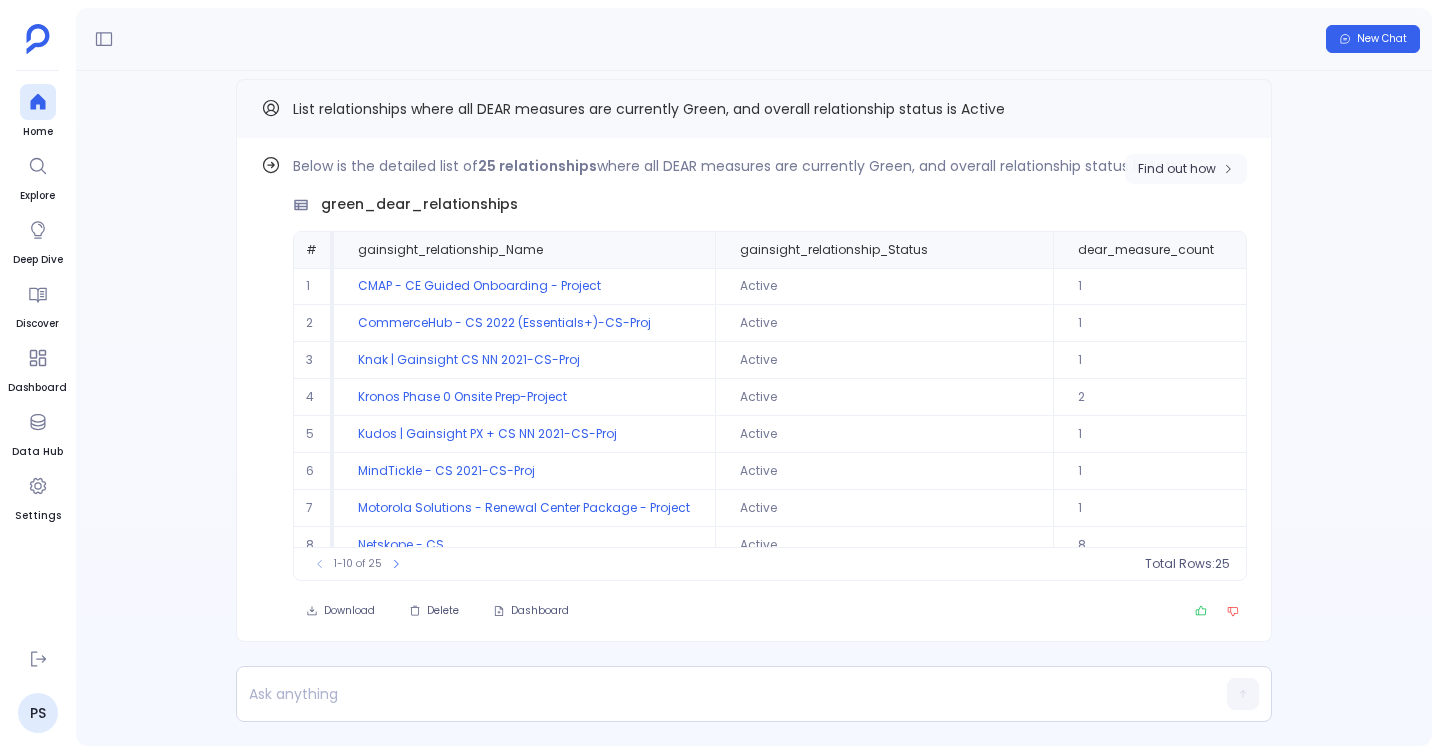 click 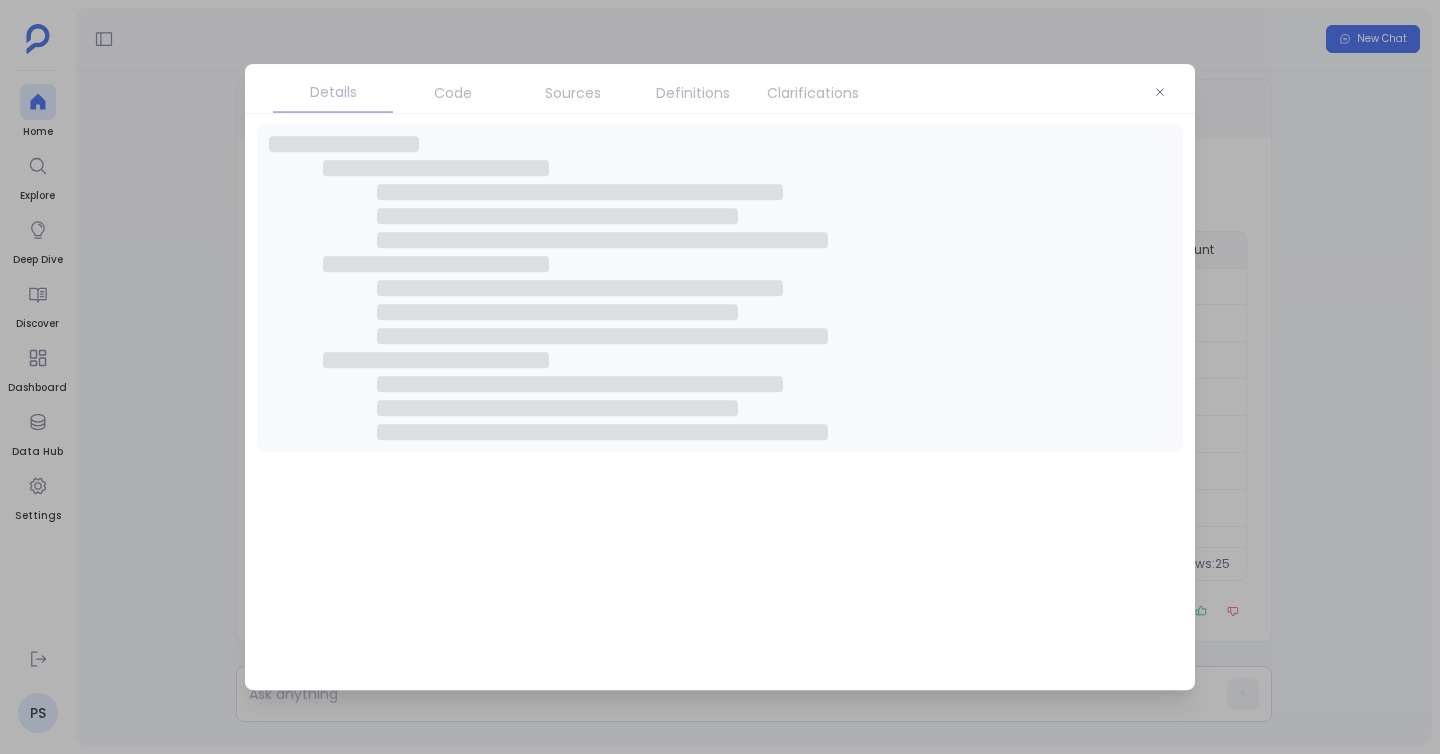 click on "Details Code Sources Definitions Clarifications" at bounding box center [720, 89] 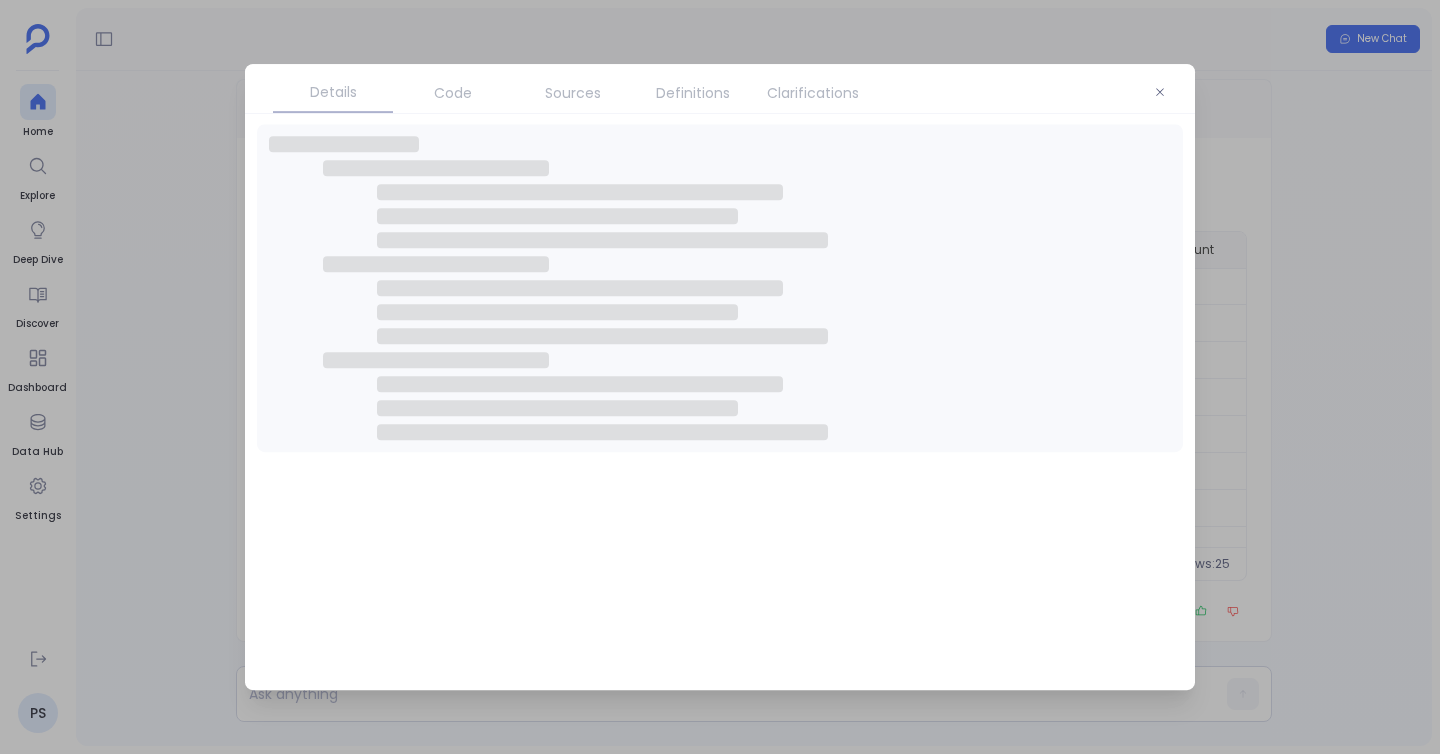 click on "Sources" at bounding box center (573, 93) 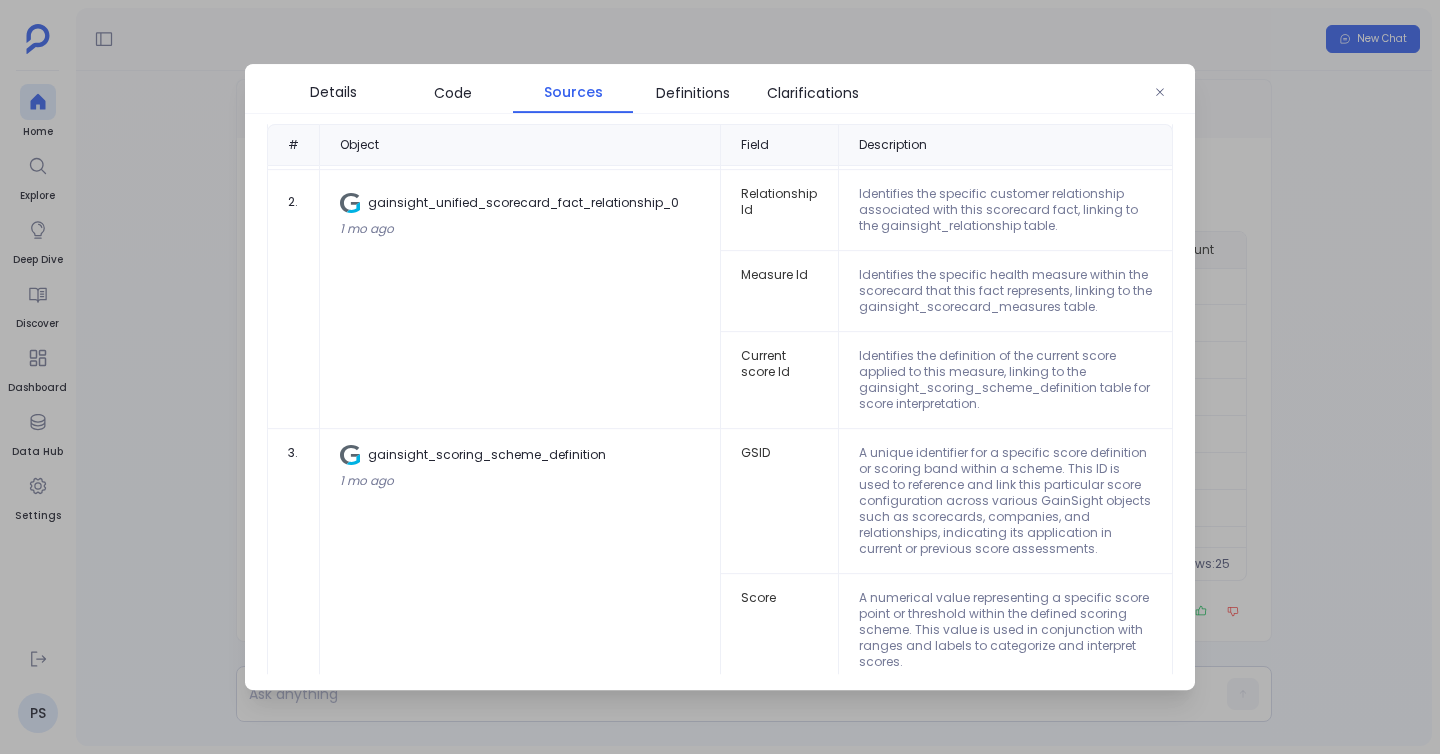 scroll, scrollTop: 0, scrollLeft: 0, axis: both 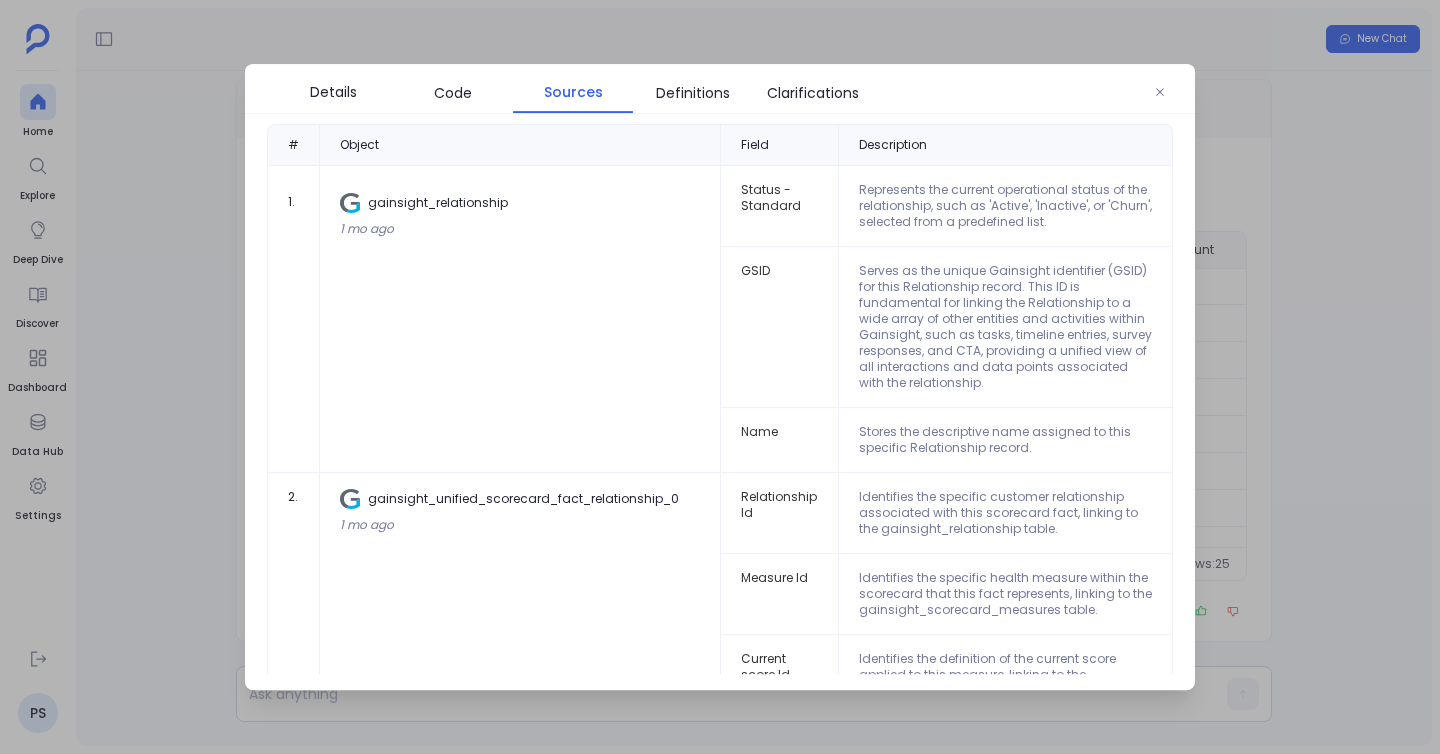click at bounding box center [720, 377] 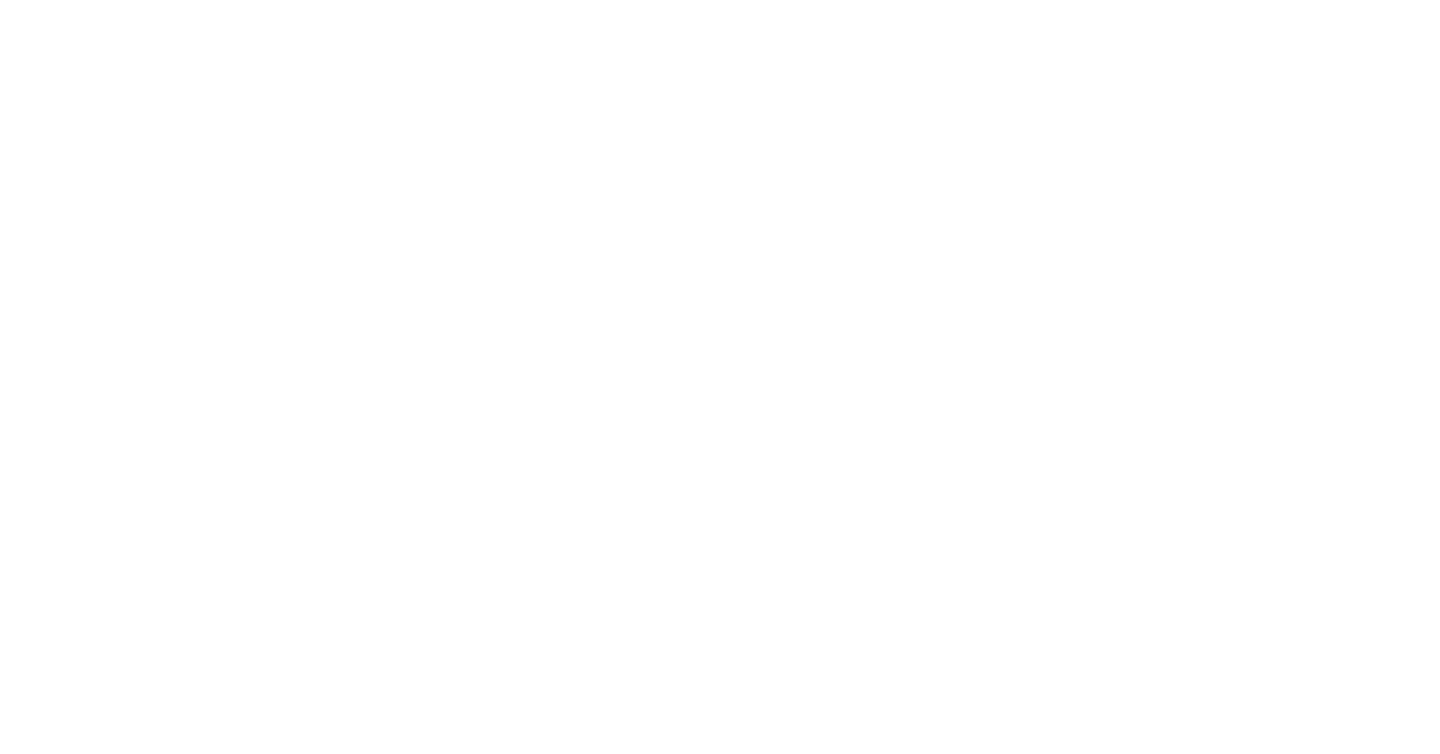 scroll, scrollTop: 0, scrollLeft: 0, axis: both 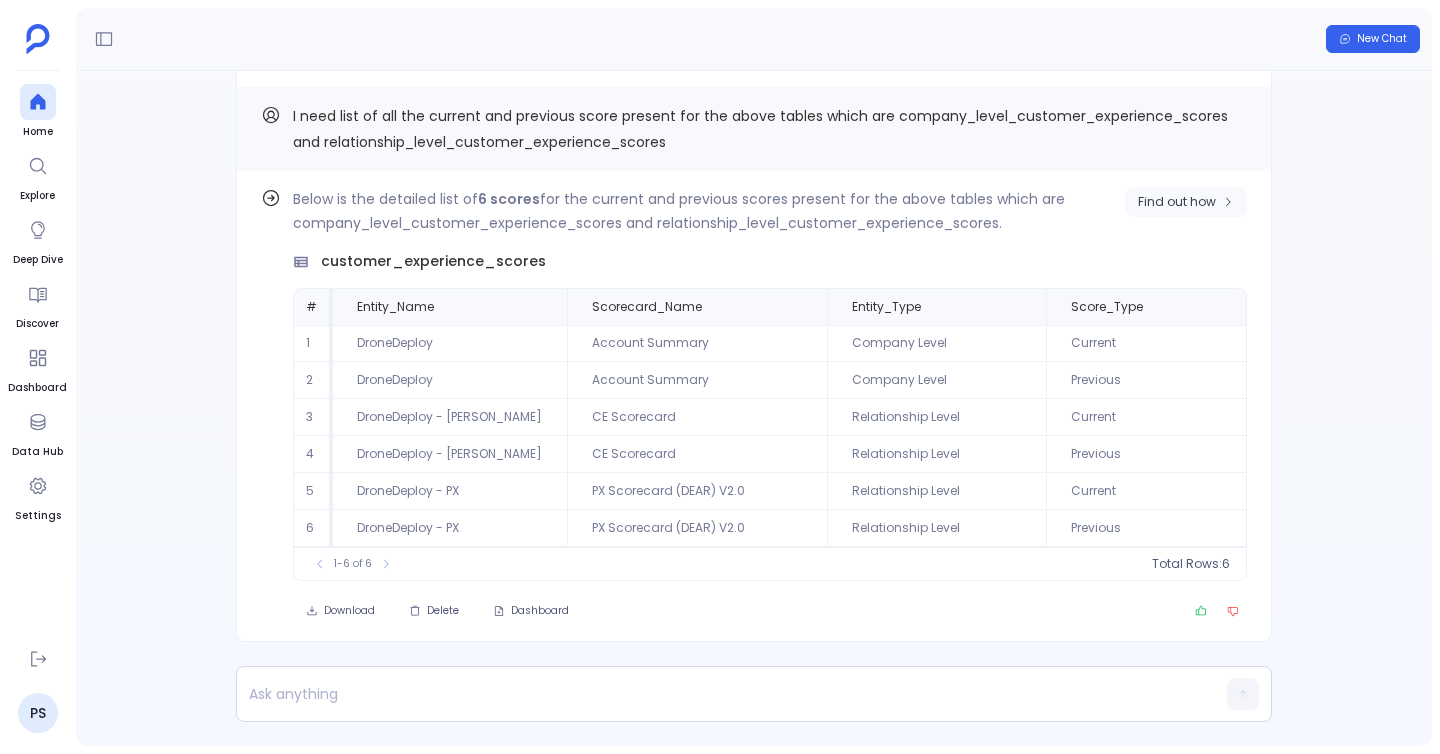 click on "Find out how" at bounding box center (1186, 202) 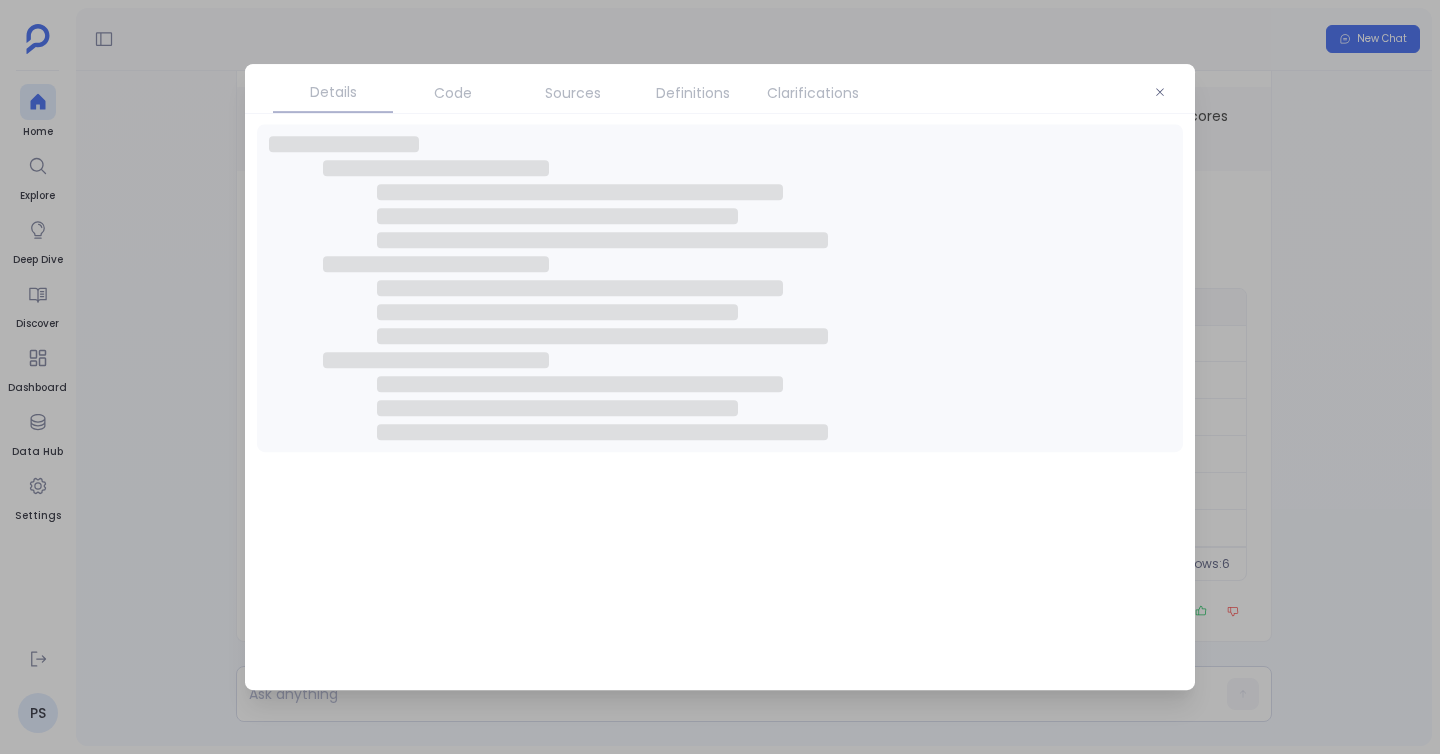 click at bounding box center (720, 377) 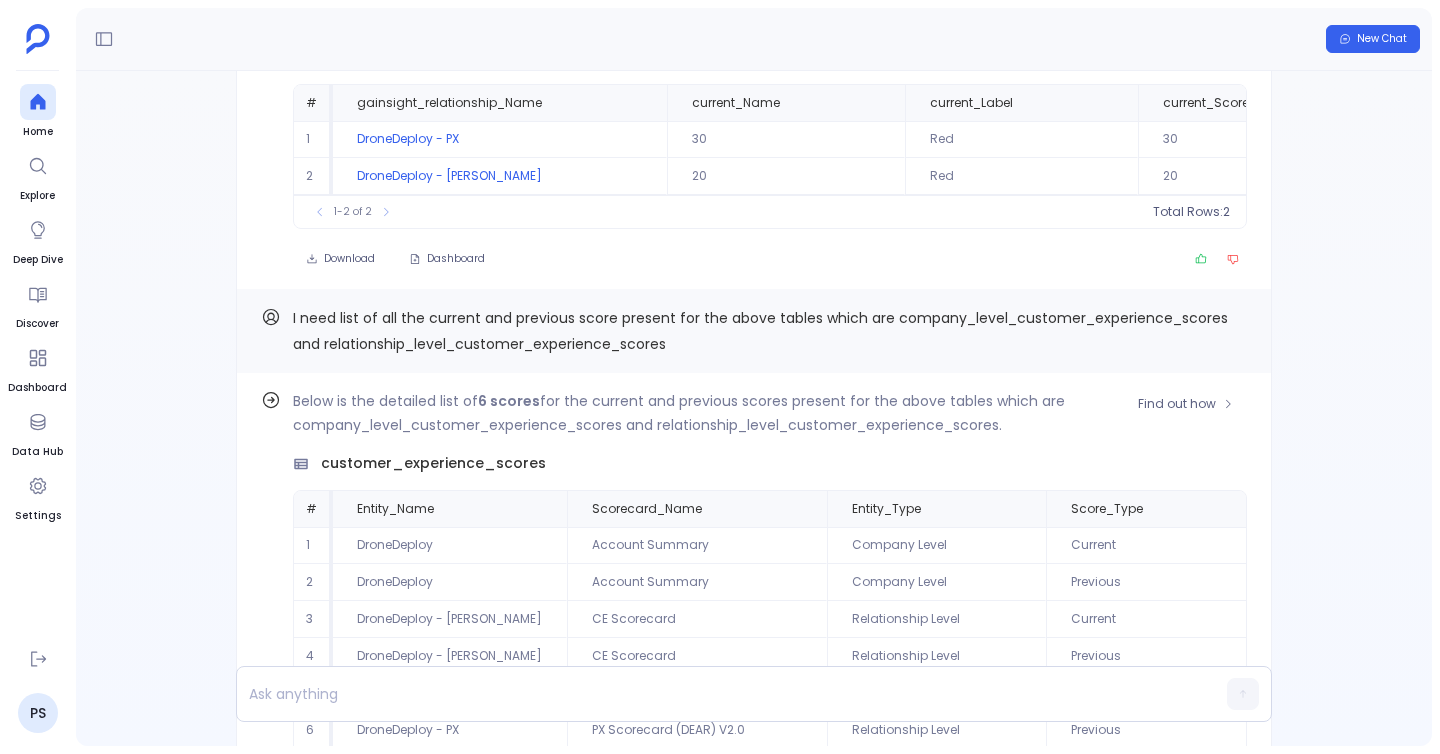 scroll, scrollTop: -565, scrollLeft: 0, axis: vertical 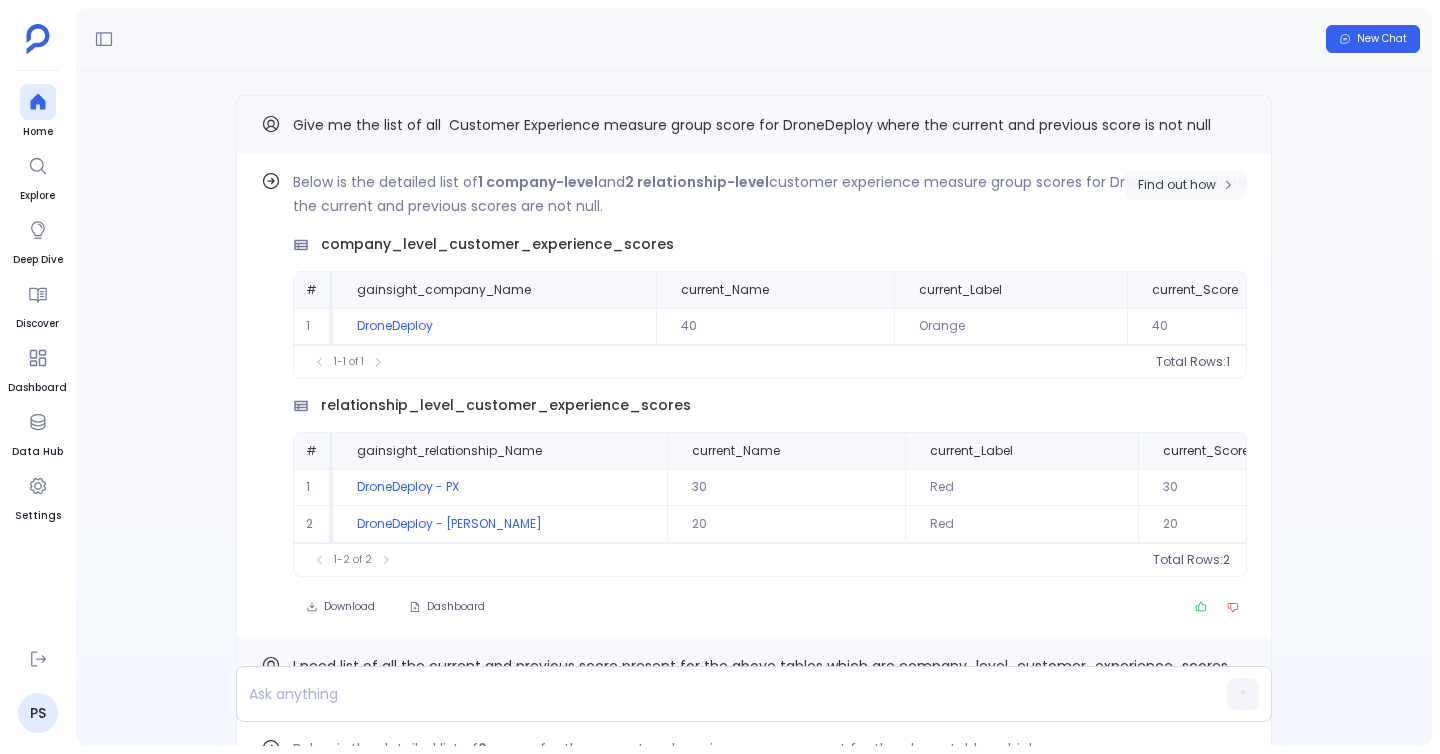 click on "Find out how" at bounding box center [1177, 185] 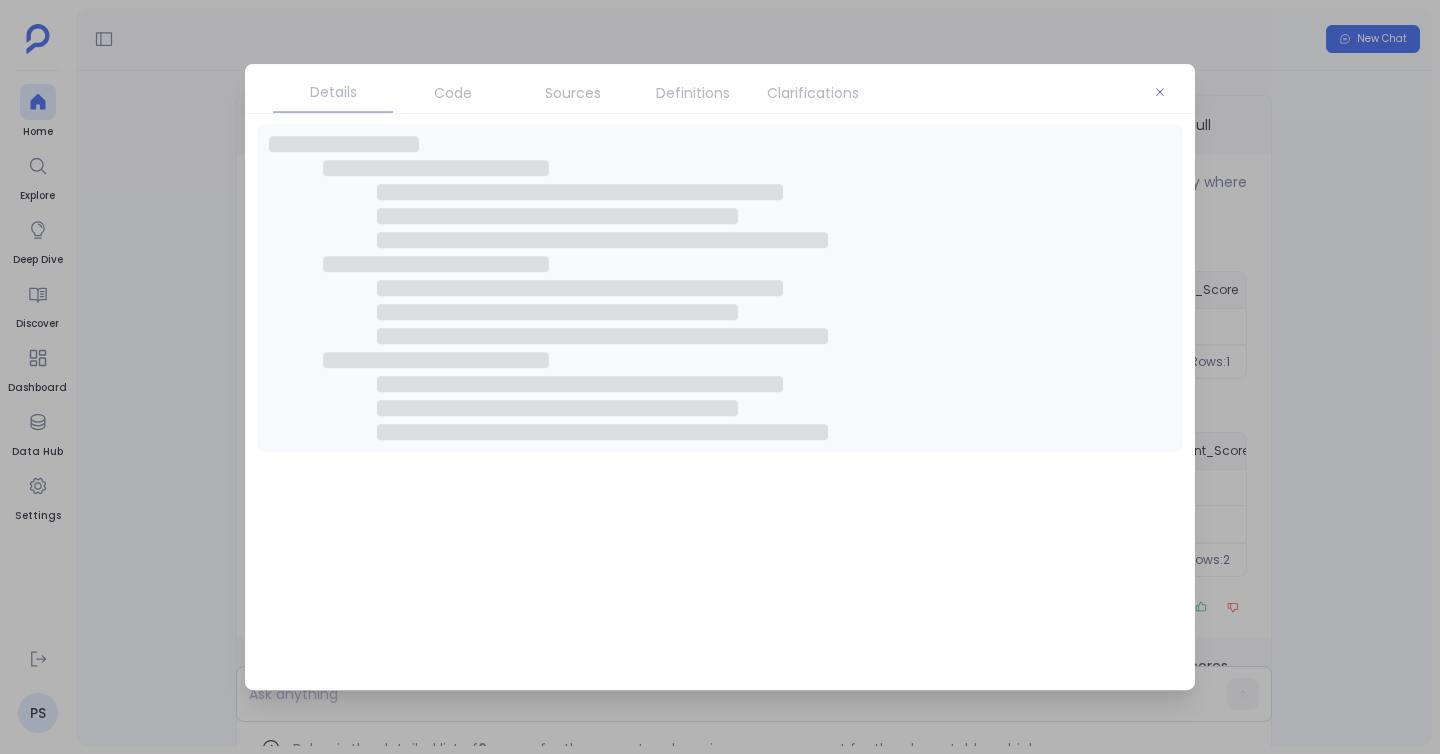 click at bounding box center [720, 377] 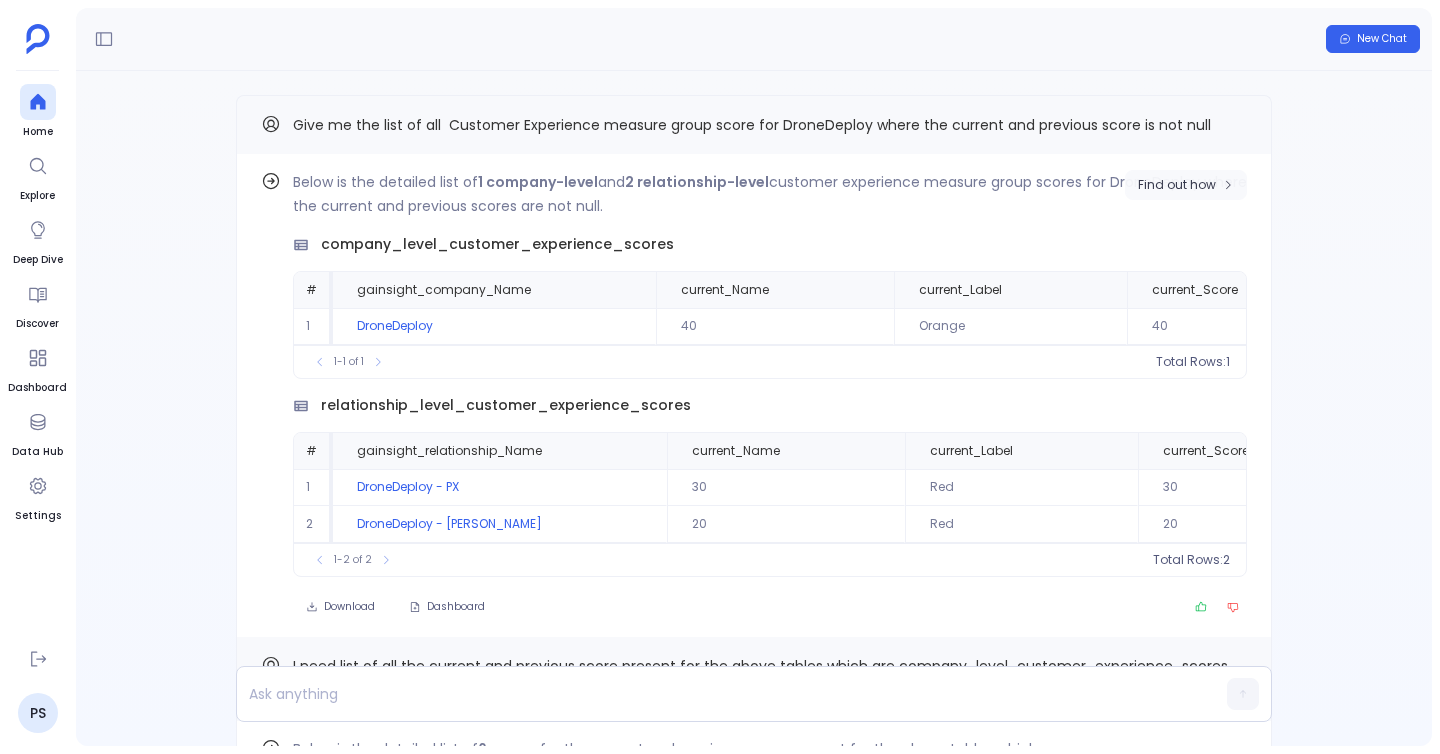 click 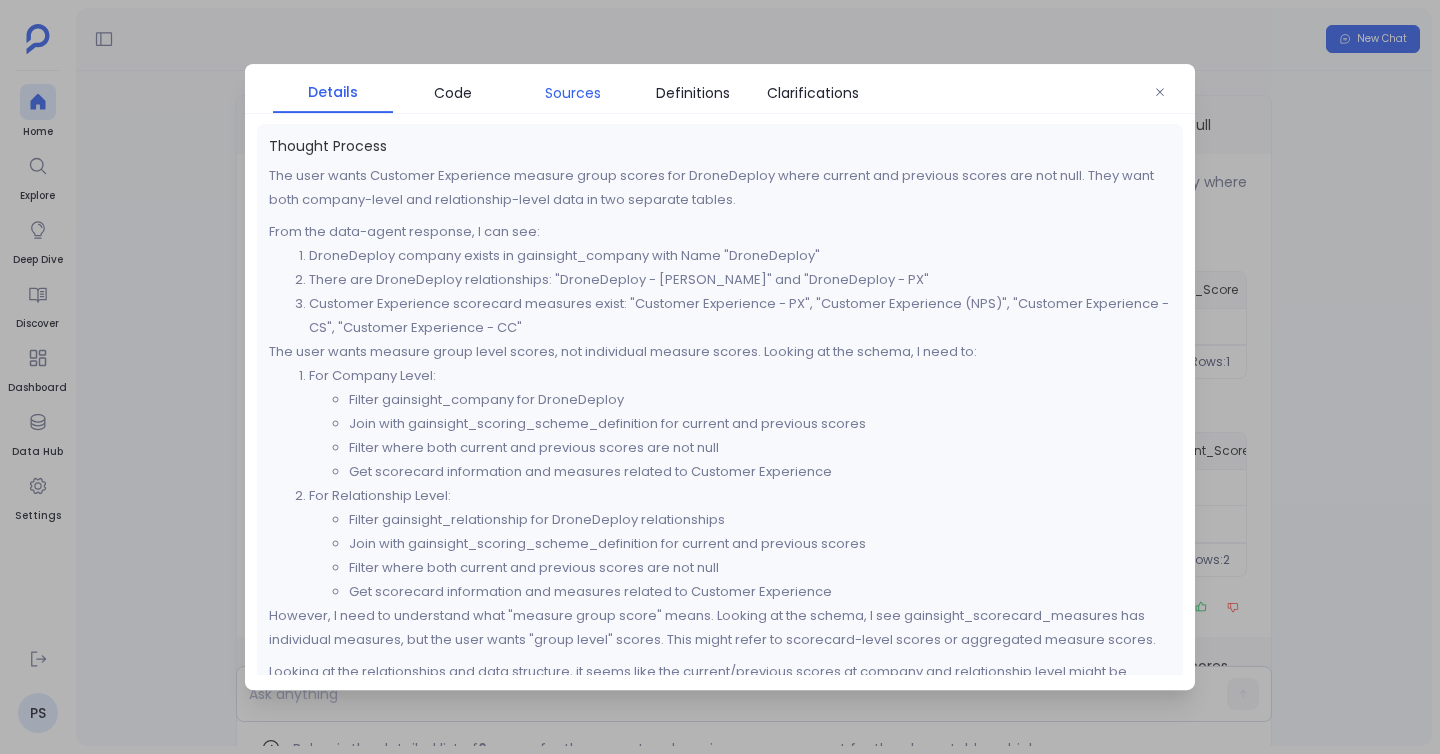 click on "Sources" at bounding box center (573, 93) 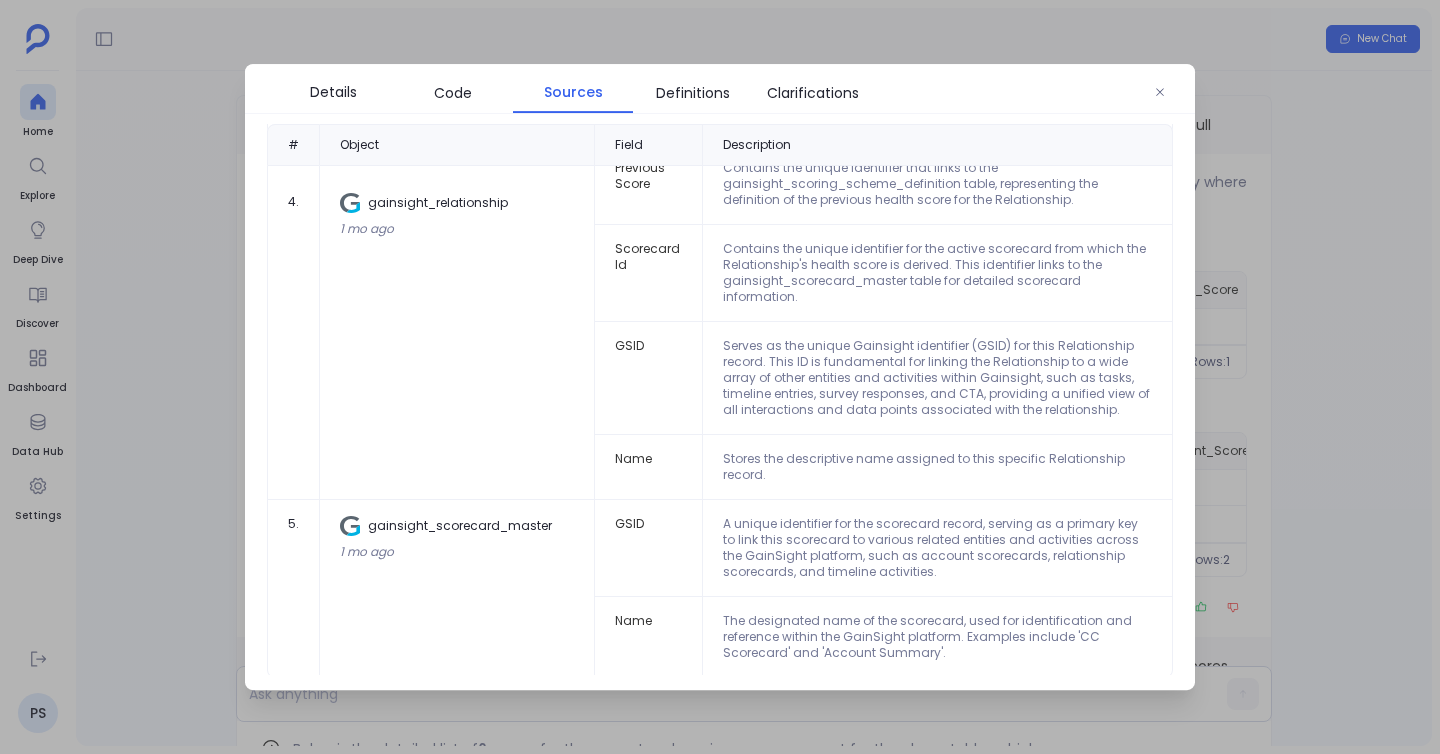 scroll, scrollTop: 0, scrollLeft: 0, axis: both 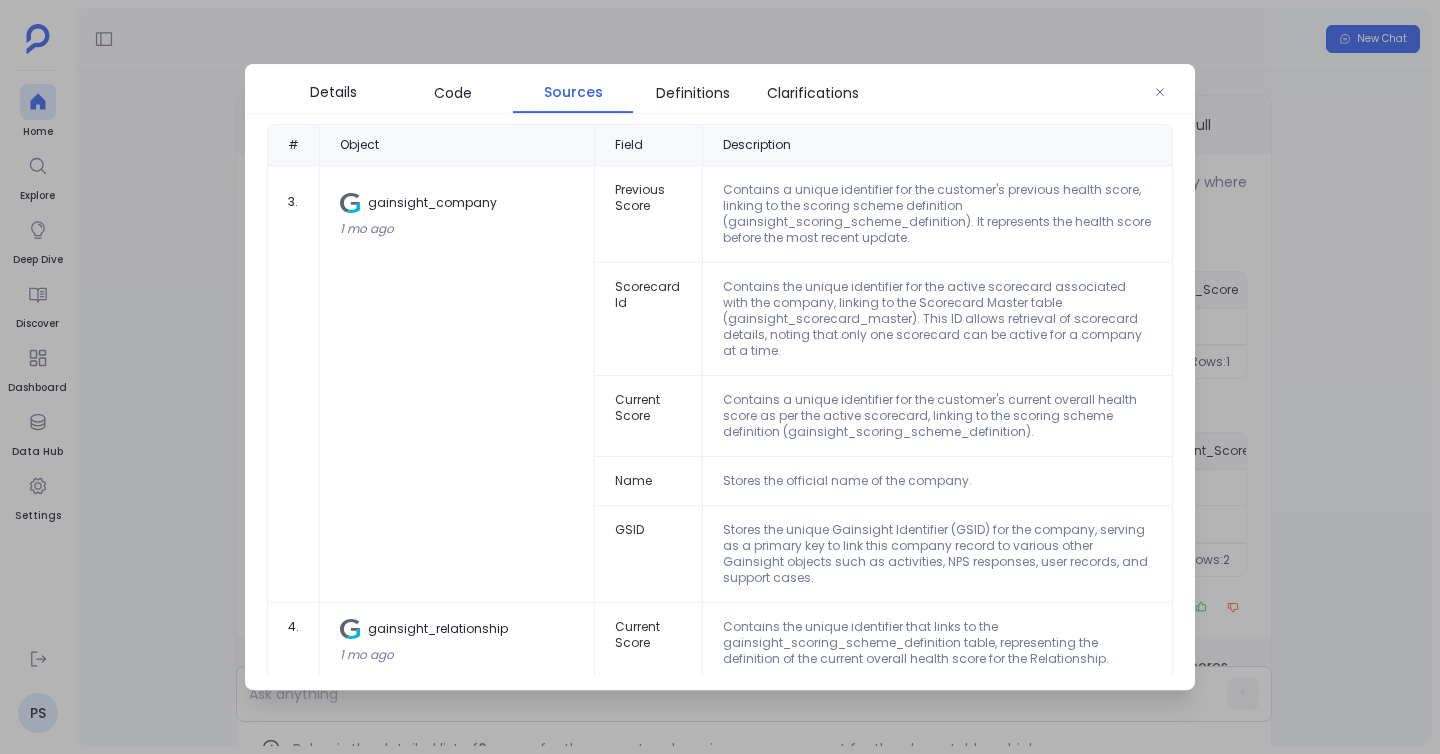 click at bounding box center [720, 377] 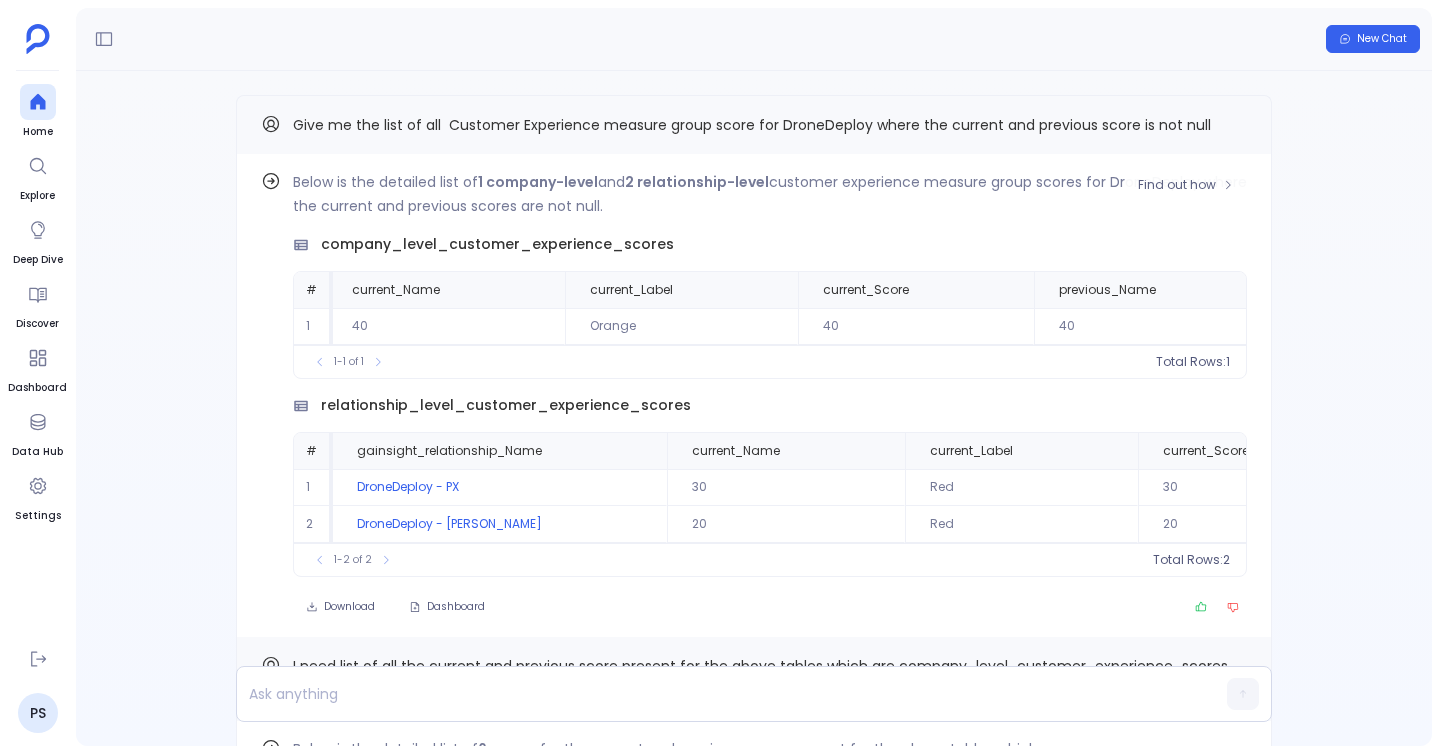 scroll, scrollTop: 0, scrollLeft: 331, axis: horizontal 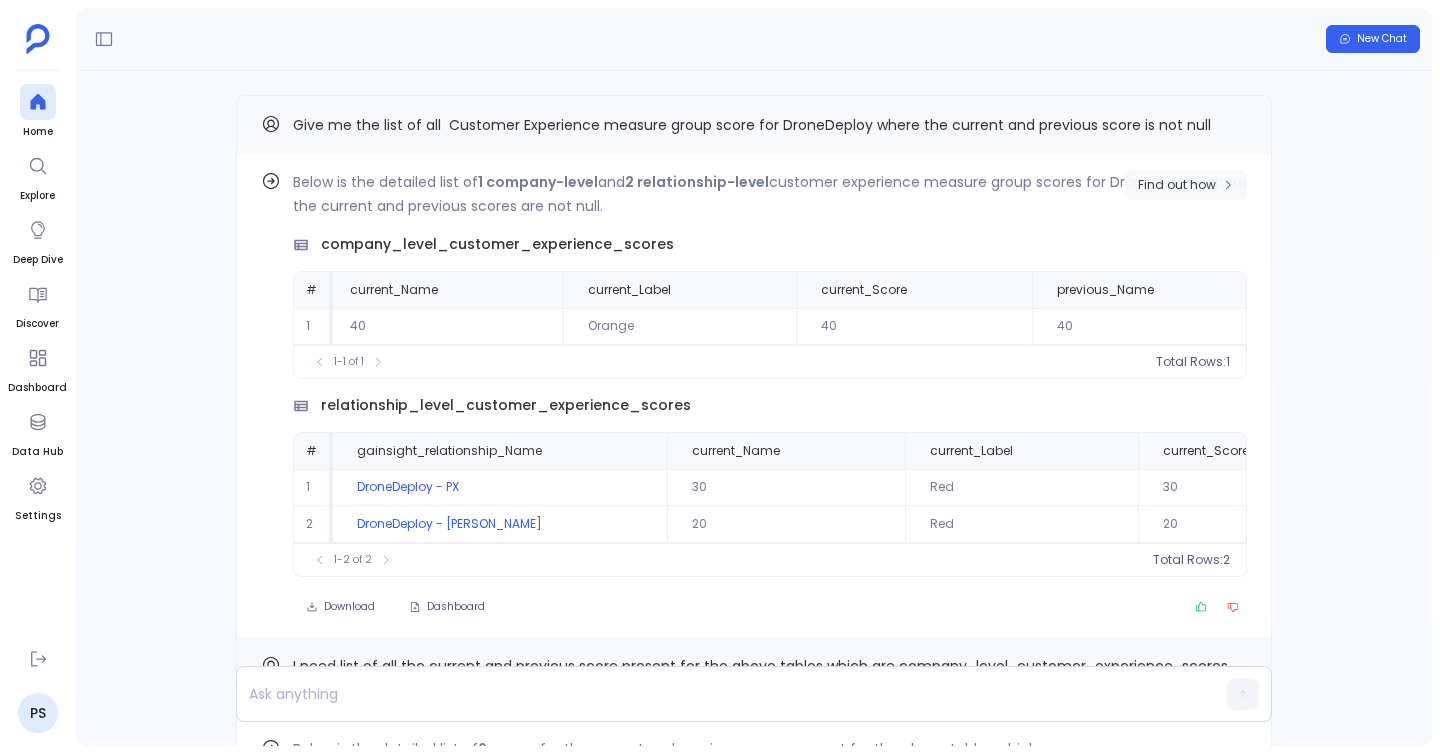 click on "Find out how" at bounding box center [1177, 185] 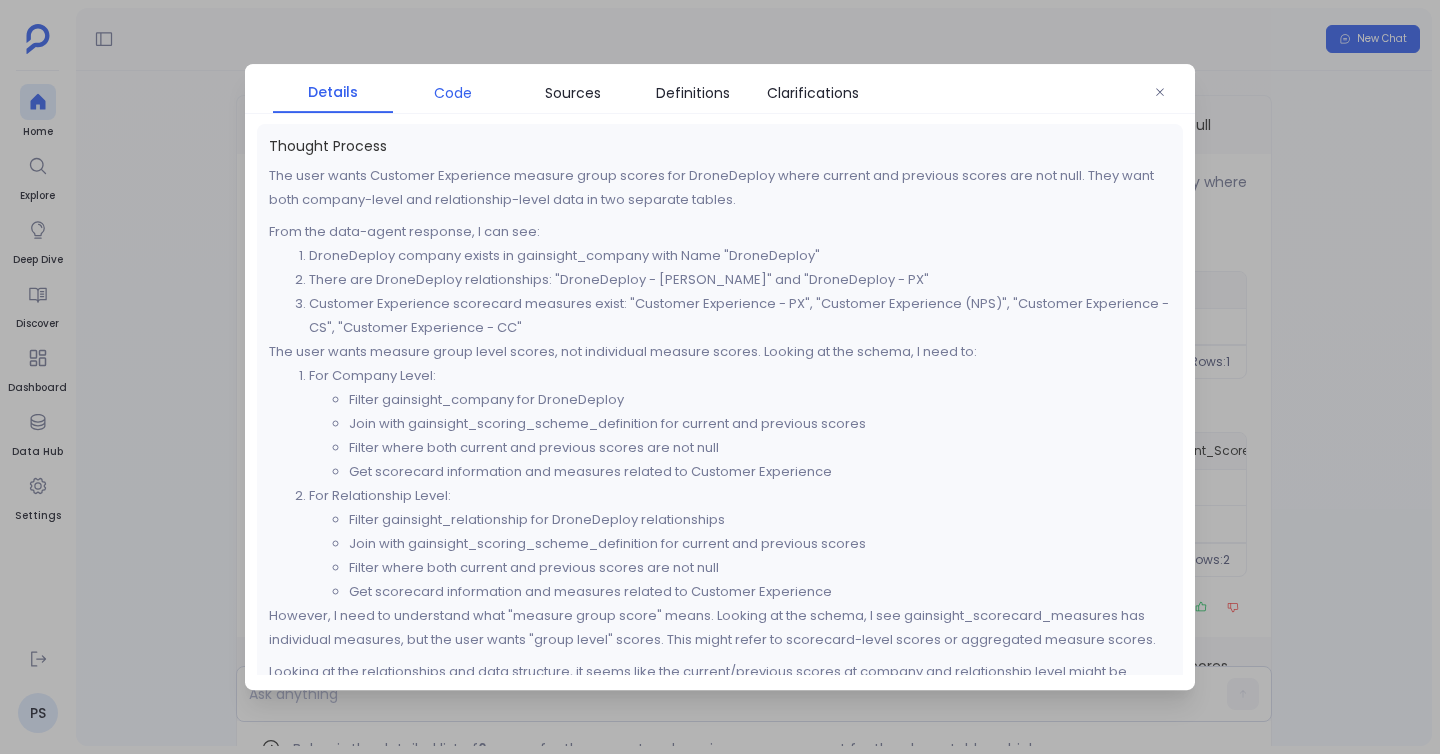 click on "Code" at bounding box center [453, 93] 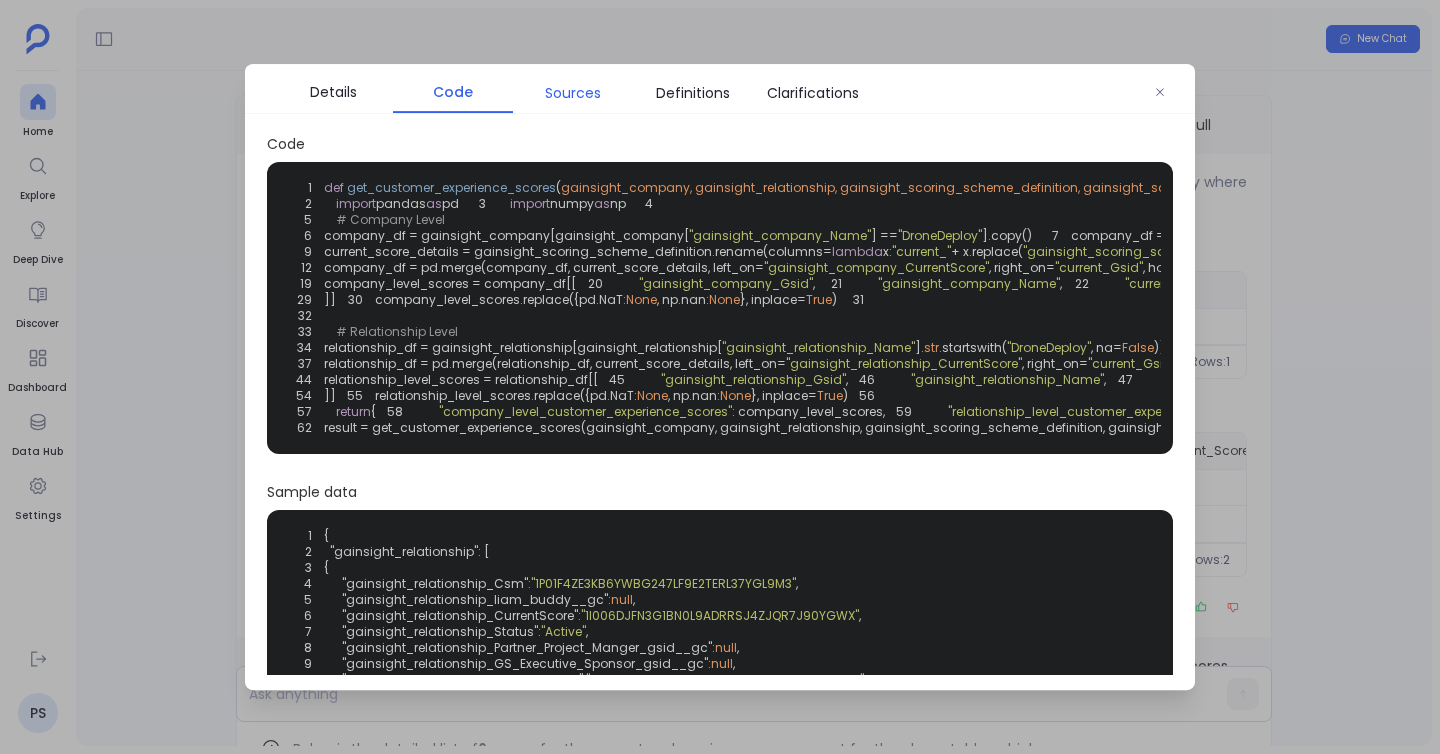 click on "Sources" at bounding box center (573, 93) 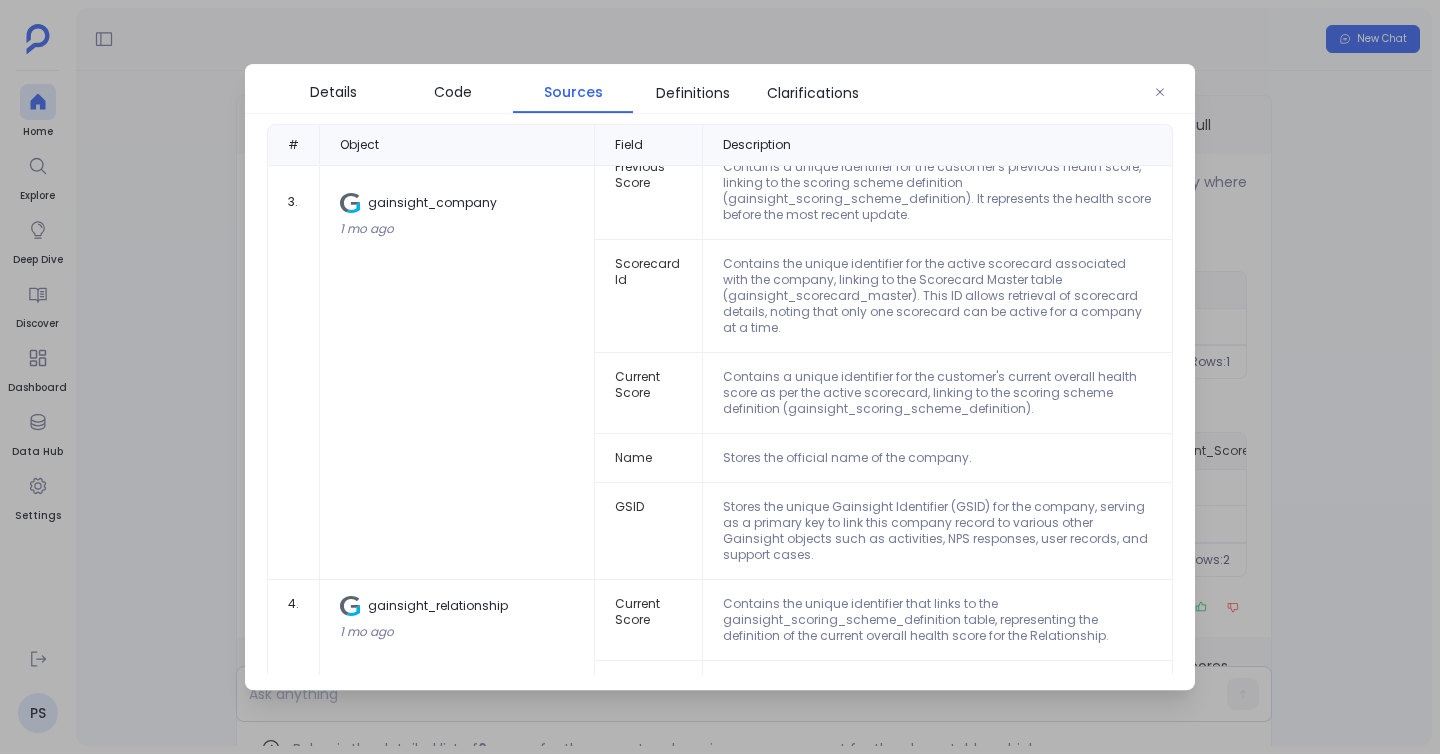scroll, scrollTop: 0, scrollLeft: 0, axis: both 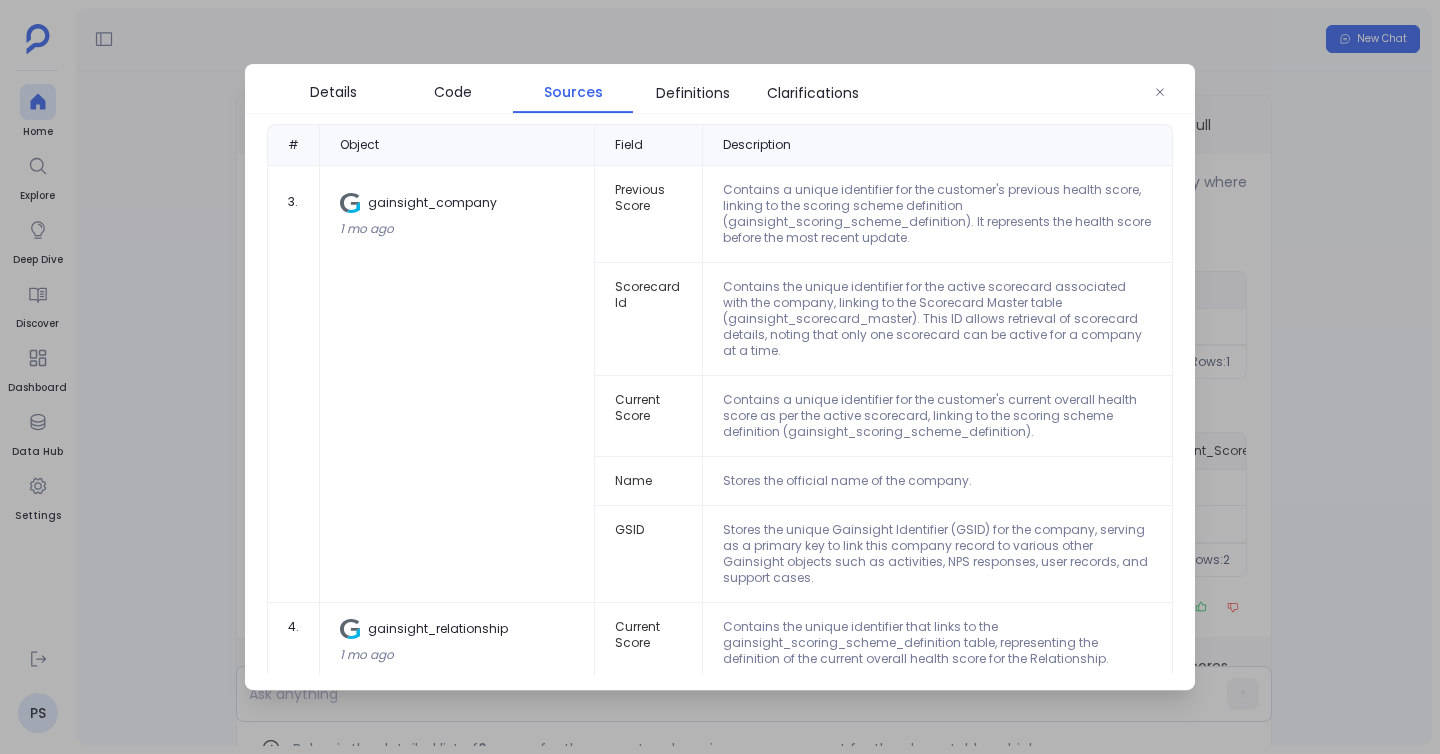 click at bounding box center (720, 377) 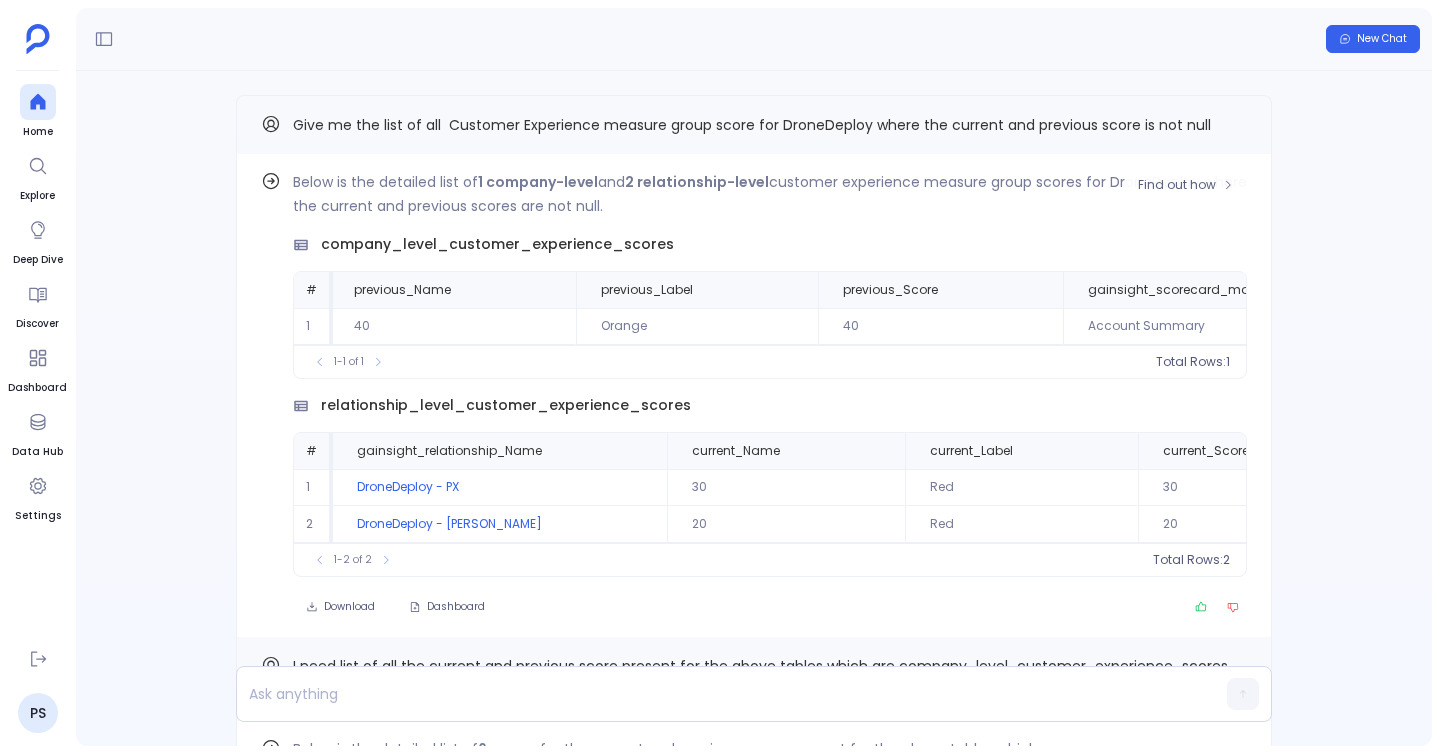 scroll, scrollTop: 0, scrollLeft: 1035, axis: horizontal 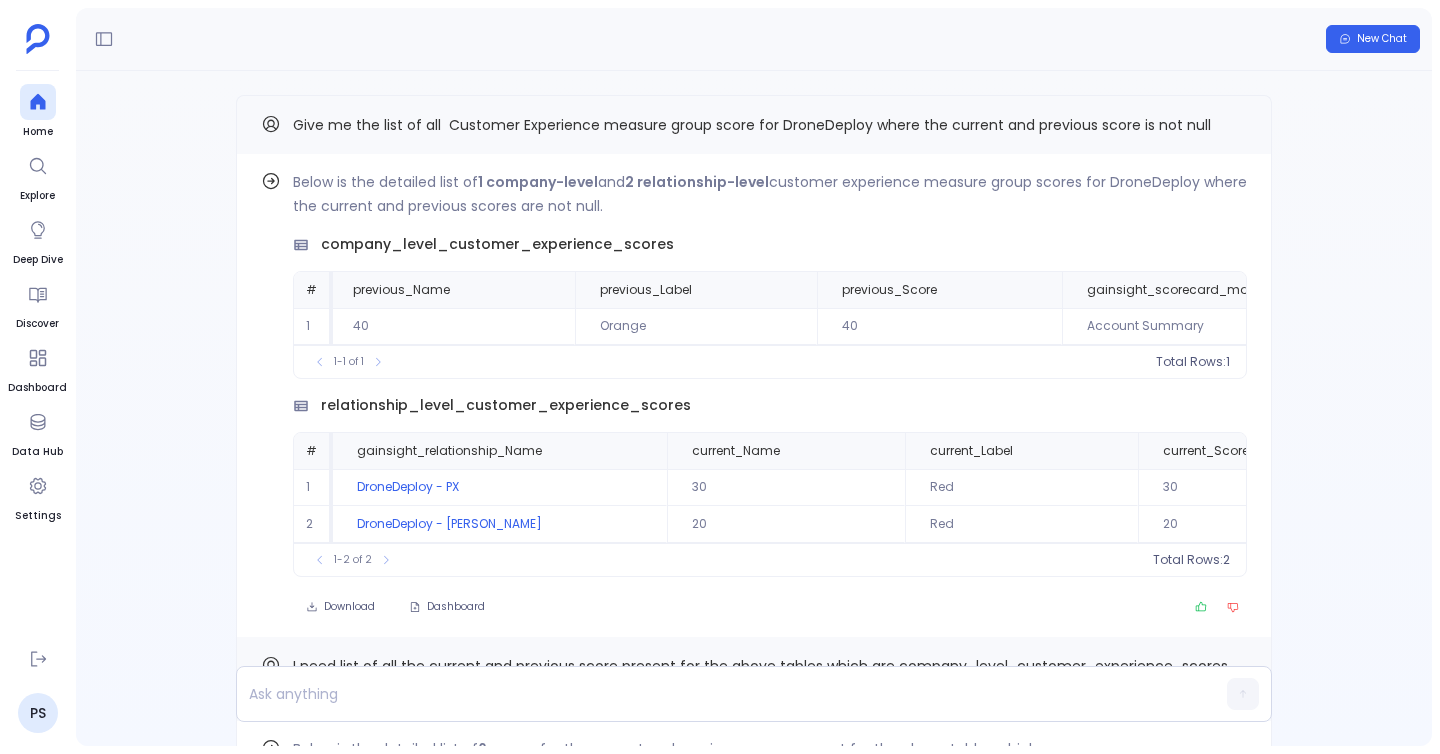 click on "Give me the list of all  Customer Experience measure group score for DroneDeploy where the current and previous score is not null" at bounding box center (754, 124) 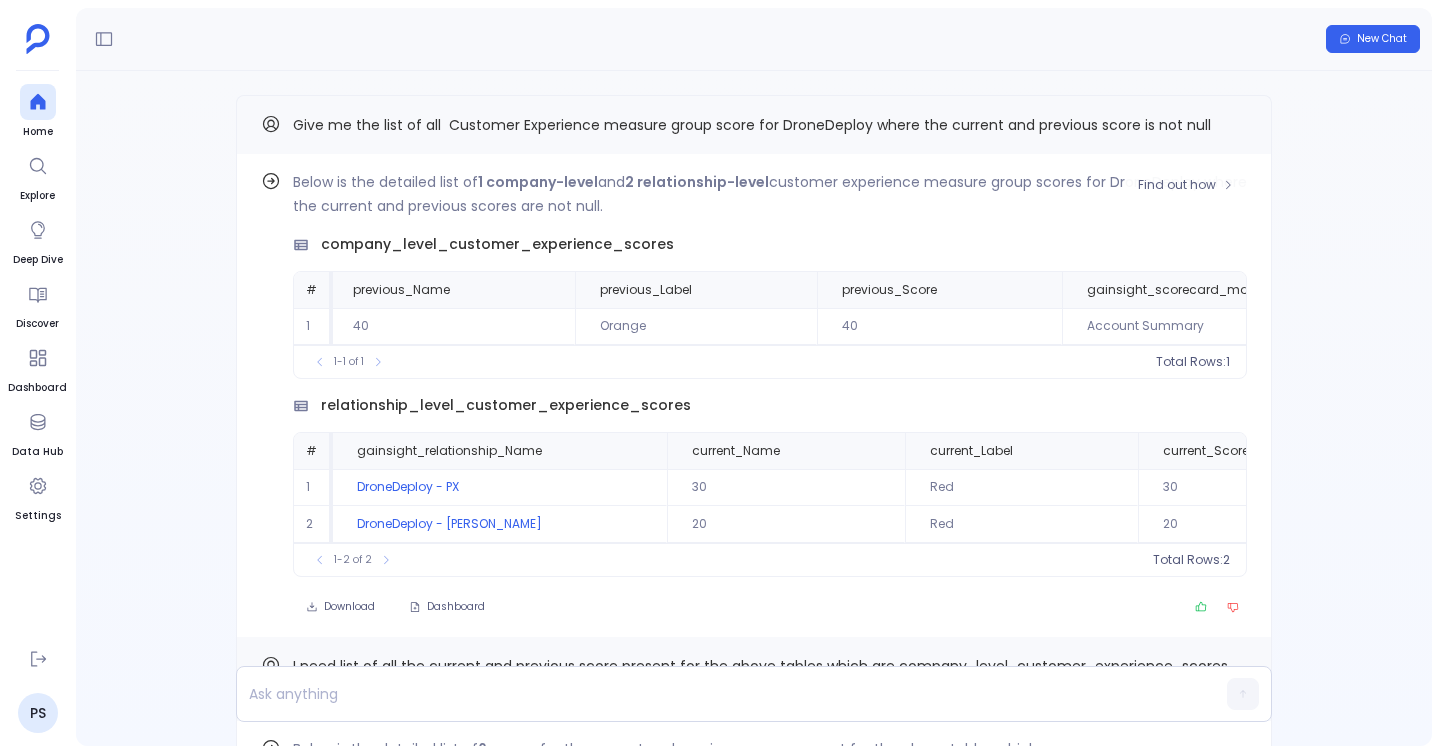 scroll, scrollTop: 0, scrollLeft: 1222, axis: horizontal 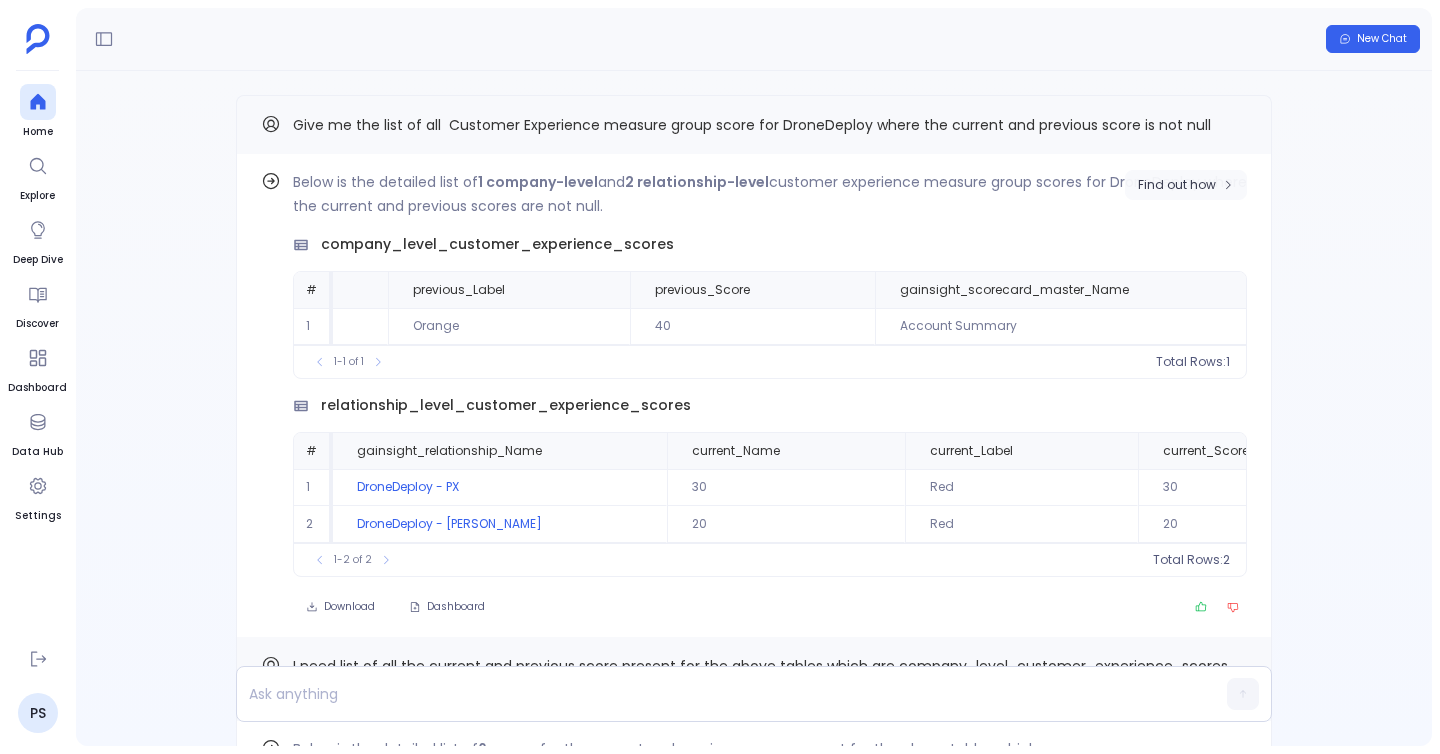 click on "Find out how" at bounding box center [1177, 185] 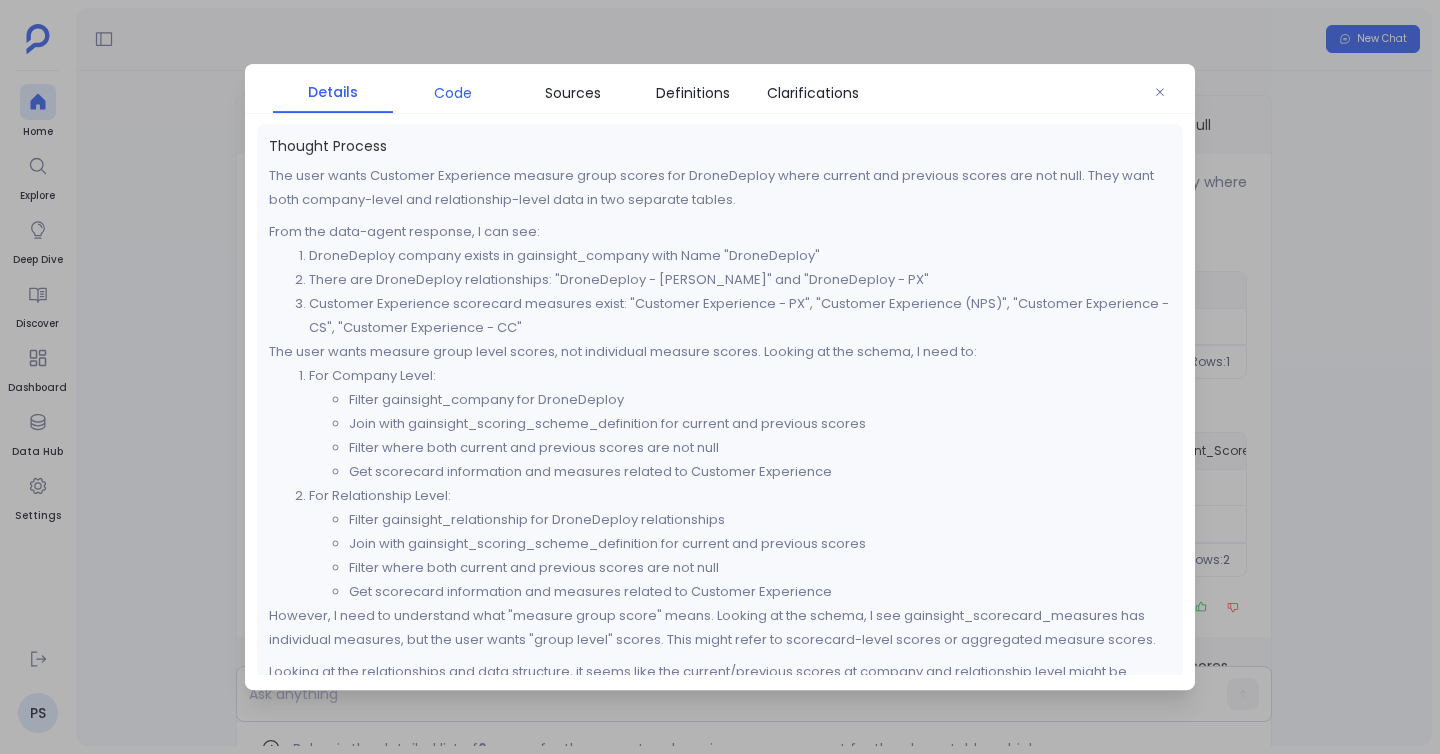 click on "Code" at bounding box center [453, 93] 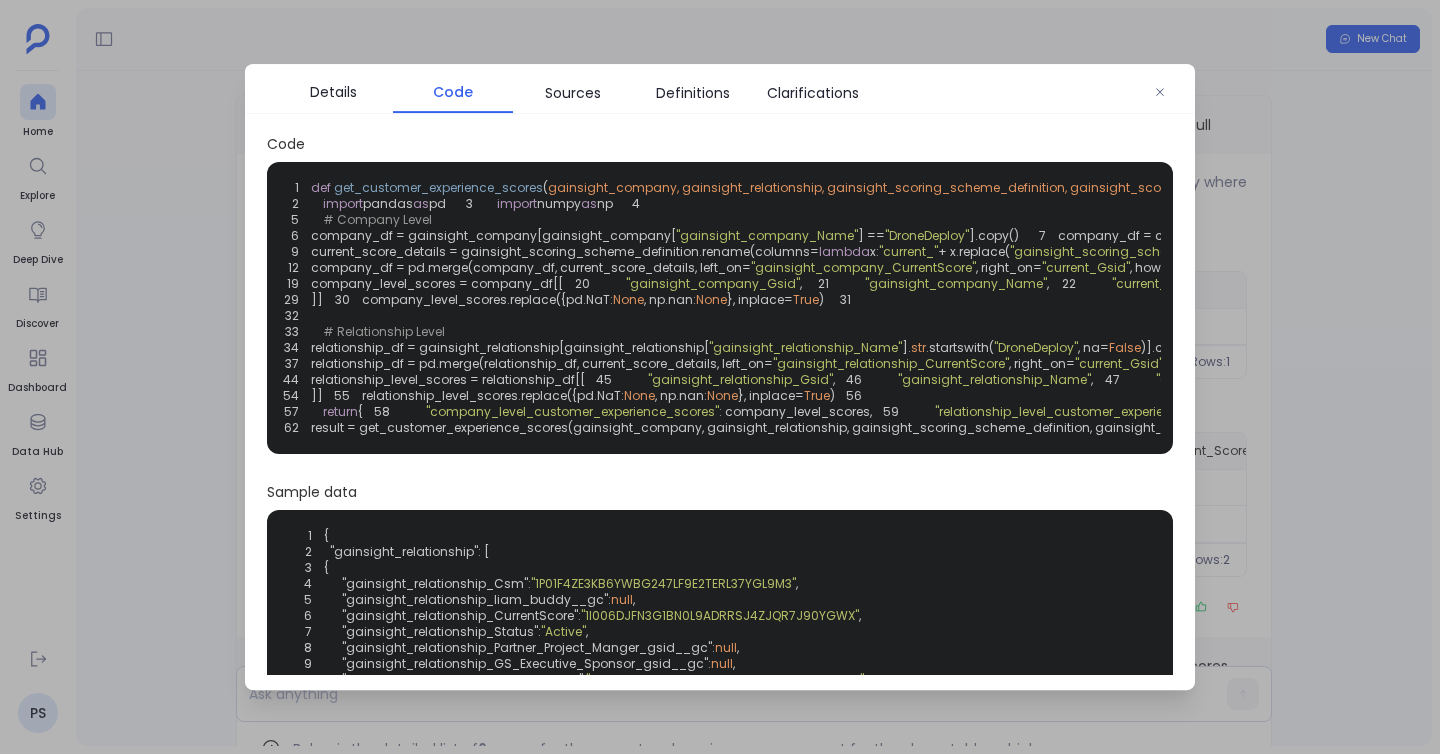 scroll, scrollTop: 0, scrollLeft: 0, axis: both 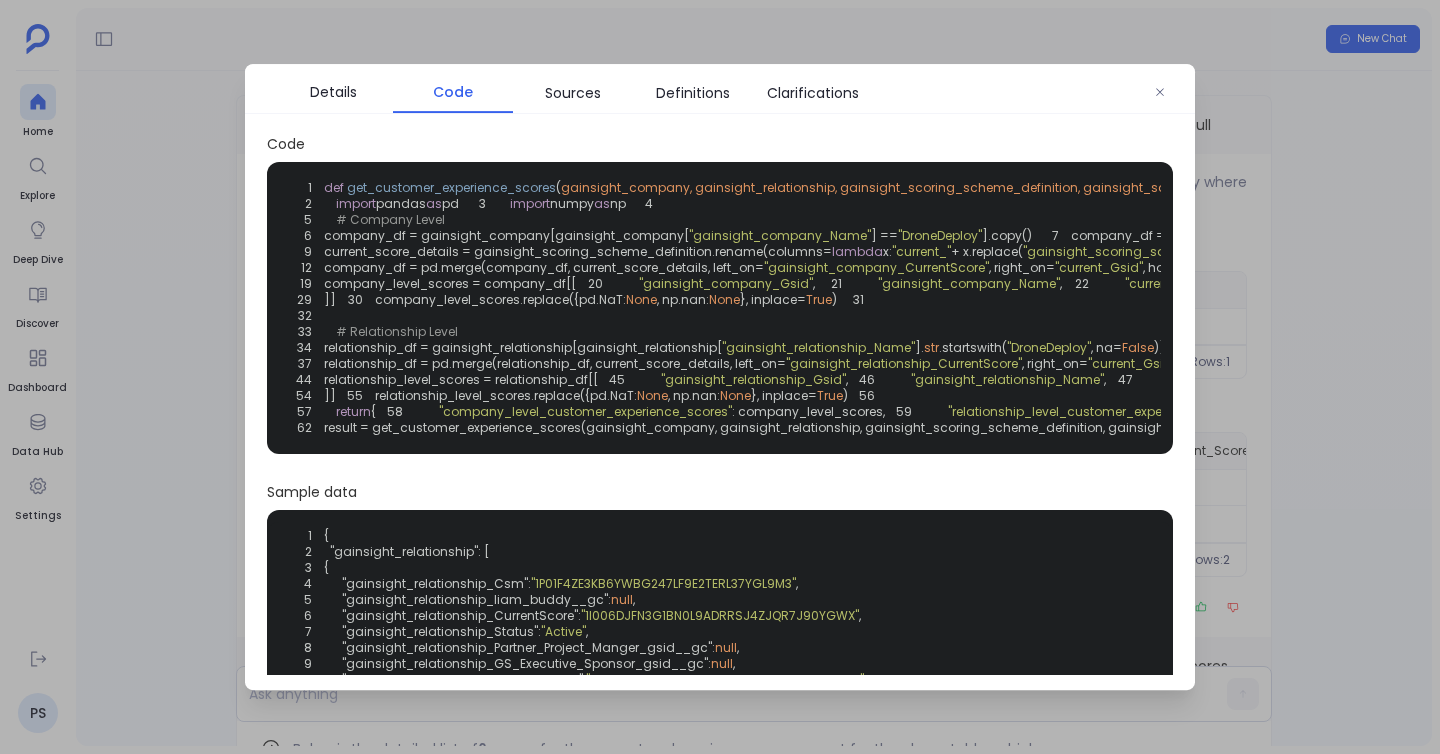 click at bounding box center [720, 377] 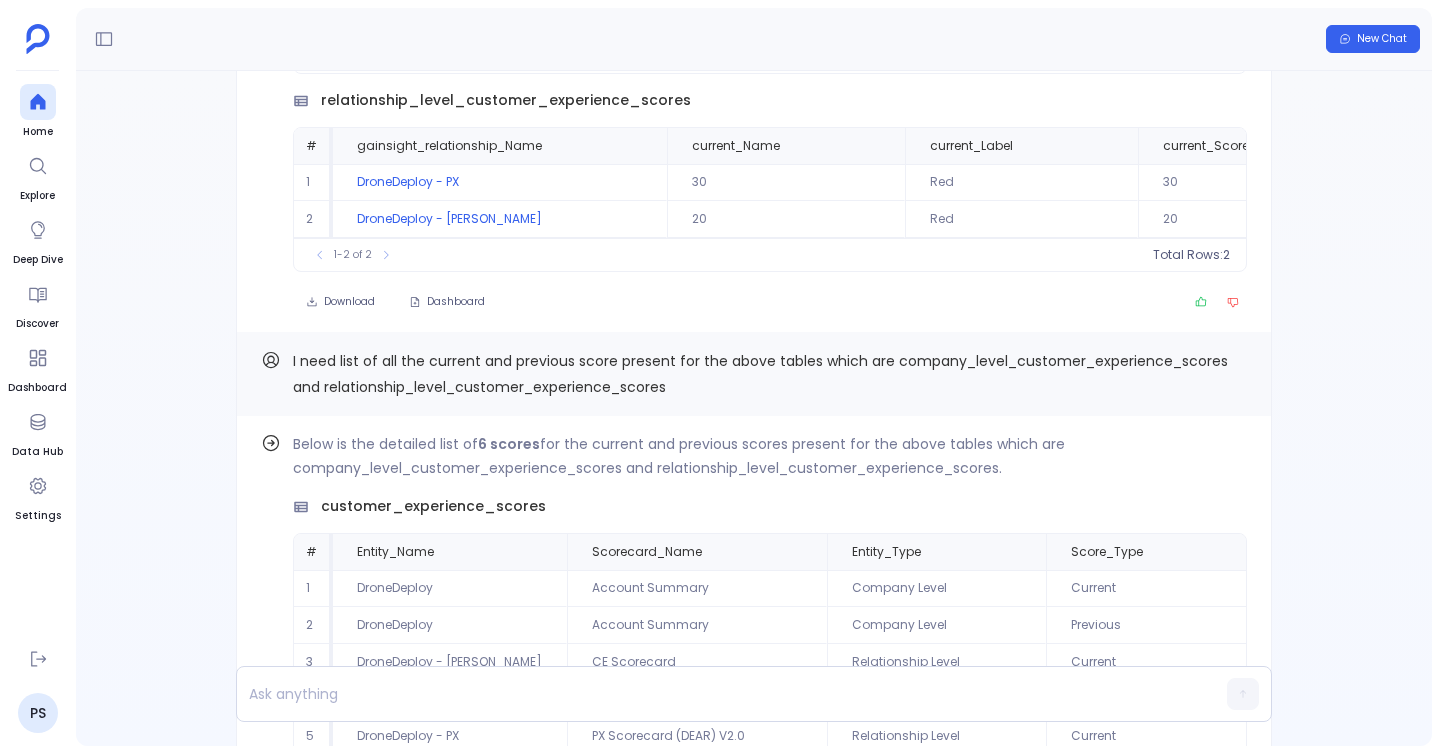 scroll, scrollTop: -207, scrollLeft: 0, axis: vertical 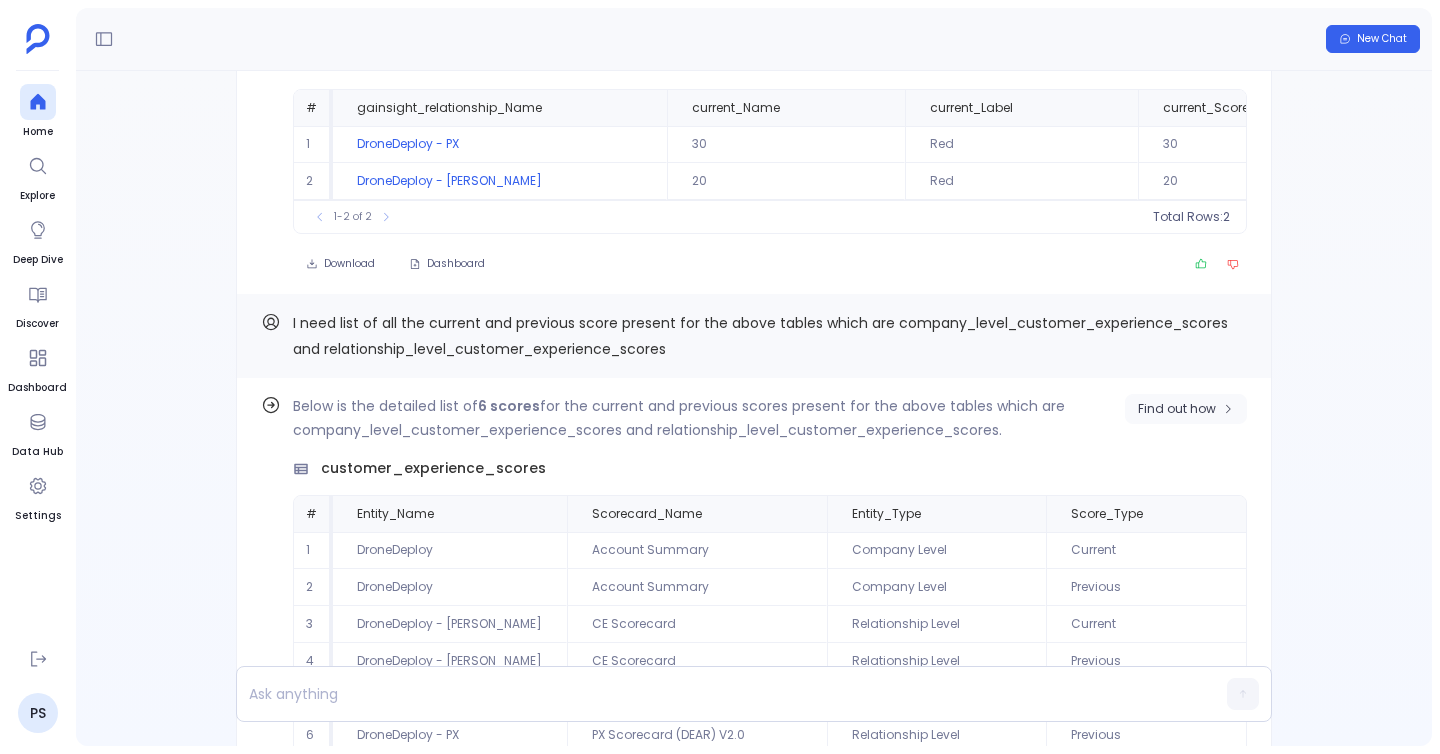 click on "Find out how" at bounding box center [1177, 409] 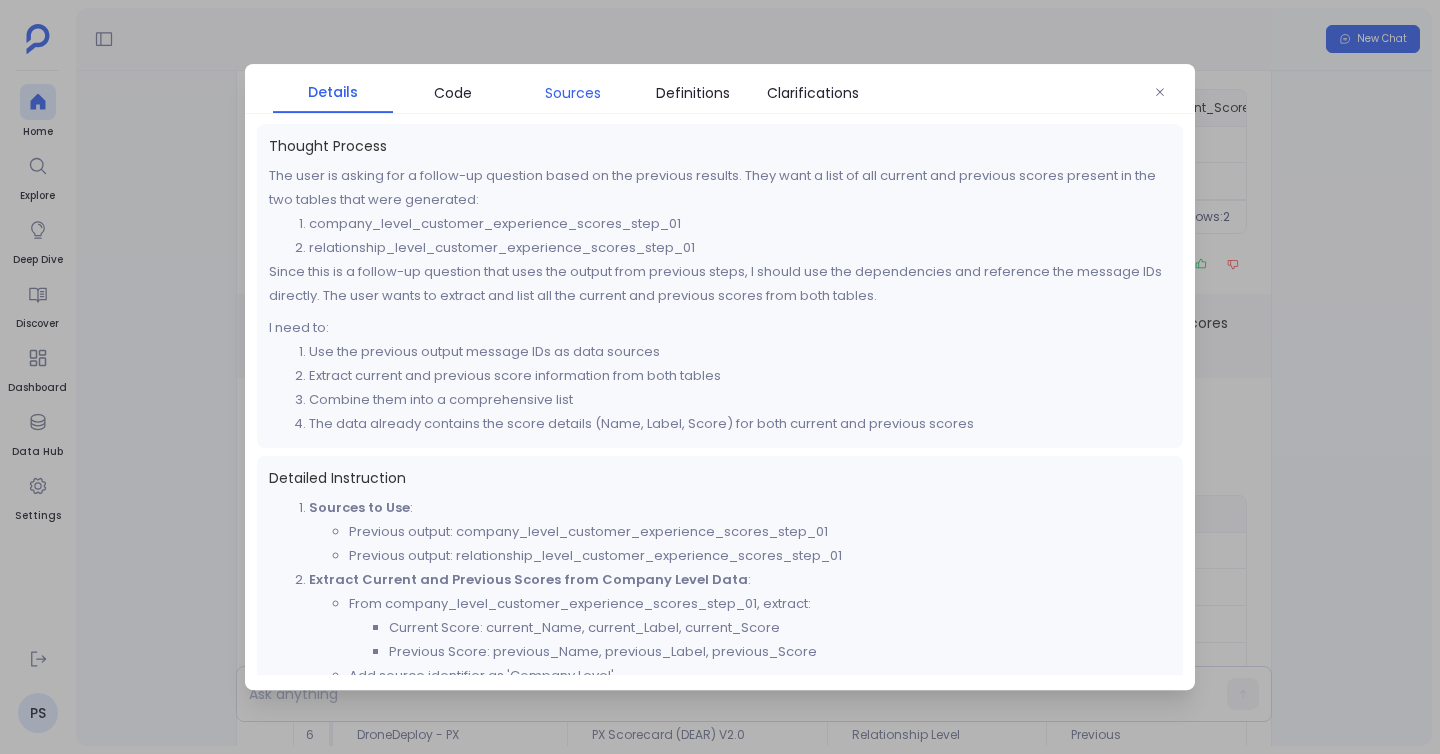 click on "Sources" at bounding box center (573, 93) 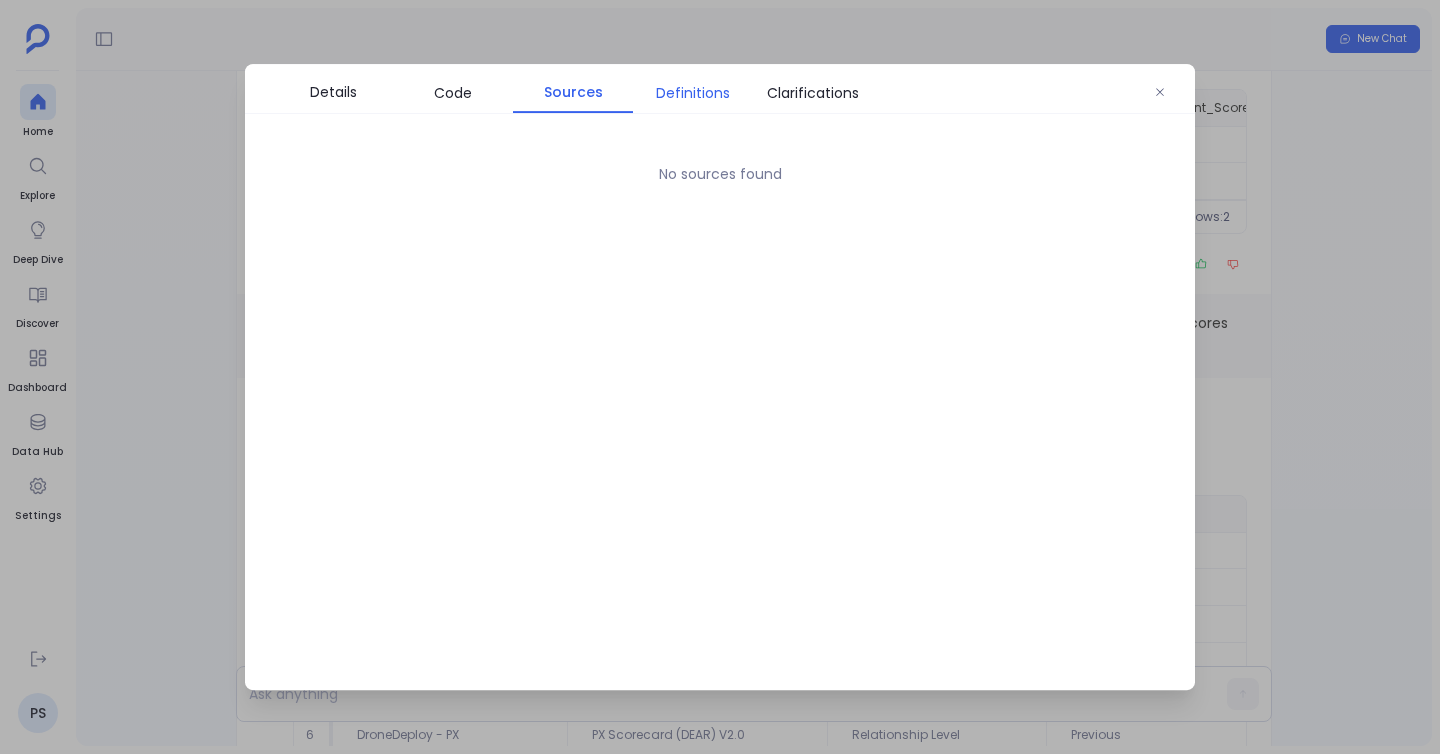 click on "Definitions" at bounding box center [693, 93] 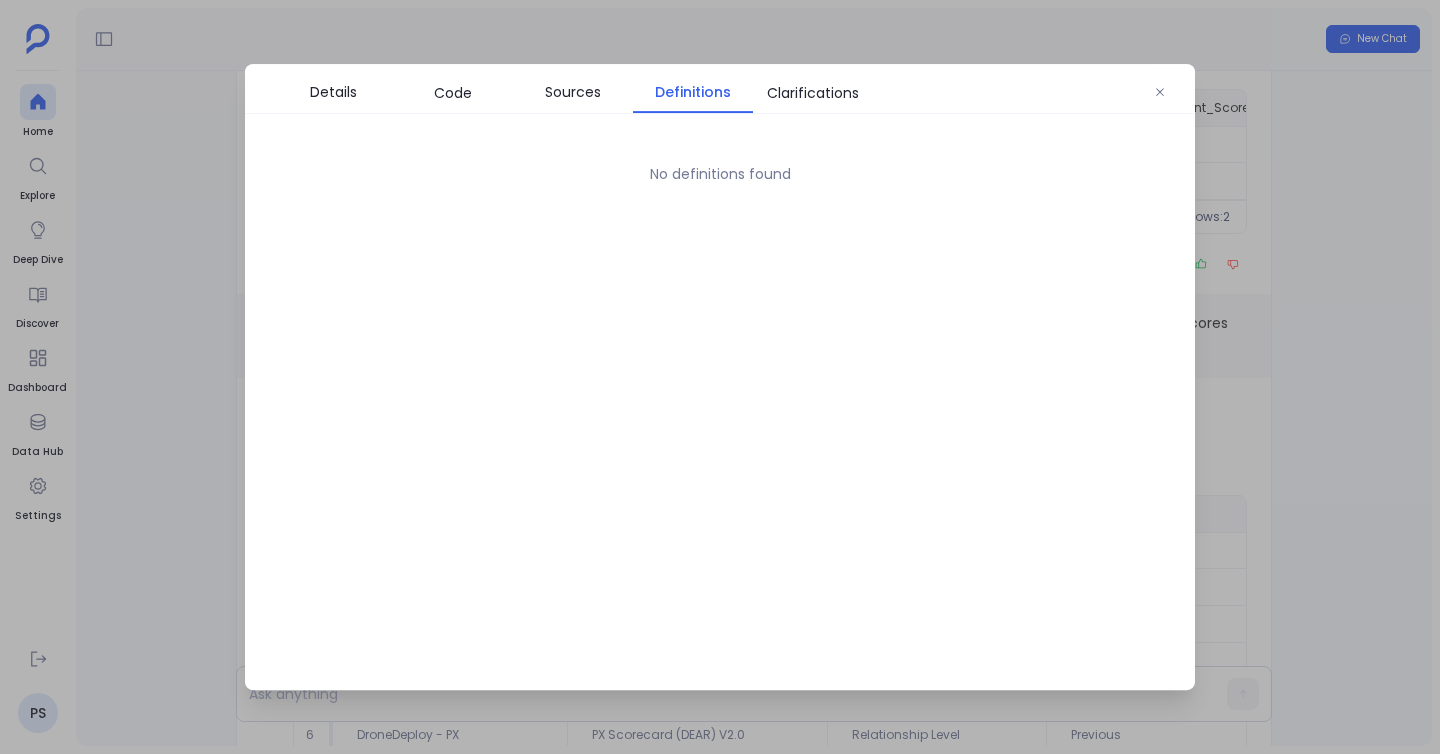 click at bounding box center (720, 377) 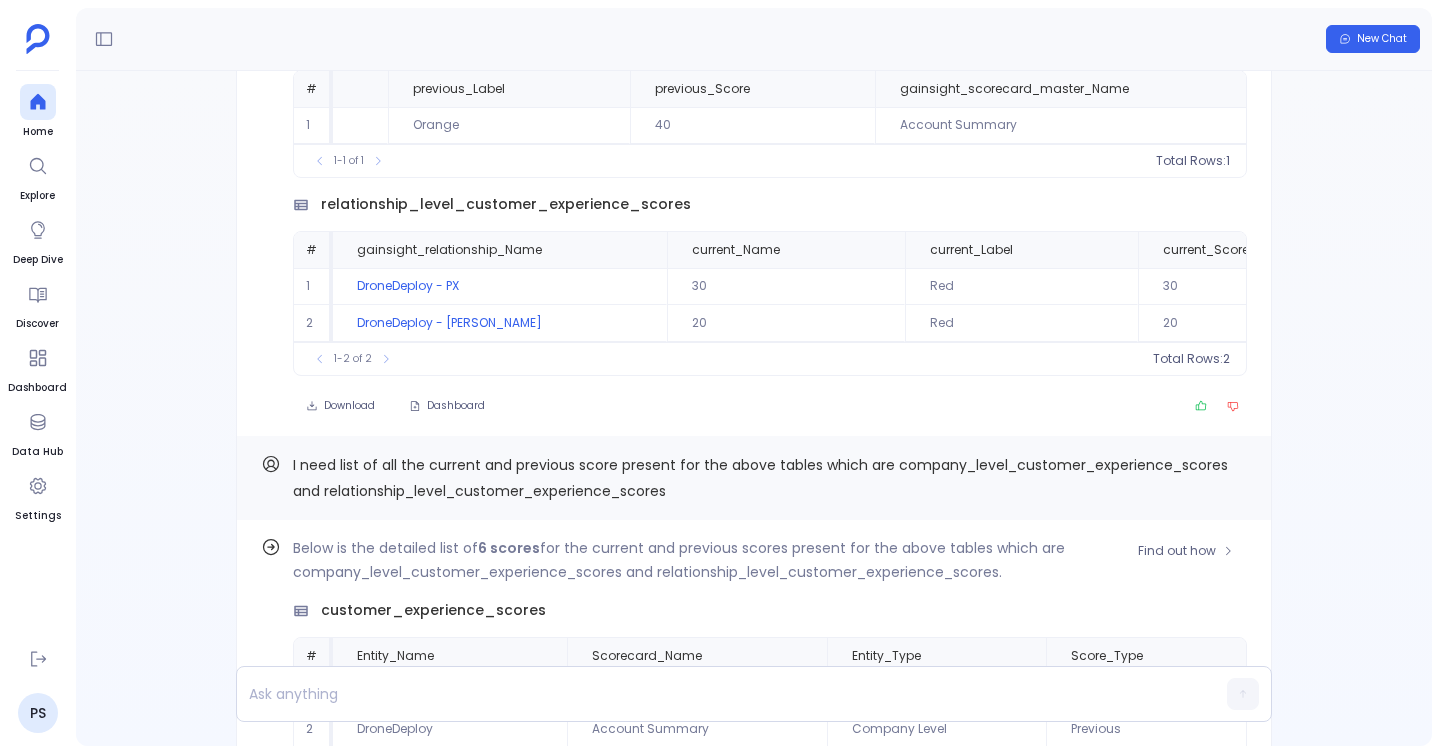 scroll, scrollTop: -565, scrollLeft: 0, axis: vertical 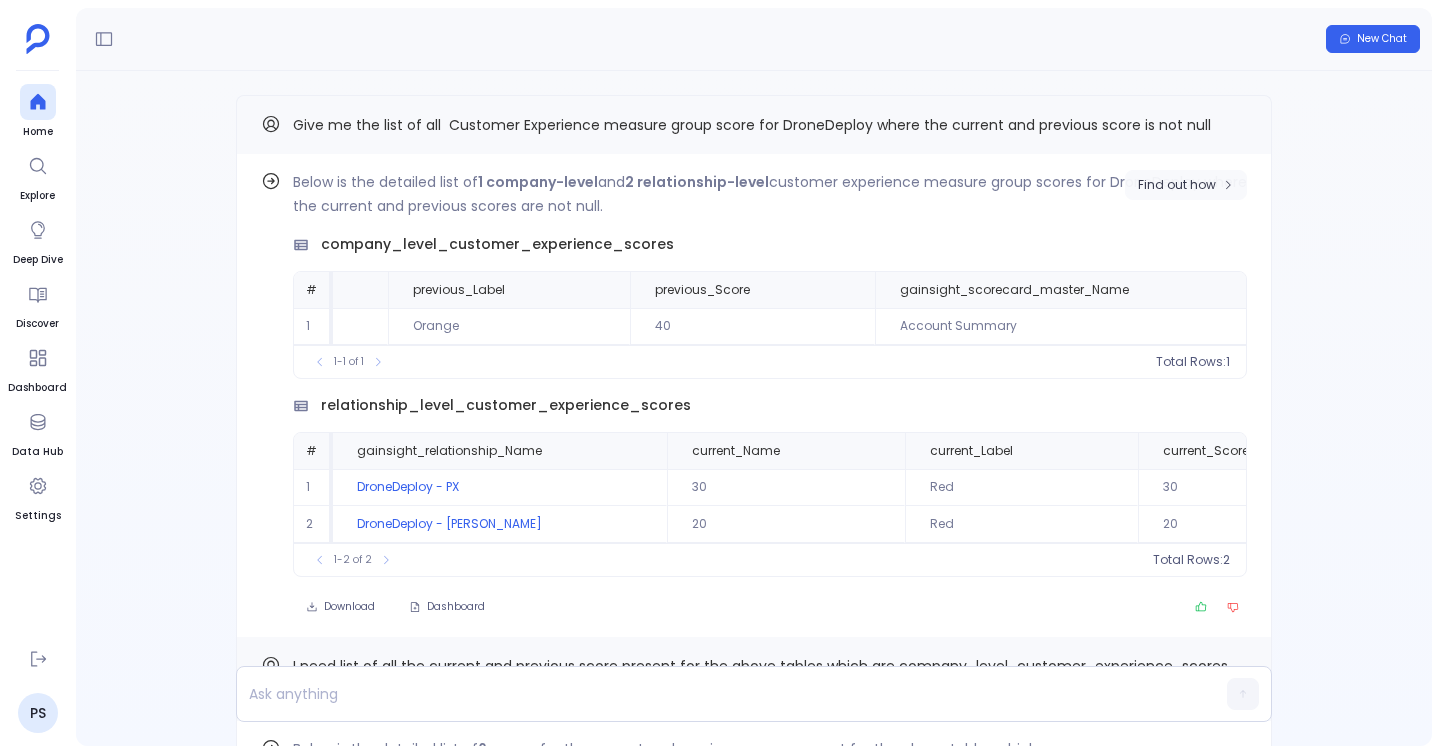 click on "Find out how" at bounding box center [1186, 185] 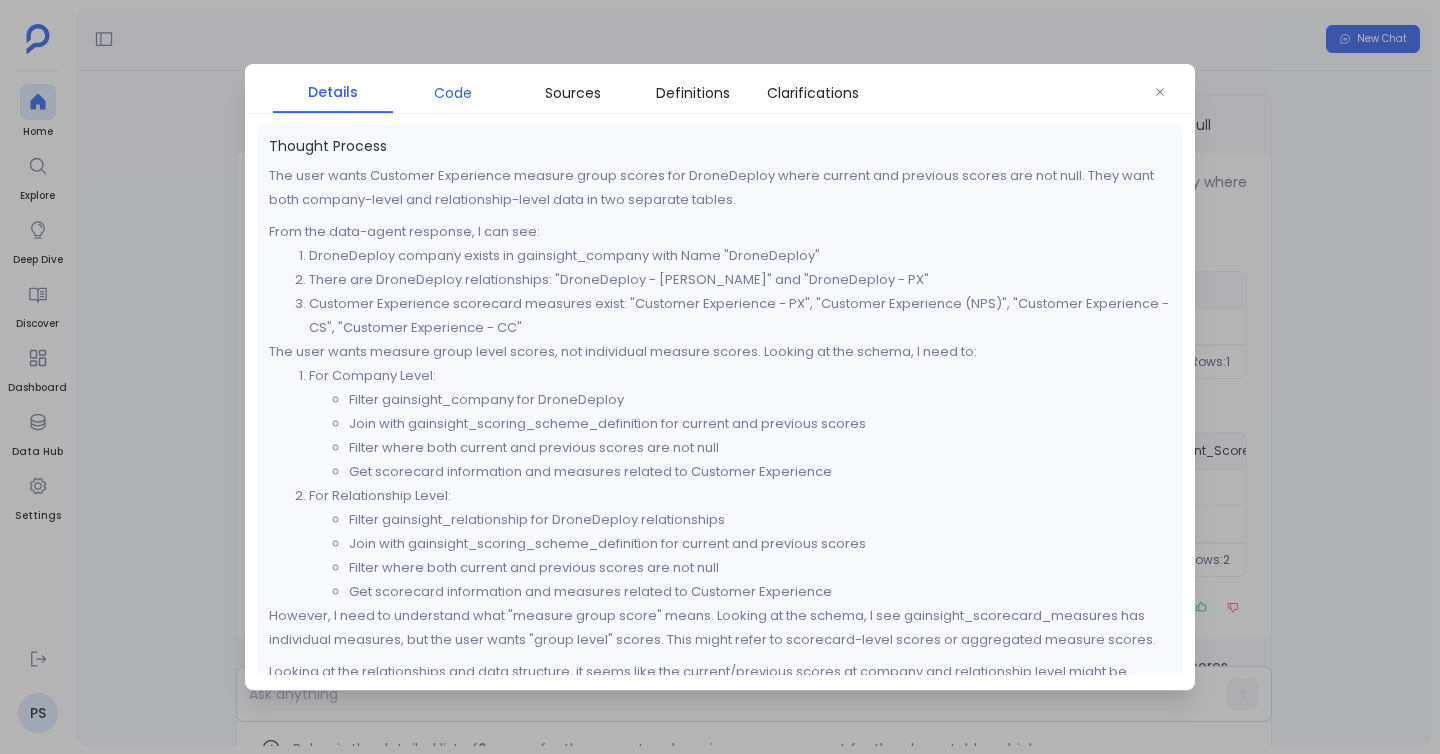 click on "Code" at bounding box center (453, 93) 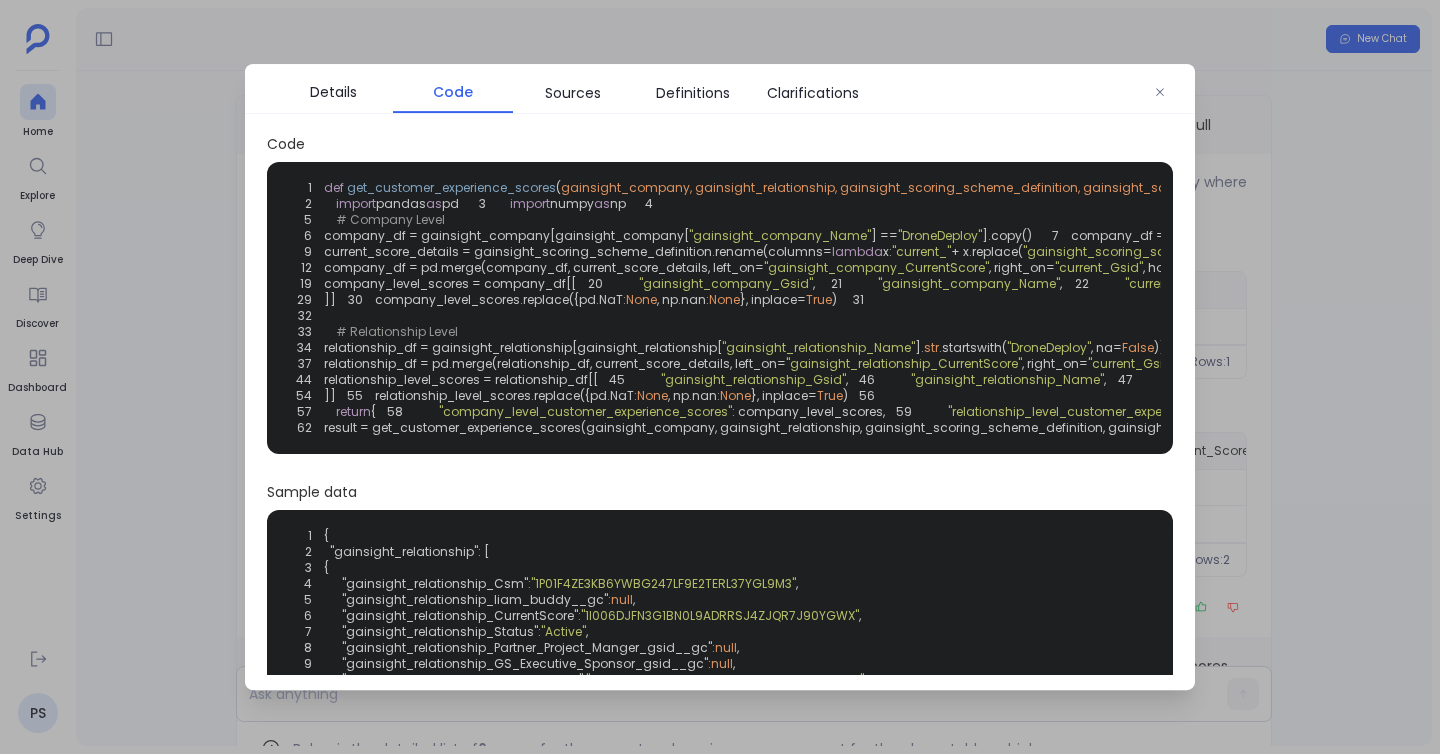 click on "previous_score_details = gainsight_scoring_scheme_definition.rename(columns=" at bounding box center (1594, 251) 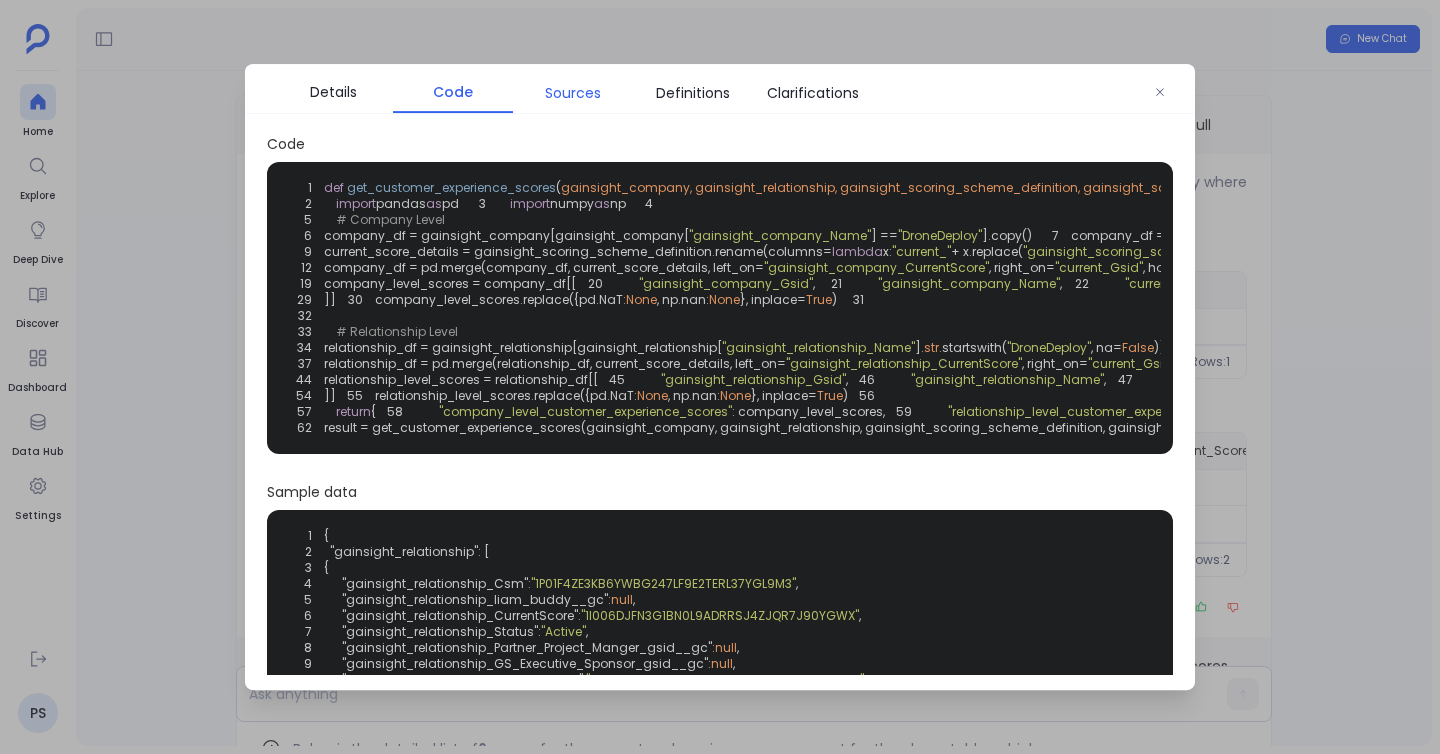 click on "Sources" at bounding box center (573, 93) 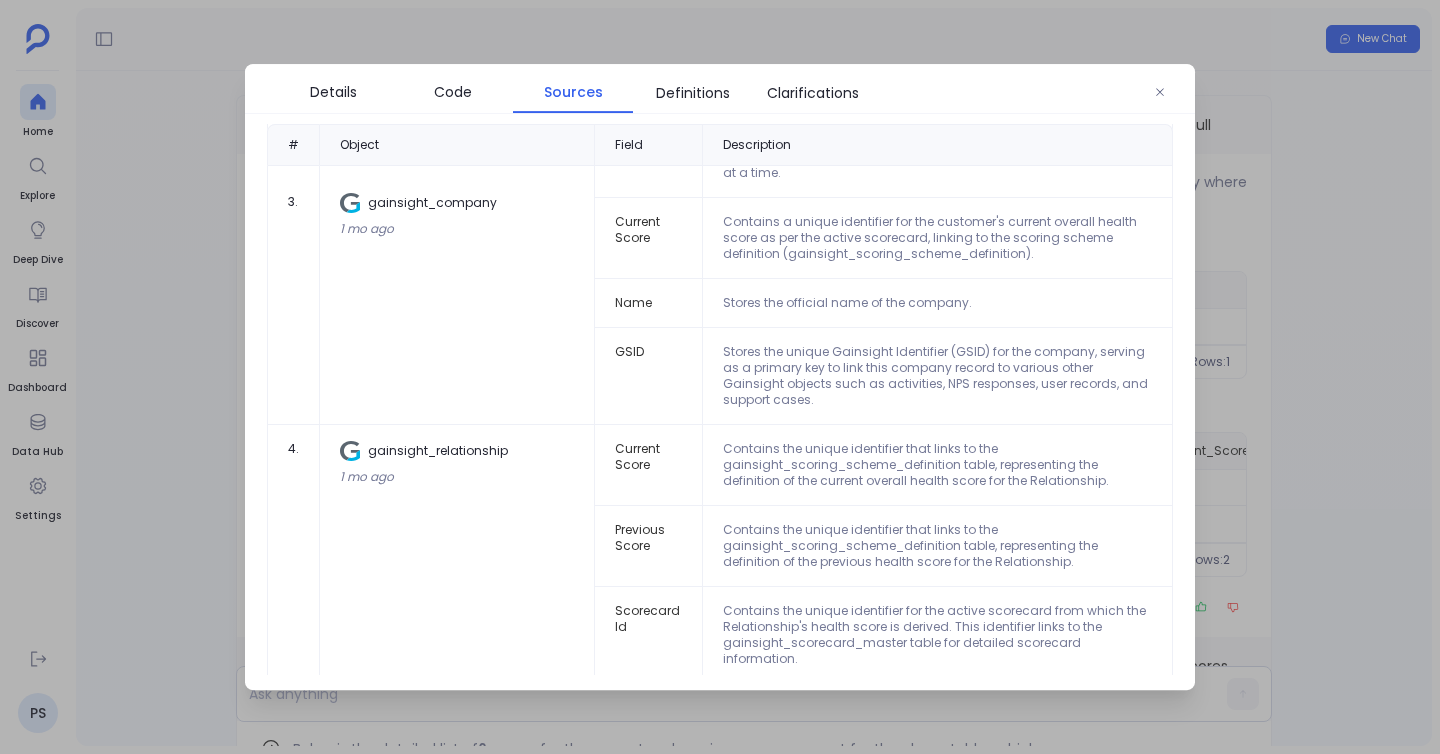 scroll, scrollTop: 0, scrollLeft: 0, axis: both 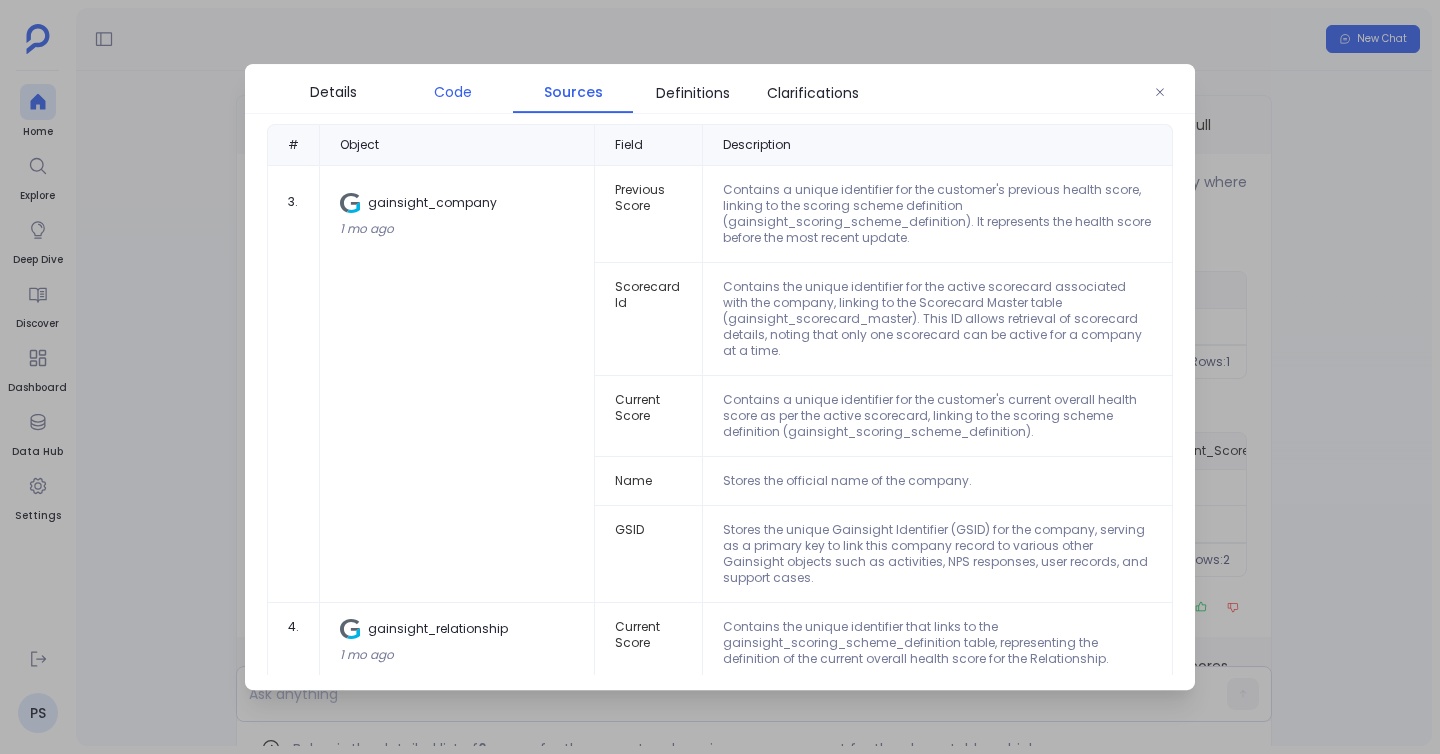 click on "Code" at bounding box center [453, 92] 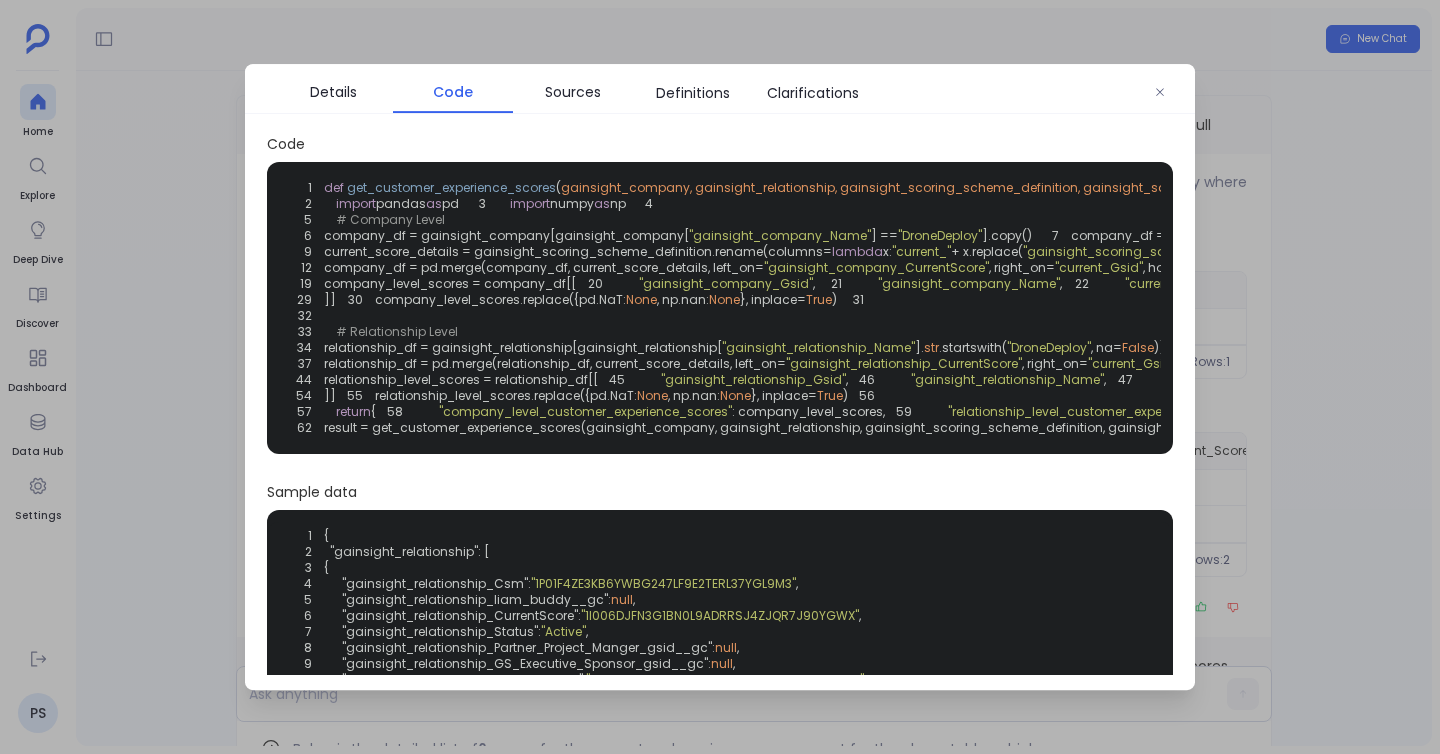 click on "previous_score_details = gainsight_scoring_scheme_definition.rename(columns=" at bounding box center [1594, 251] 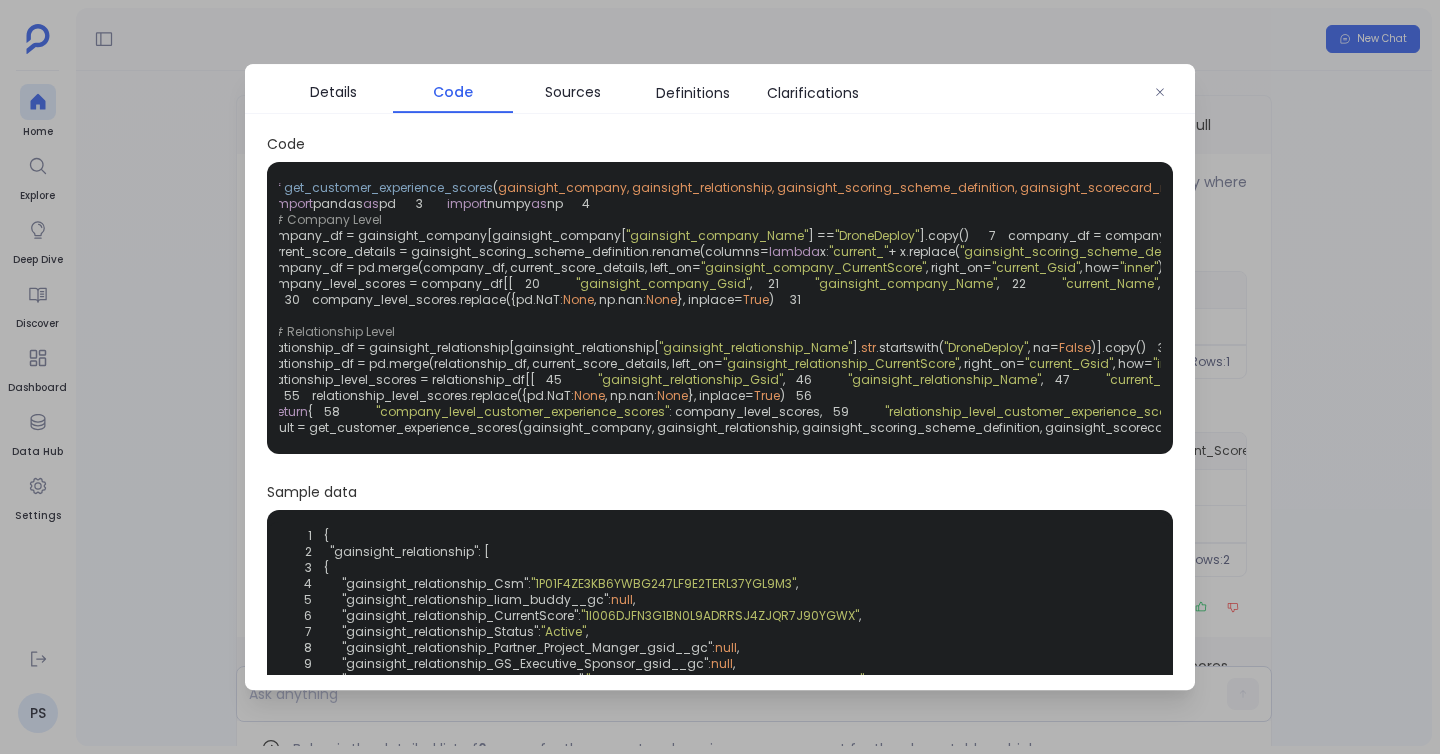 scroll, scrollTop: 0, scrollLeft: 51, axis: horizontal 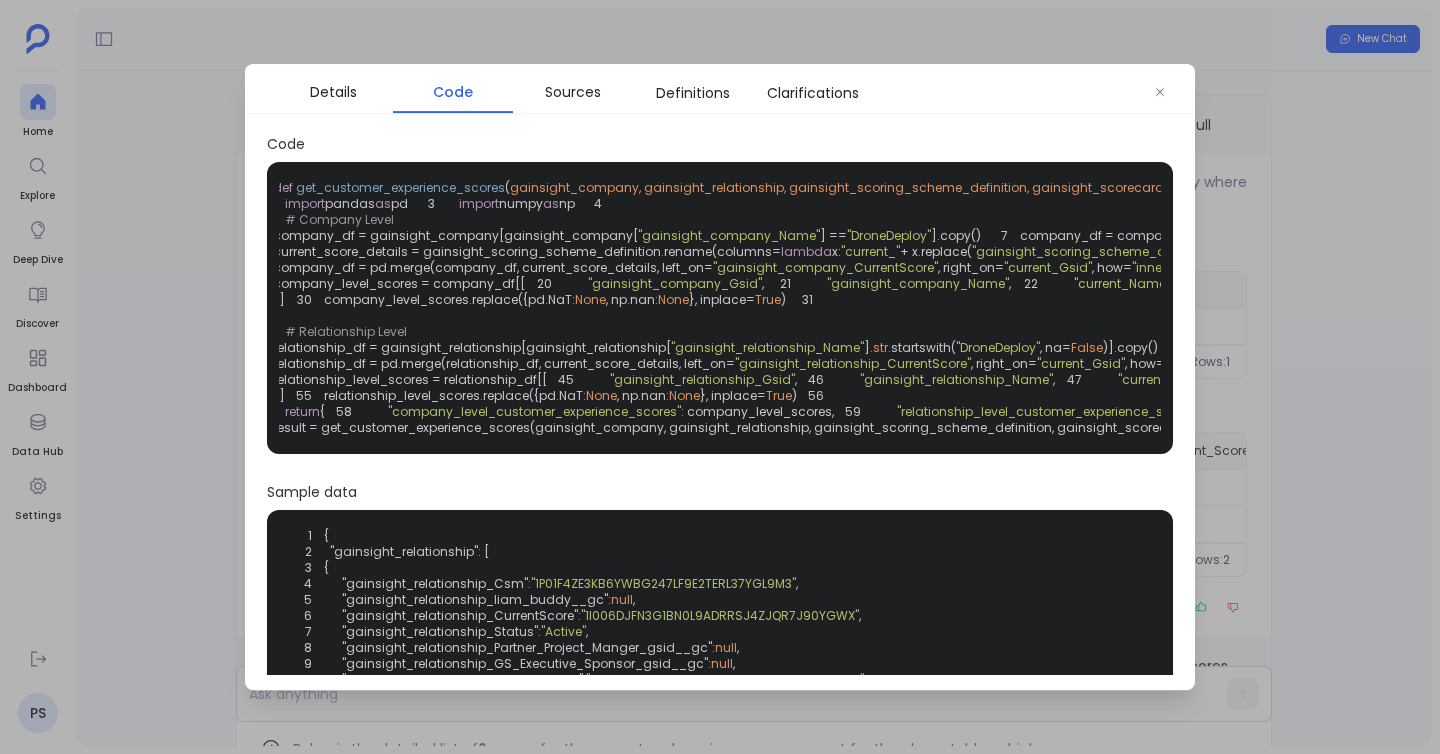 click on ""current_"" at bounding box center [870, 251] 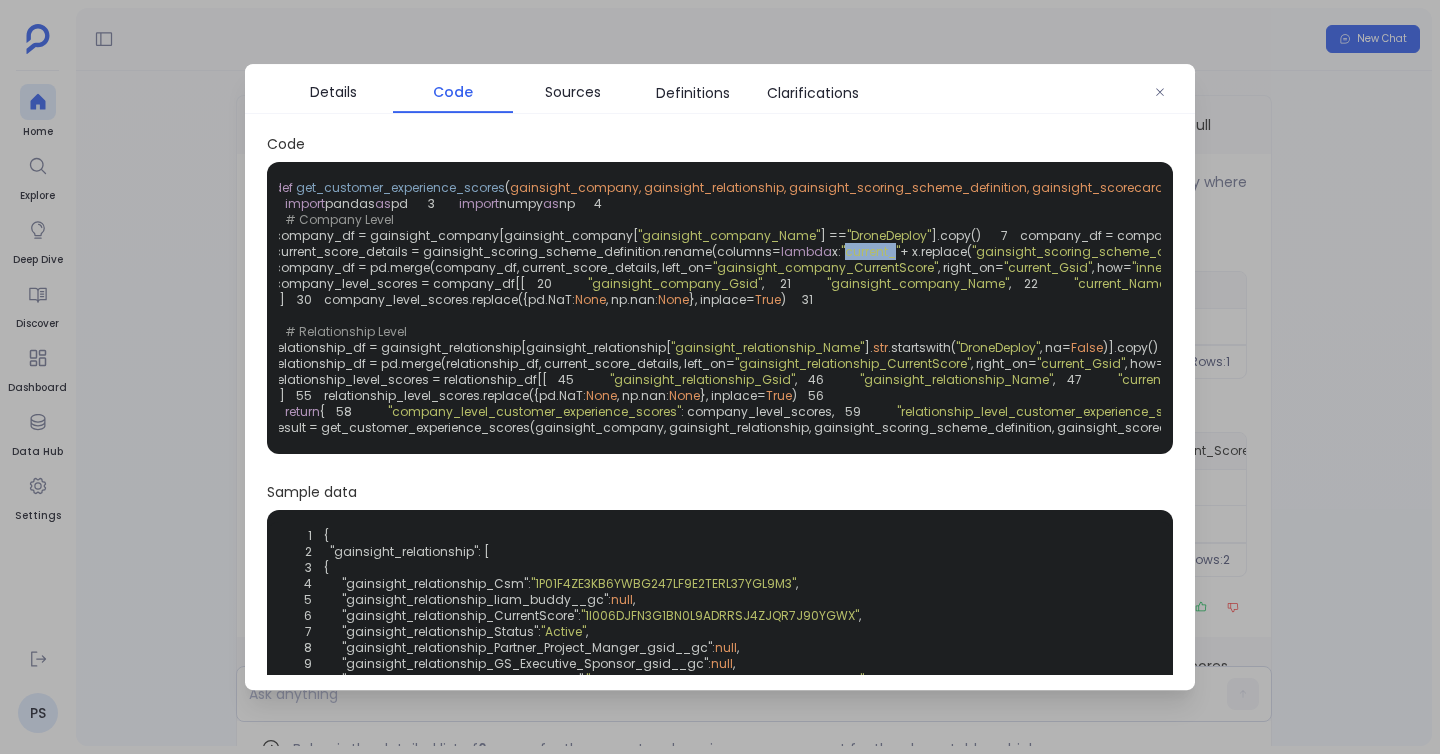 click on ""current_"" at bounding box center [870, 251] 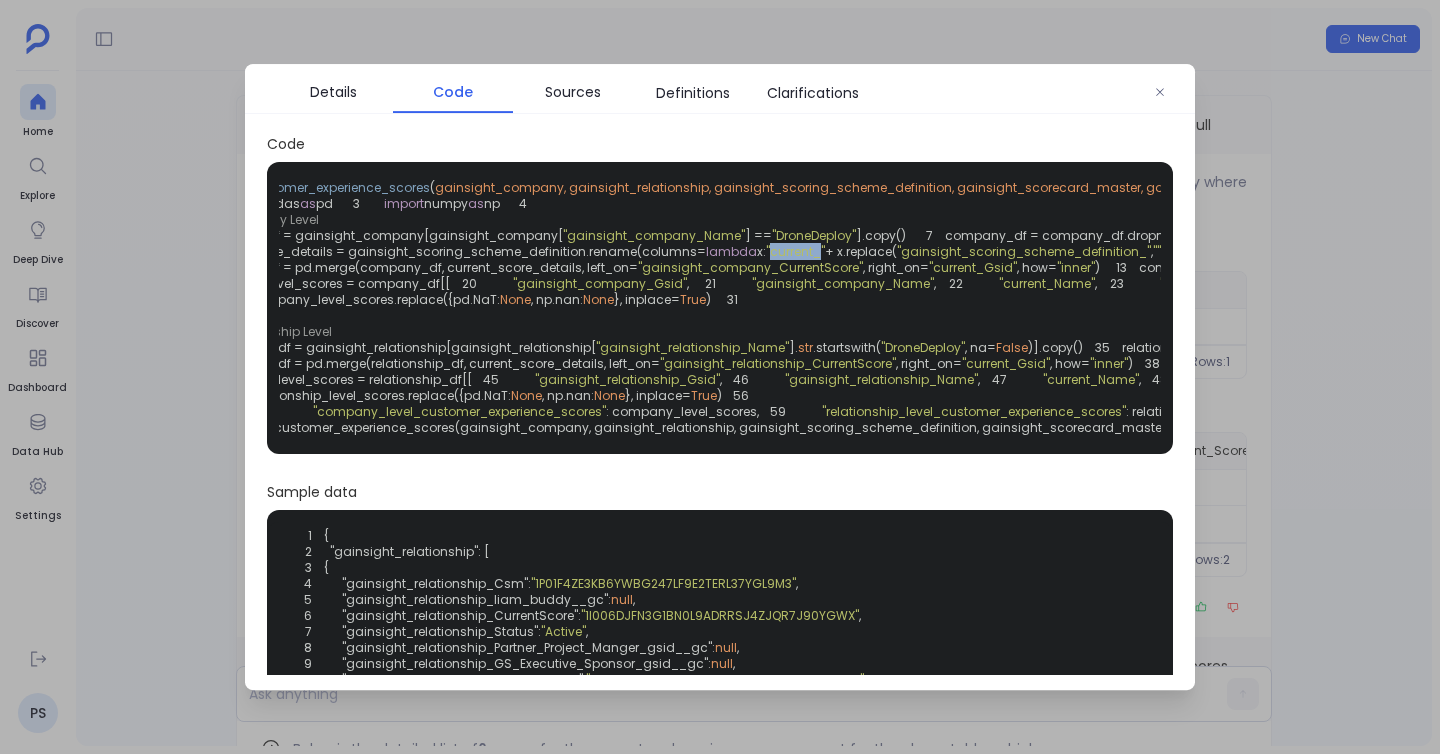 scroll, scrollTop: 0, scrollLeft: 0, axis: both 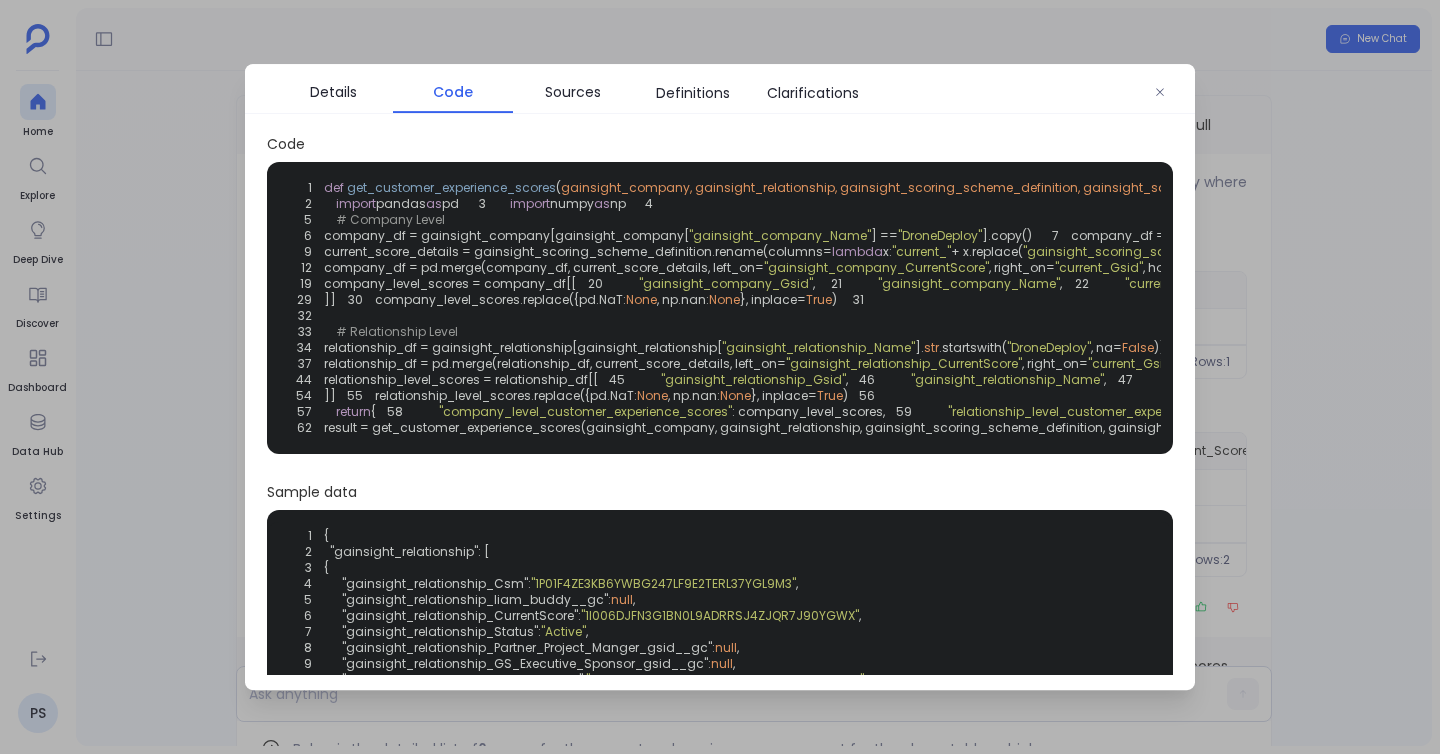 click on "previous_score_details = gainsight_scoring_scheme_definition.rename(columns=" at bounding box center [1594, 251] 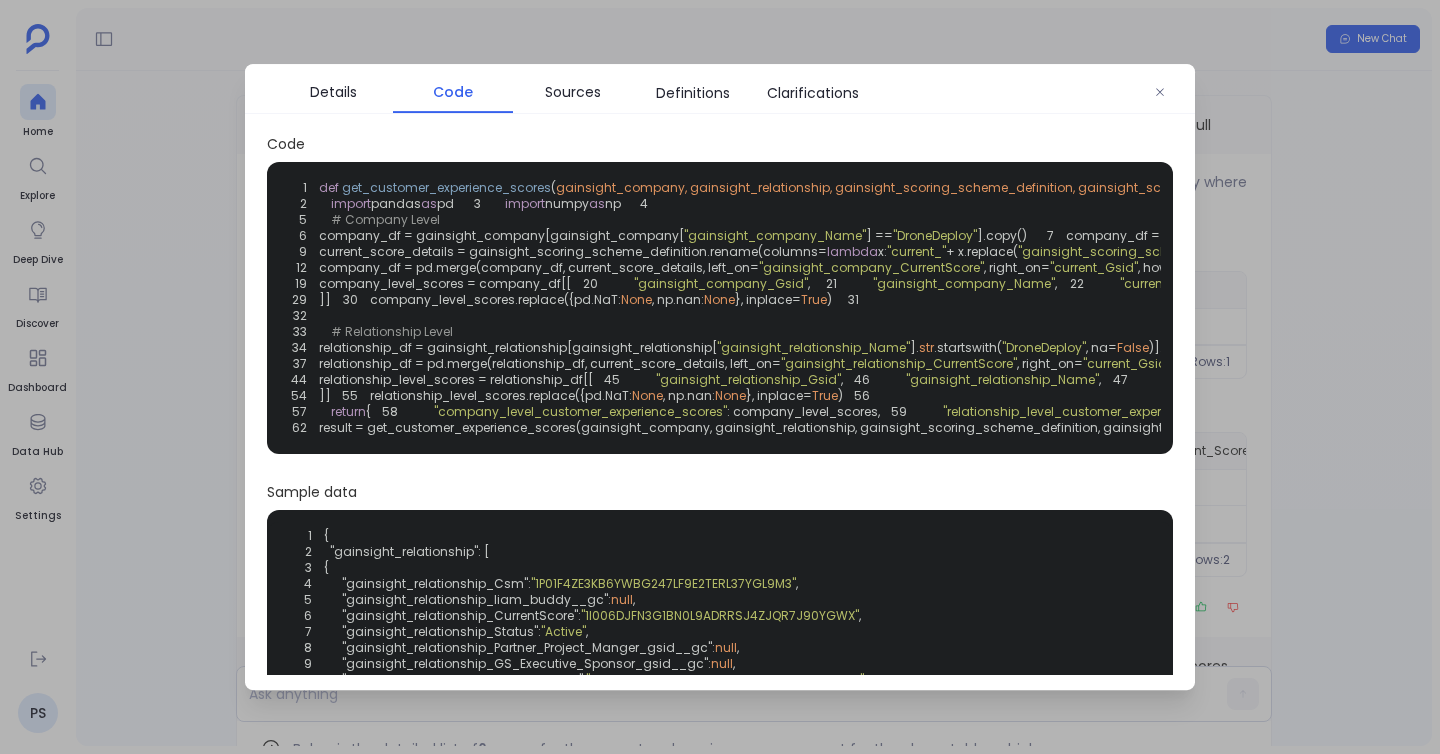 scroll, scrollTop: 0, scrollLeft: 0, axis: both 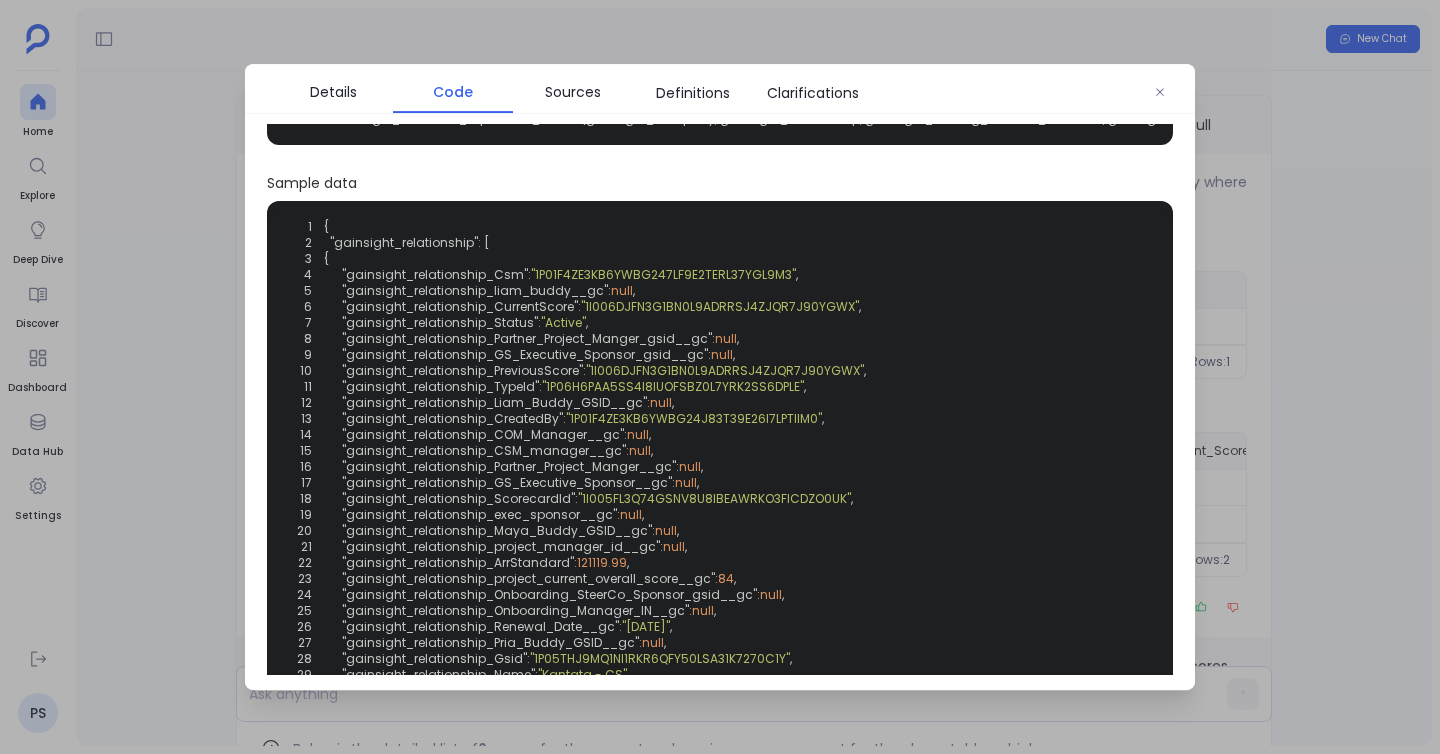 click on "company_level_scores.replace({pd.NaT:" at bounding box center (500, -10) 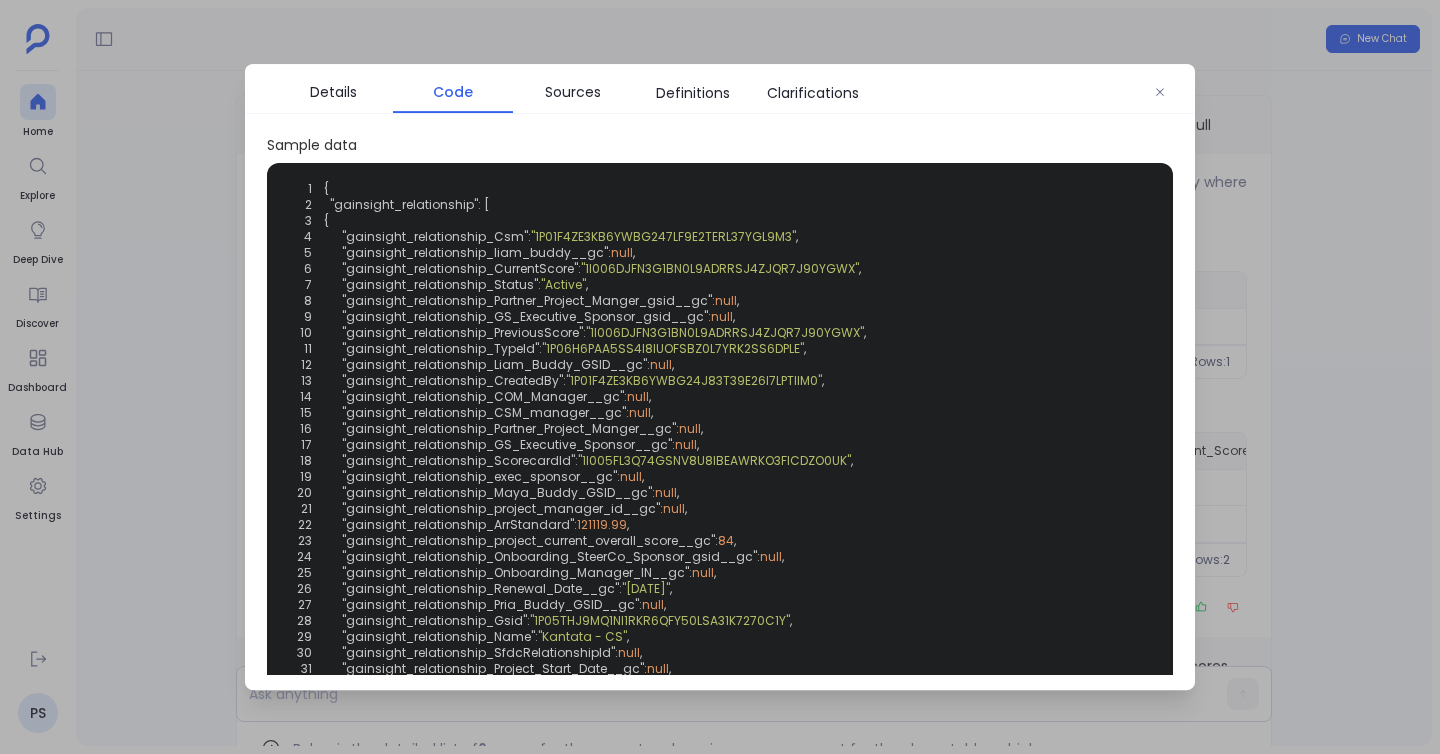 scroll, scrollTop: 355, scrollLeft: 0, axis: vertical 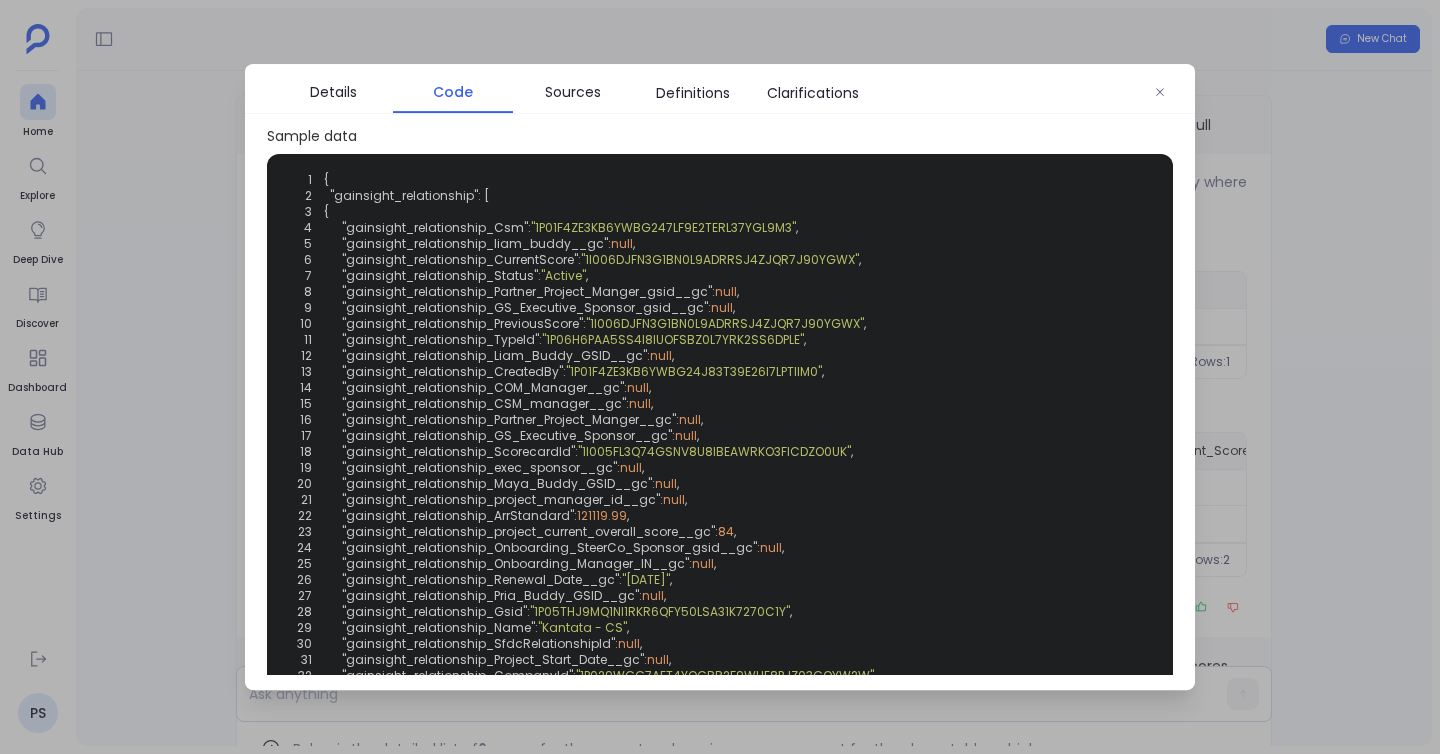 click on ""gainsight_relationship_PreviousScore"" at bounding box center (2318, 7) 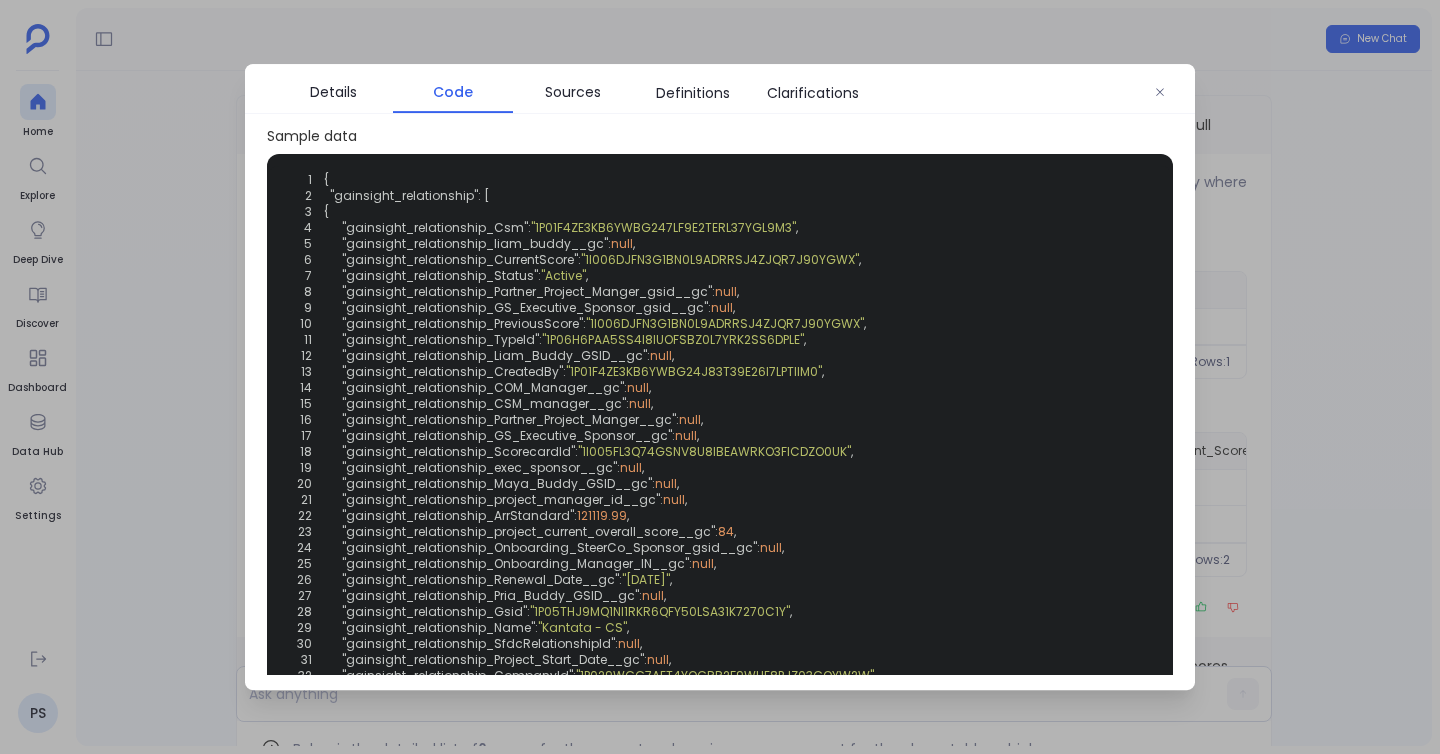 scroll, scrollTop: 0, scrollLeft: 327, axis: horizontal 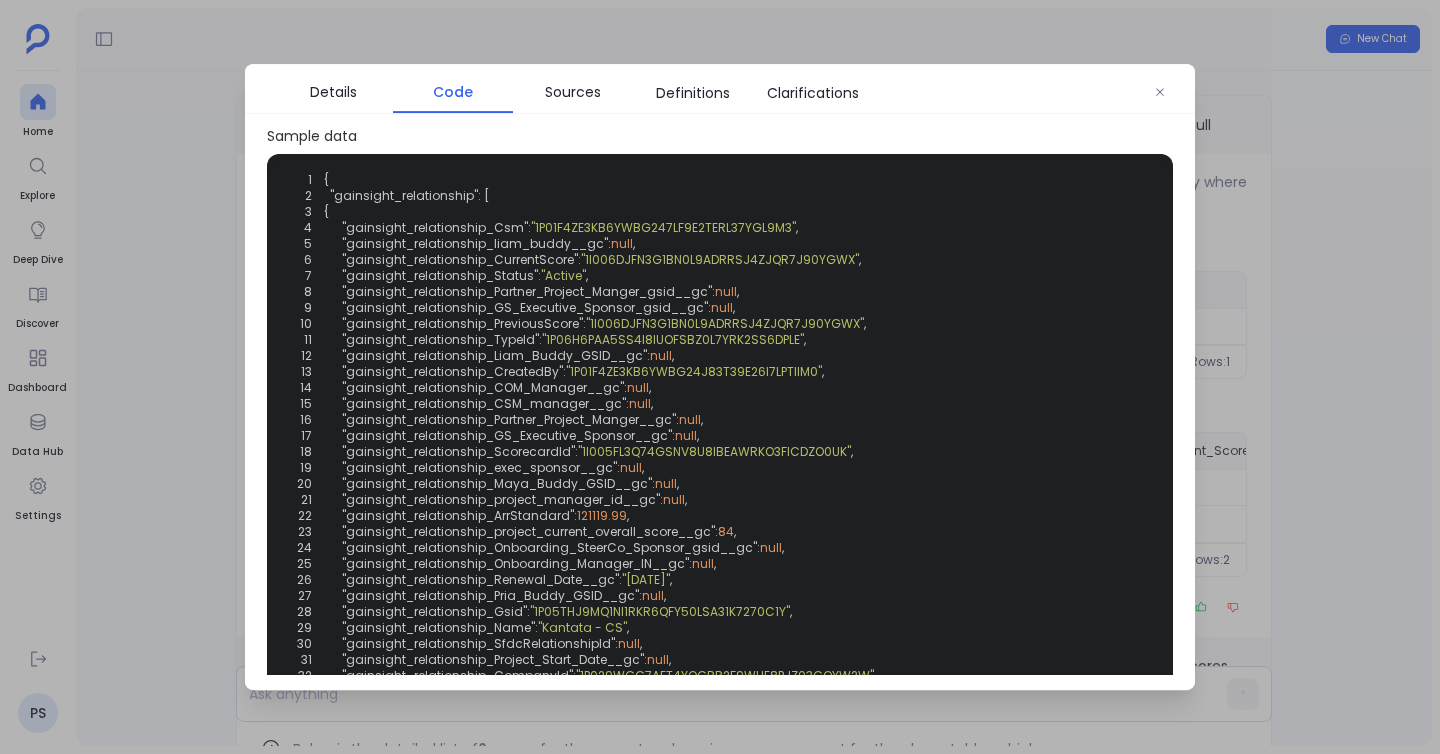 click on ""previous_Gsid"" at bounding box center [2251, 7] 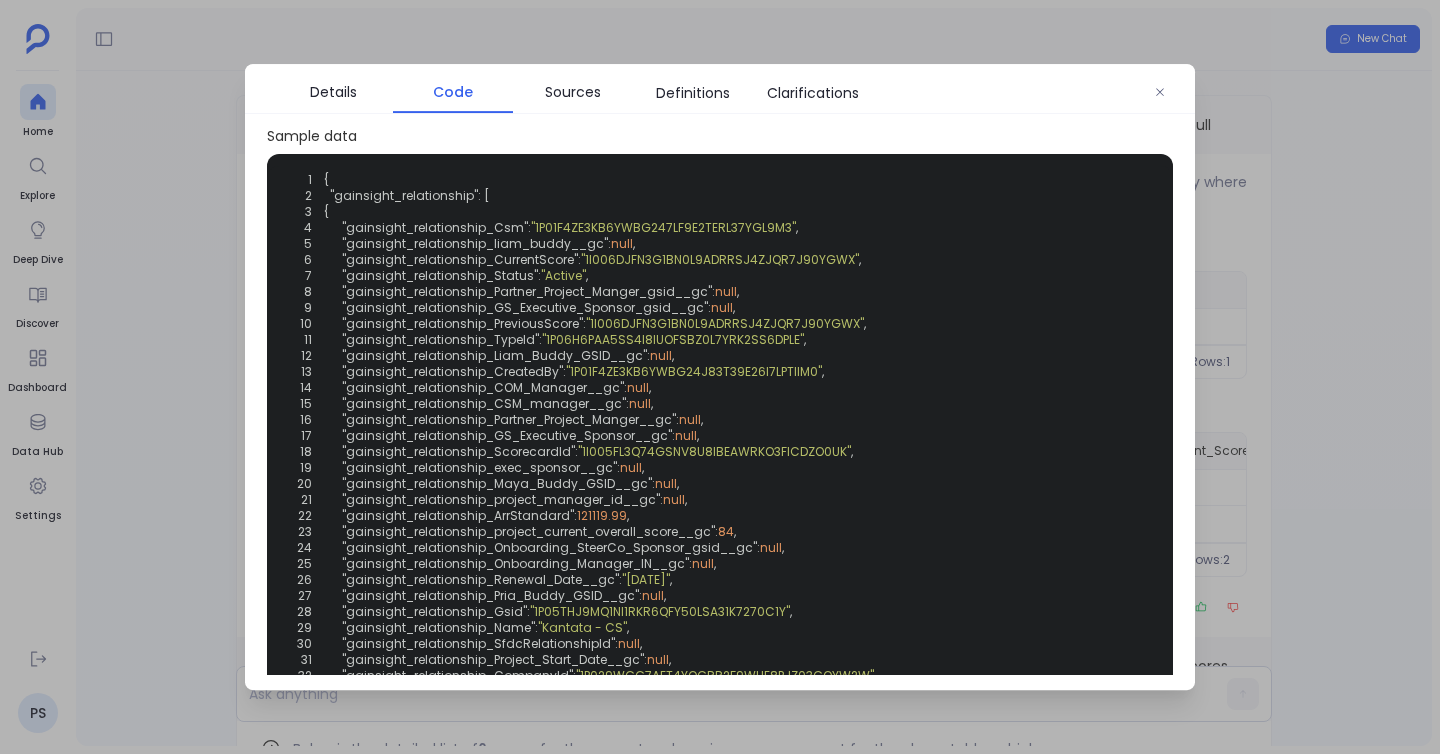 scroll, scrollTop: 0, scrollLeft: 0, axis: both 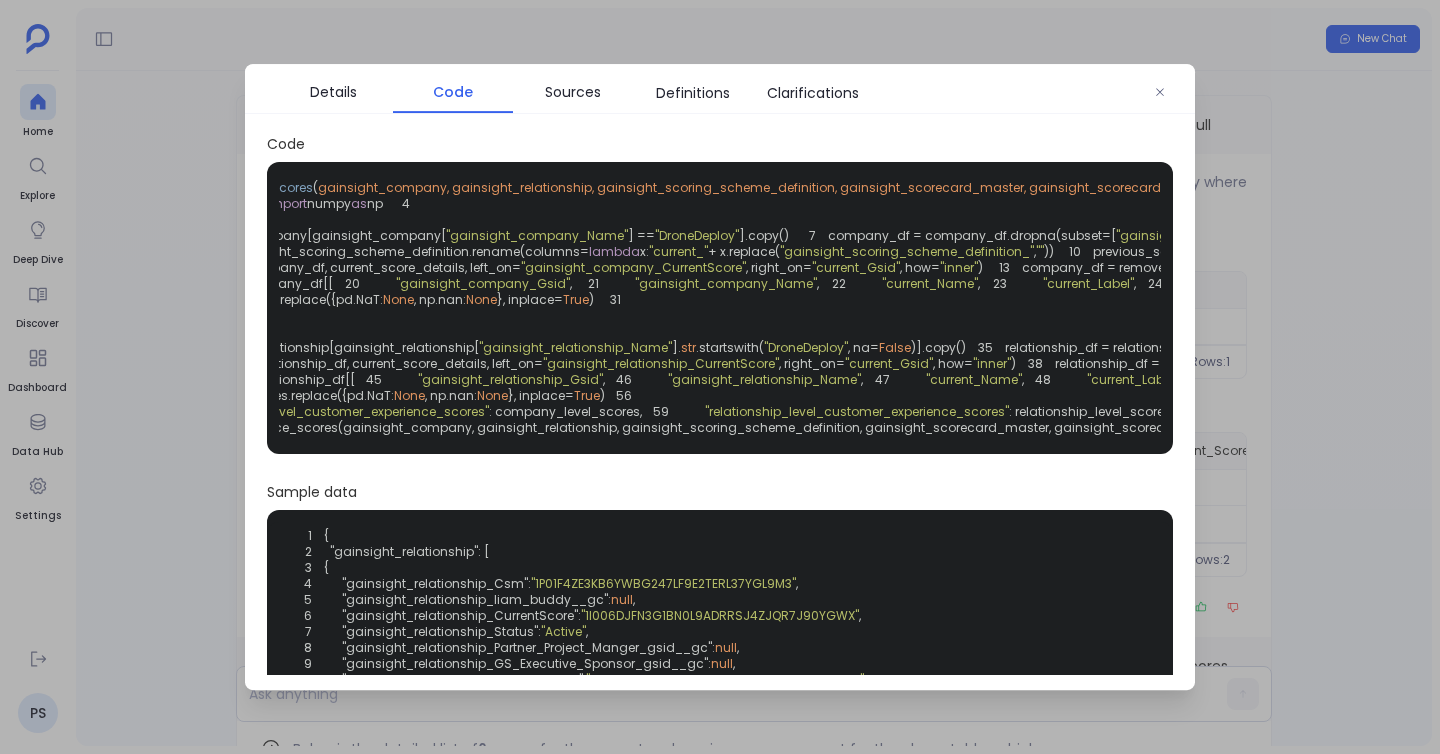 click on "lambda" at bounding box center [614, 251] 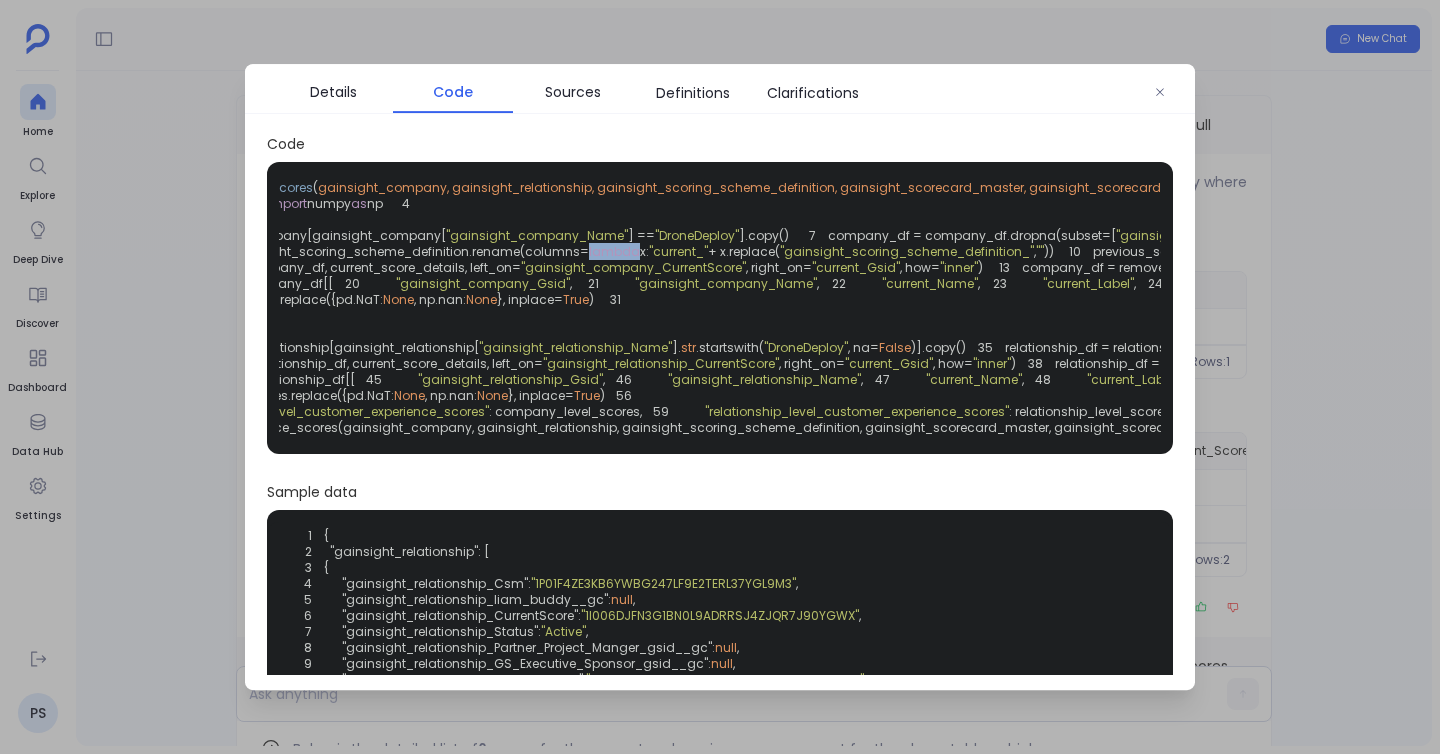 click on "lambda" at bounding box center (614, 251) 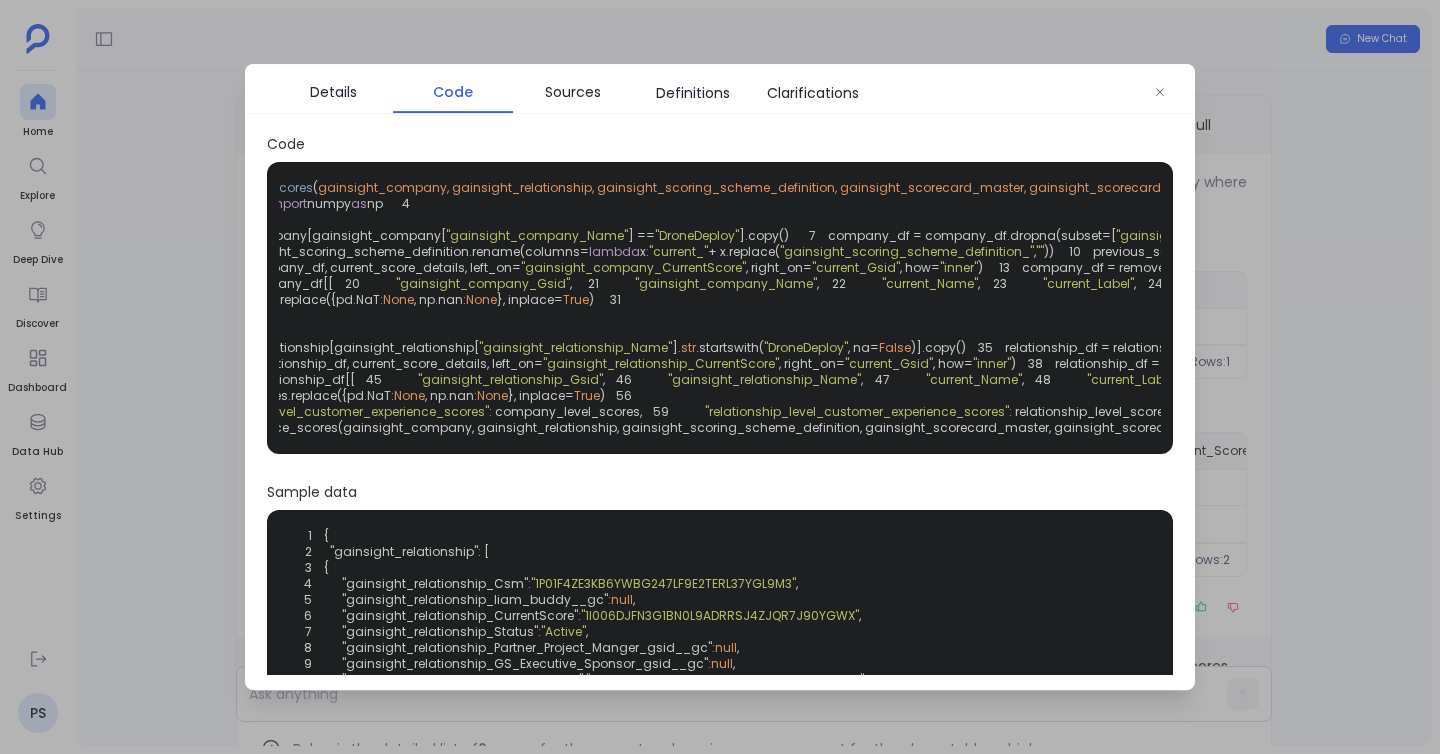 click on "current_score_details = gainsight_scoring_scheme_definition.rename(columns=" at bounding box center (335, 251) 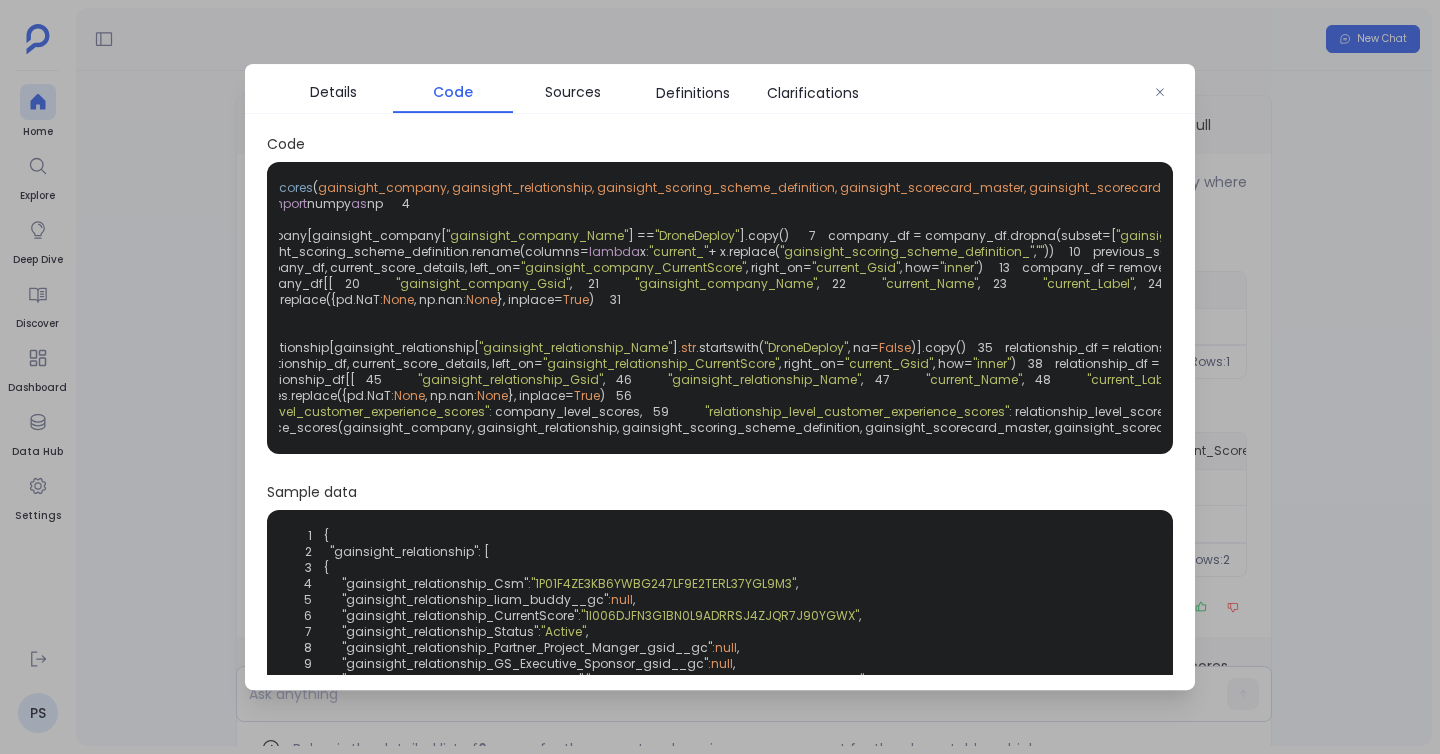 click on ""current_"" at bounding box center (678, 251) 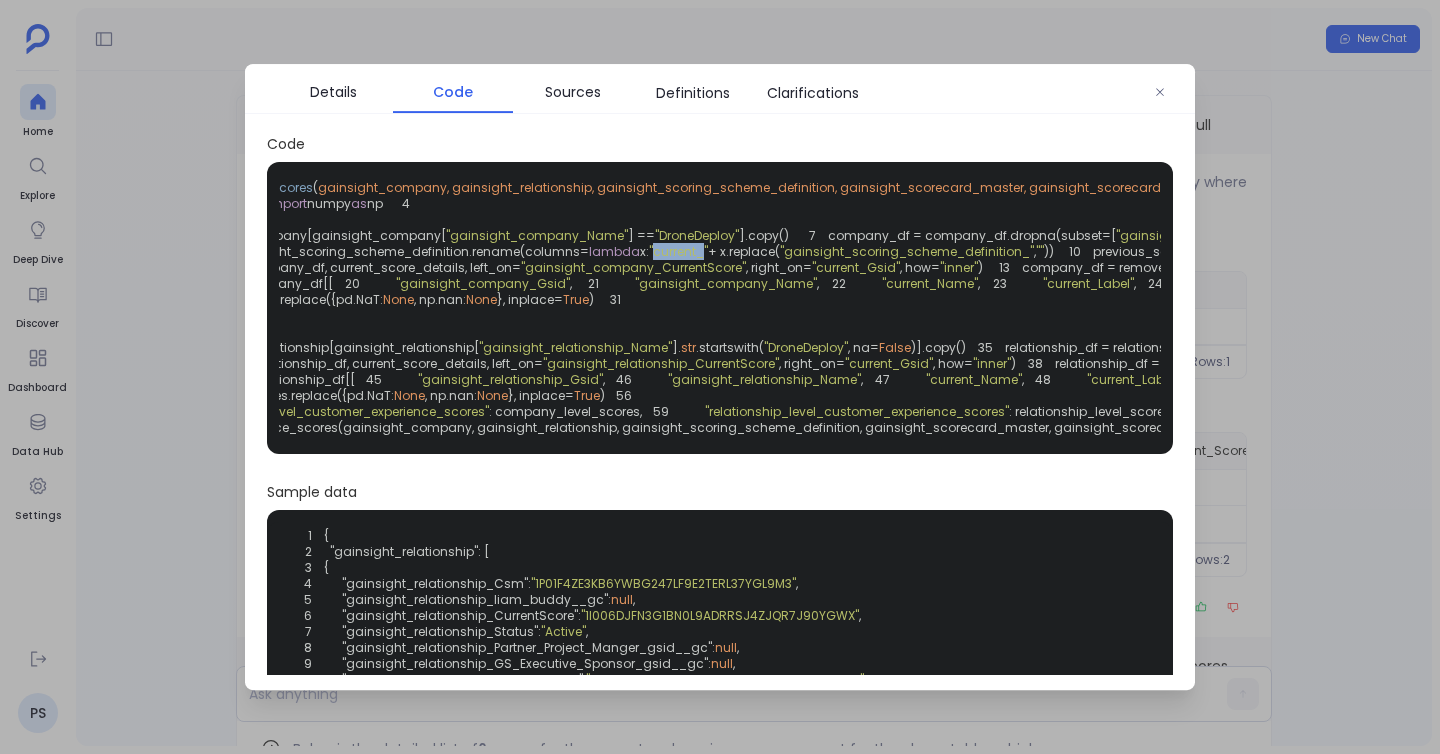 click on ""current_"" at bounding box center (678, 251) 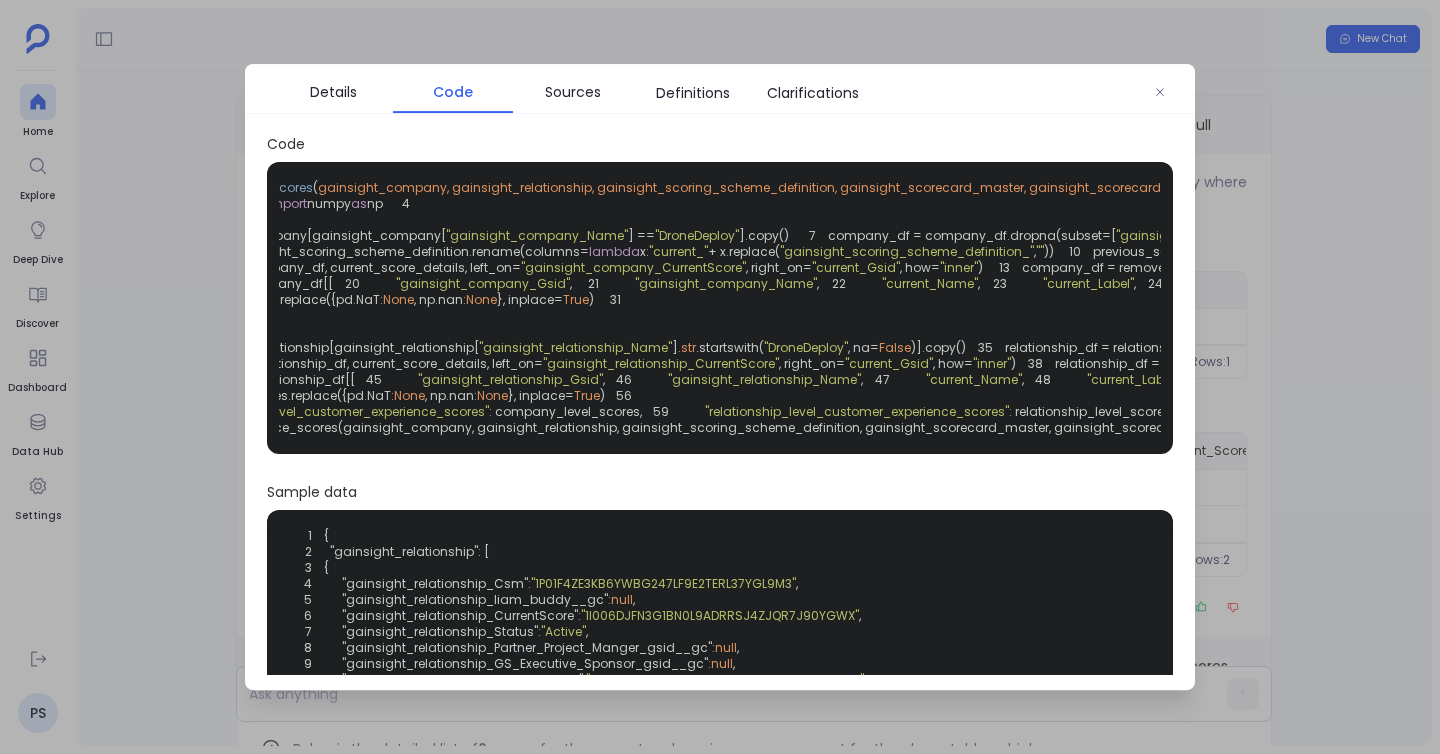 click on "+ x.replace(" at bounding box center [744, 251] 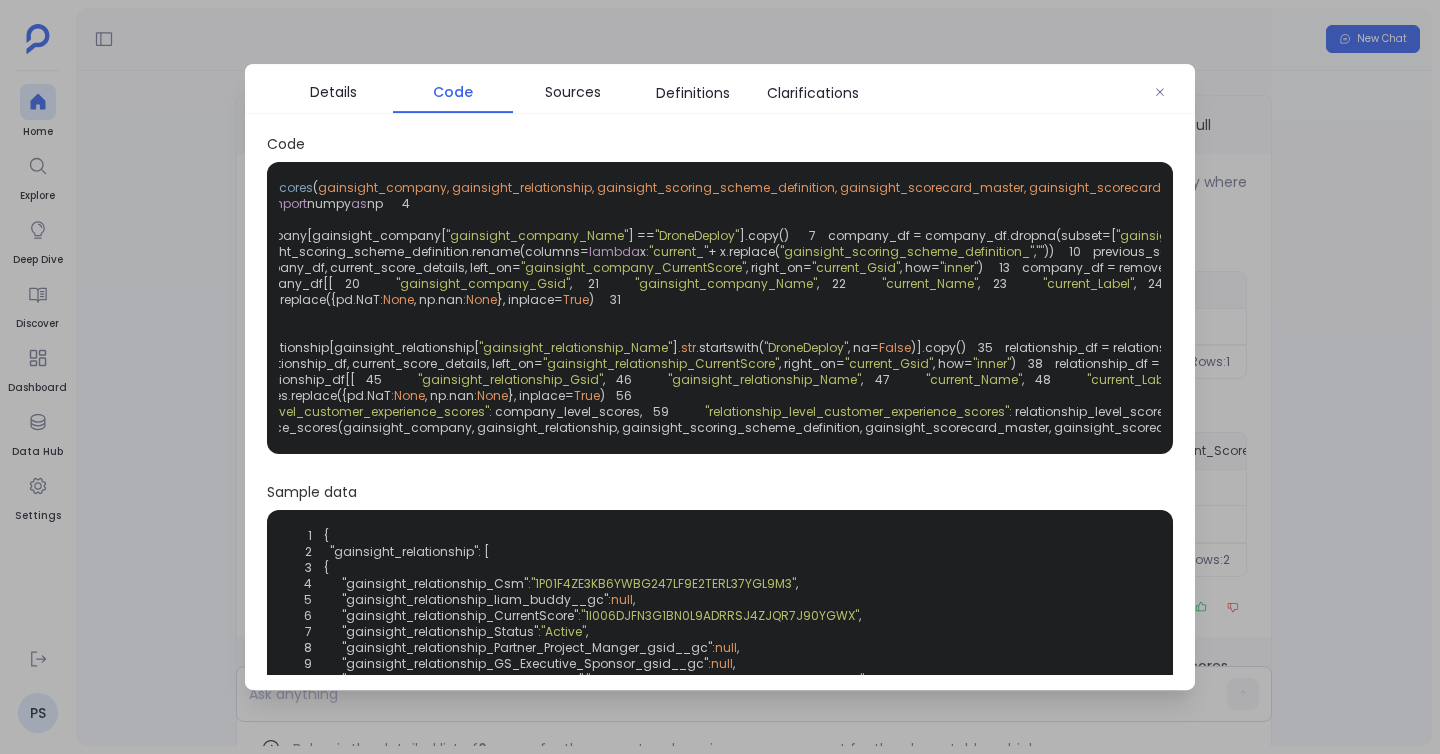 click on "+ x.replace(" at bounding box center [744, 251] 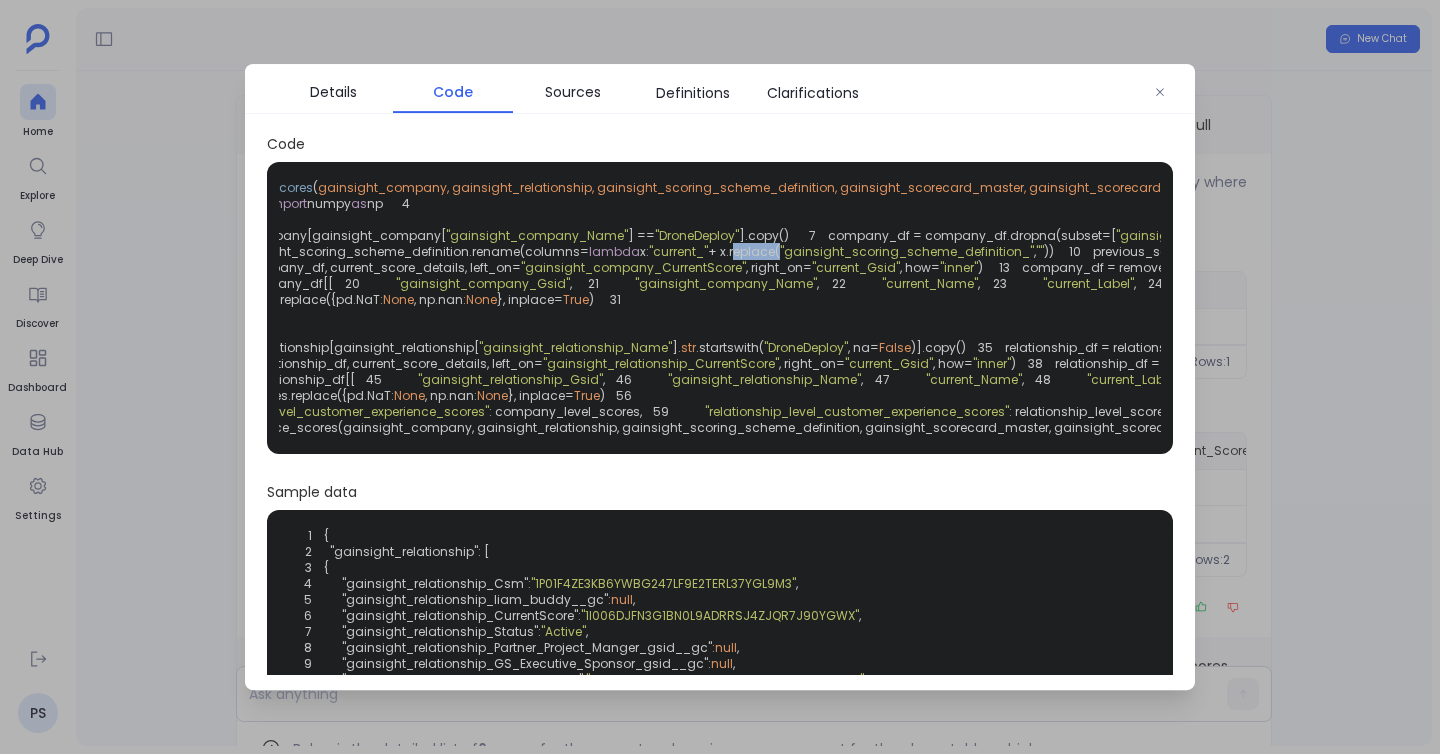 click on "+ x.replace(" at bounding box center [744, 251] 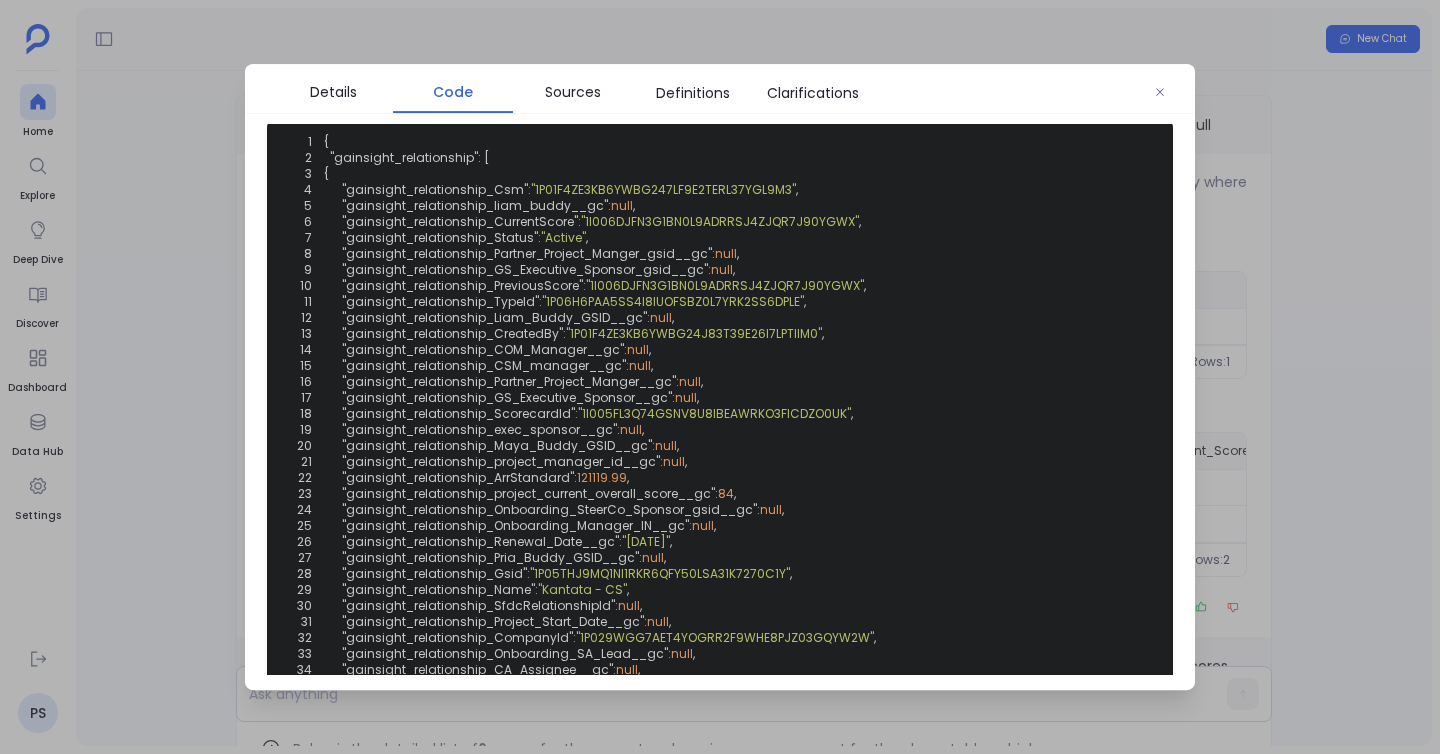 scroll, scrollTop: 410, scrollLeft: 0, axis: vertical 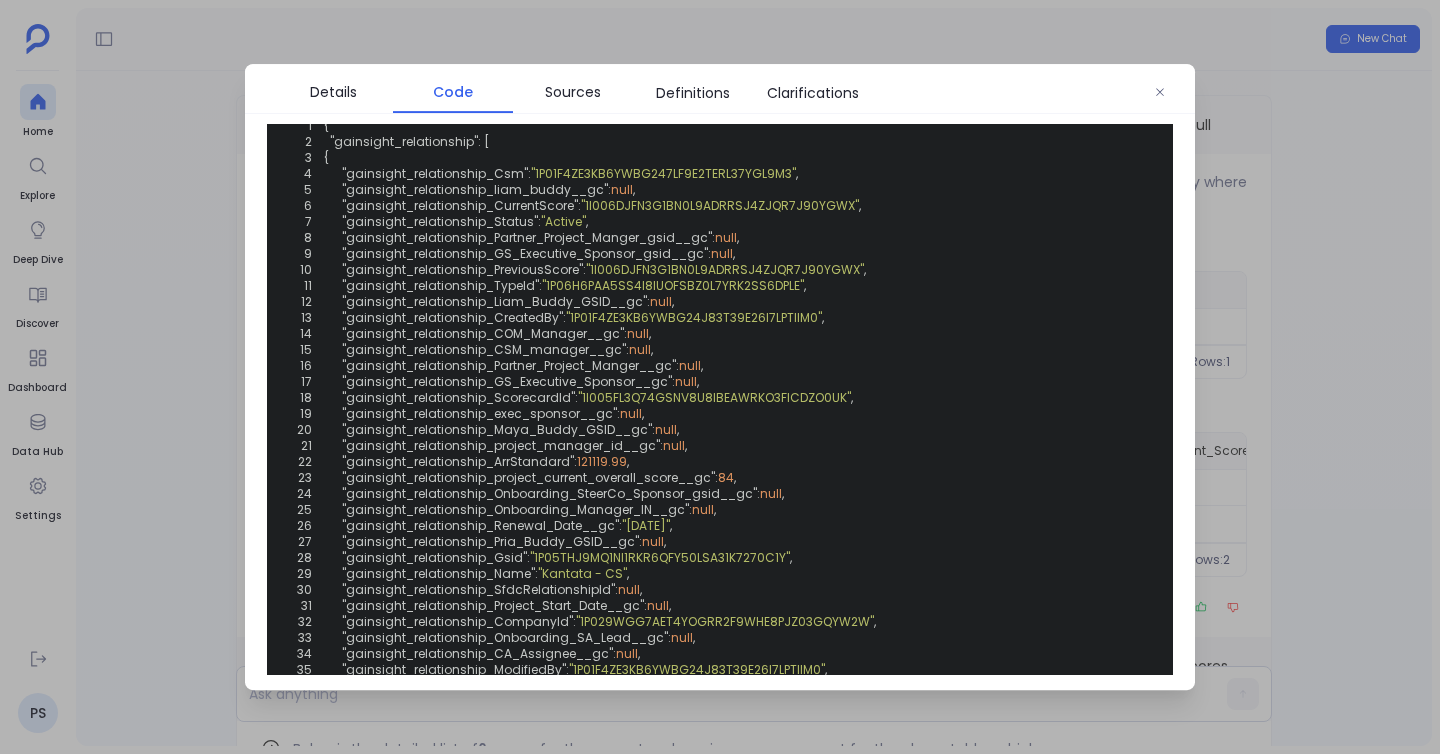 click at bounding box center (720, 377) 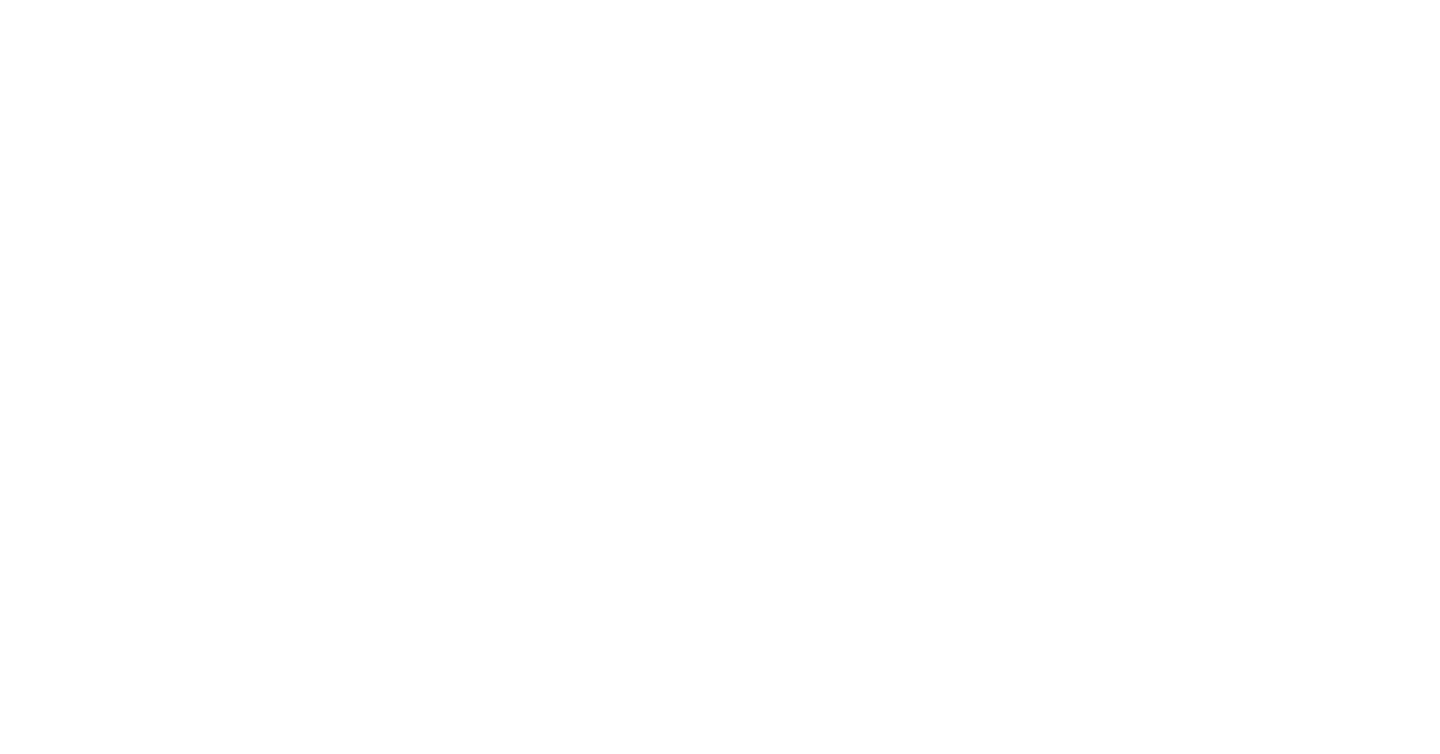 scroll, scrollTop: 0, scrollLeft: 0, axis: both 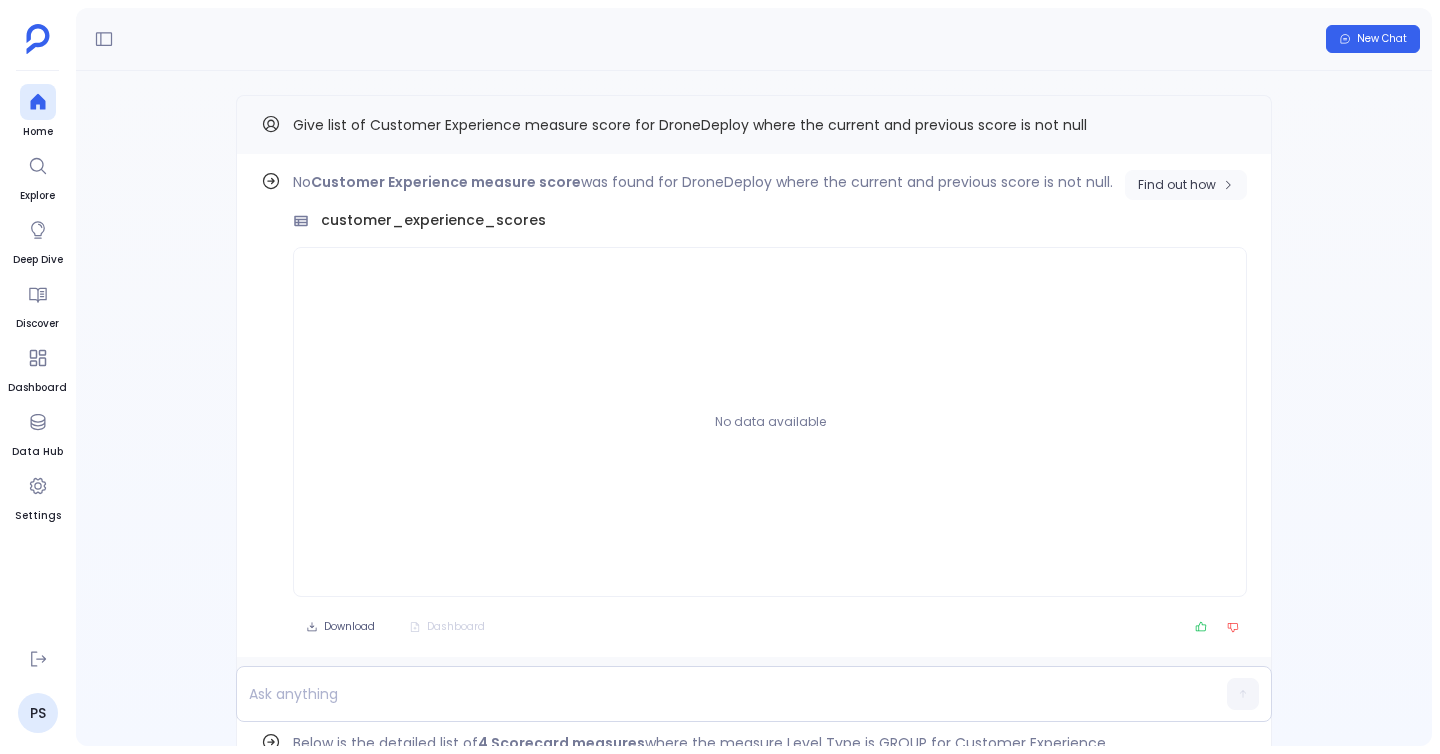 click on "Find out how" at bounding box center (1186, 185) 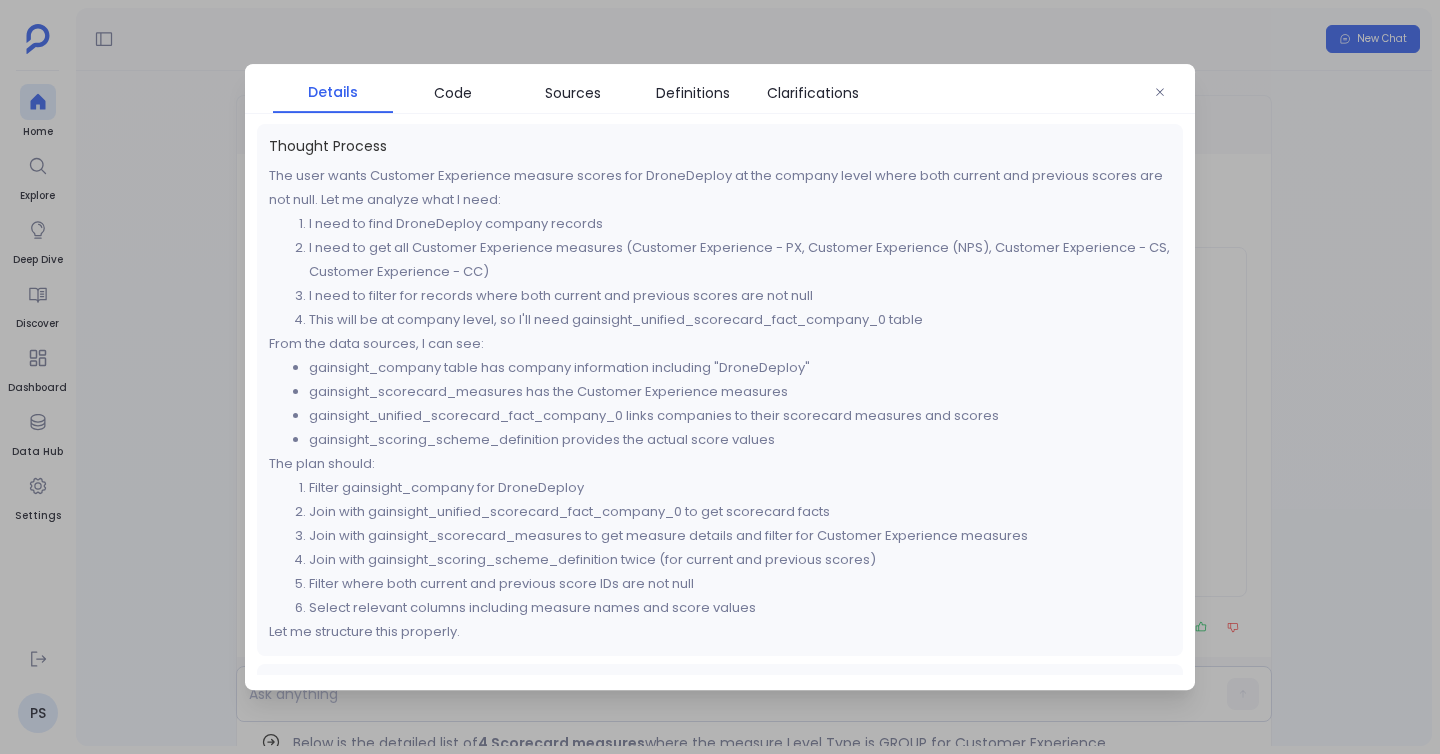 click at bounding box center (720, 377) 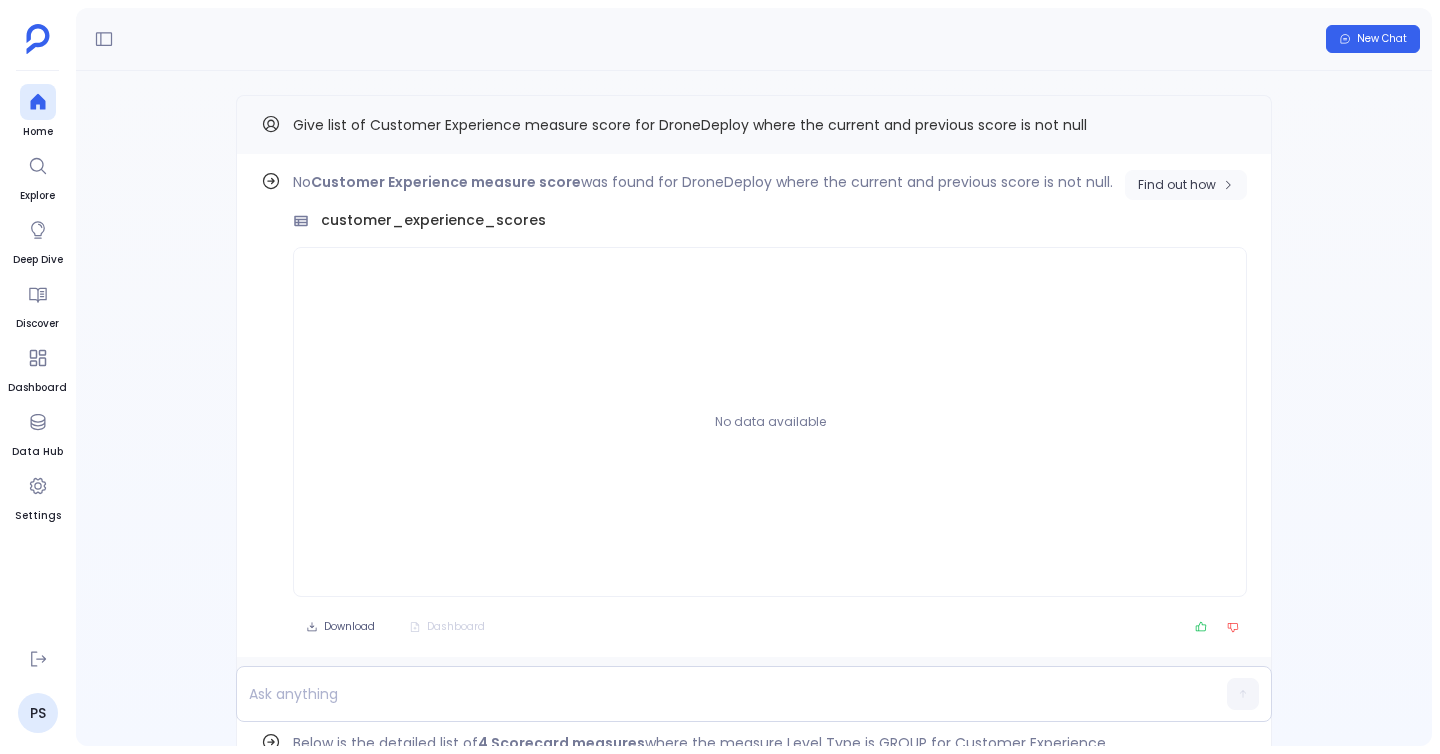 click on "Find out how" at bounding box center (1186, 185) 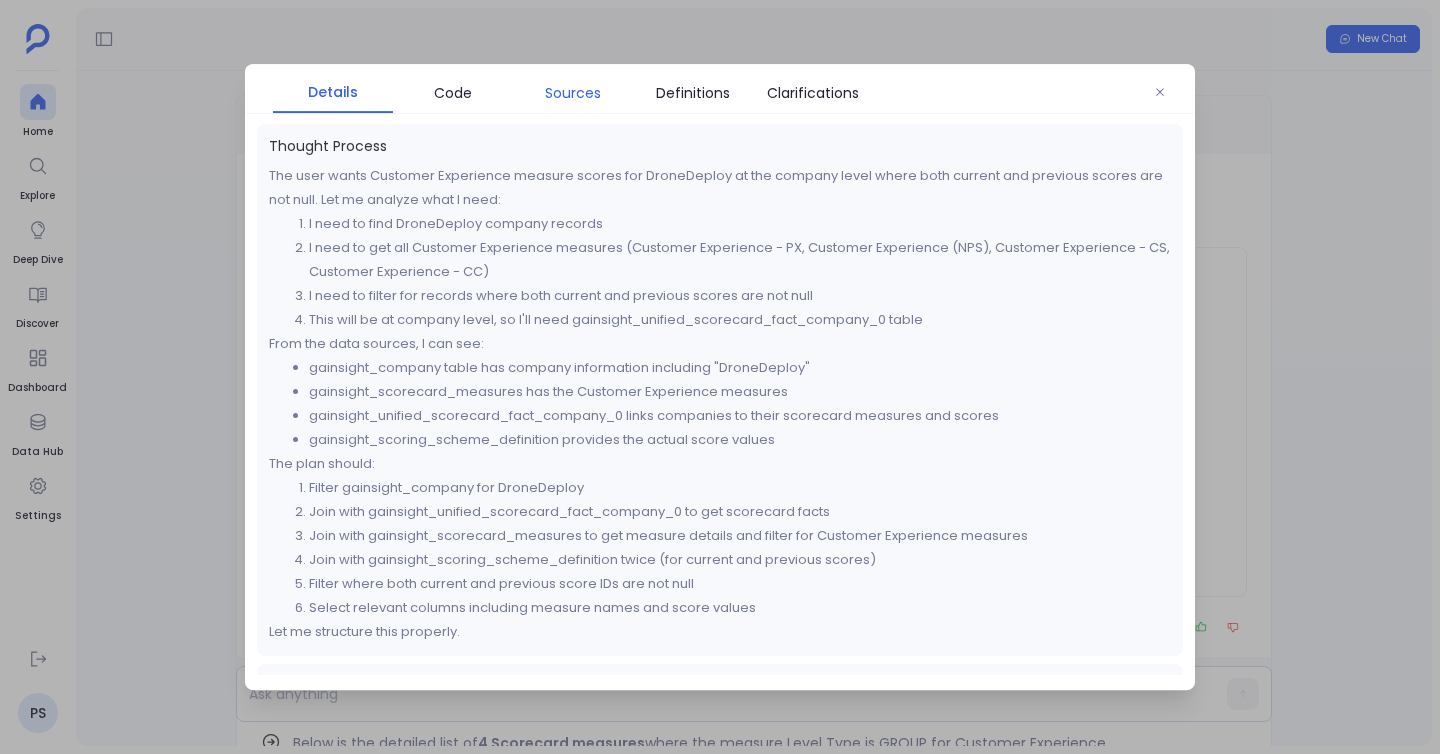 click on "Sources" at bounding box center (573, 93) 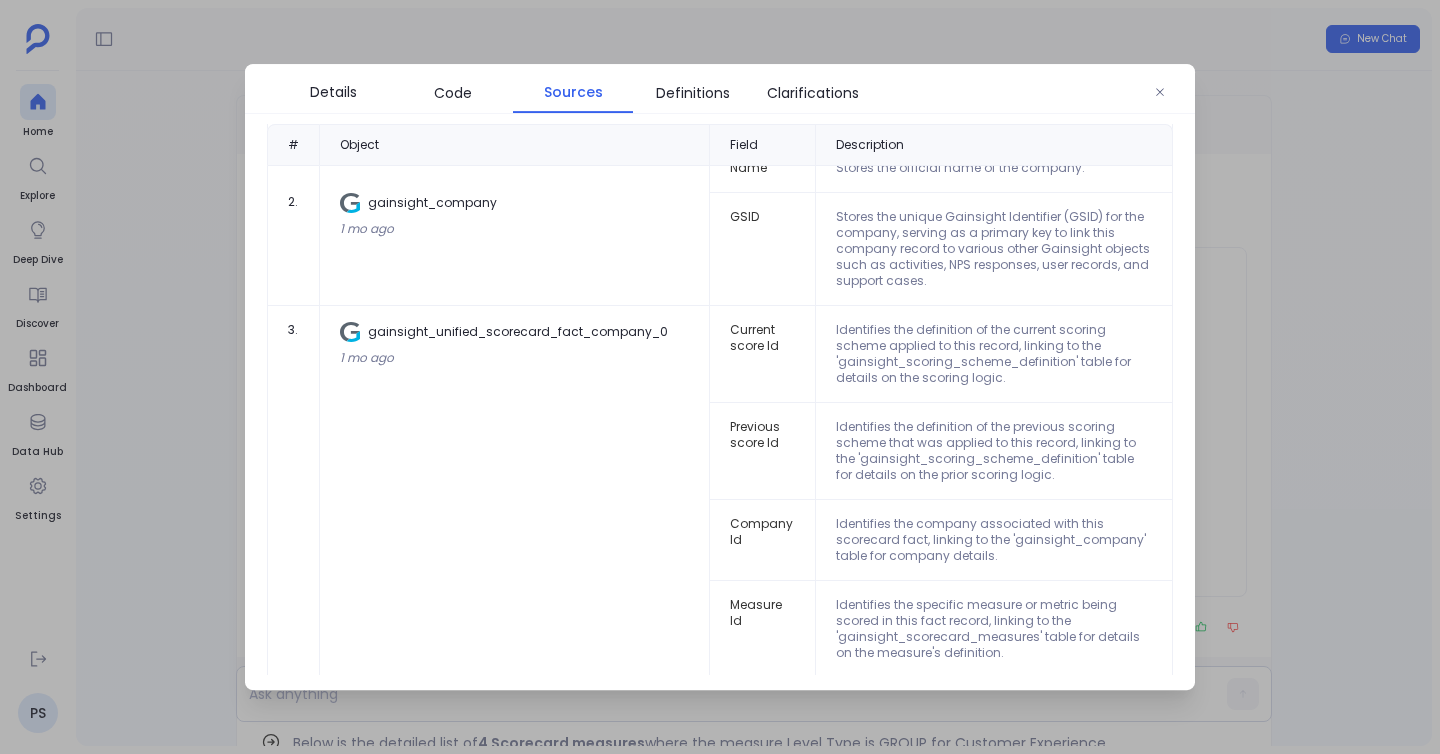 scroll, scrollTop: 0, scrollLeft: 0, axis: both 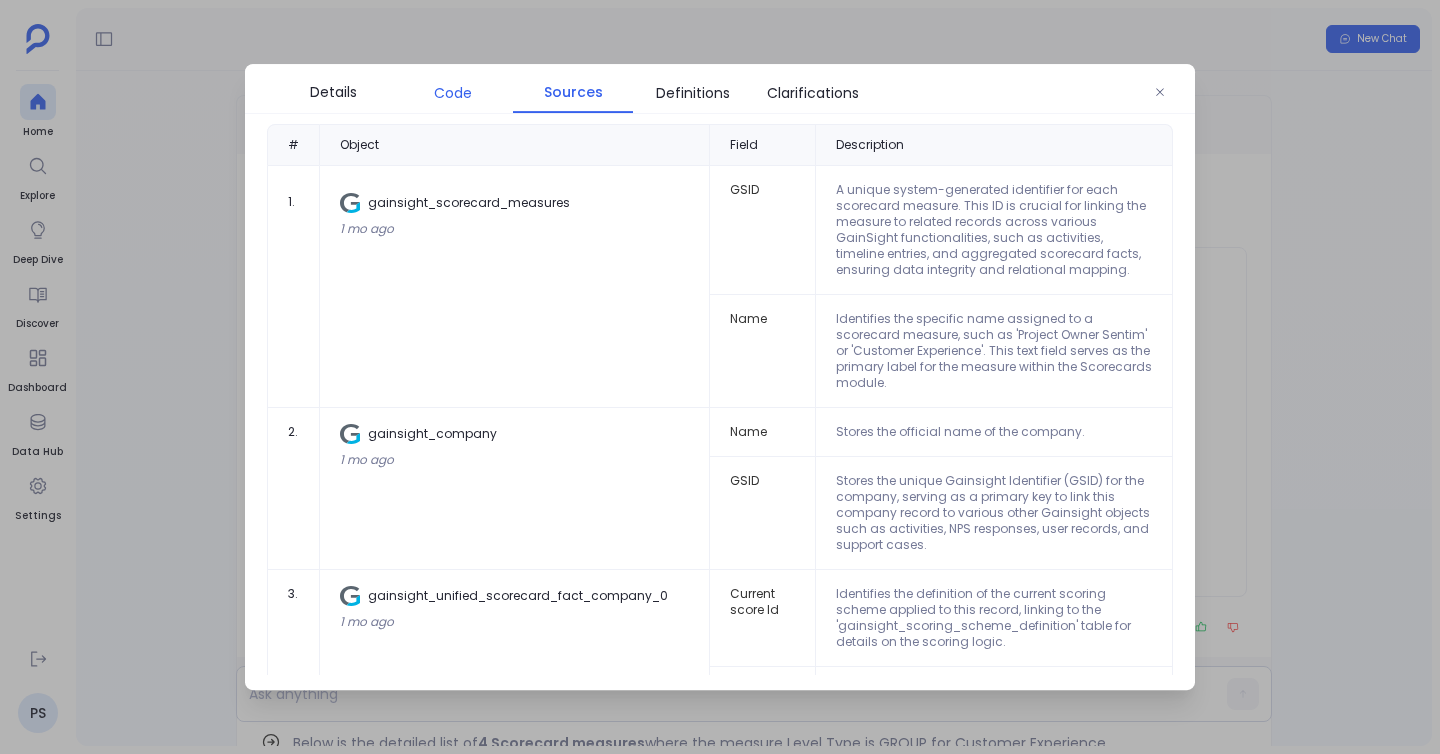 click on "Code" at bounding box center [453, 93] 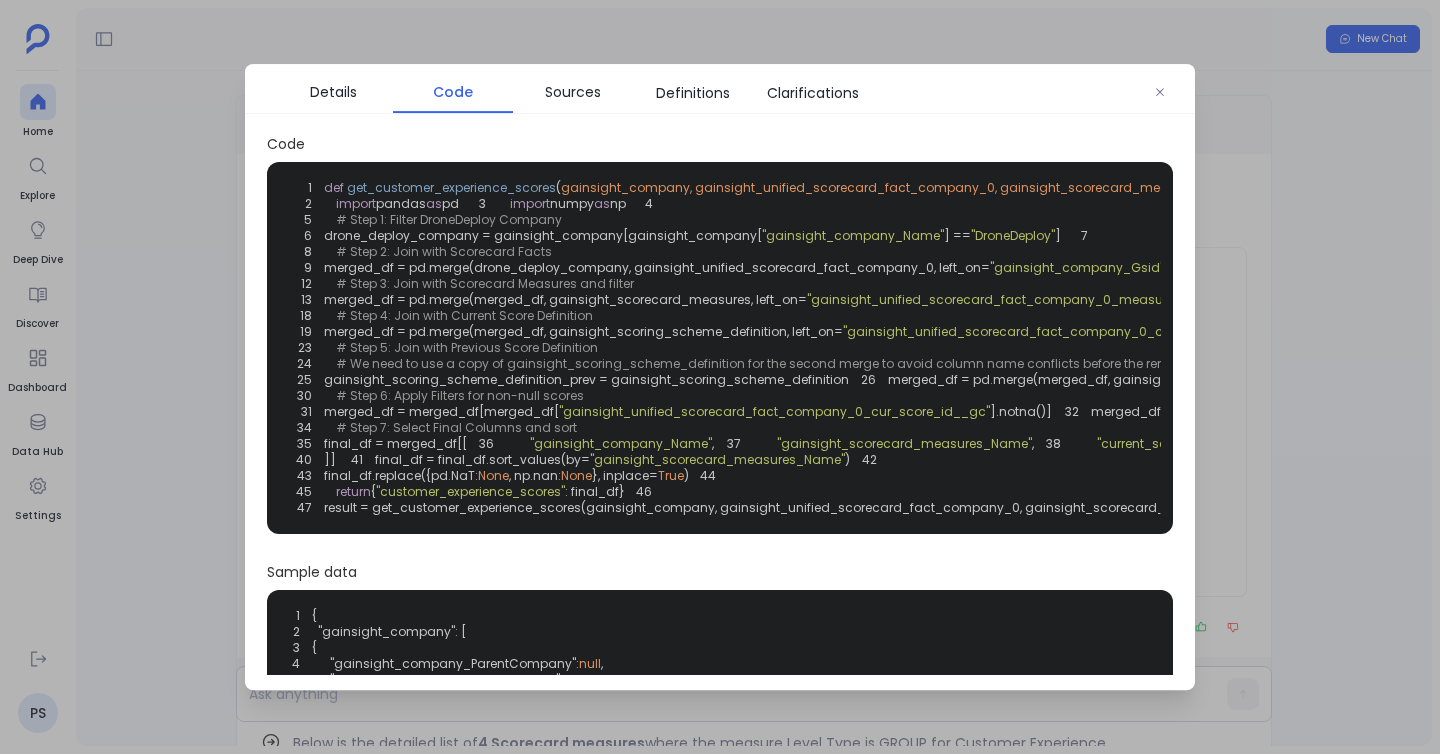 scroll, scrollTop: 4, scrollLeft: 0, axis: vertical 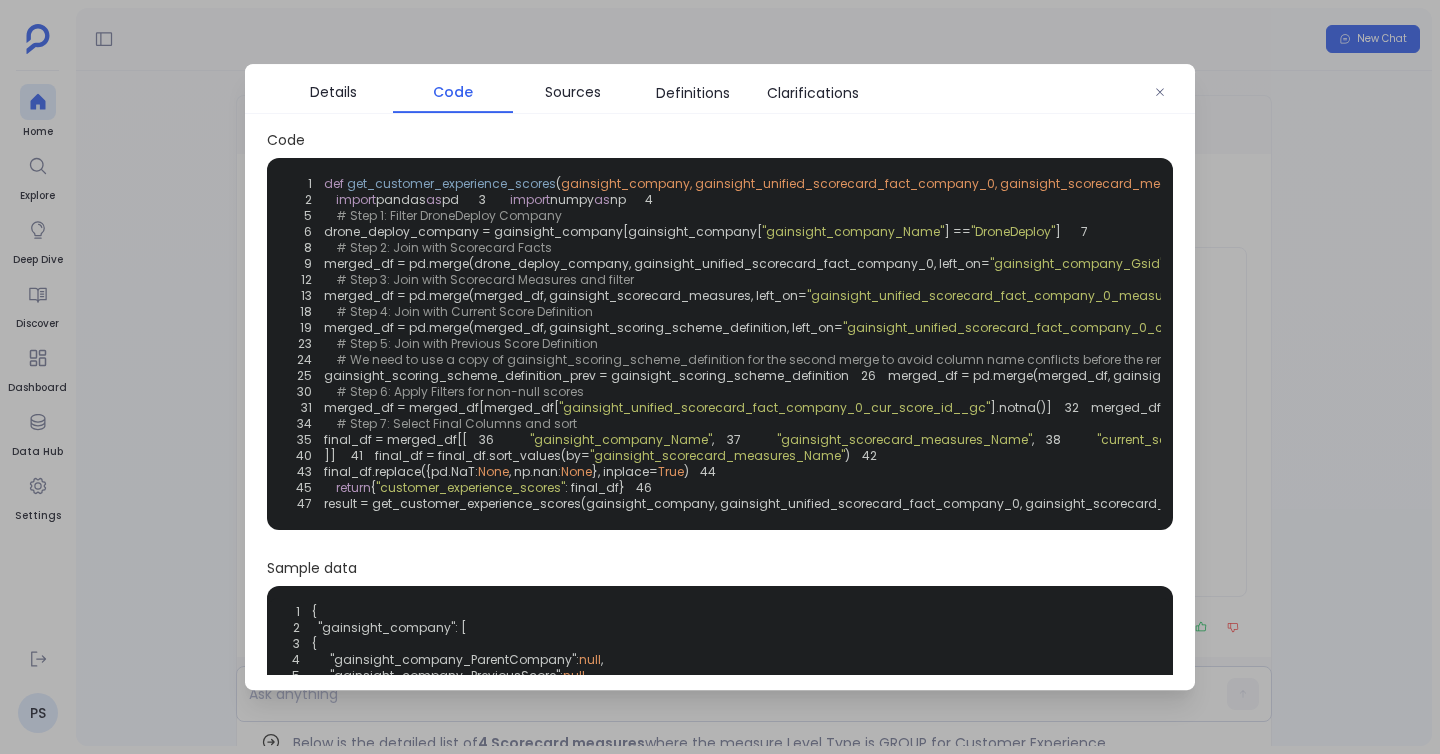 click at bounding box center (720, 377) 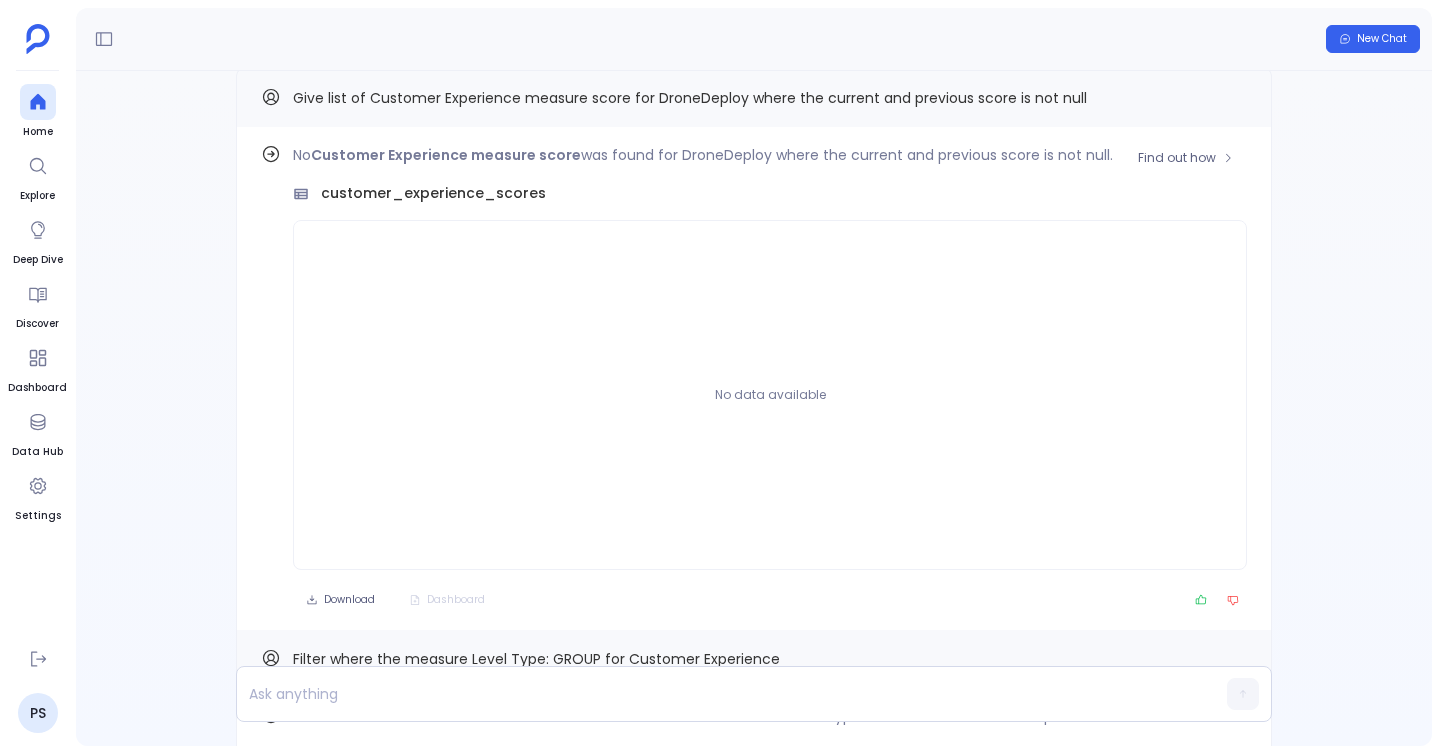 scroll, scrollTop: -775, scrollLeft: 0, axis: vertical 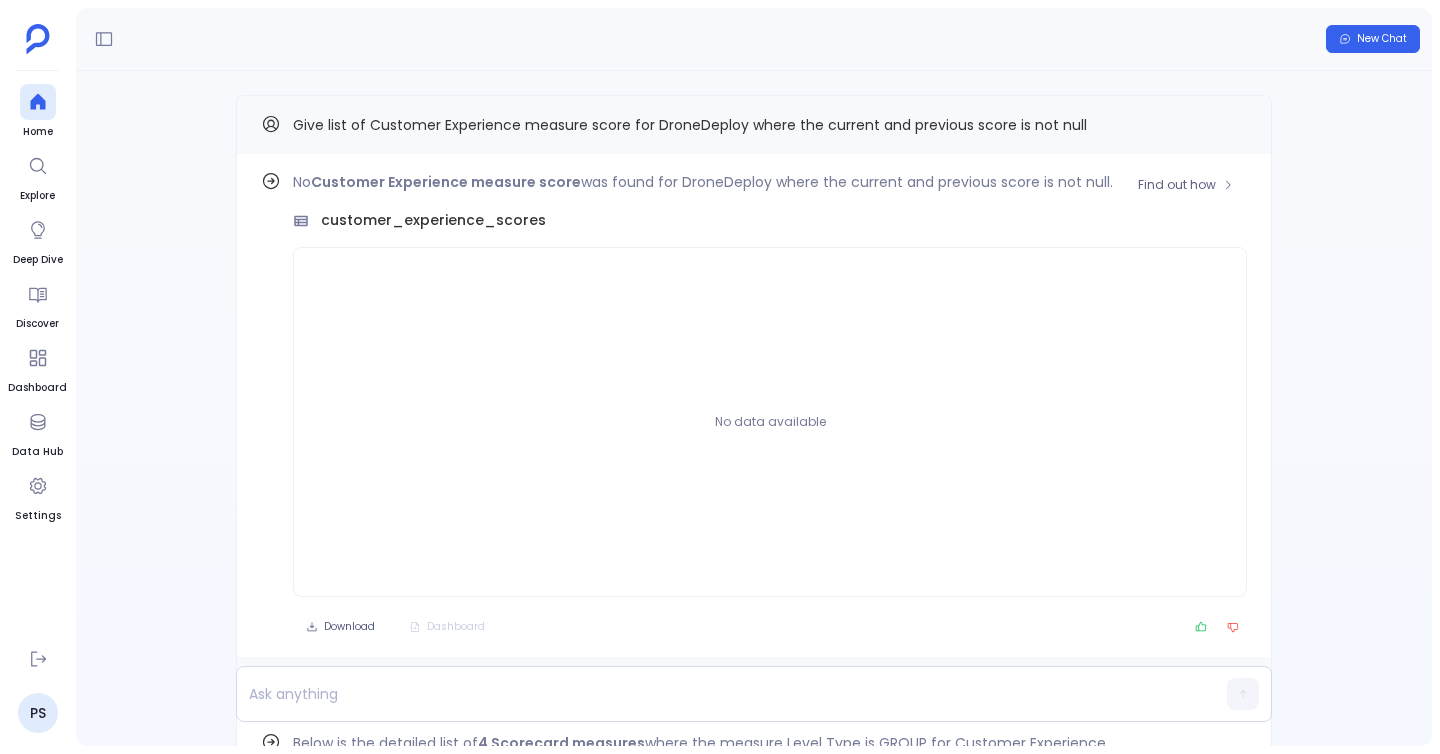 click on "customer_experience_scores" at bounding box center (433, 220) 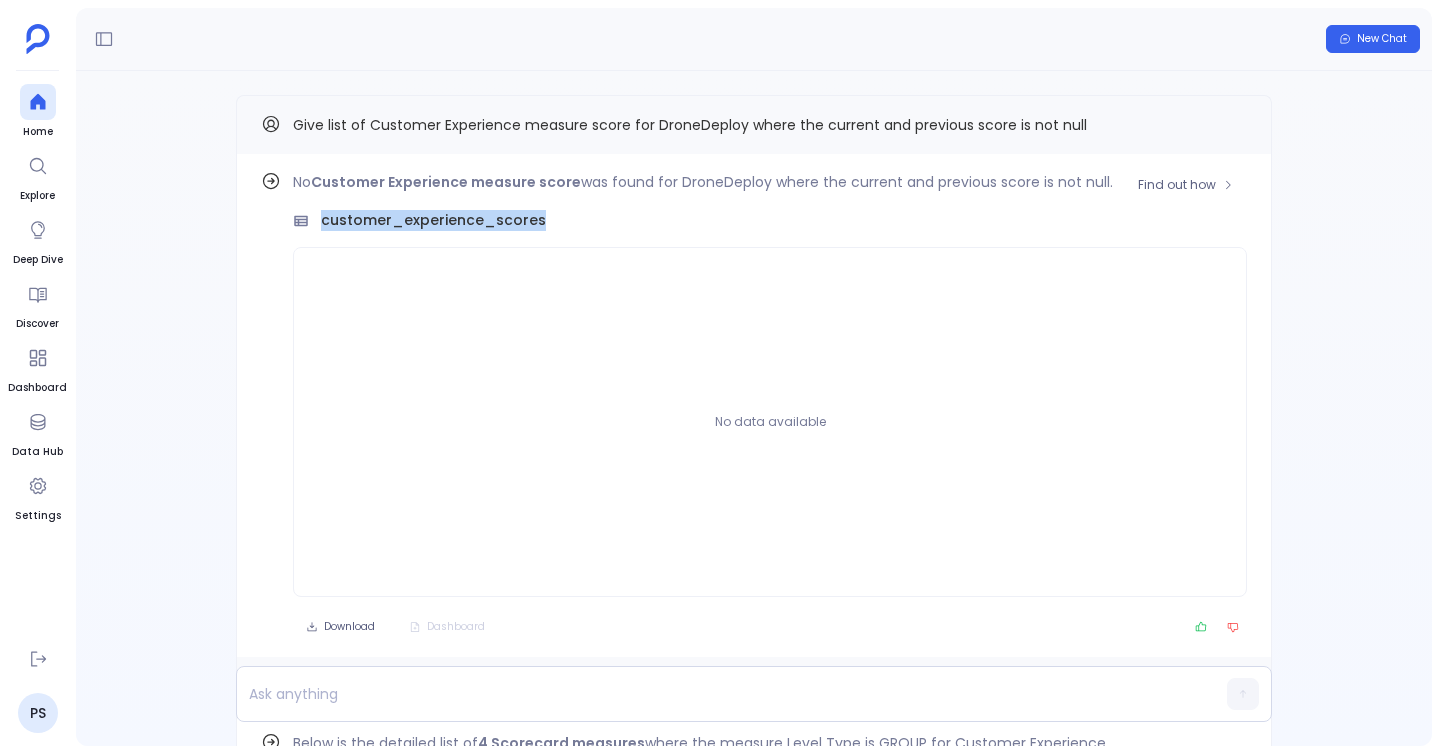 click on "customer_experience_scores" at bounding box center (433, 220) 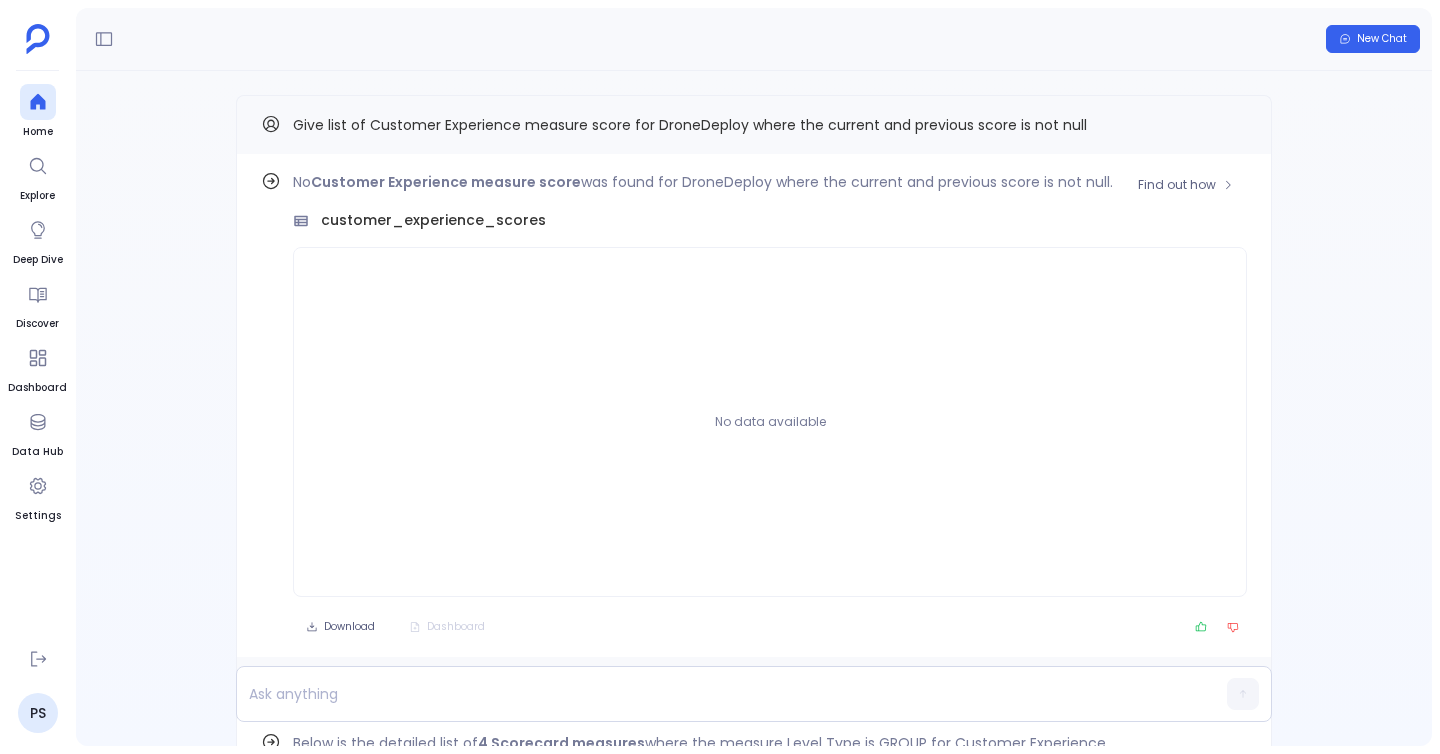 click on "customer_experience_scores" at bounding box center (770, 220) 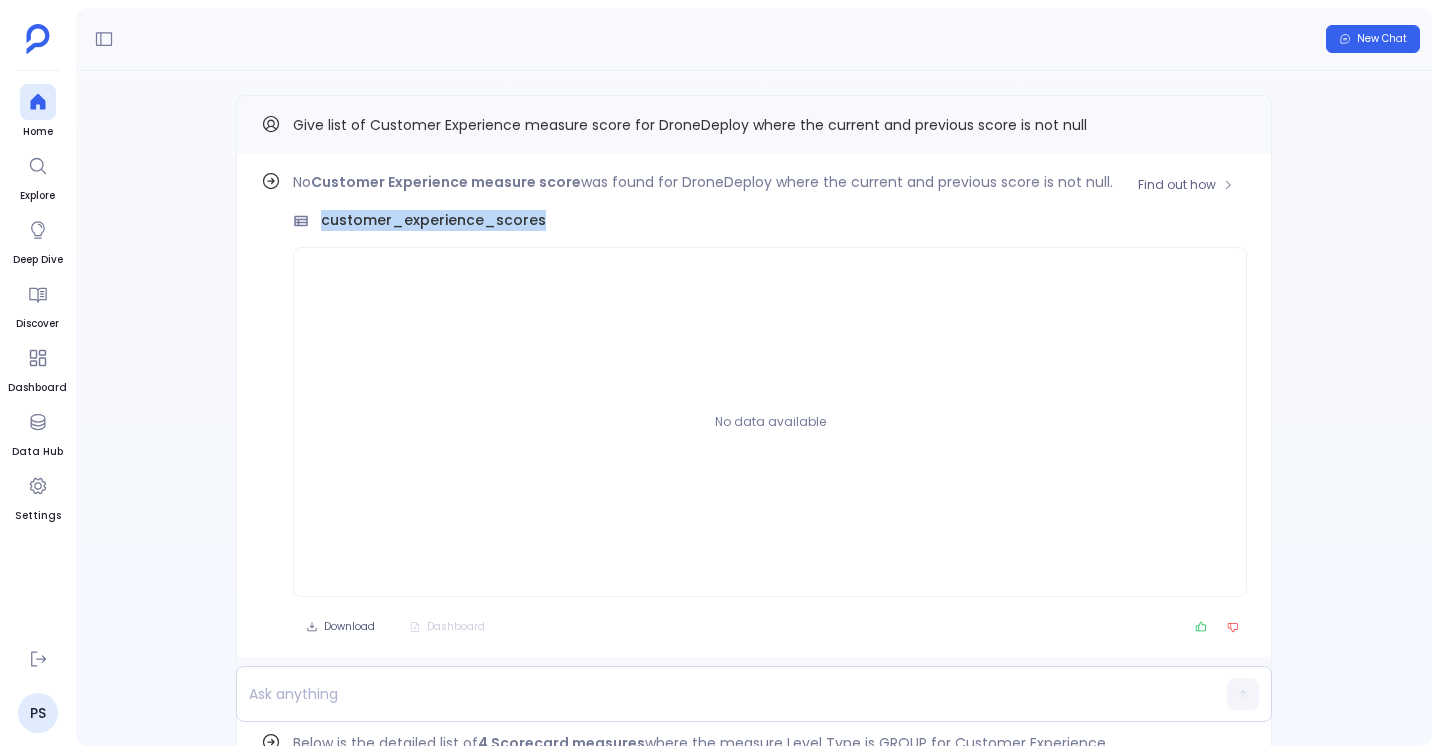click on "customer_experience_scores" at bounding box center [433, 220] 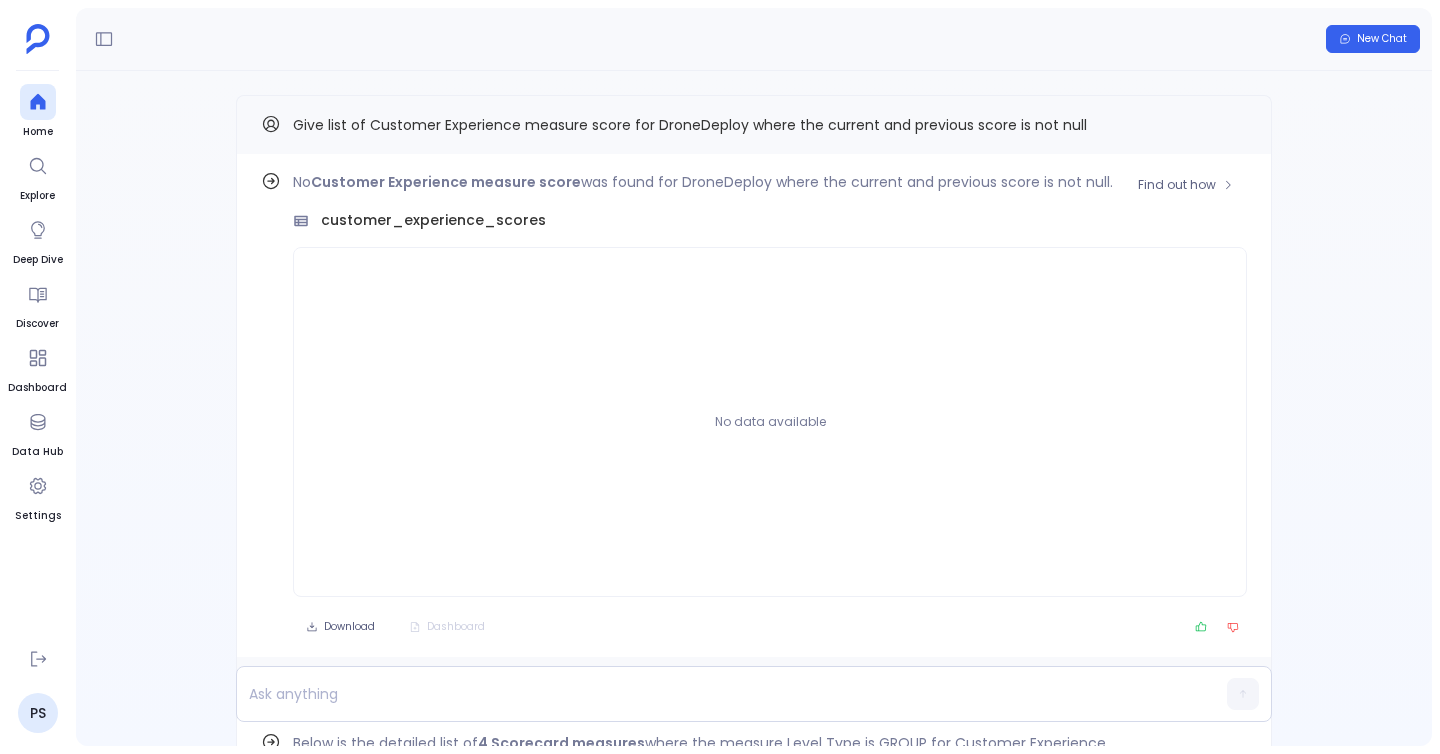 click on "customer_experience_scores" at bounding box center (433, 220) 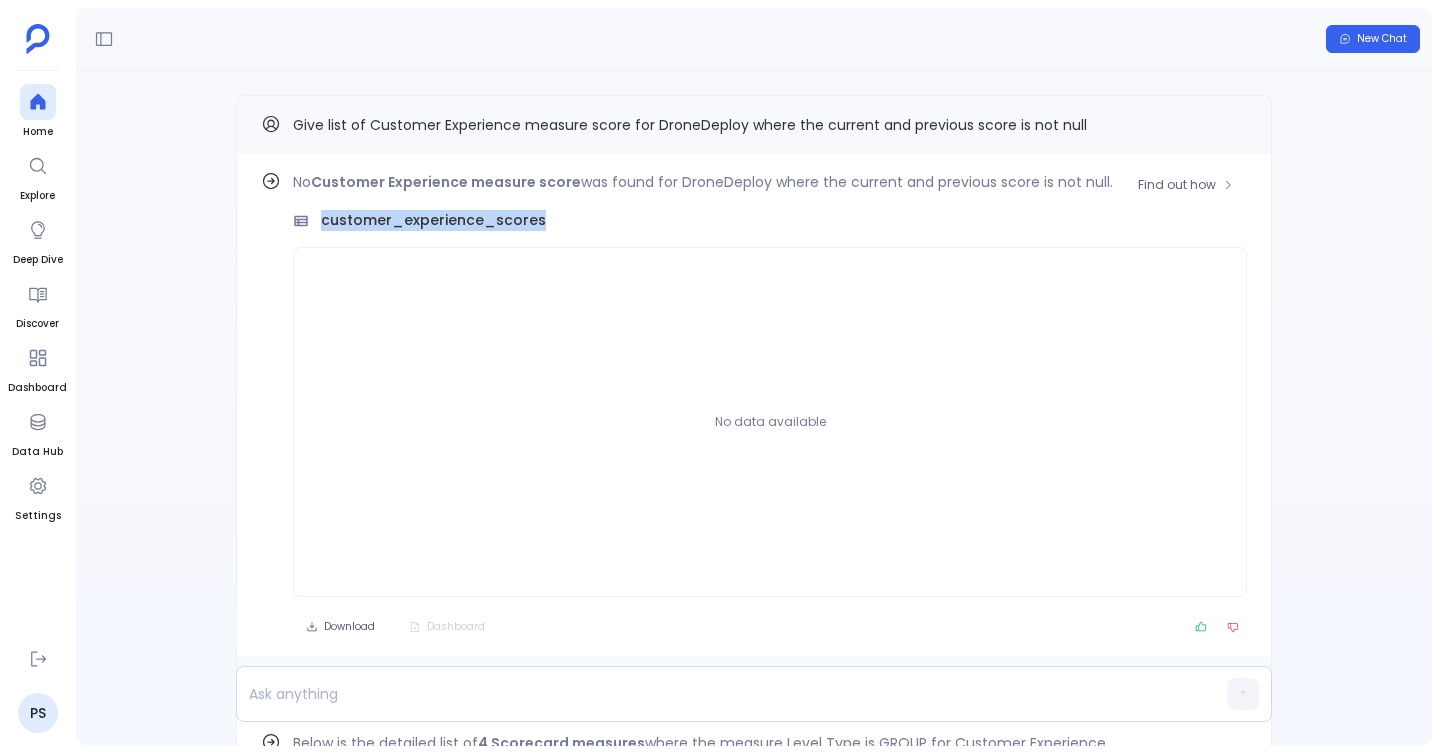 click on "customer_experience_scores" at bounding box center [433, 220] 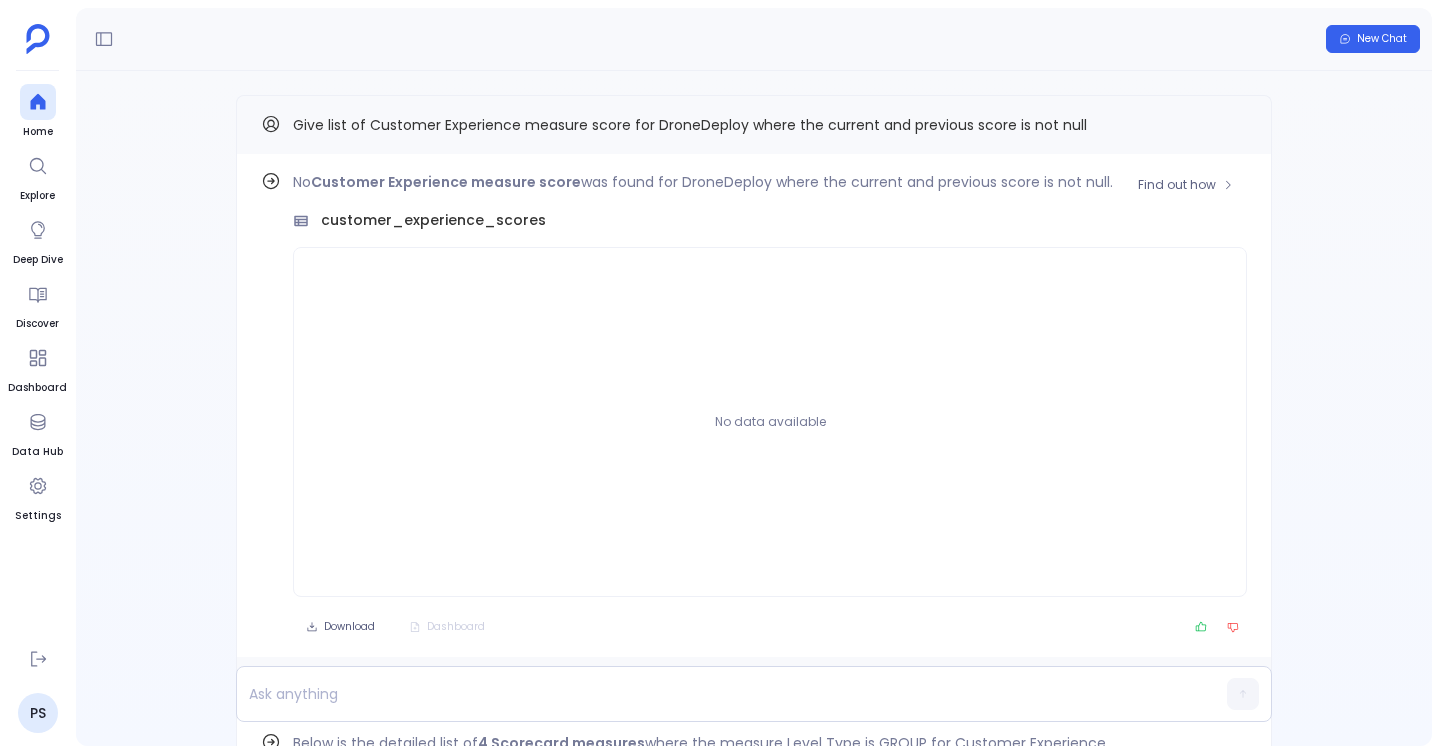 scroll, scrollTop: -739, scrollLeft: 0, axis: vertical 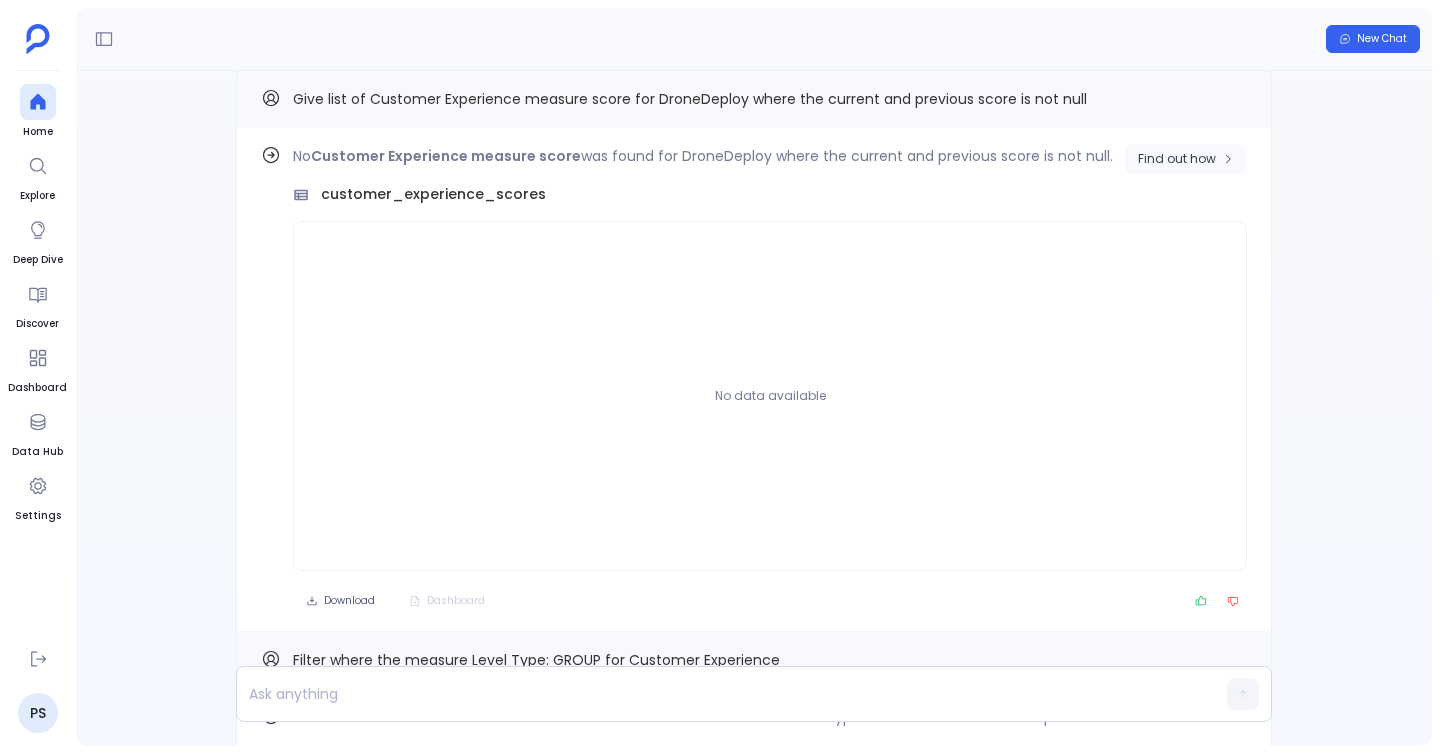 click on "Find out how" at bounding box center [1177, 159] 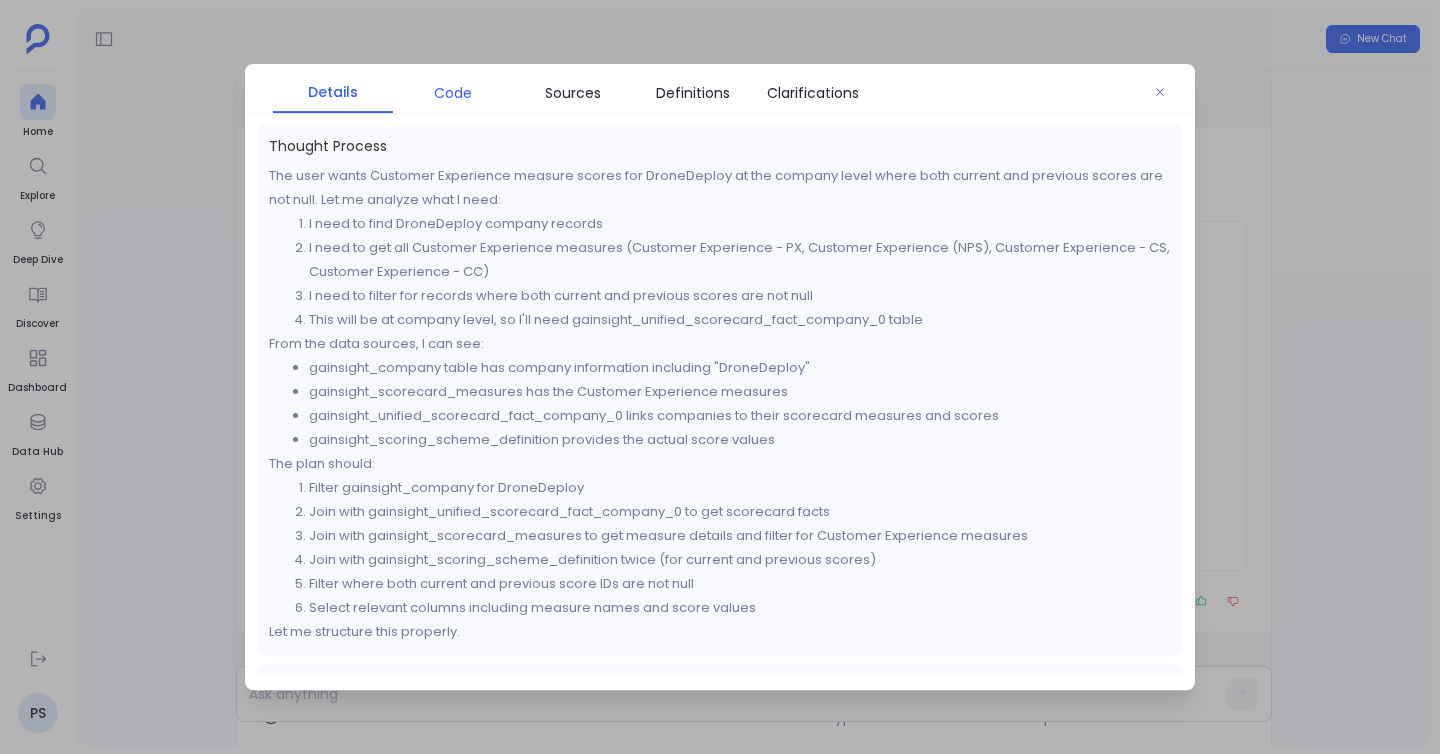click on "Code" at bounding box center [453, 93] 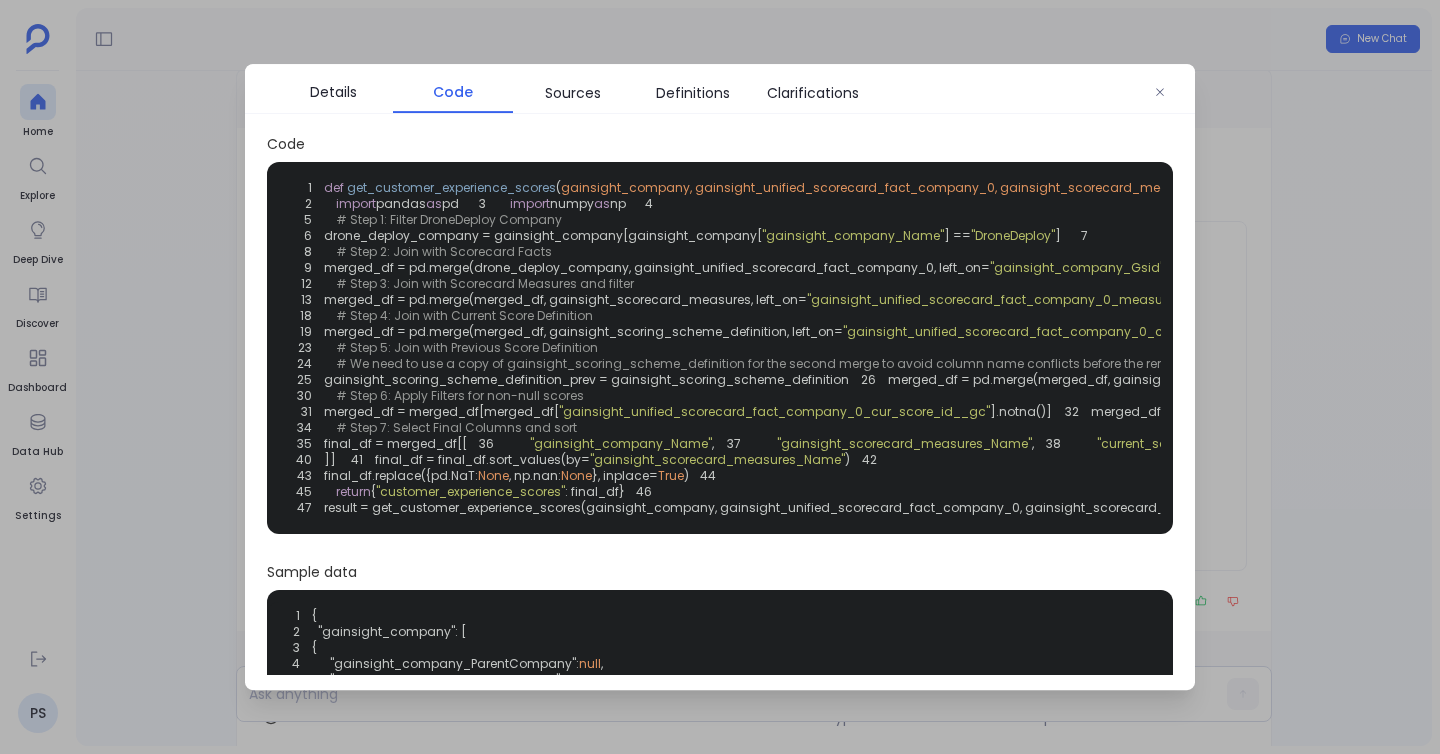 click at bounding box center (720, 377) 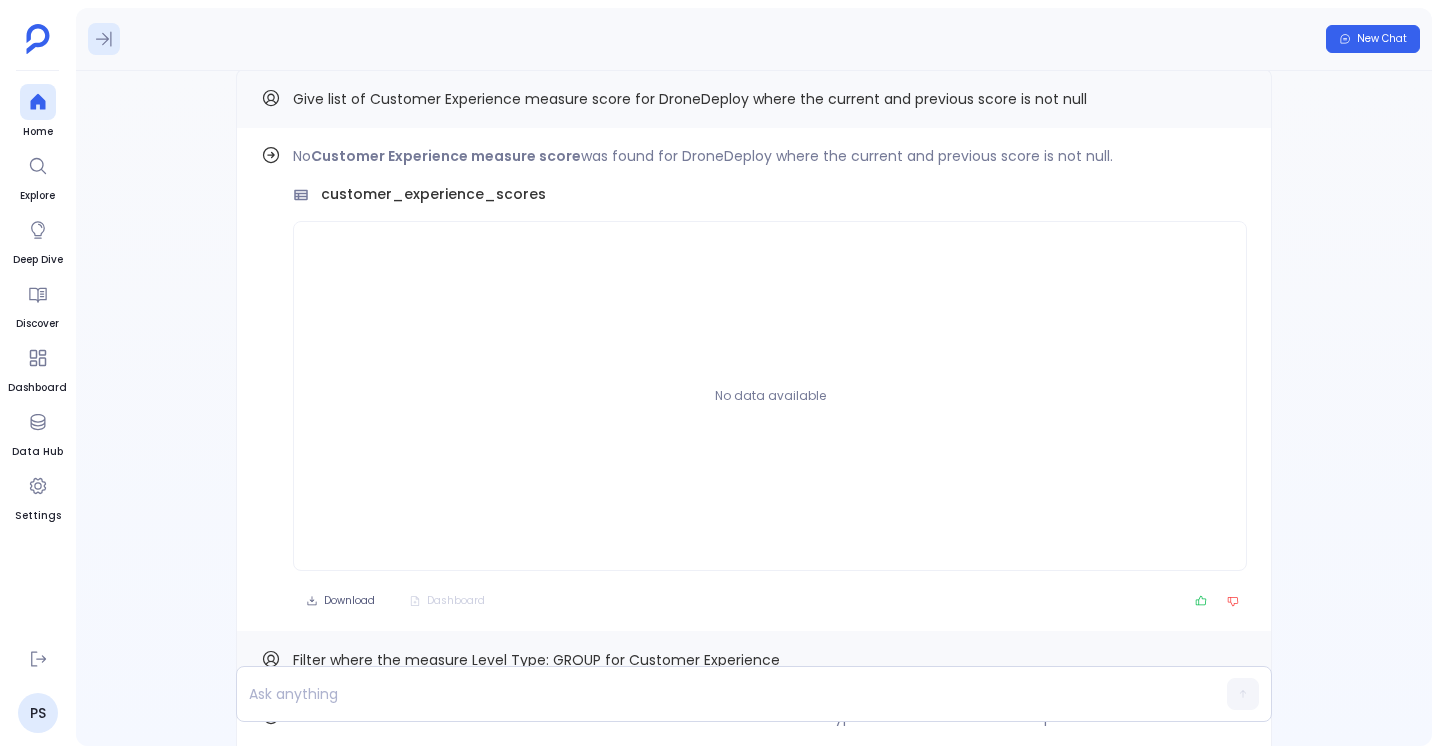 click 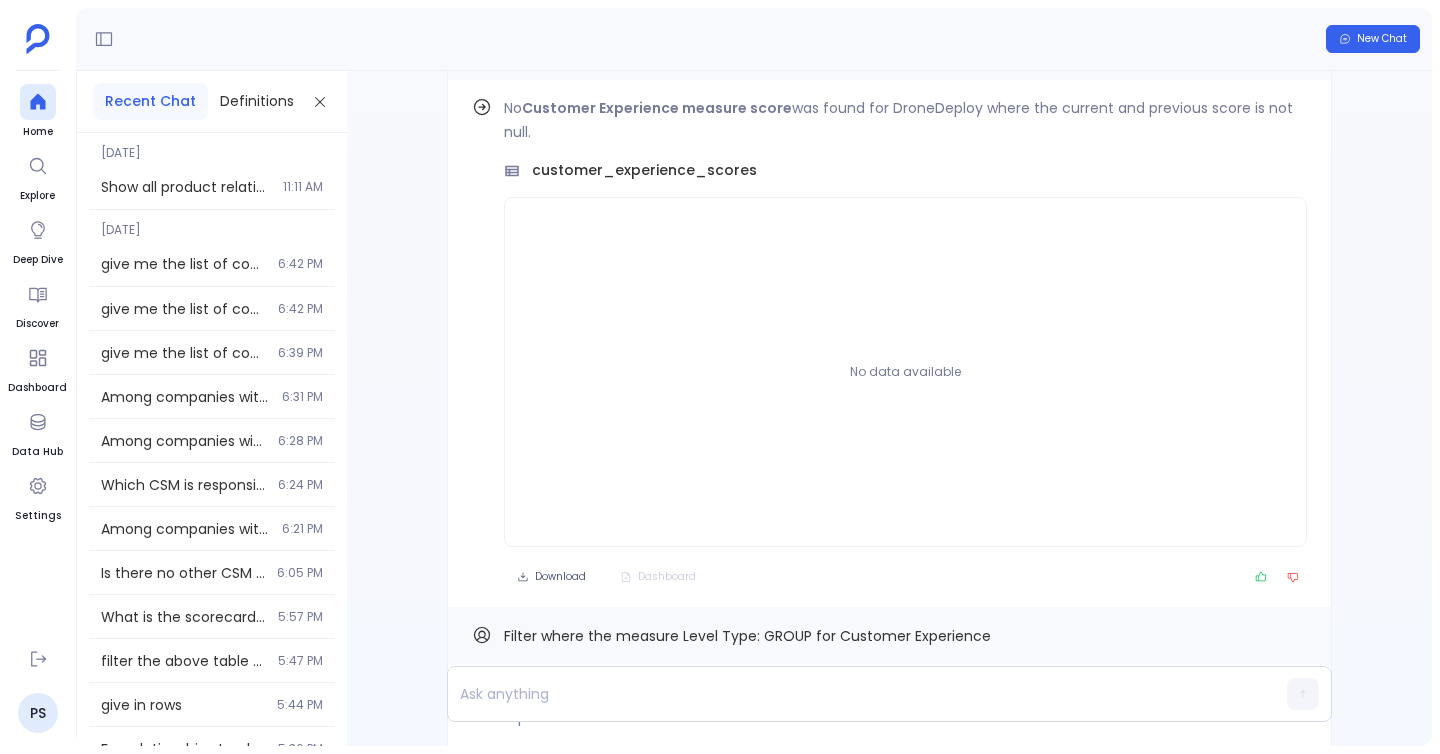 type 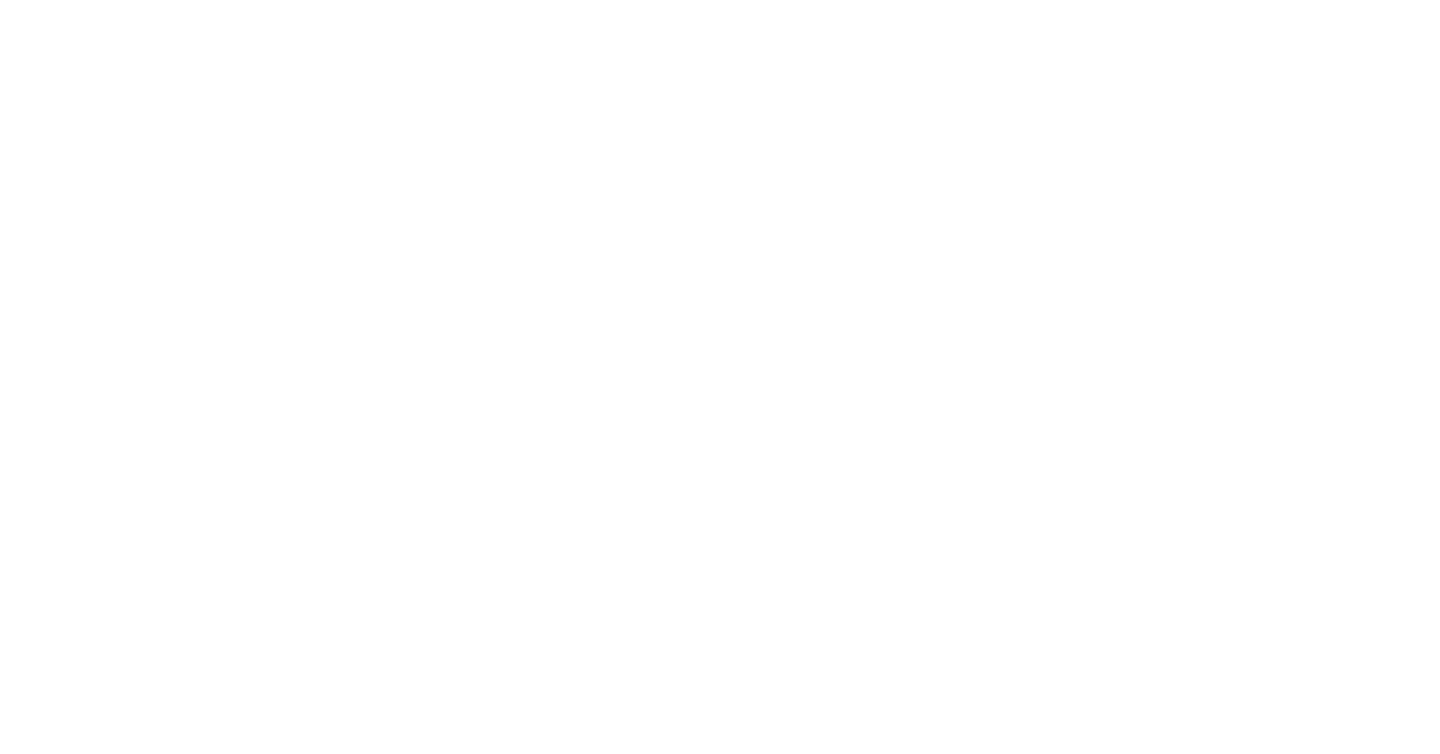 scroll, scrollTop: 0, scrollLeft: 0, axis: both 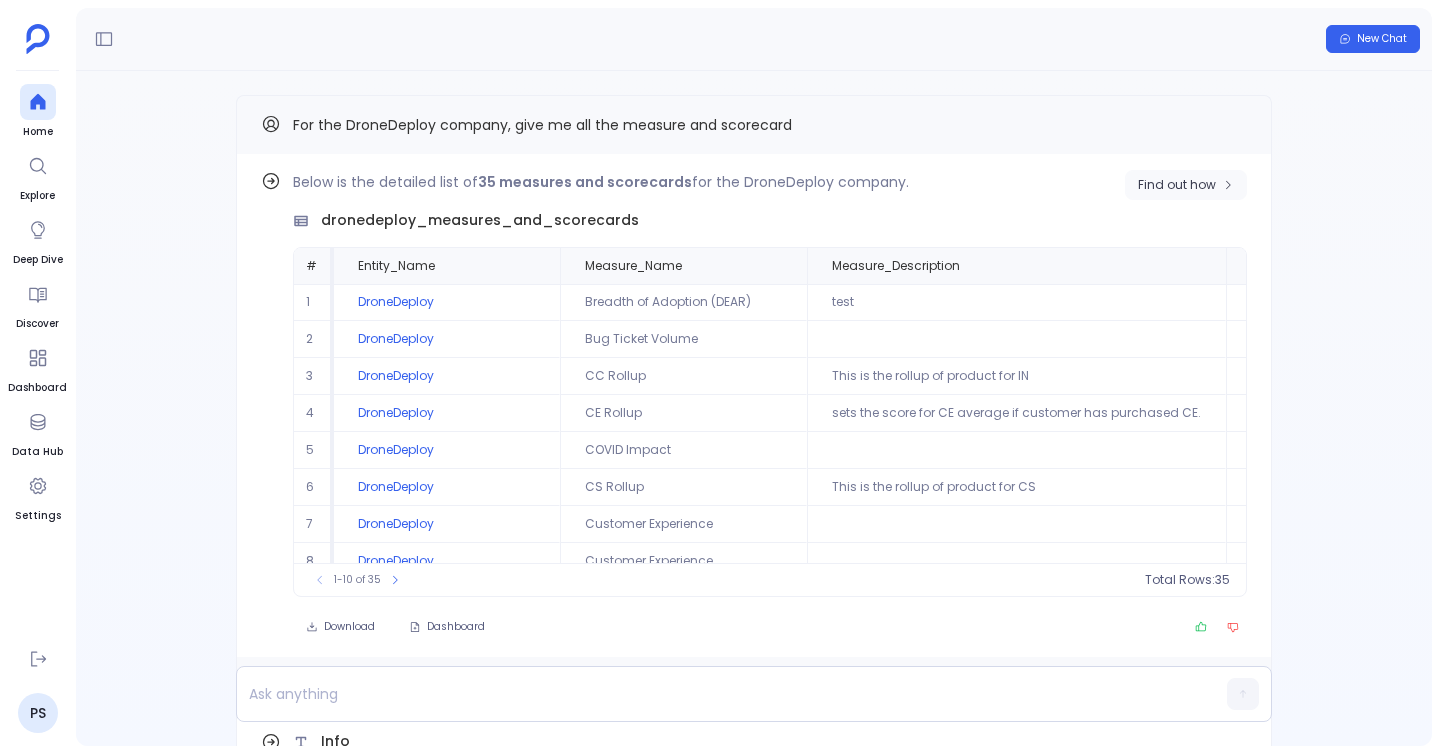 click on "Find out how" at bounding box center (1186, 185) 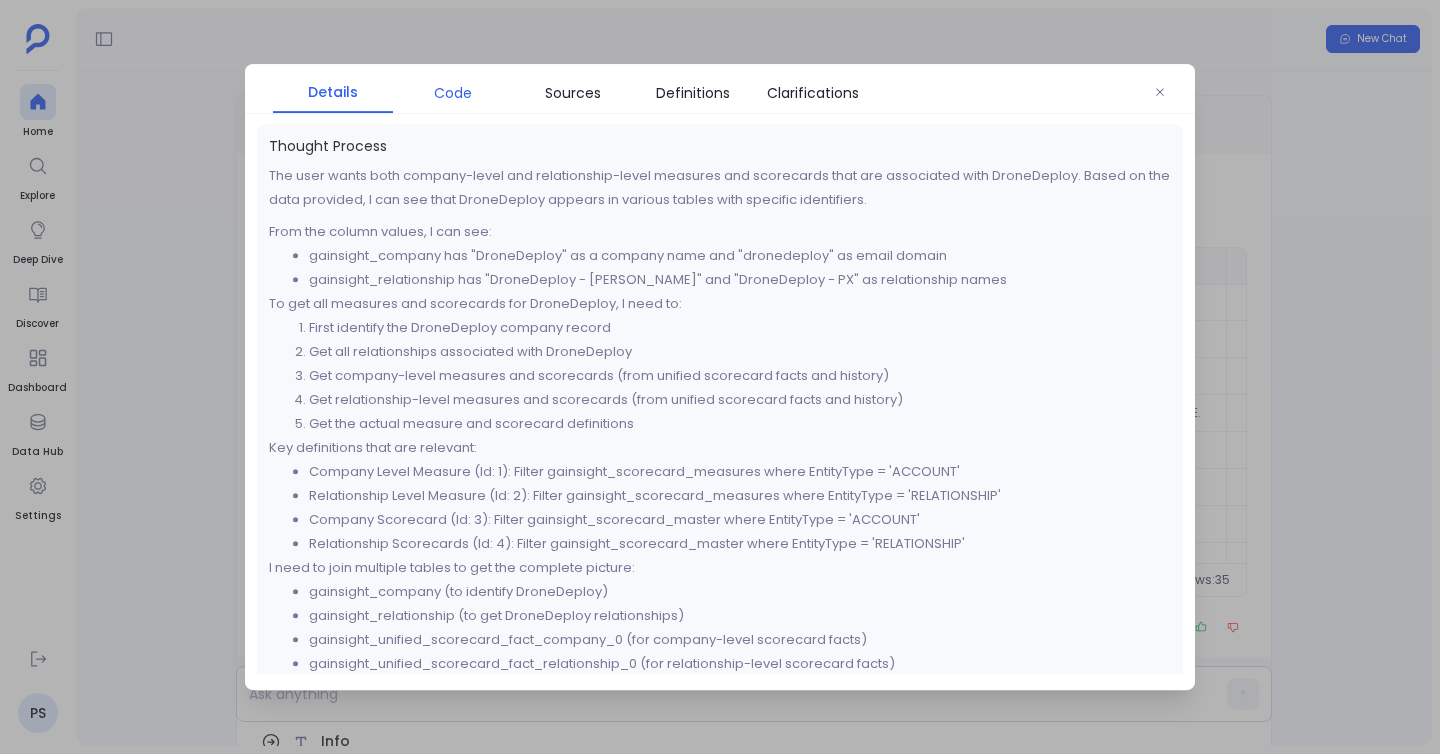 click on "Code" at bounding box center [453, 93] 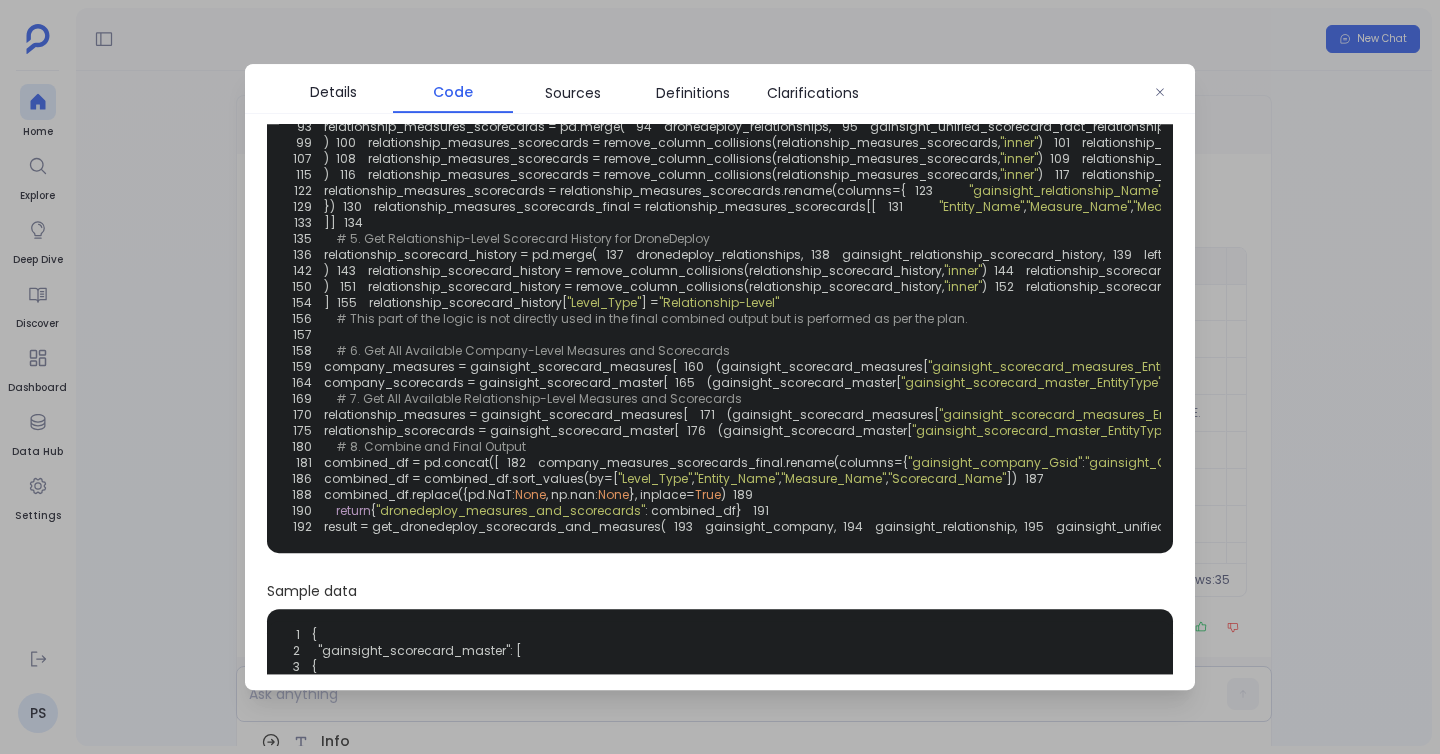 scroll, scrollTop: 443, scrollLeft: 0, axis: vertical 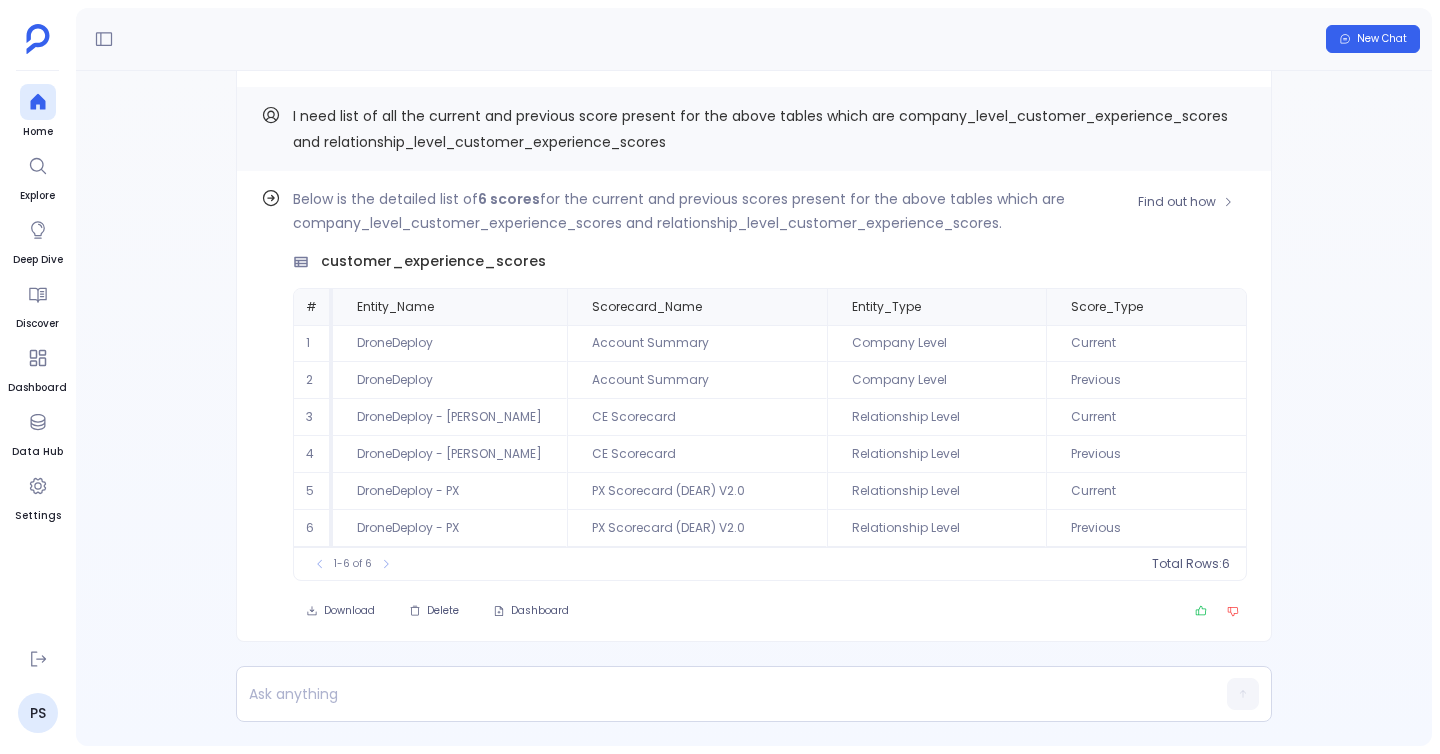 click on "Below is the detailed list of  6 scores  for the current and previous scores present for the above tables which are company_level_customer_experience_scores and relationship_level_customer_experience_scores." at bounding box center [770, 211] 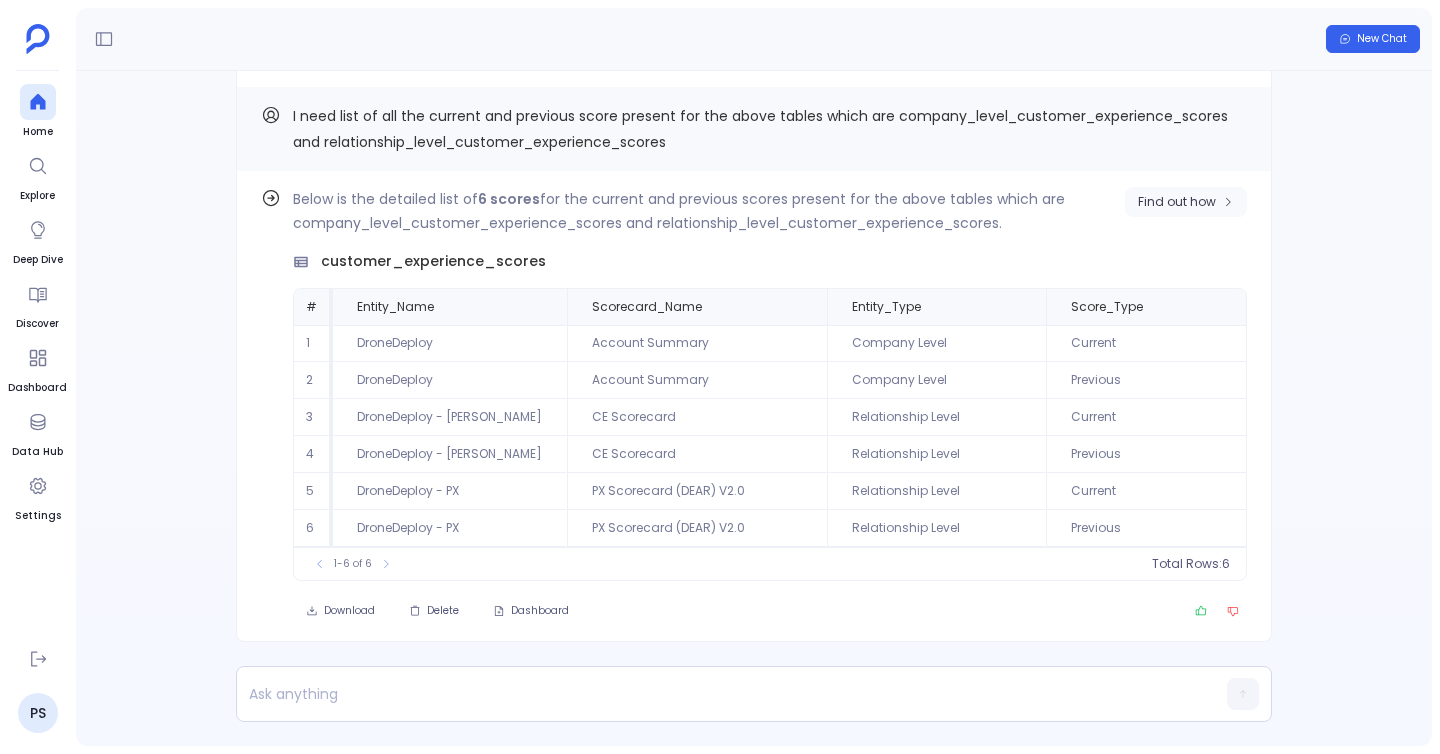 click on "Find out how" at bounding box center [1186, 202] 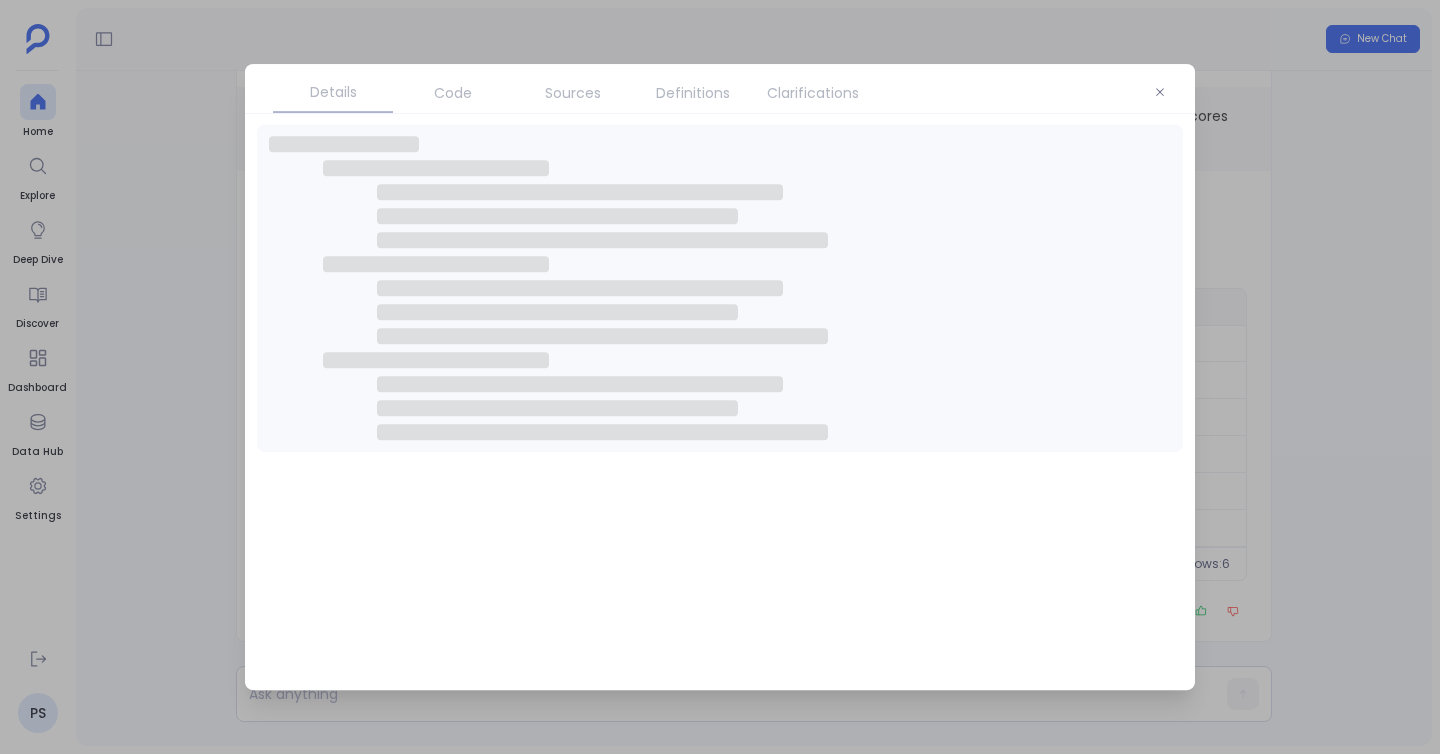 click on "Code" at bounding box center [453, 93] 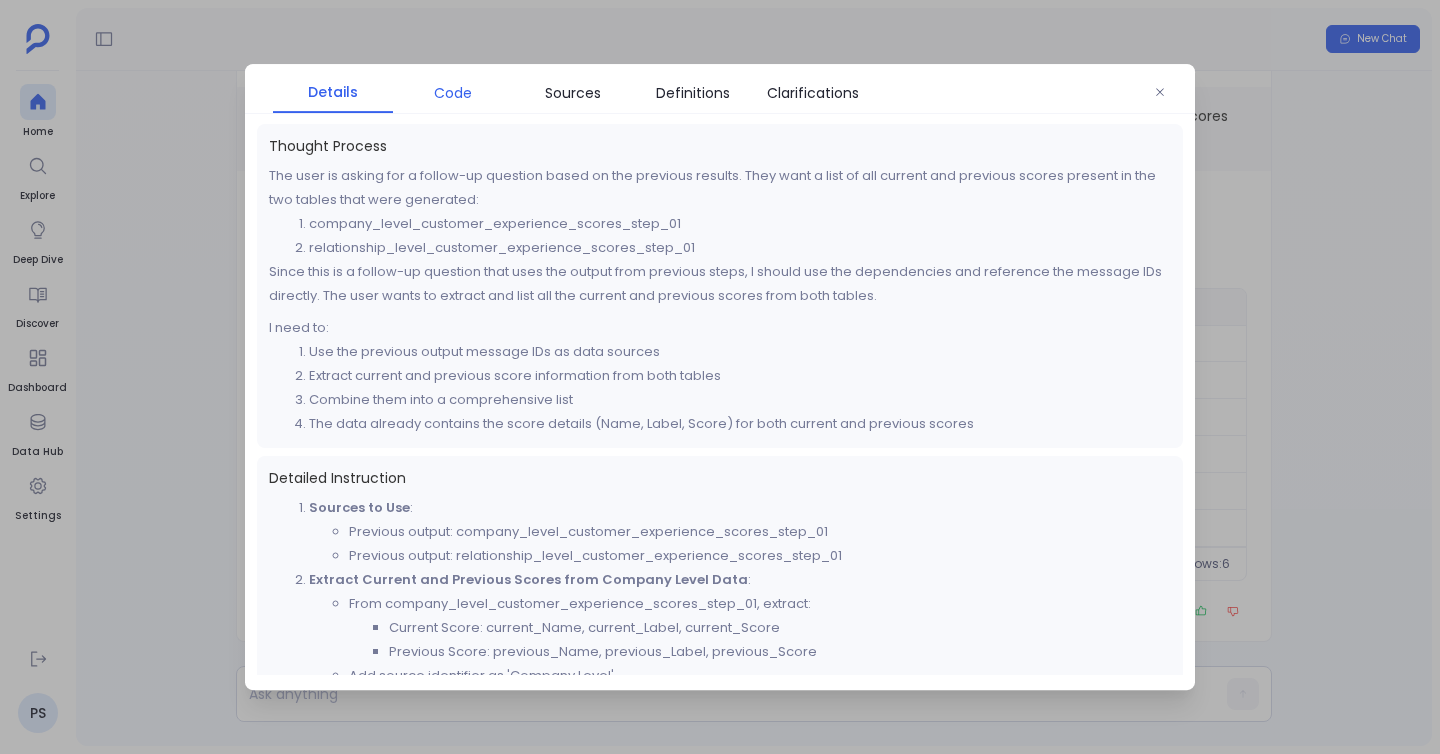 click on "Code" at bounding box center (453, 93) 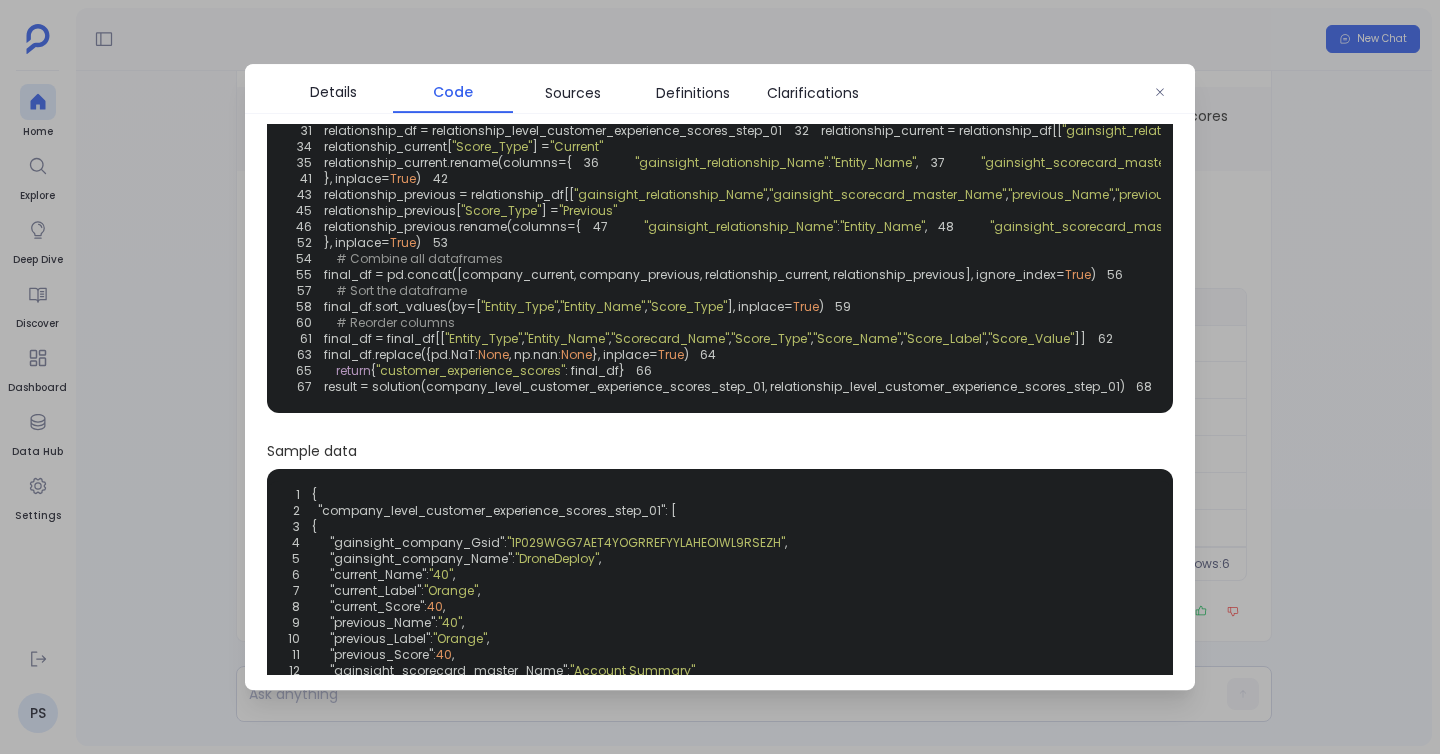 scroll, scrollTop: 0, scrollLeft: 0, axis: both 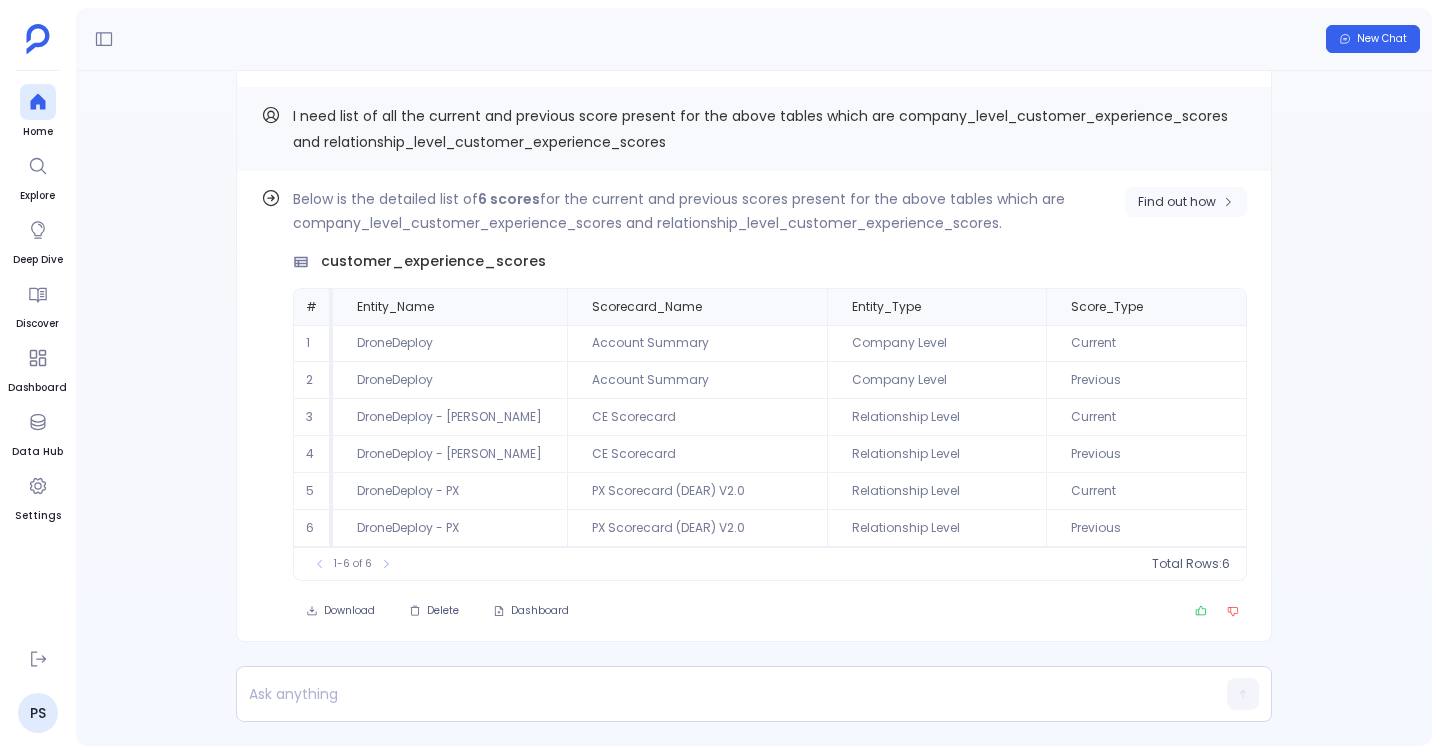 click on "Find out how" at bounding box center (1177, 202) 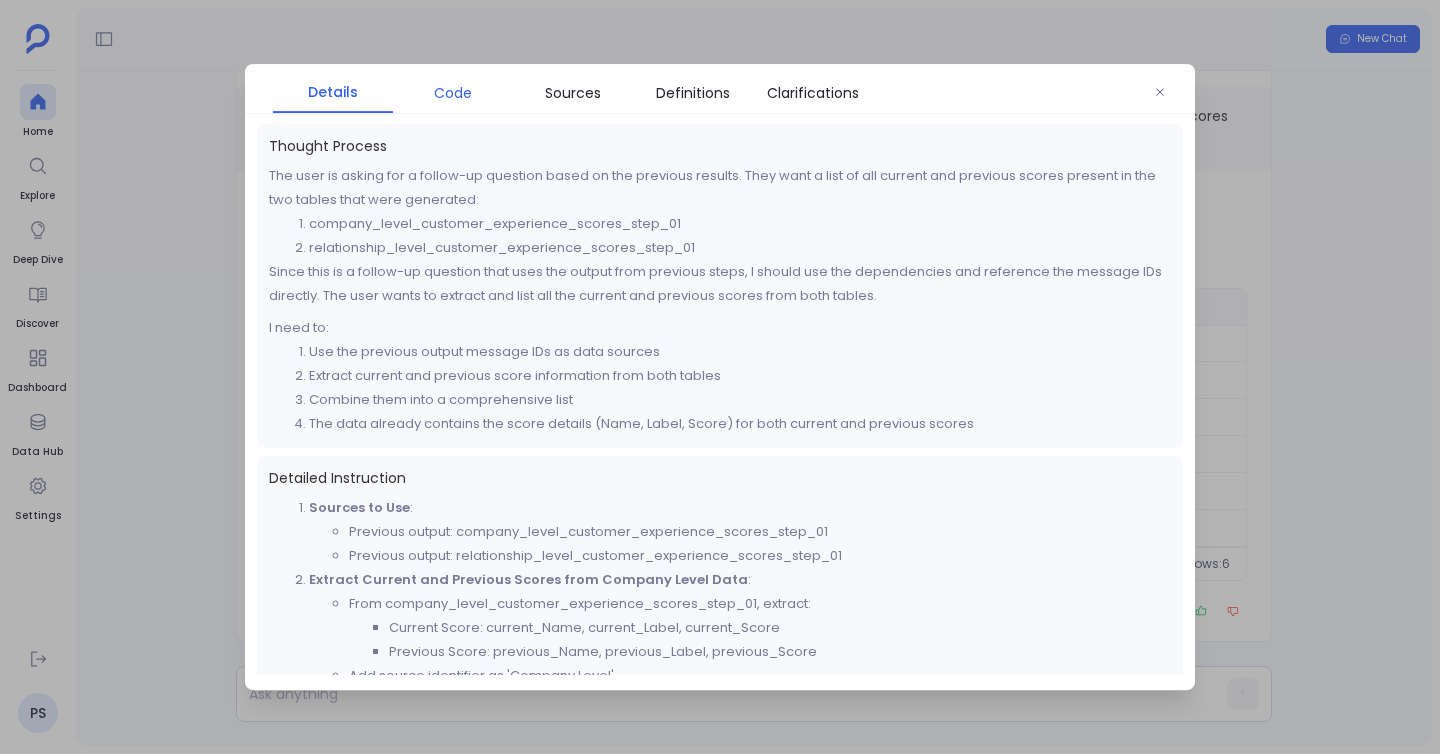 click on "Code" at bounding box center [453, 93] 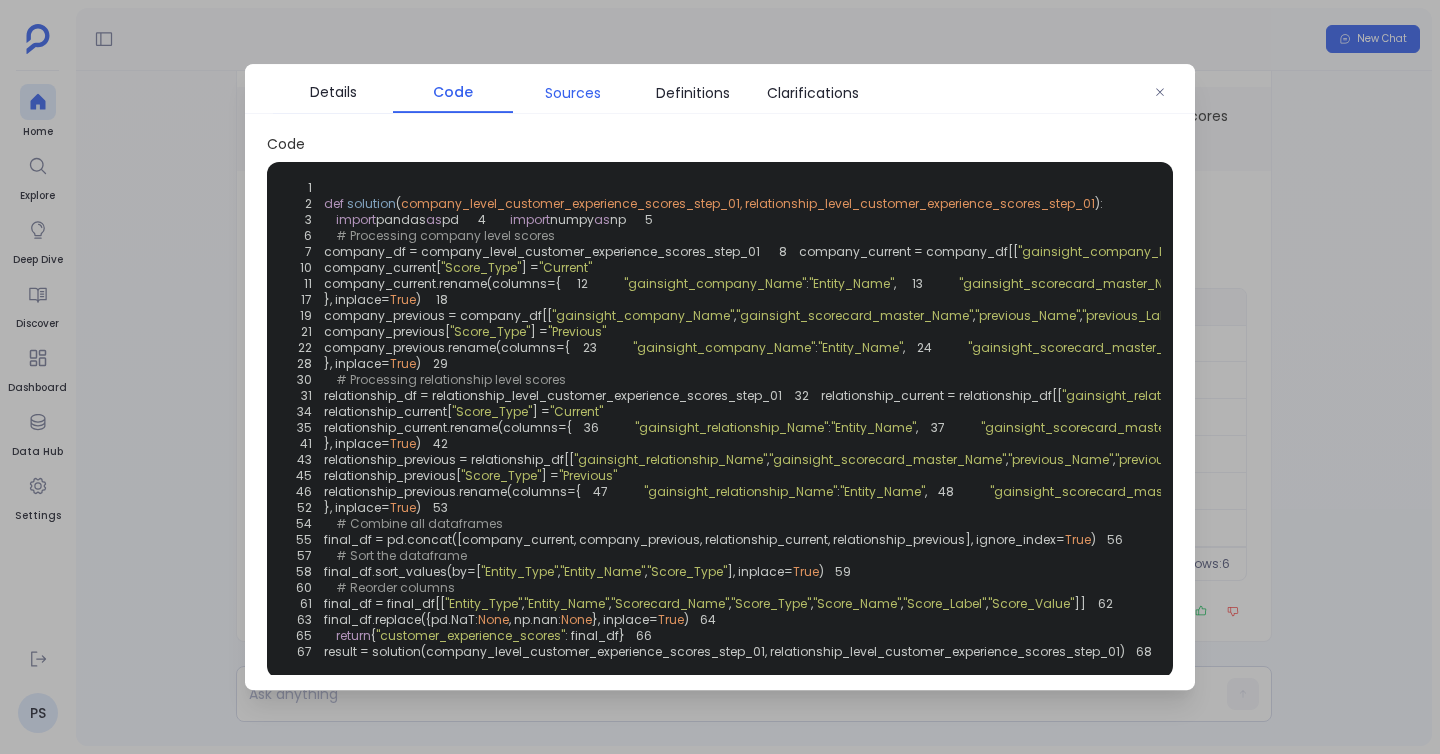 click on "Sources" at bounding box center (573, 93) 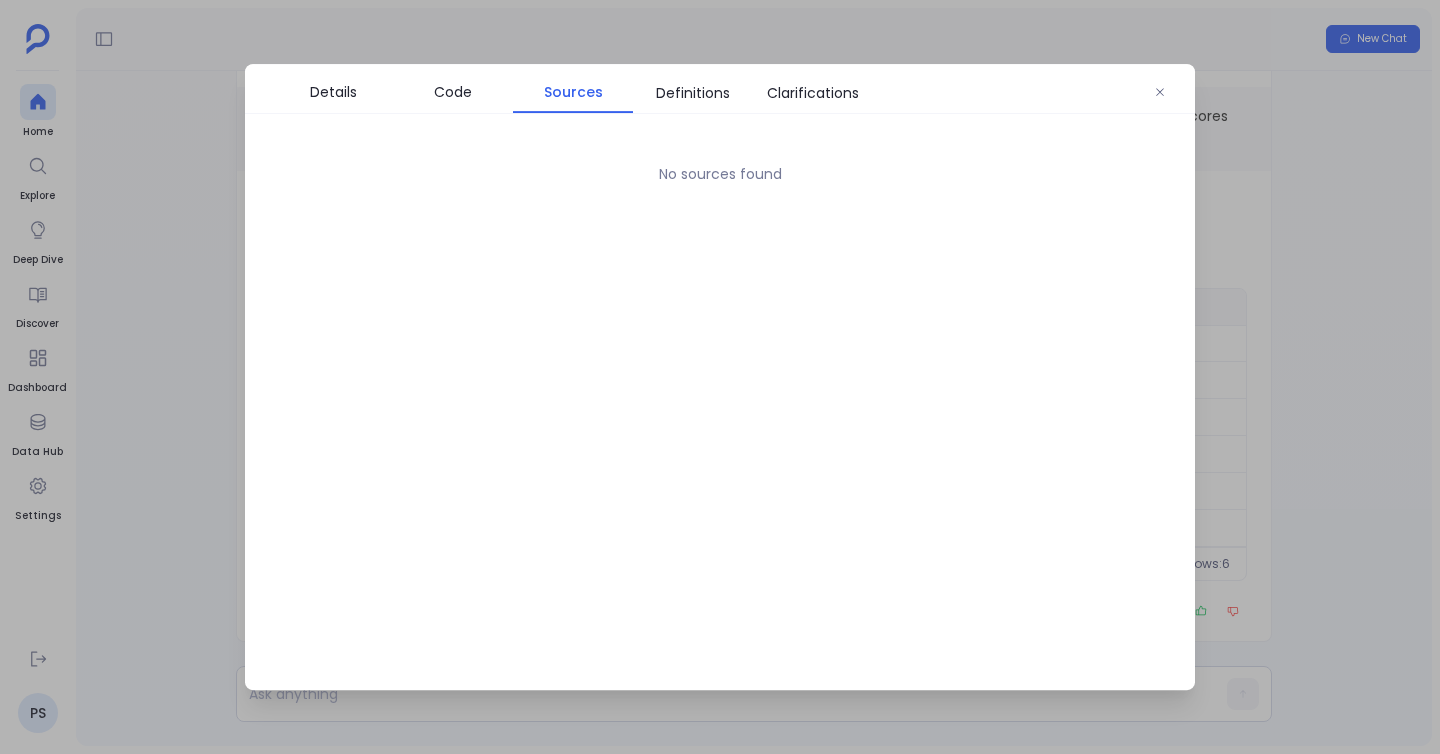 click at bounding box center (720, 377) 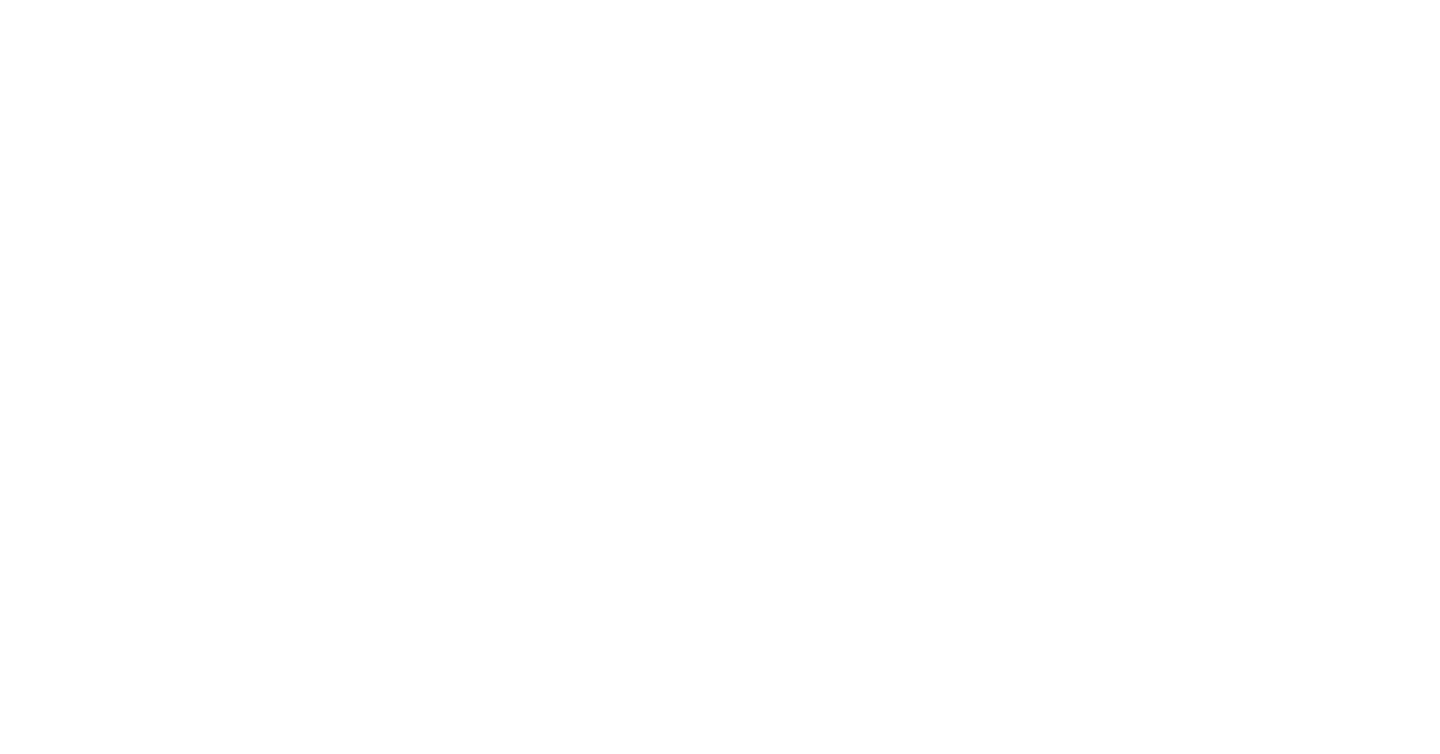 scroll, scrollTop: 0, scrollLeft: 0, axis: both 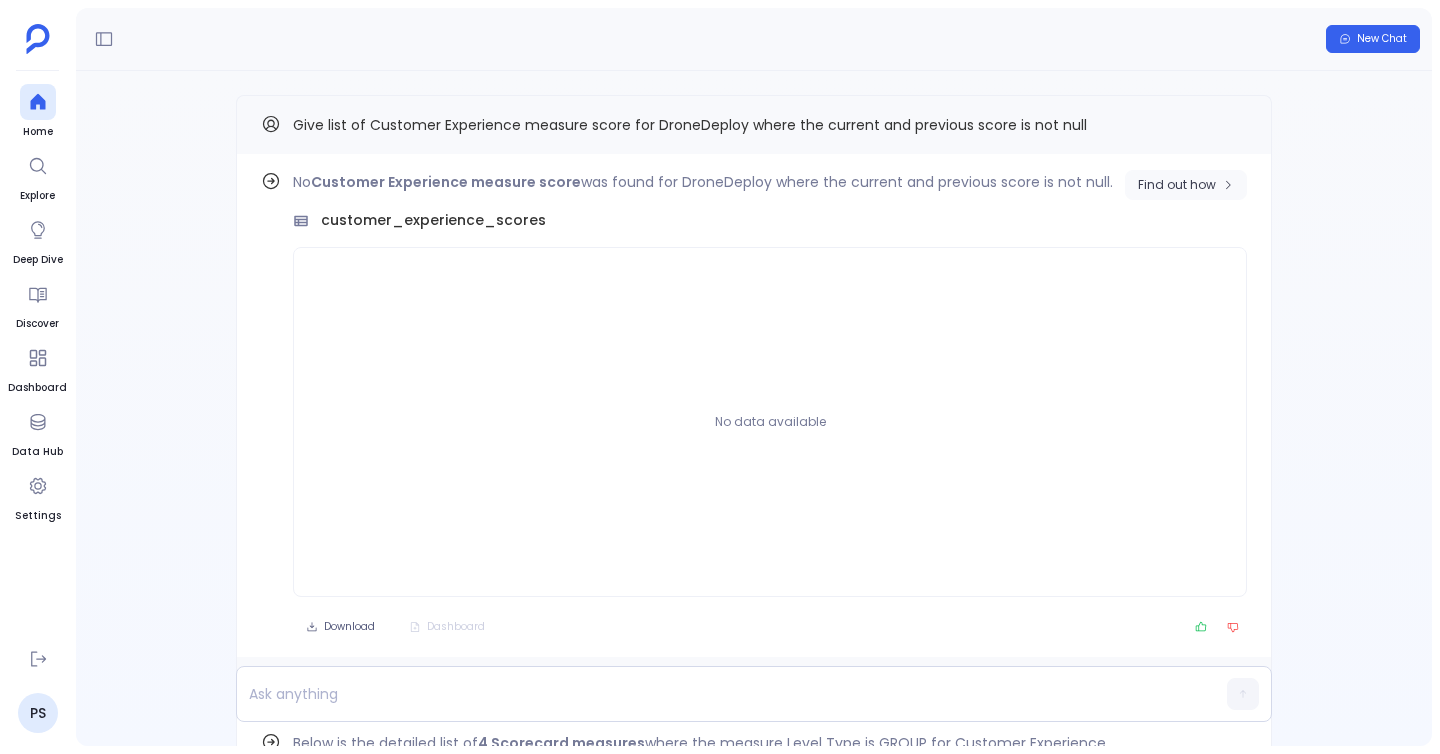 click on "Find out how" at bounding box center [1177, 185] 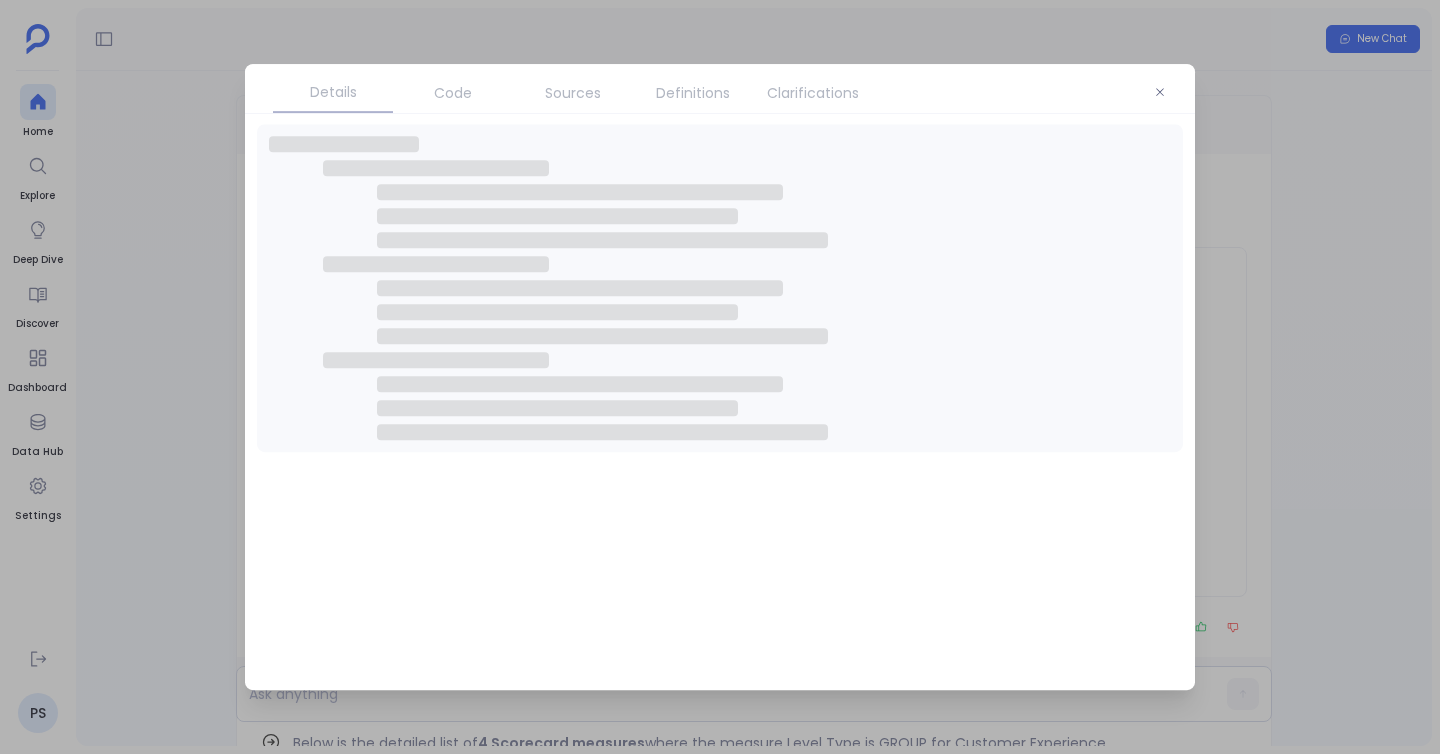 click on "Code" at bounding box center [453, 93] 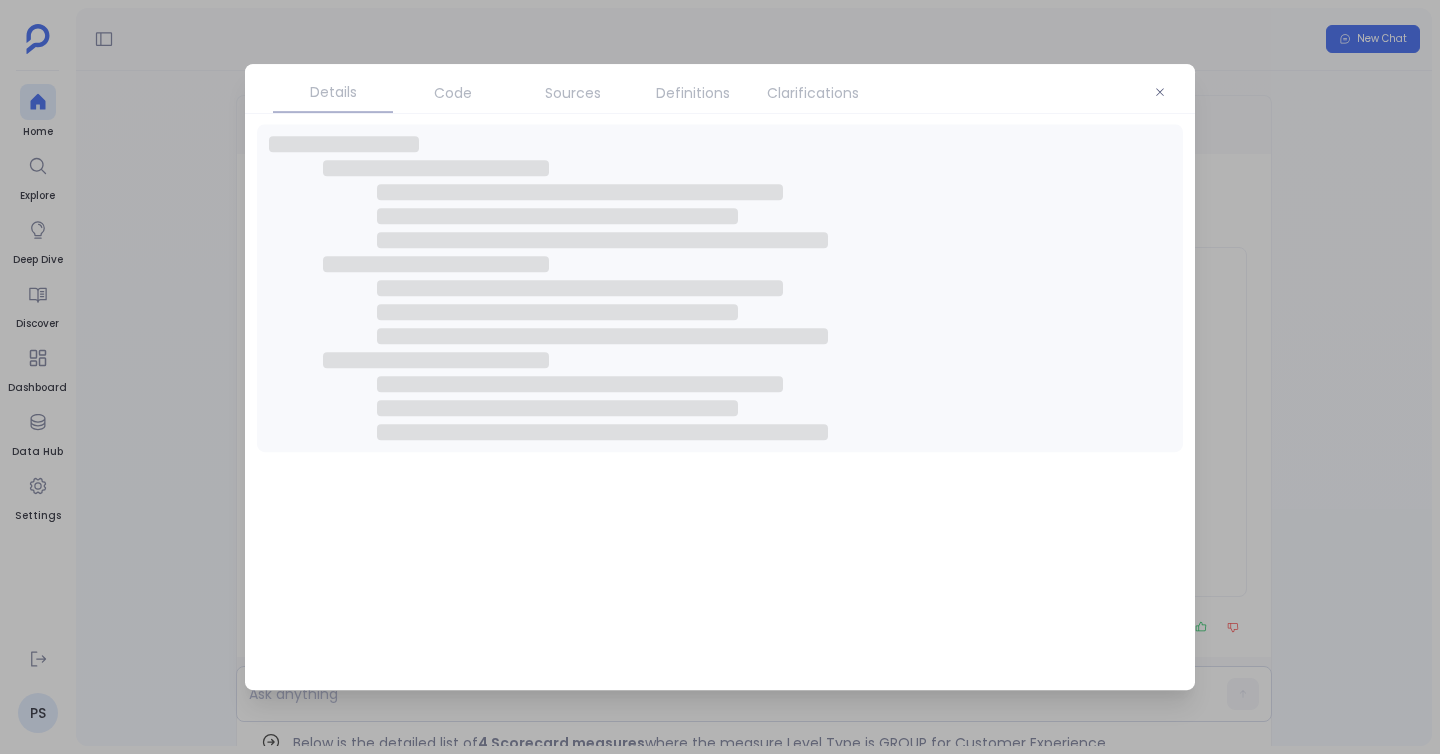 click on "Code" at bounding box center (453, 93) 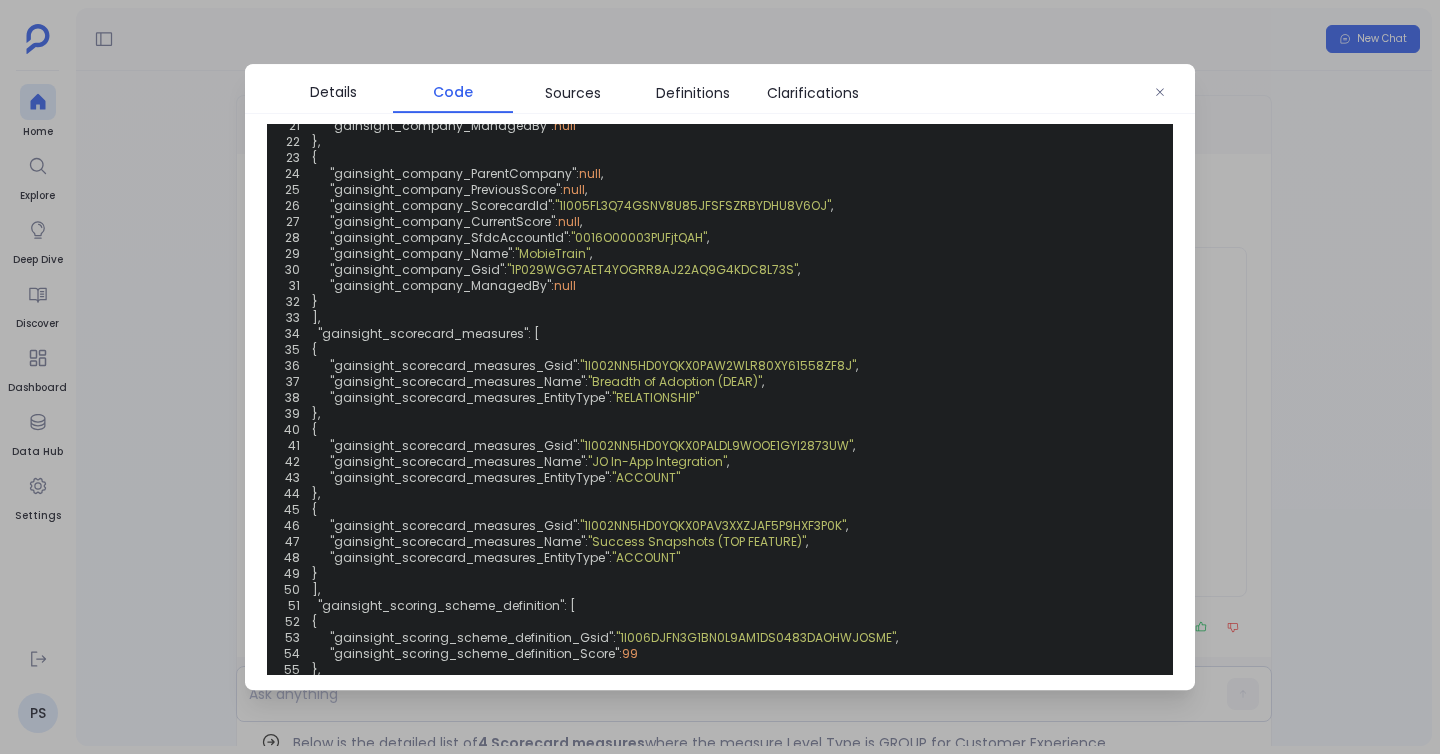scroll, scrollTop: 575, scrollLeft: 0, axis: vertical 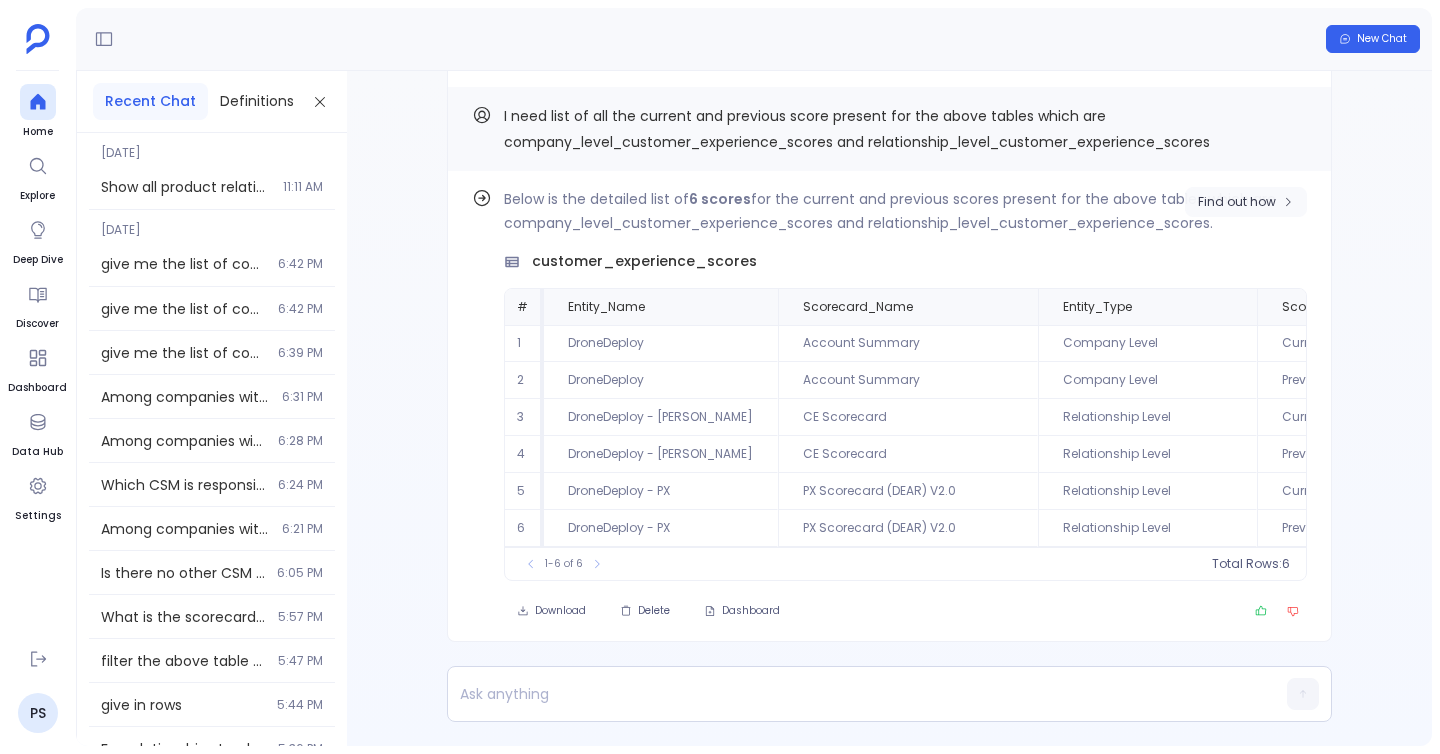 click on "Find out how" at bounding box center (1246, 202) 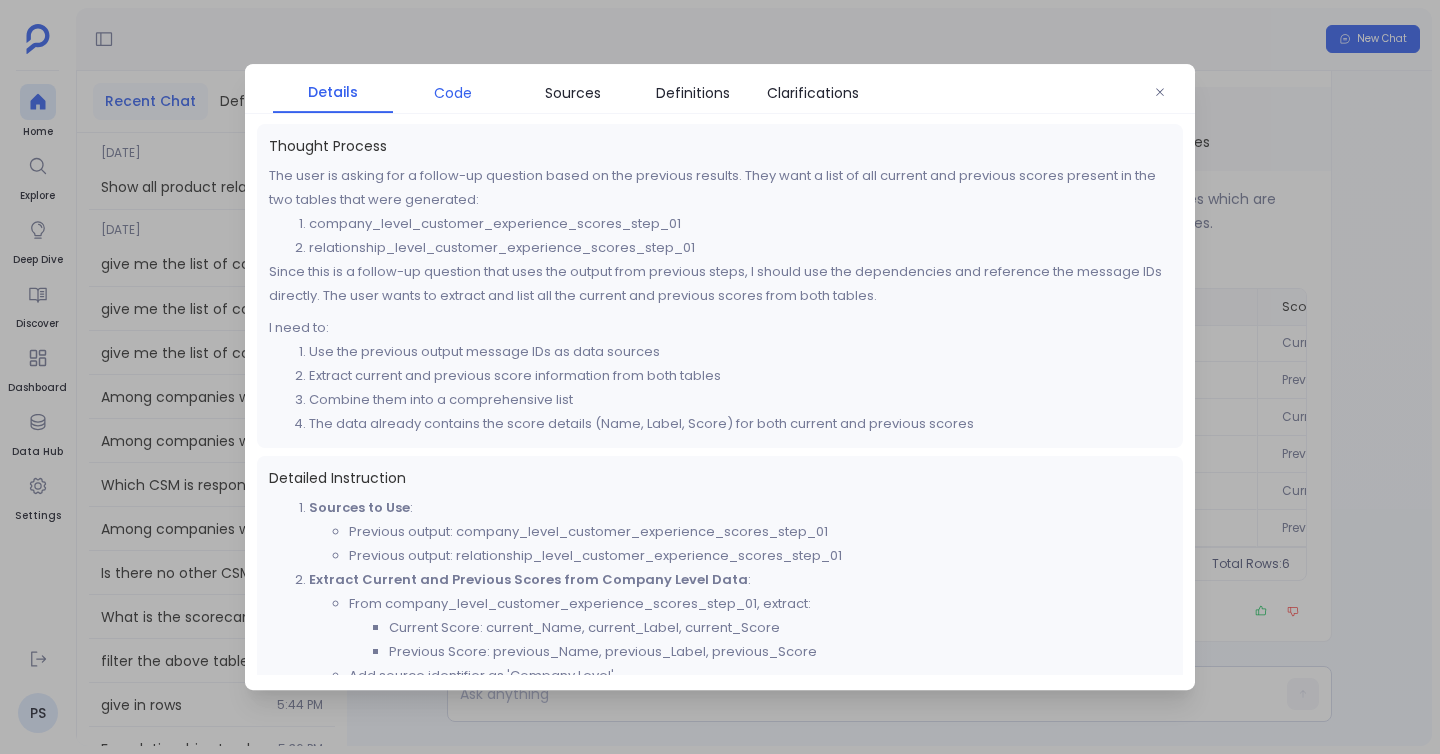 click on "Code" at bounding box center [453, 93] 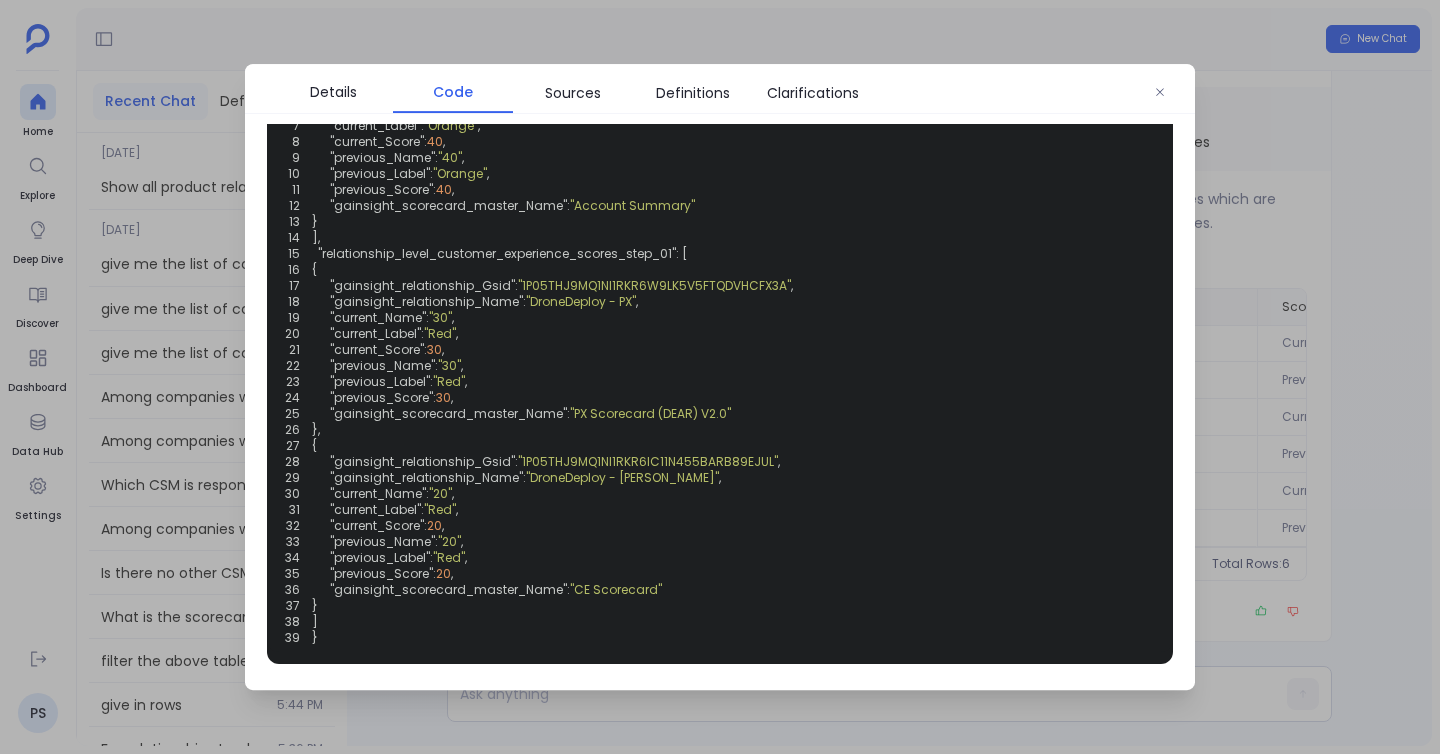 scroll, scrollTop: 849, scrollLeft: 0, axis: vertical 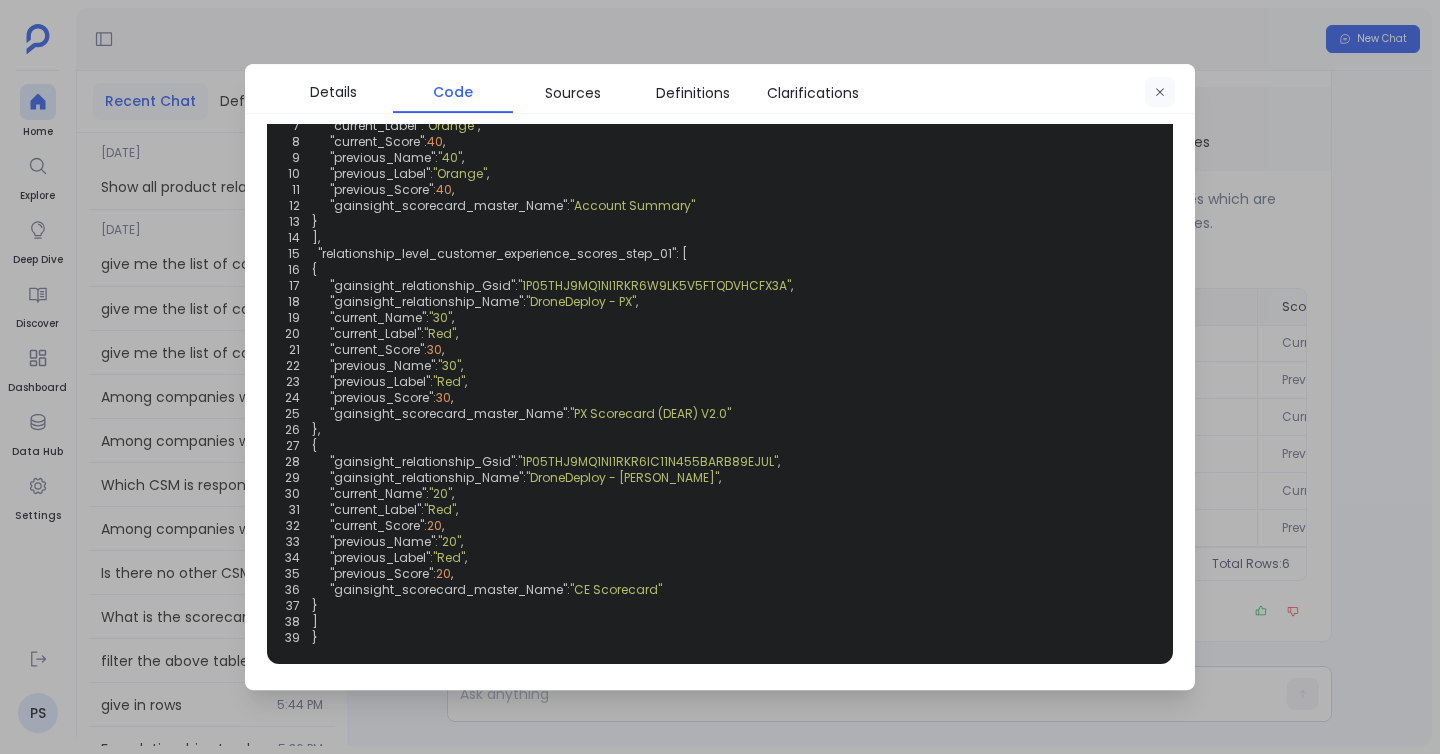 click at bounding box center [1160, 93] 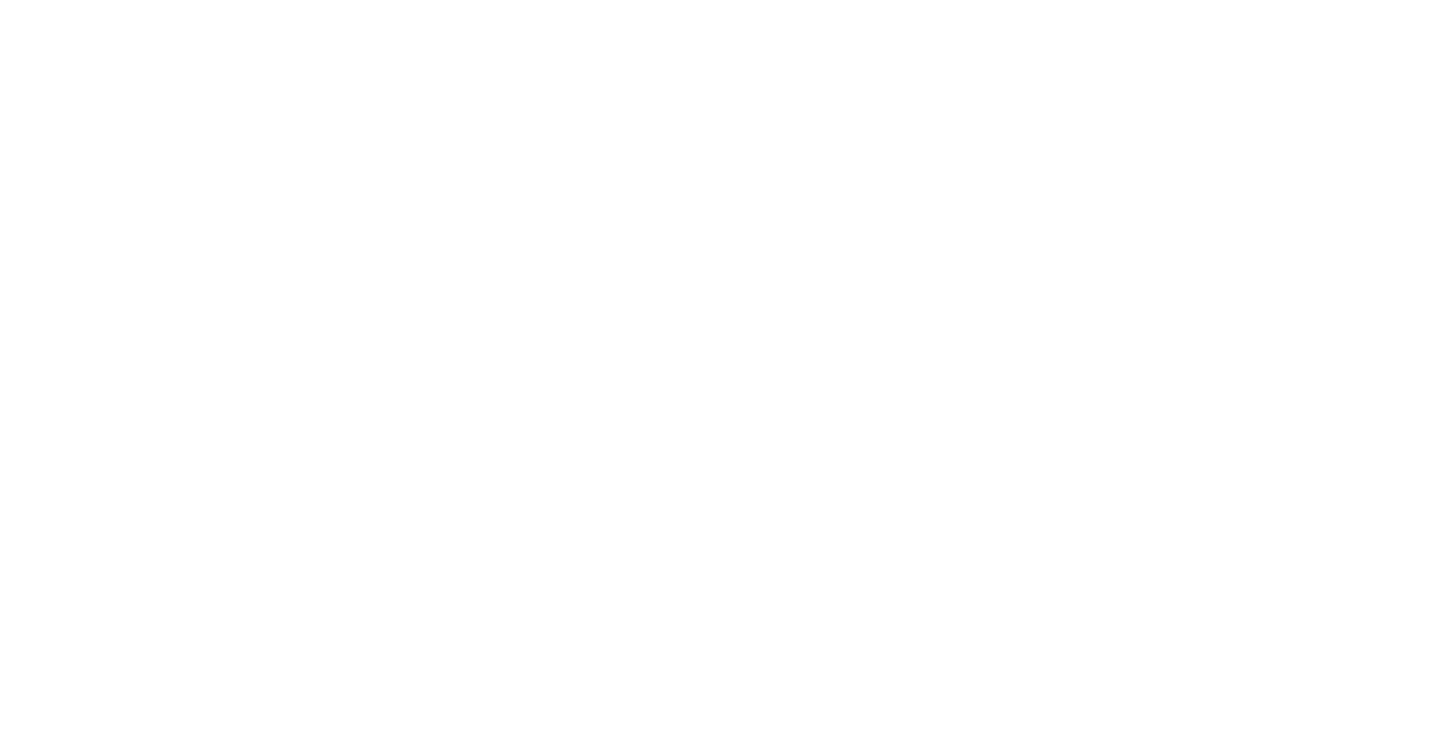 scroll, scrollTop: 0, scrollLeft: 0, axis: both 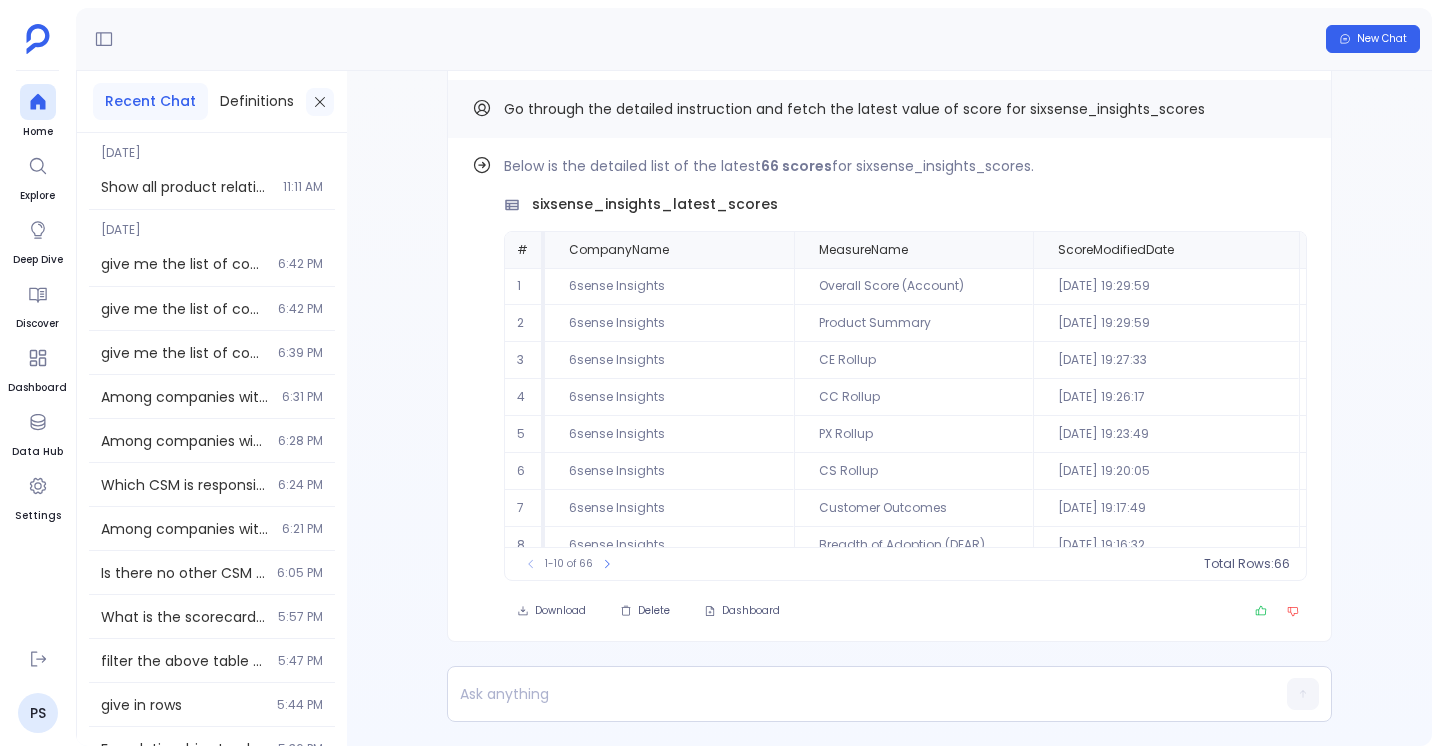 click at bounding box center (320, 102) 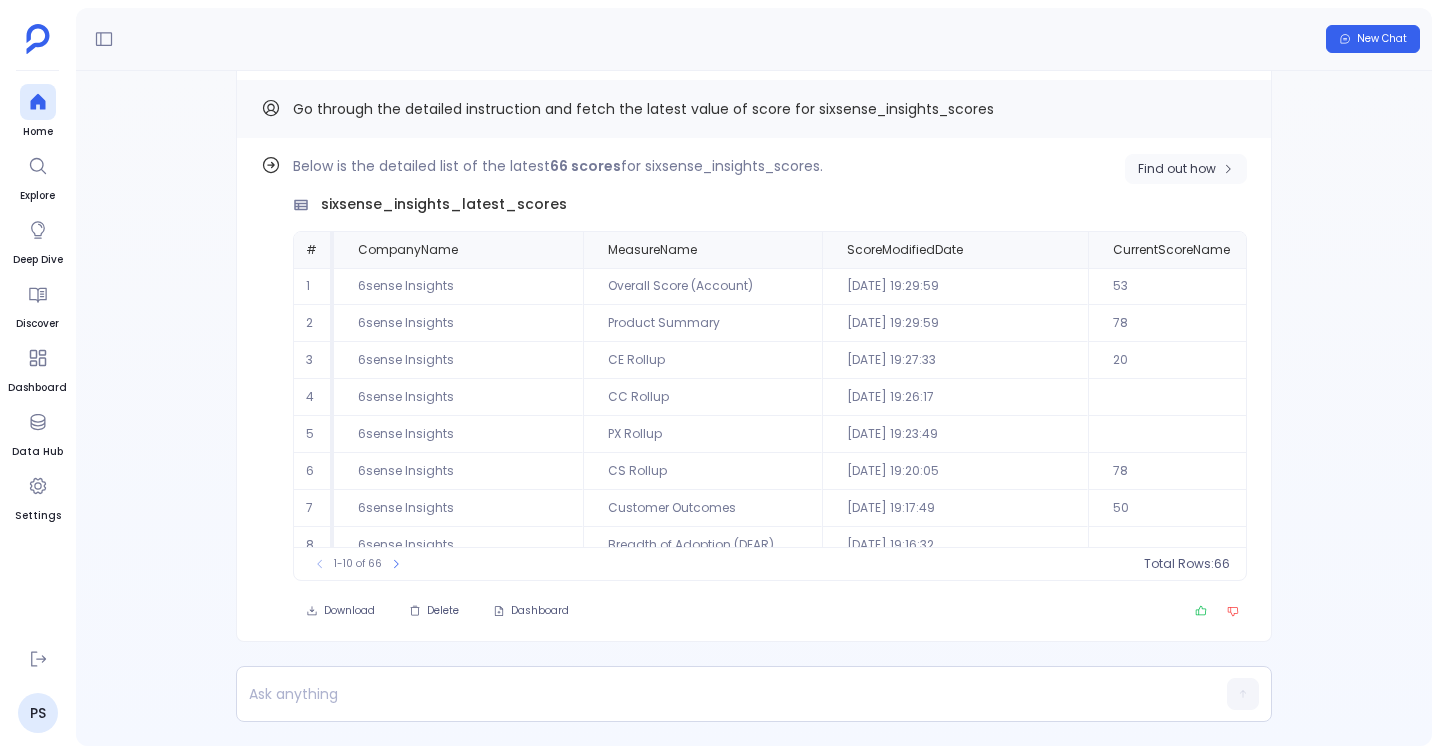 click on "Find out how" at bounding box center [1177, 169] 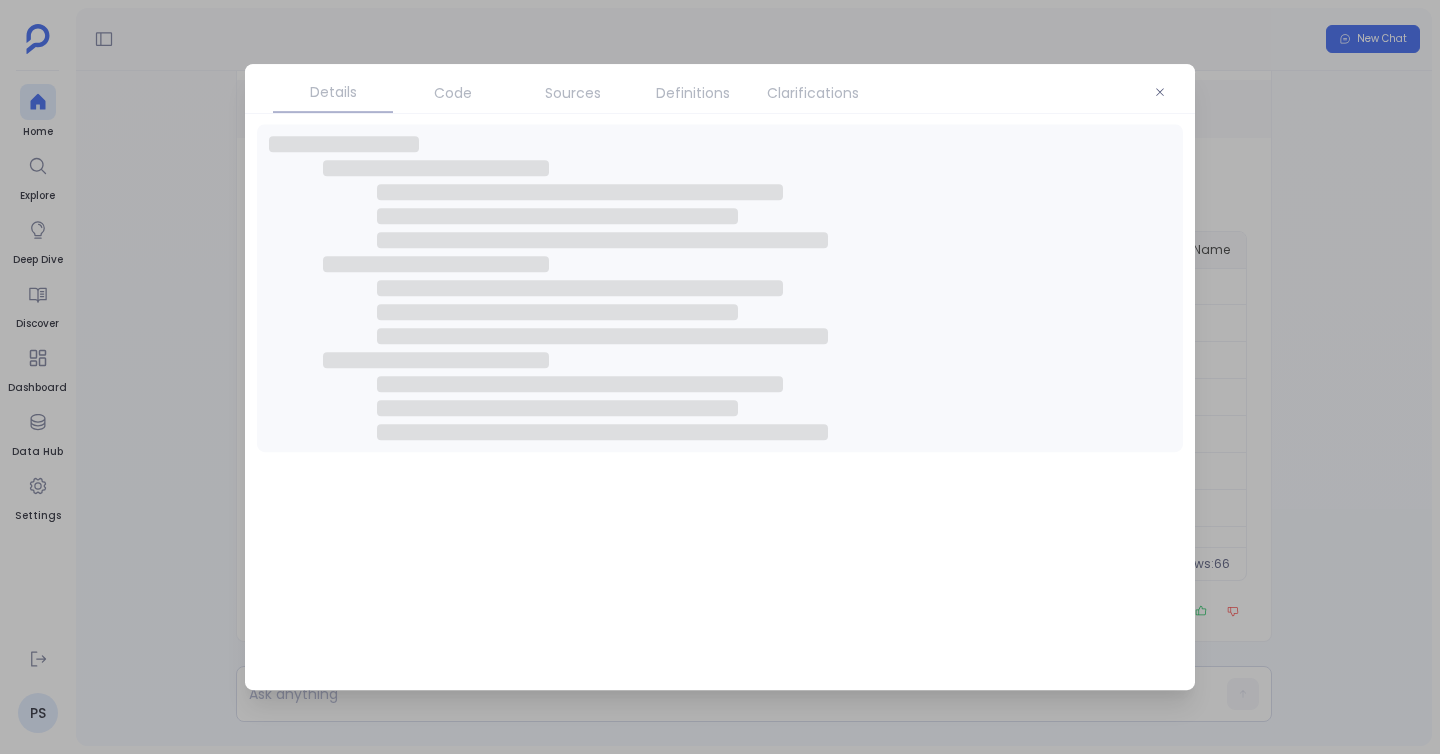 click on "Code" at bounding box center [453, 93] 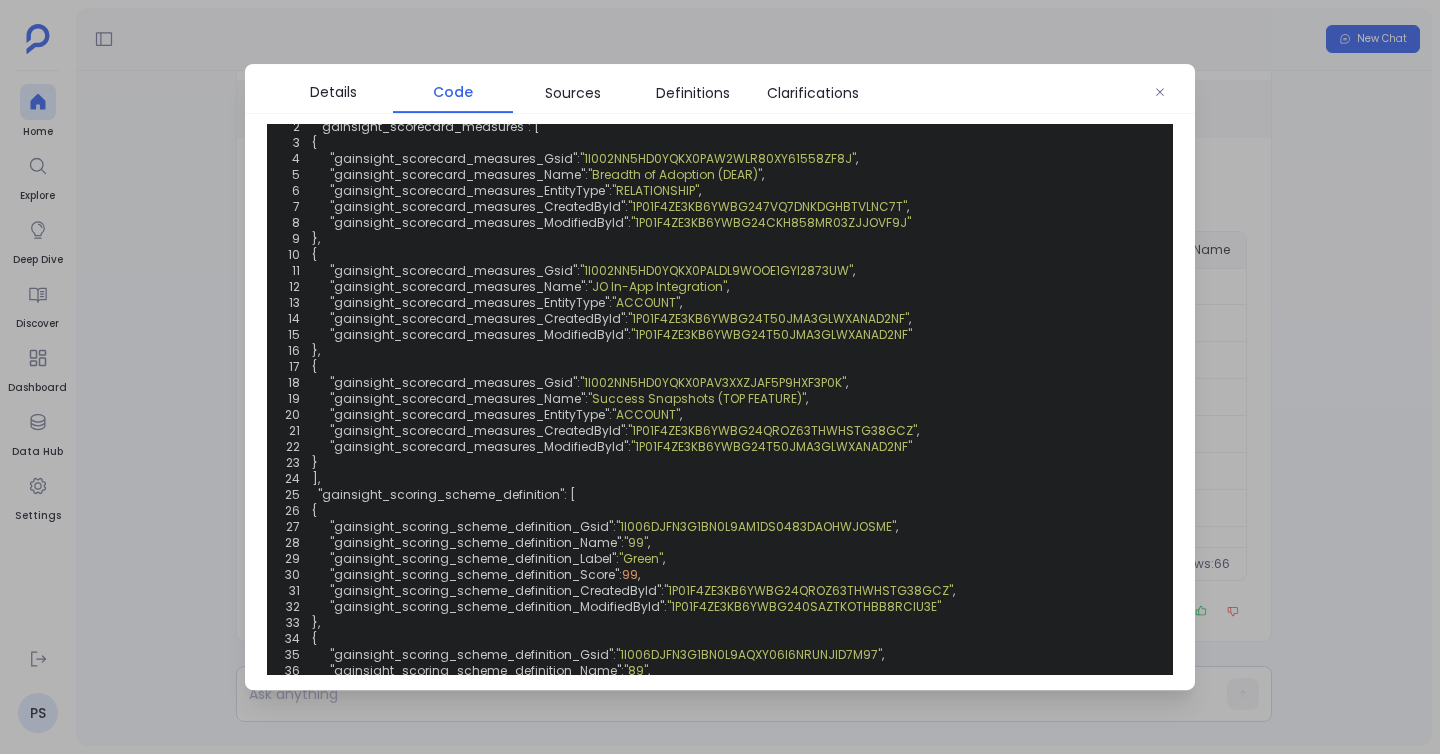 scroll, scrollTop: 0, scrollLeft: 0, axis: both 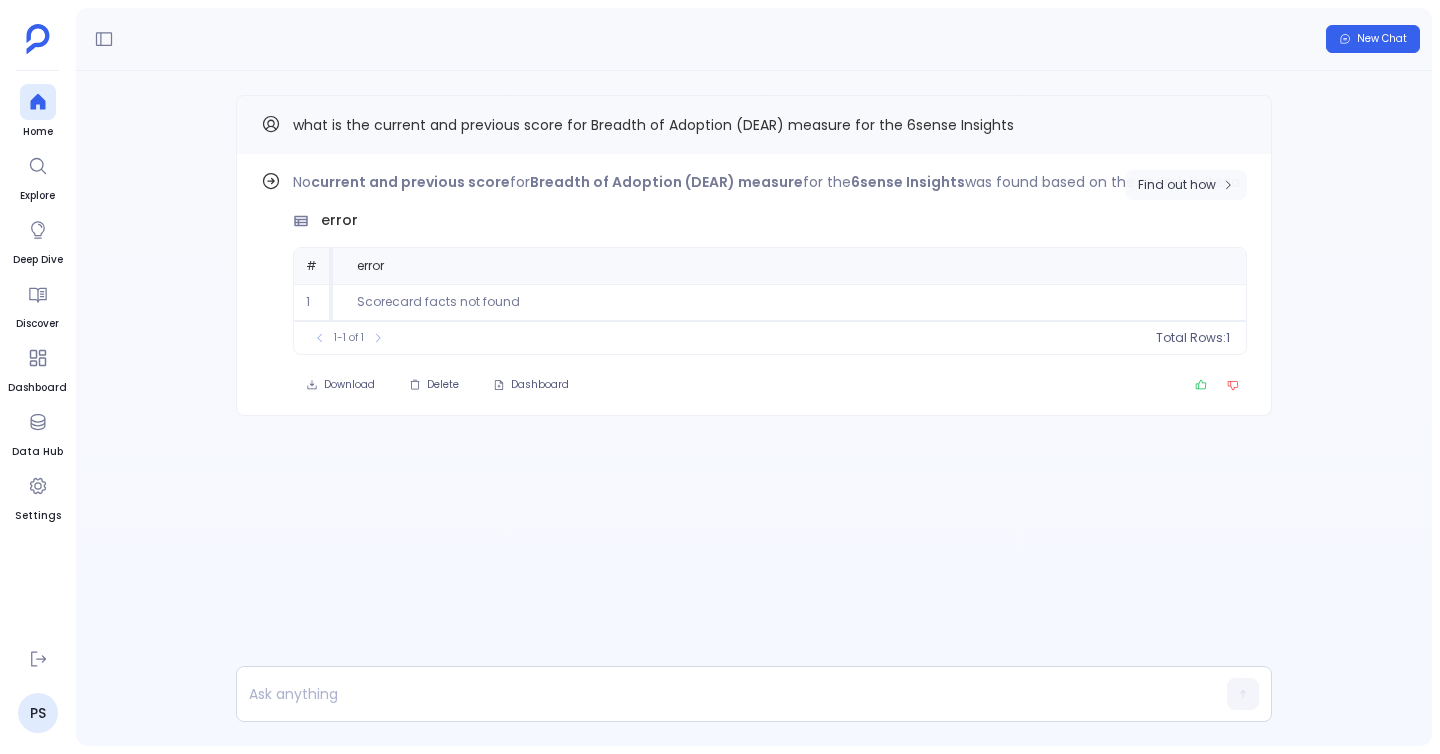click on "Find out how" at bounding box center [1186, 185] 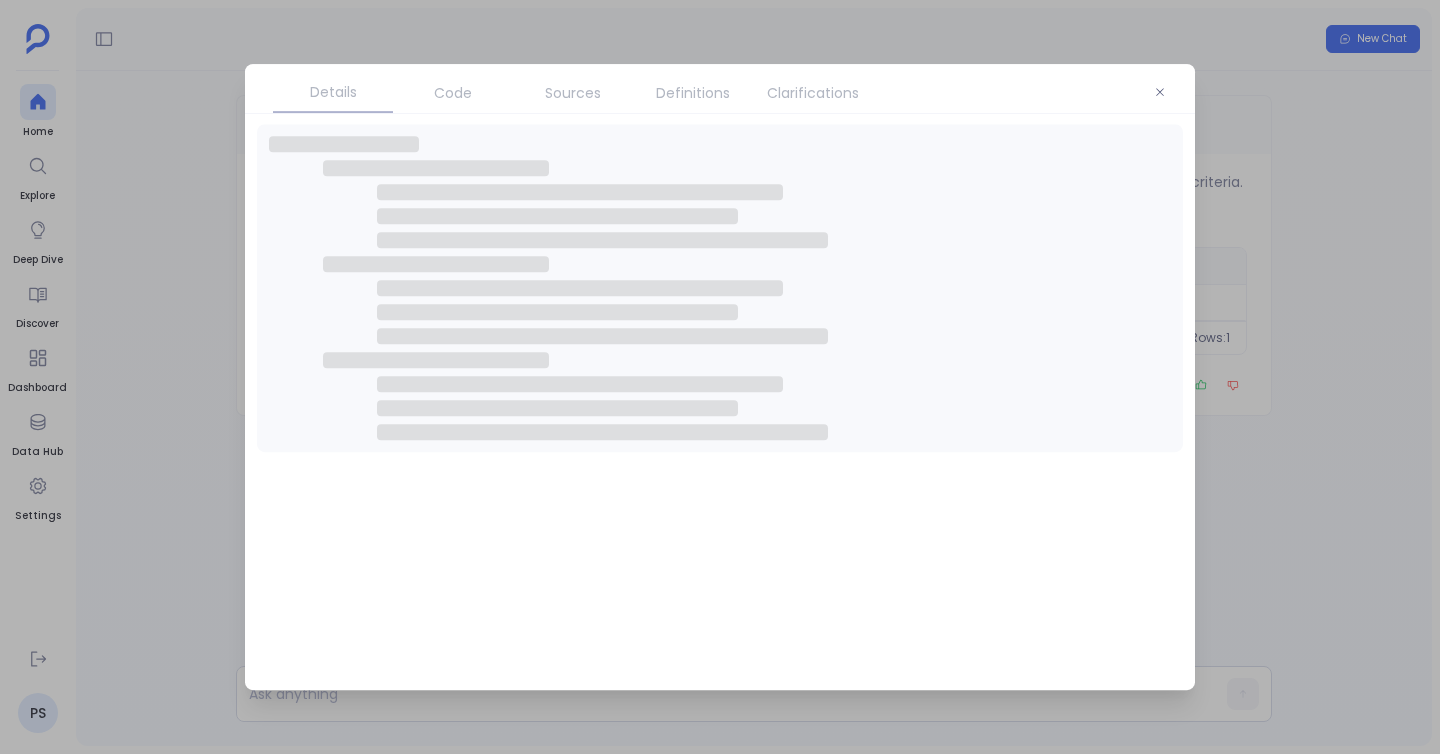 click on "Sources" at bounding box center (573, 93) 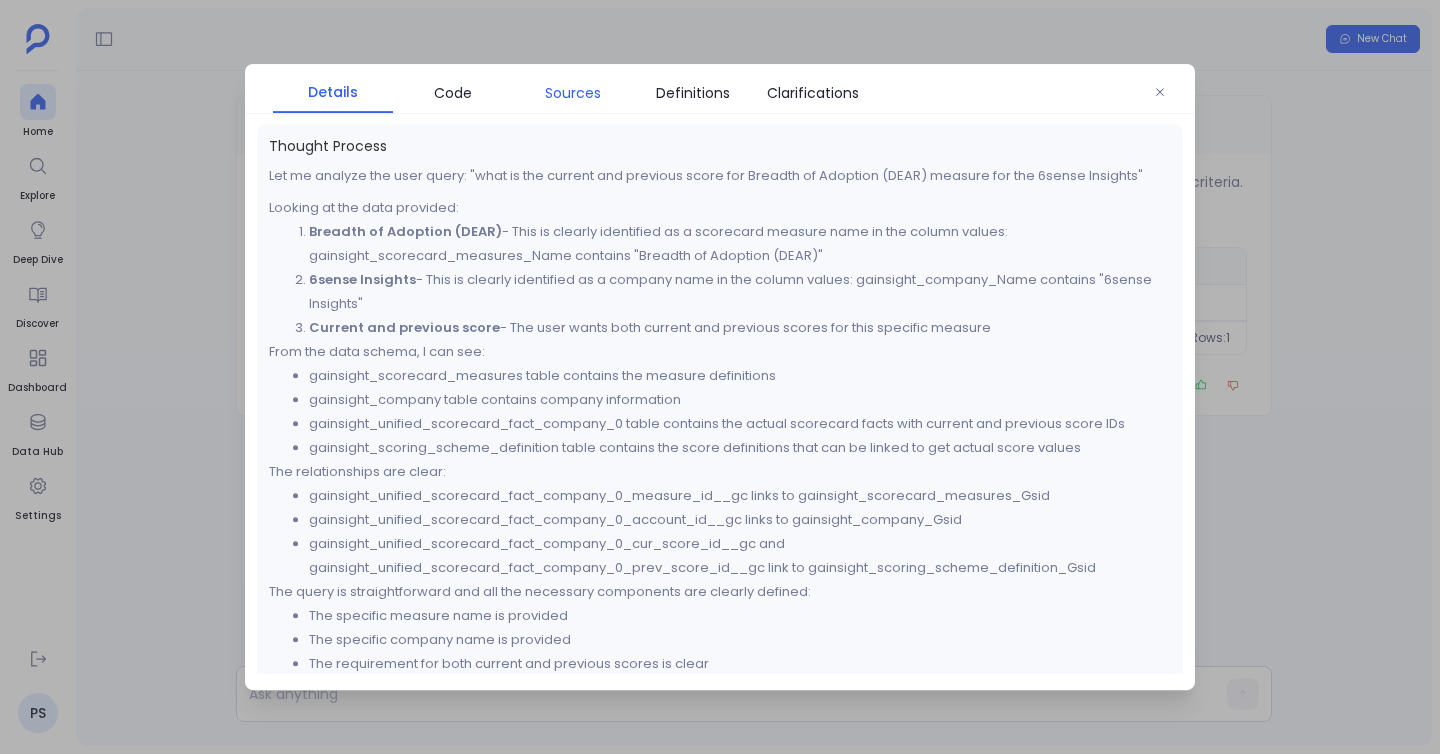 click on "Sources" at bounding box center (573, 93) 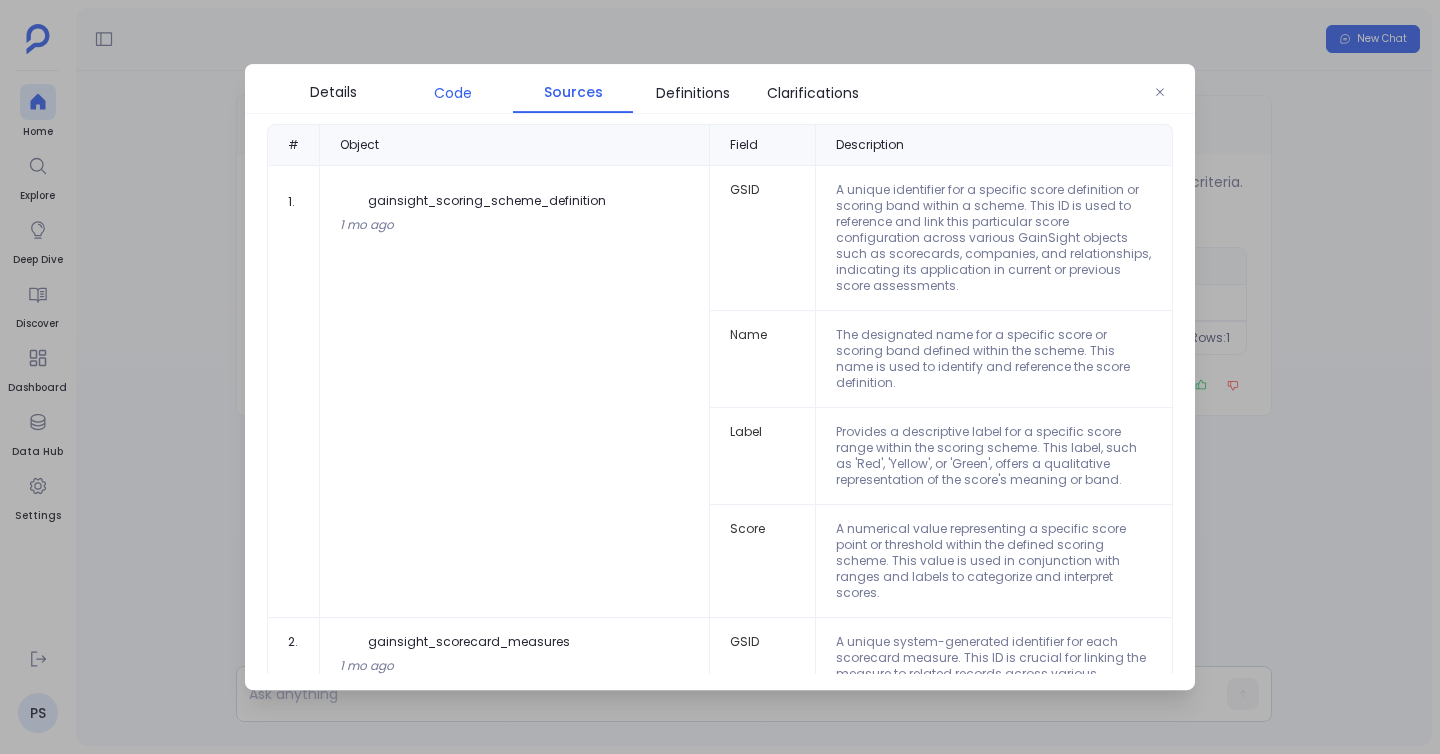 click on "Code" at bounding box center (453, 93) 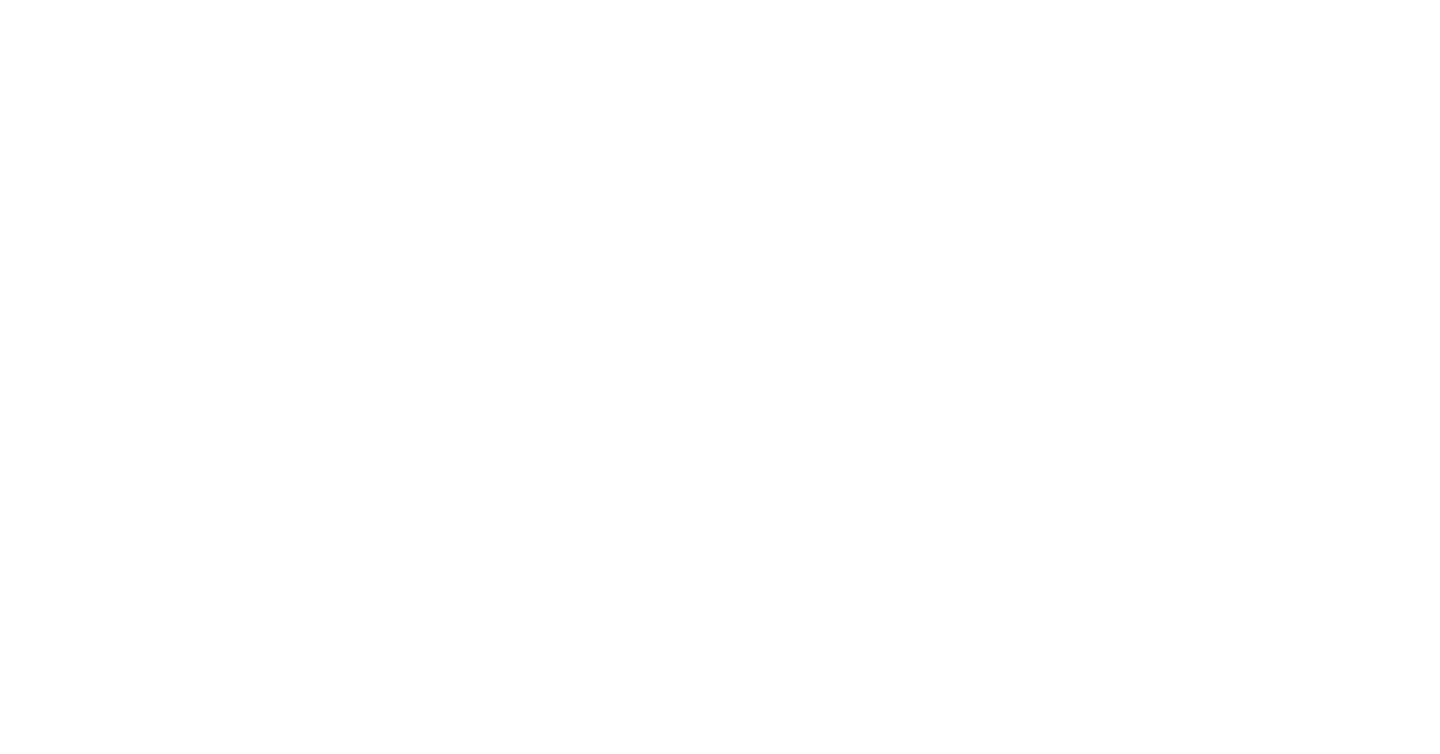 scroll, scrollTop: 0, scrollLeft: 0, axis: both 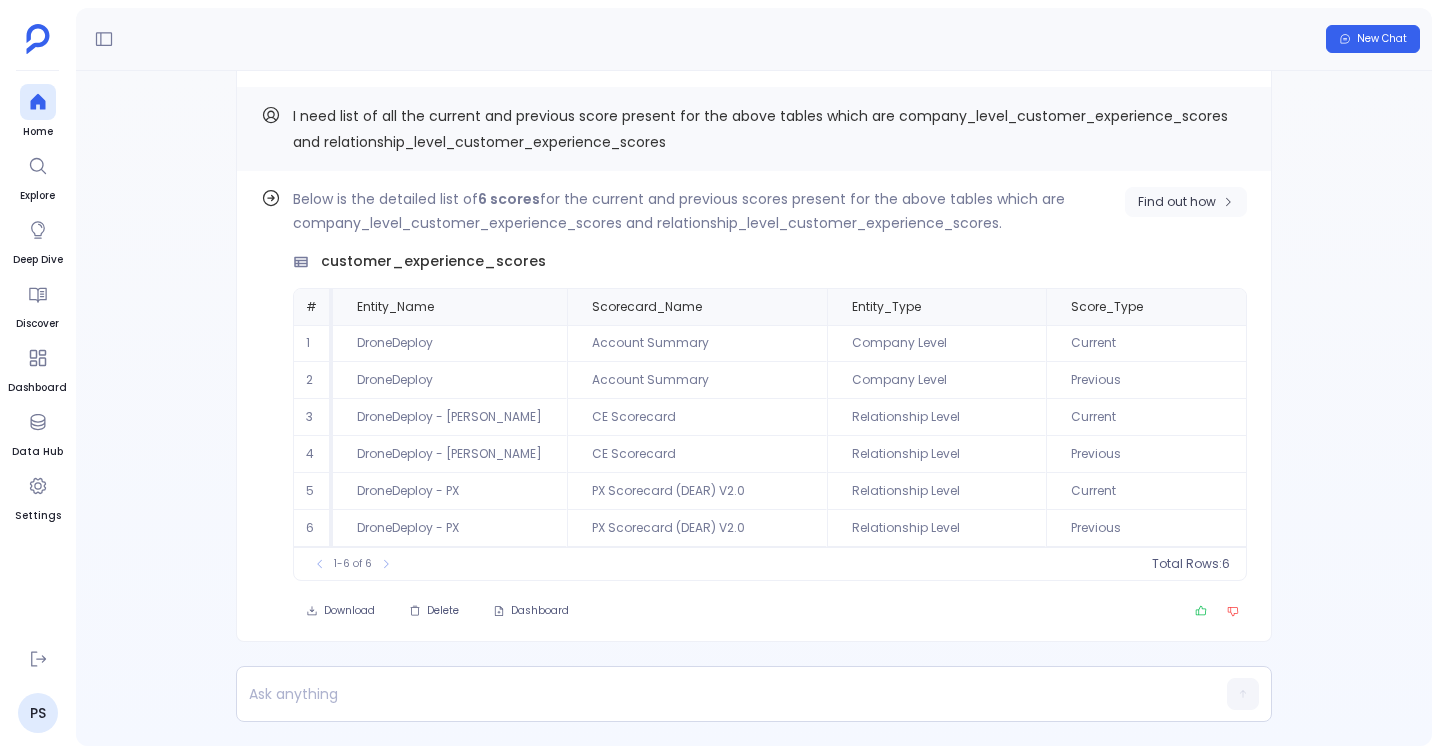 click on "Find out how" at bounding box center [1177, 202] 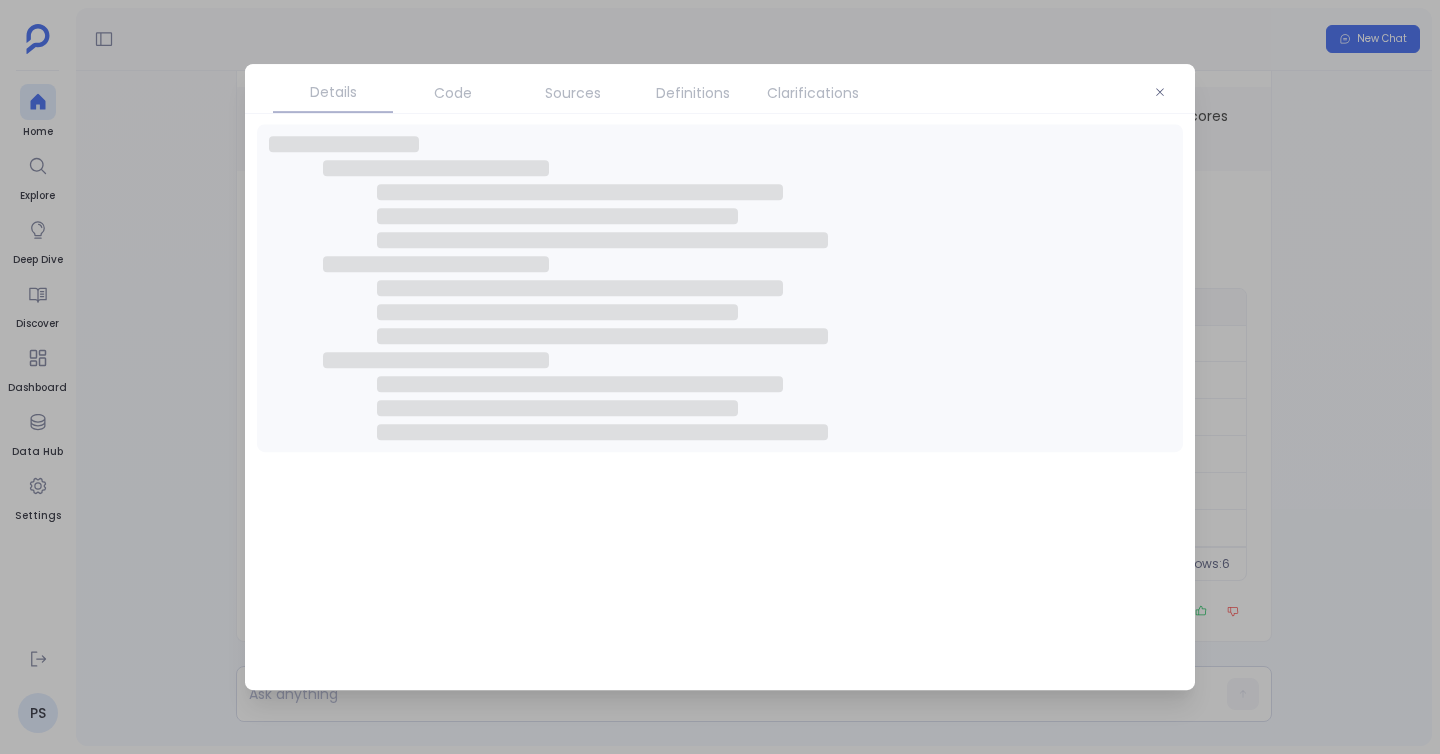 click at bounding box center (720, 377) 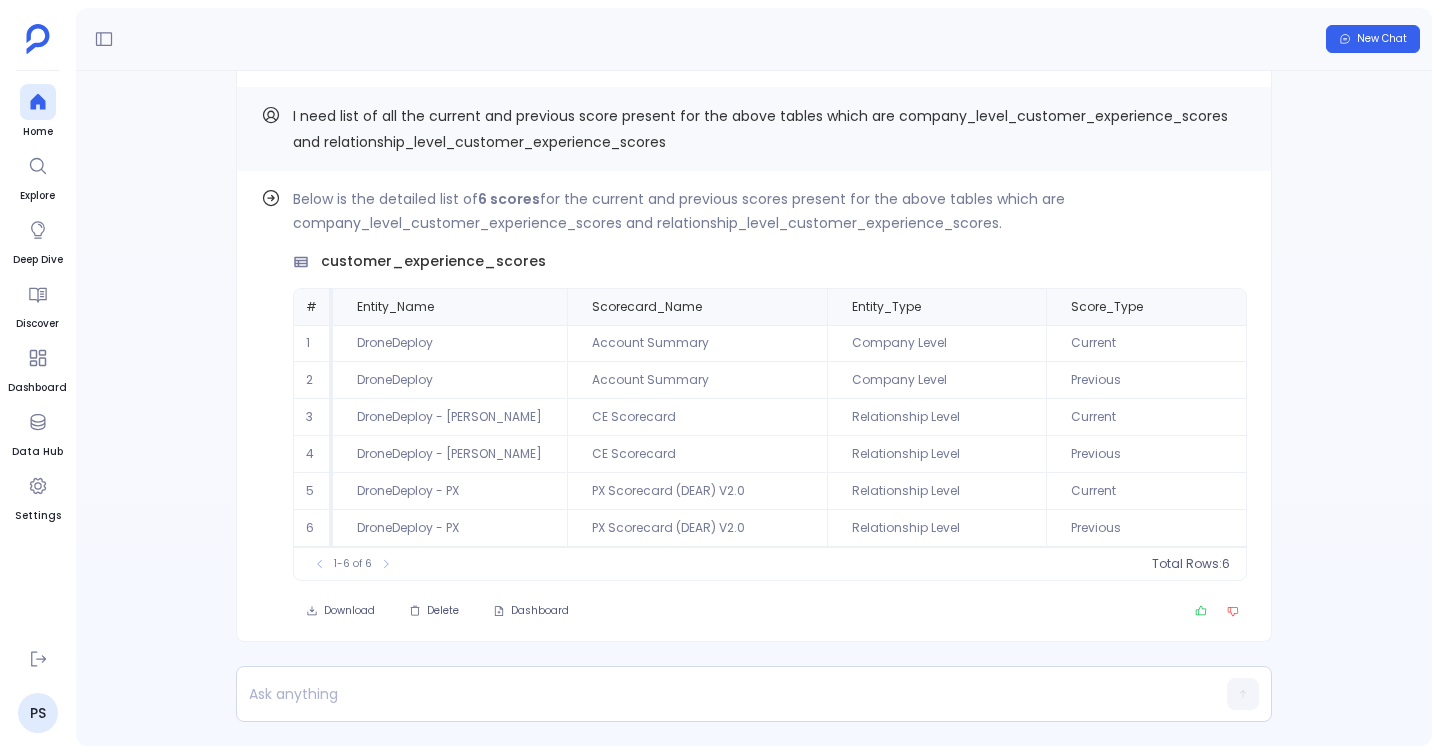 scroll, scrollTop: -565, scrollLeft: 0, axis: vertical 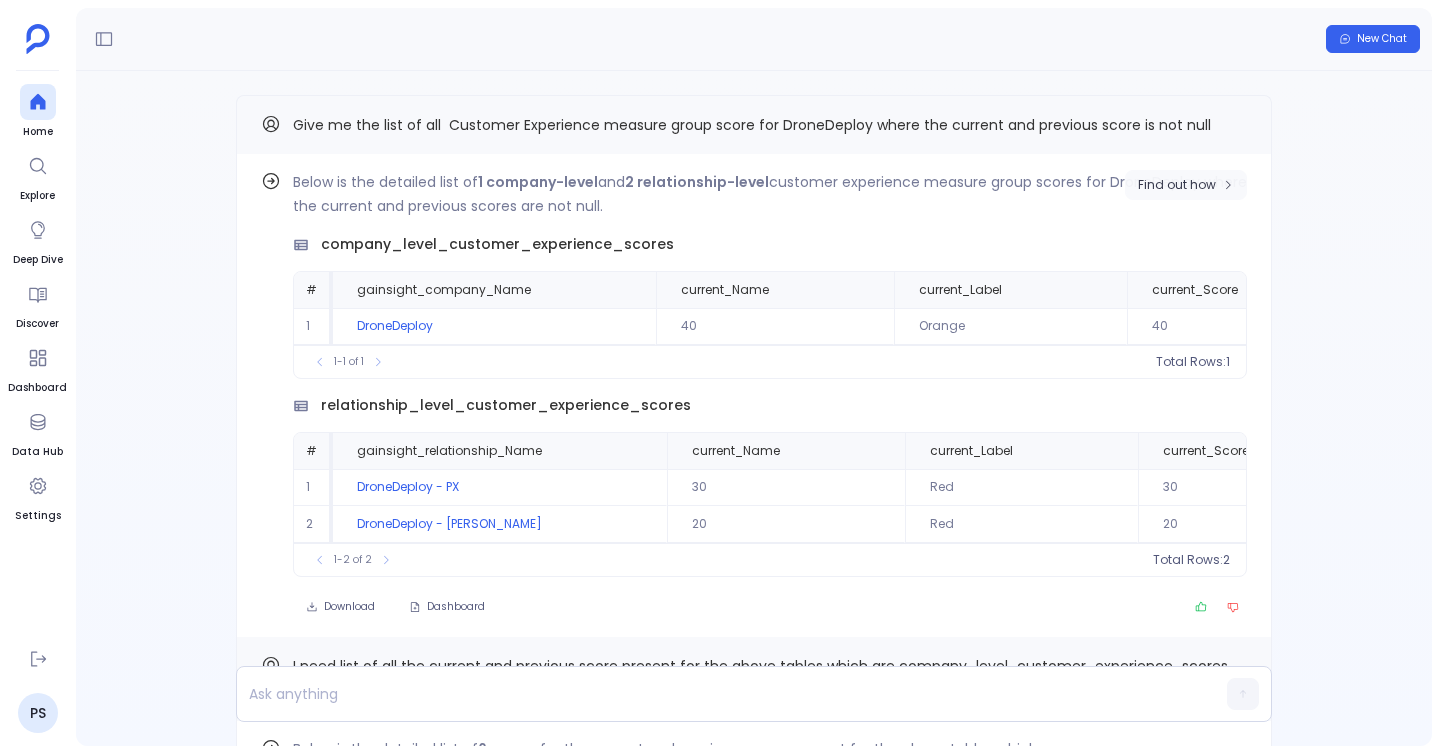click on "Find out how" at bounding box center (1177, 185) 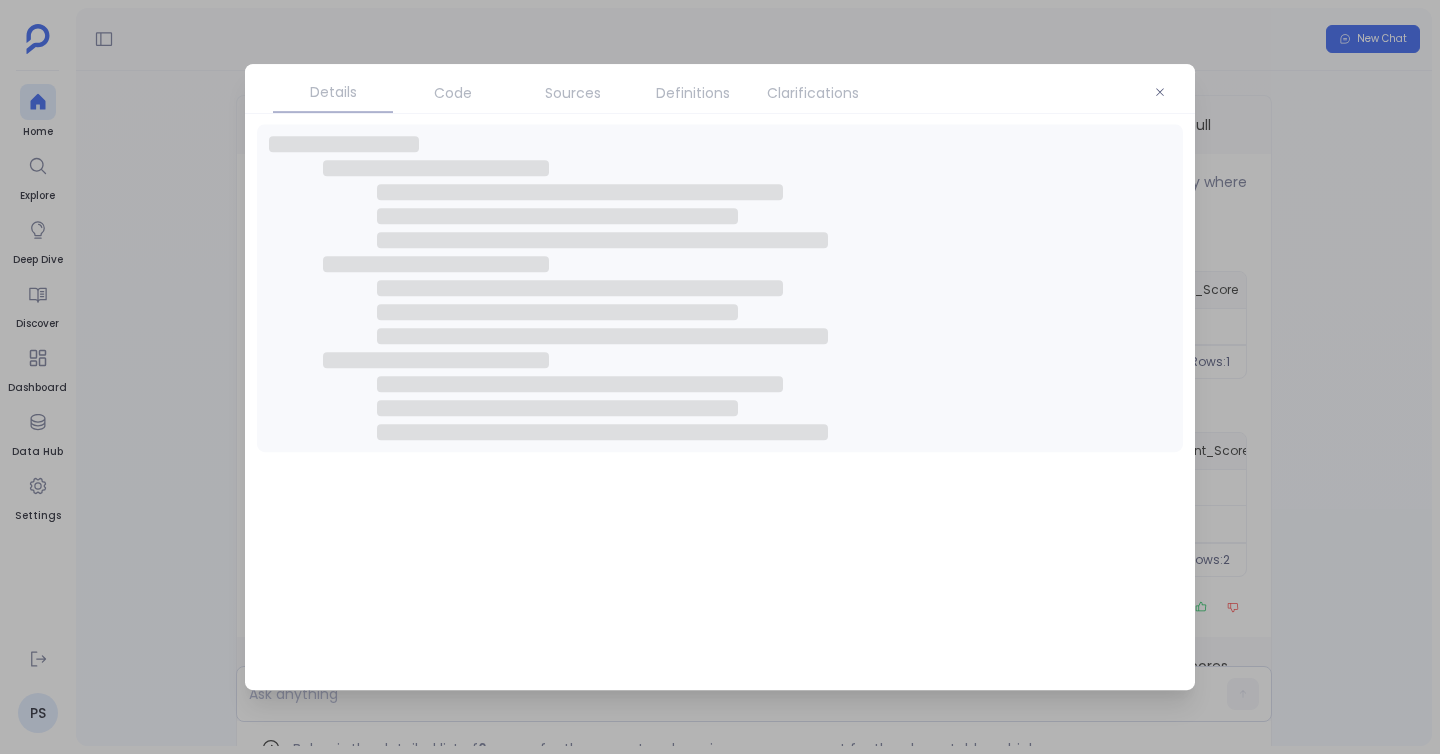 click on "Code" at bounding box center [453, 93] 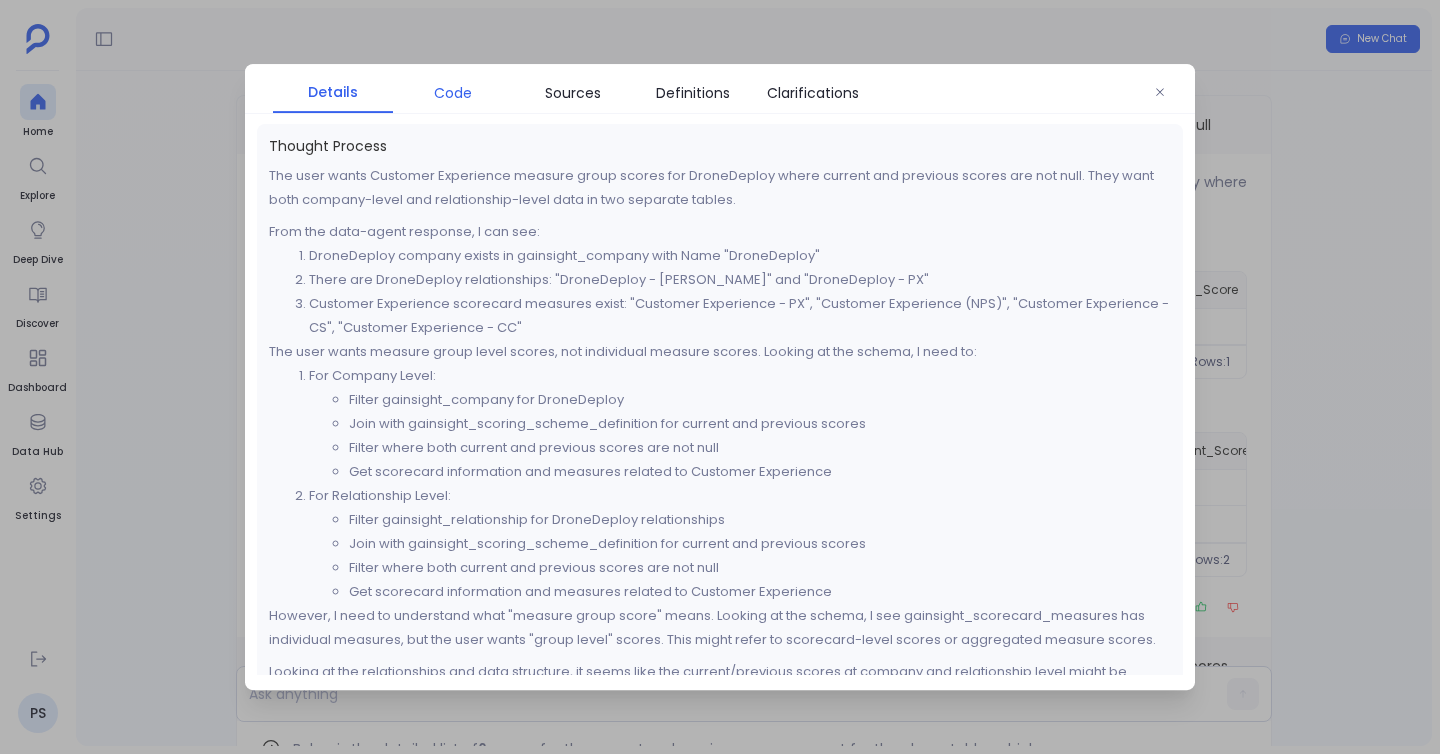 click on "Code" at bounding box center (453, 93) 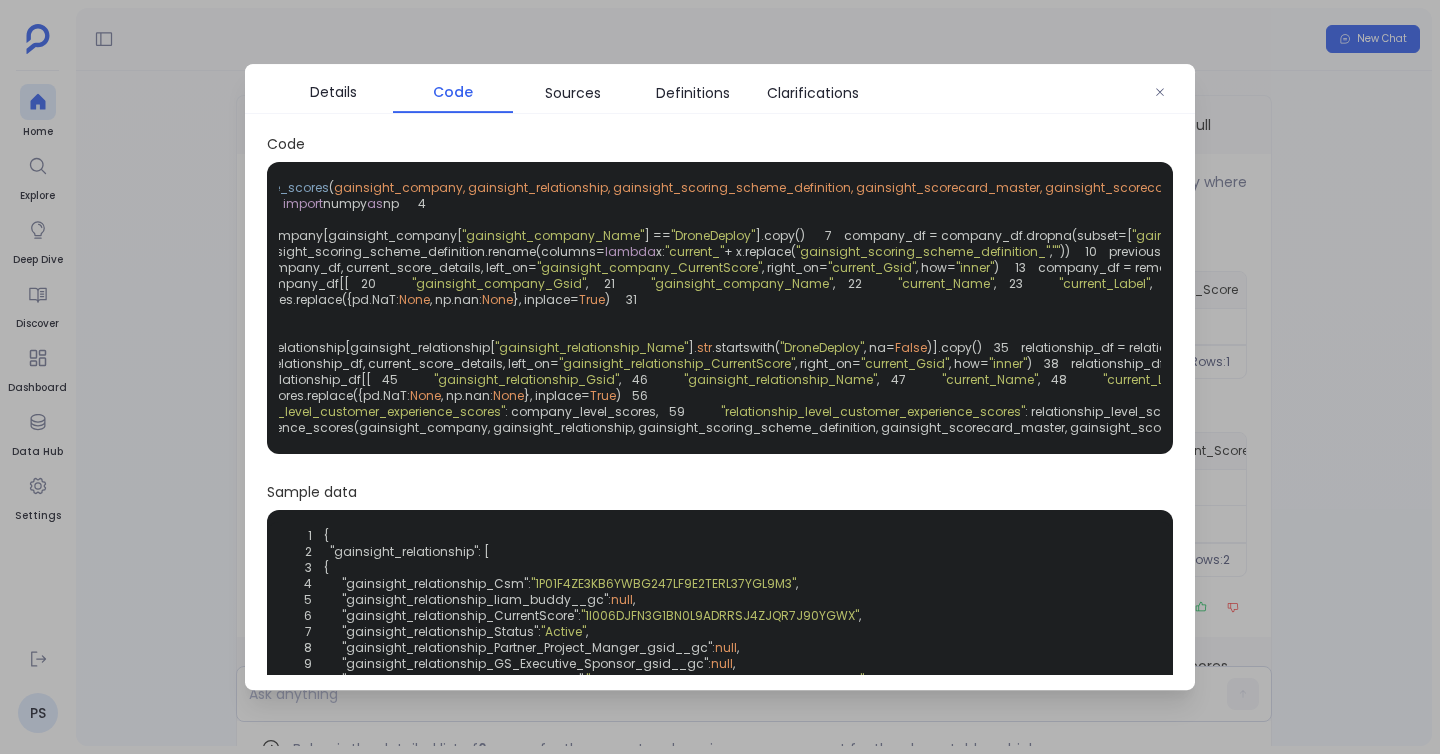 scroll, scrollTop: 0, scrollLeft: 0, axis: both 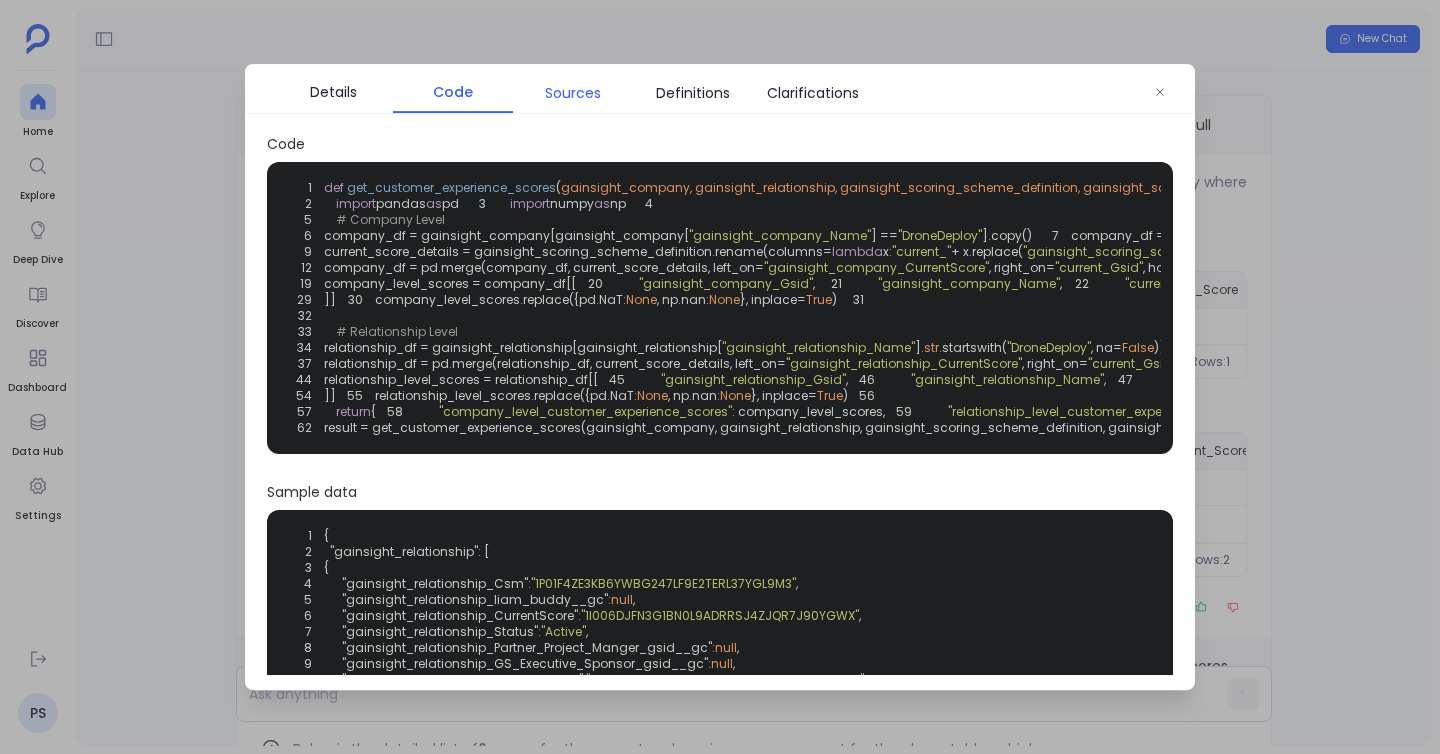 click on "Sources" at bounding box center [573, 93] 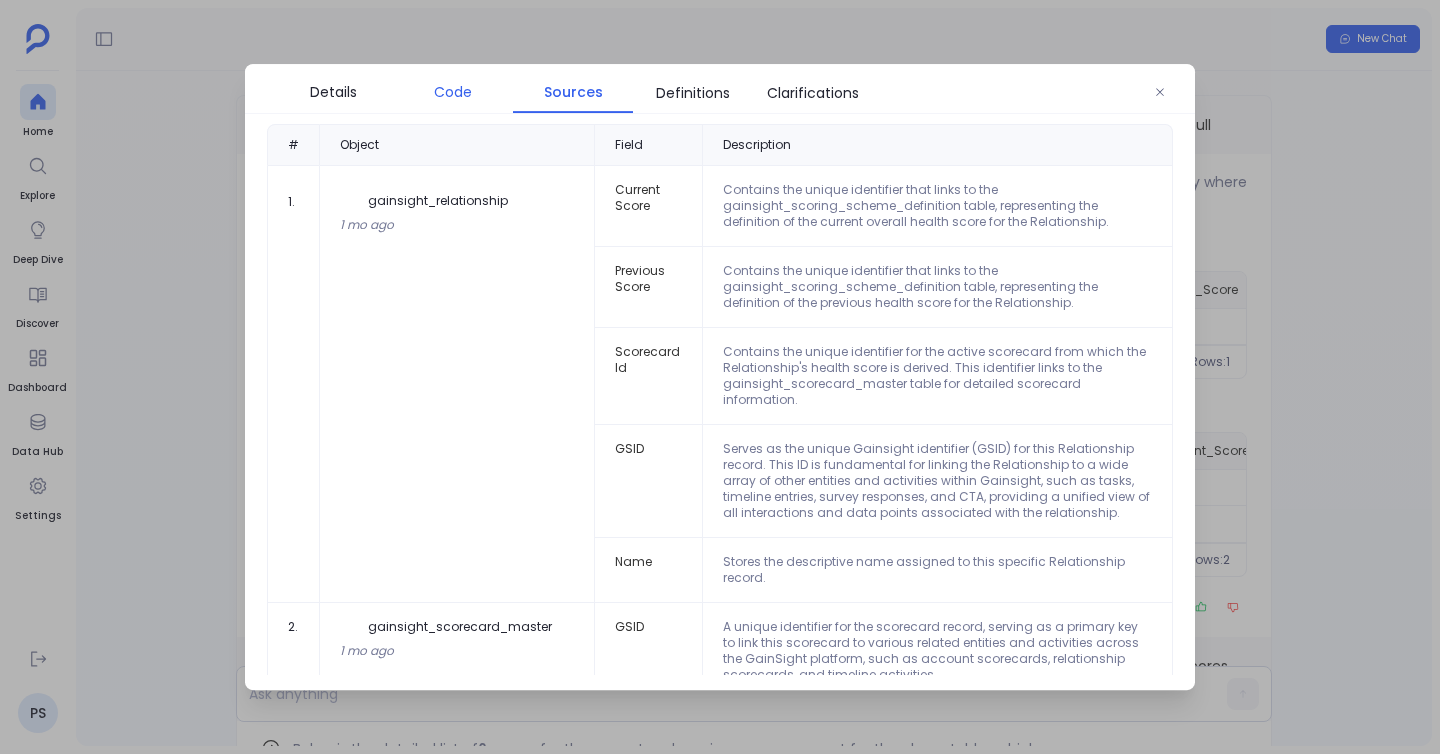 click on "Code" at bounding box center (453, 92) 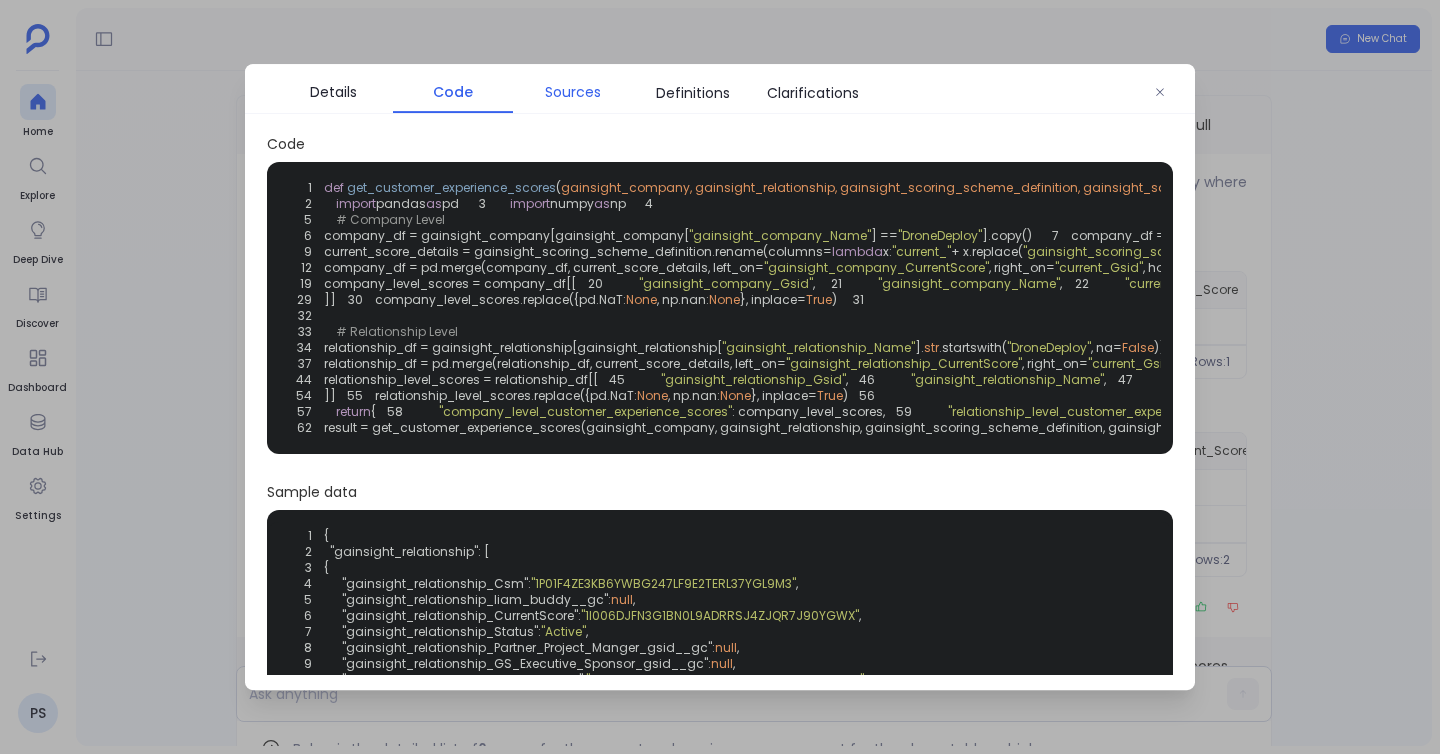click on "Sources" at bounding box center (573, 92) 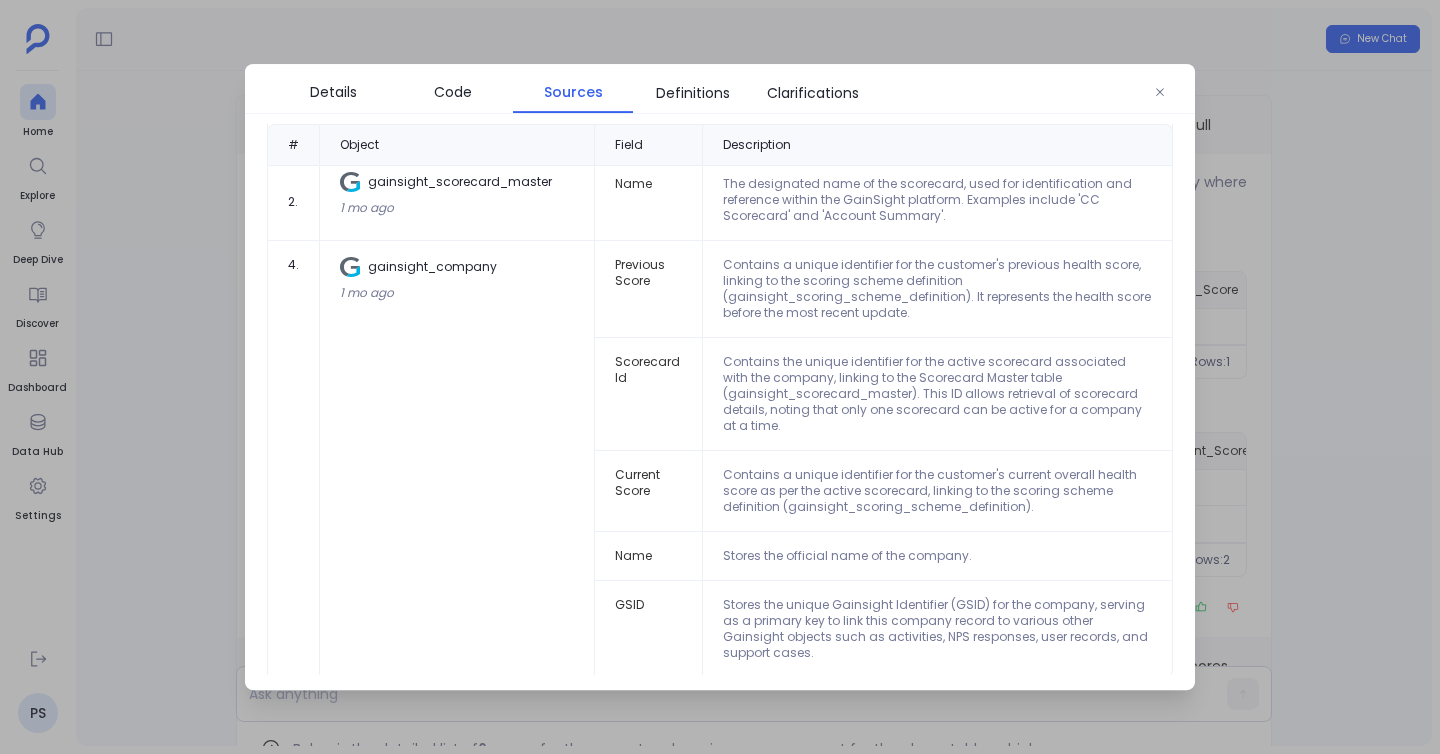scroll, scrollTop: 0, scrollLeft: 0, axis: both 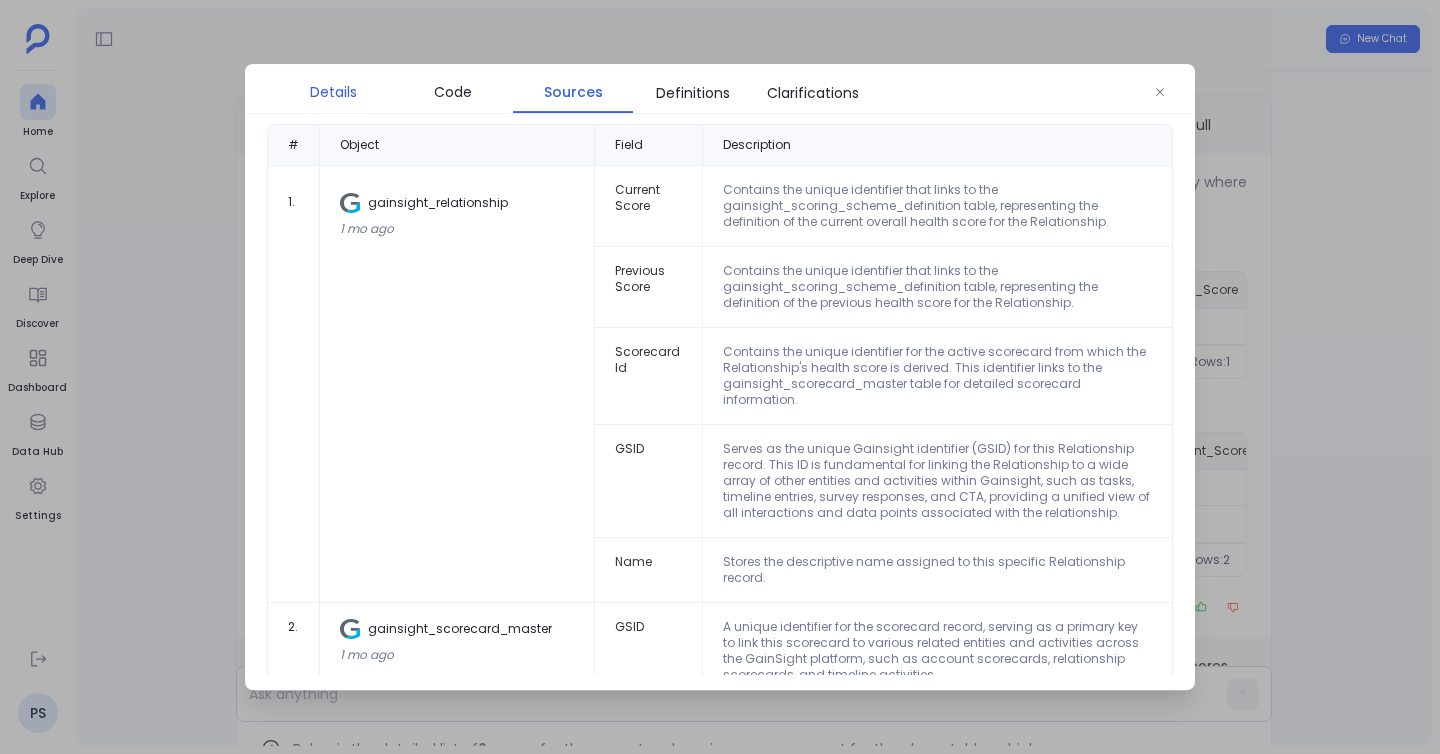 click on "Details" at bounding box center (333, 92) 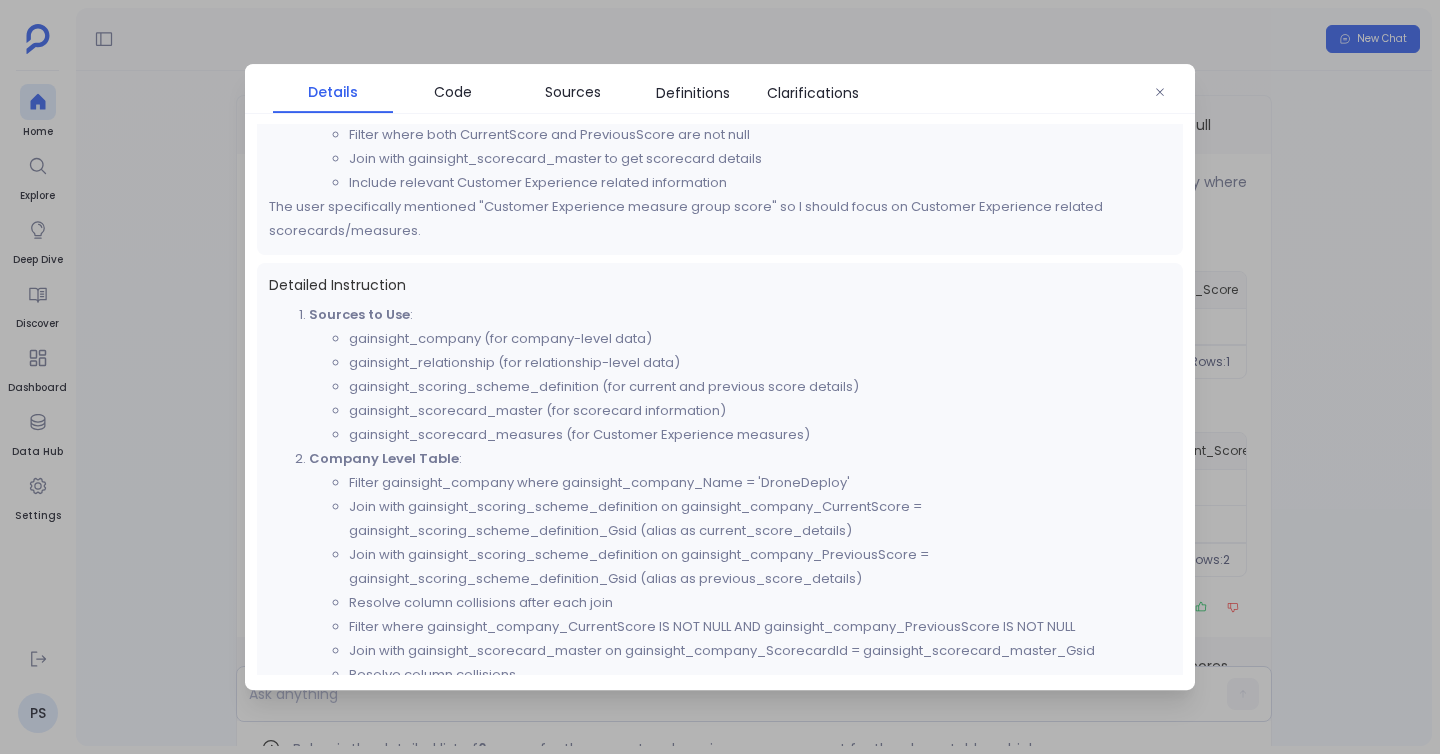 scroll, scrollTop: 992, scrollLeft: 0, axis: vertical 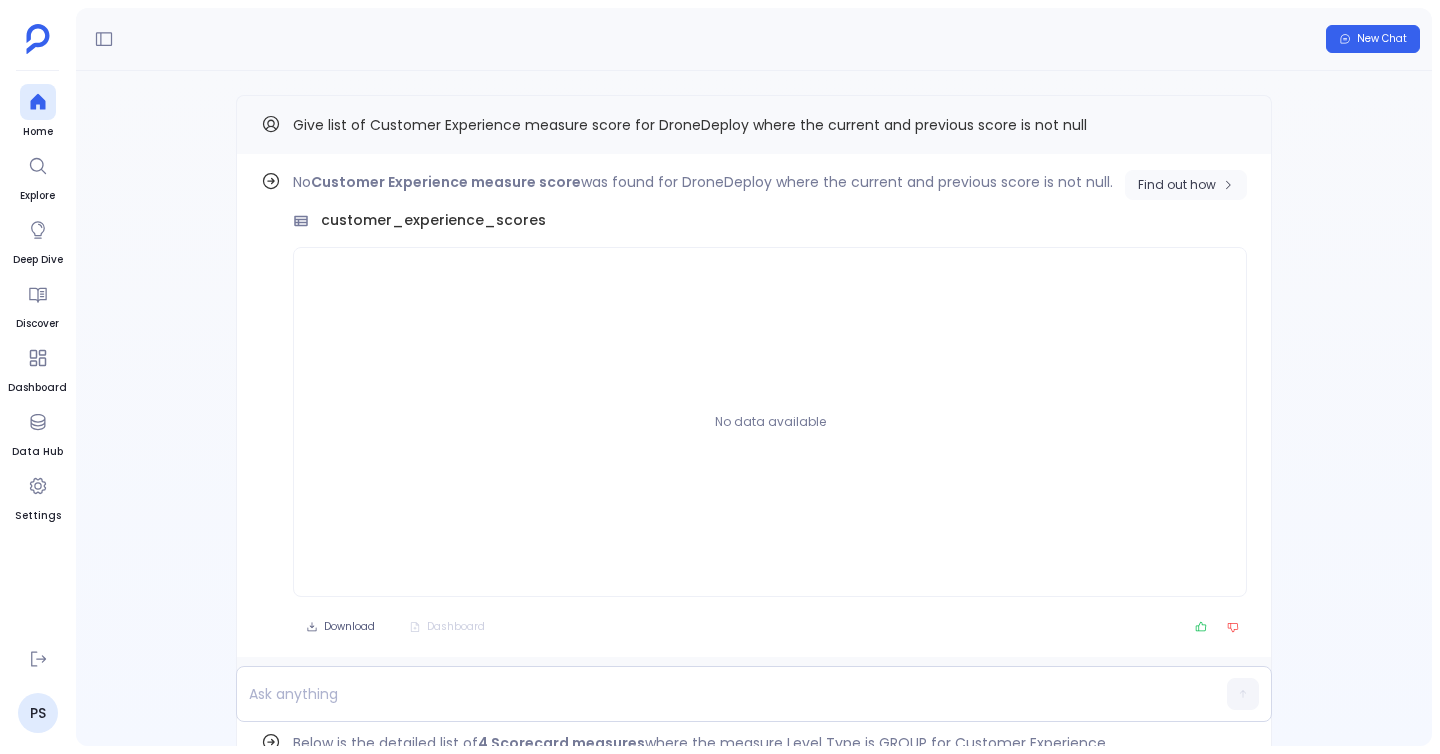 click on "Find out how" at bounding box center [1177, 185] 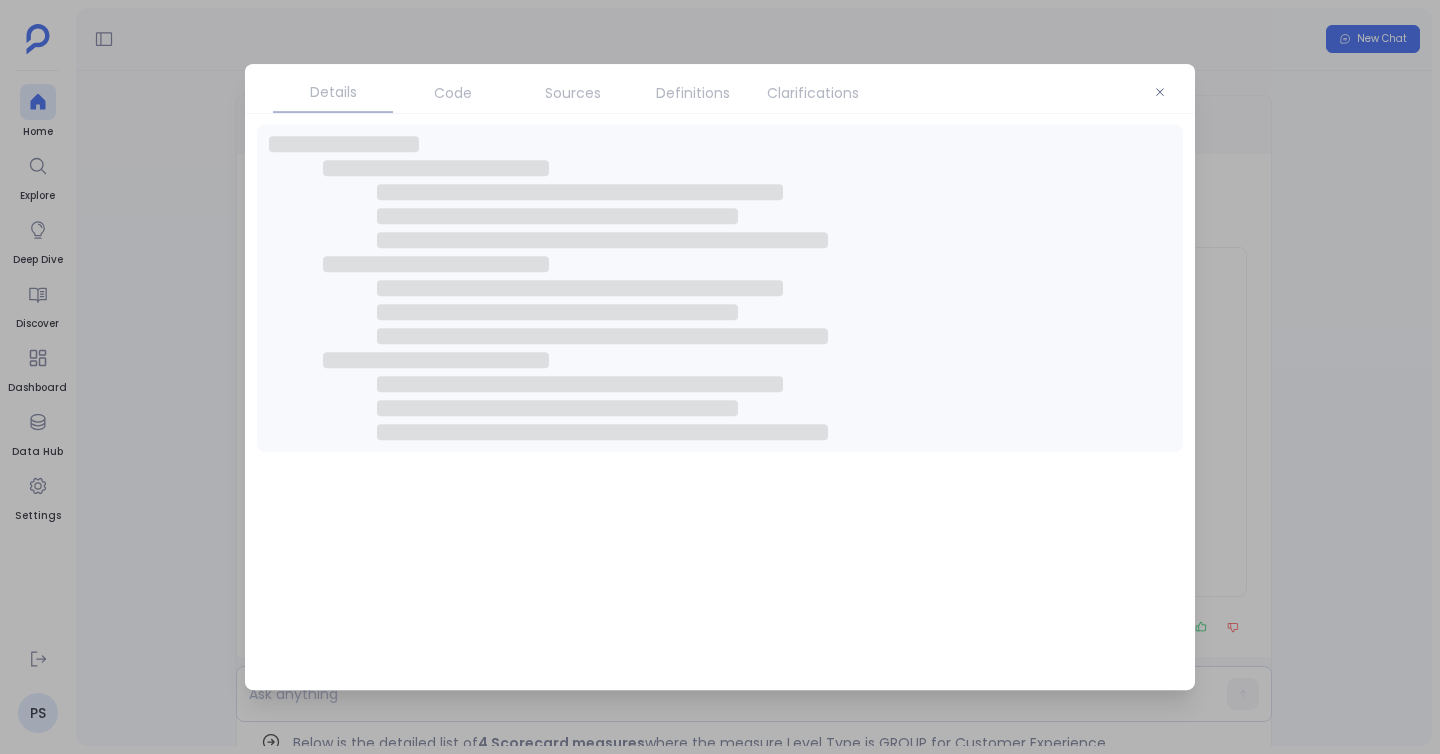 click on "Sources" at bounding box center (573, 93) 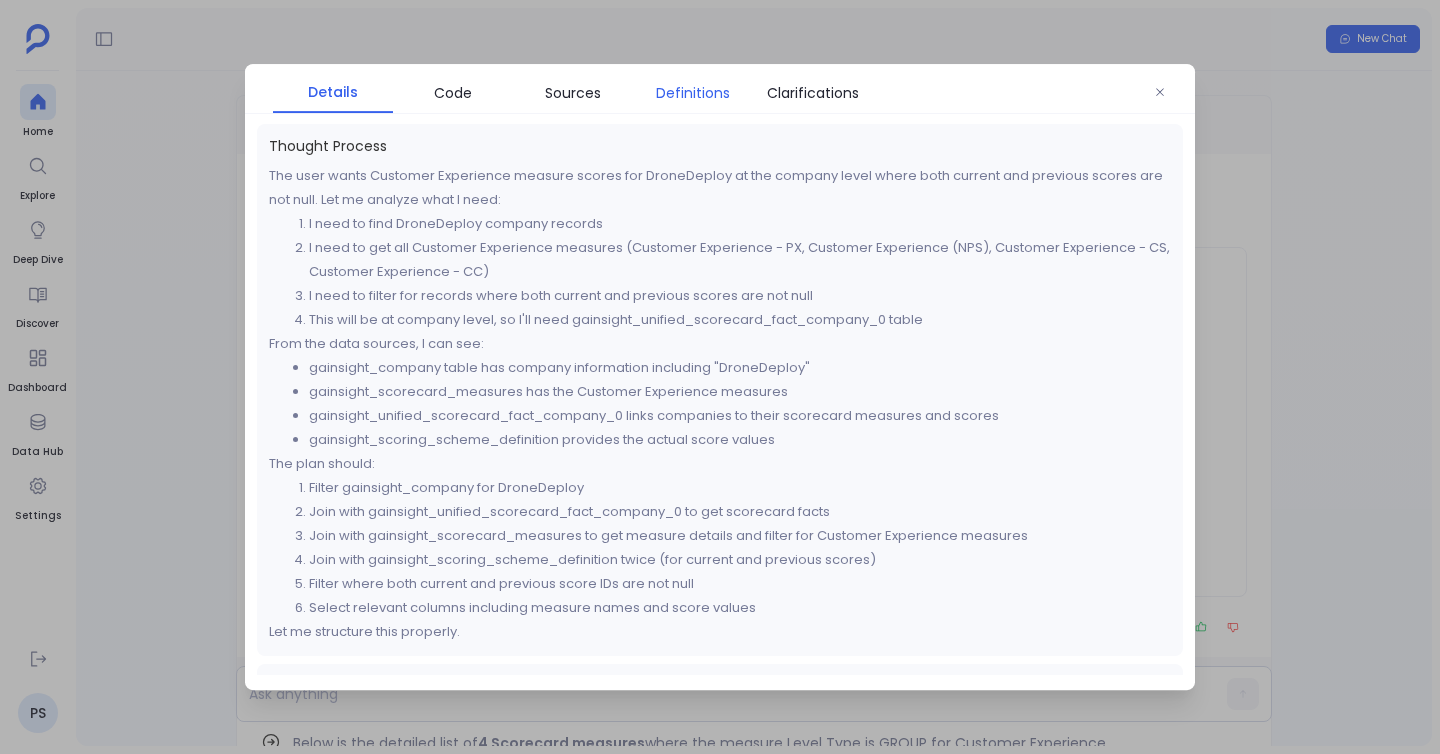 click on "Definitions" at bounding box center [693, 93] 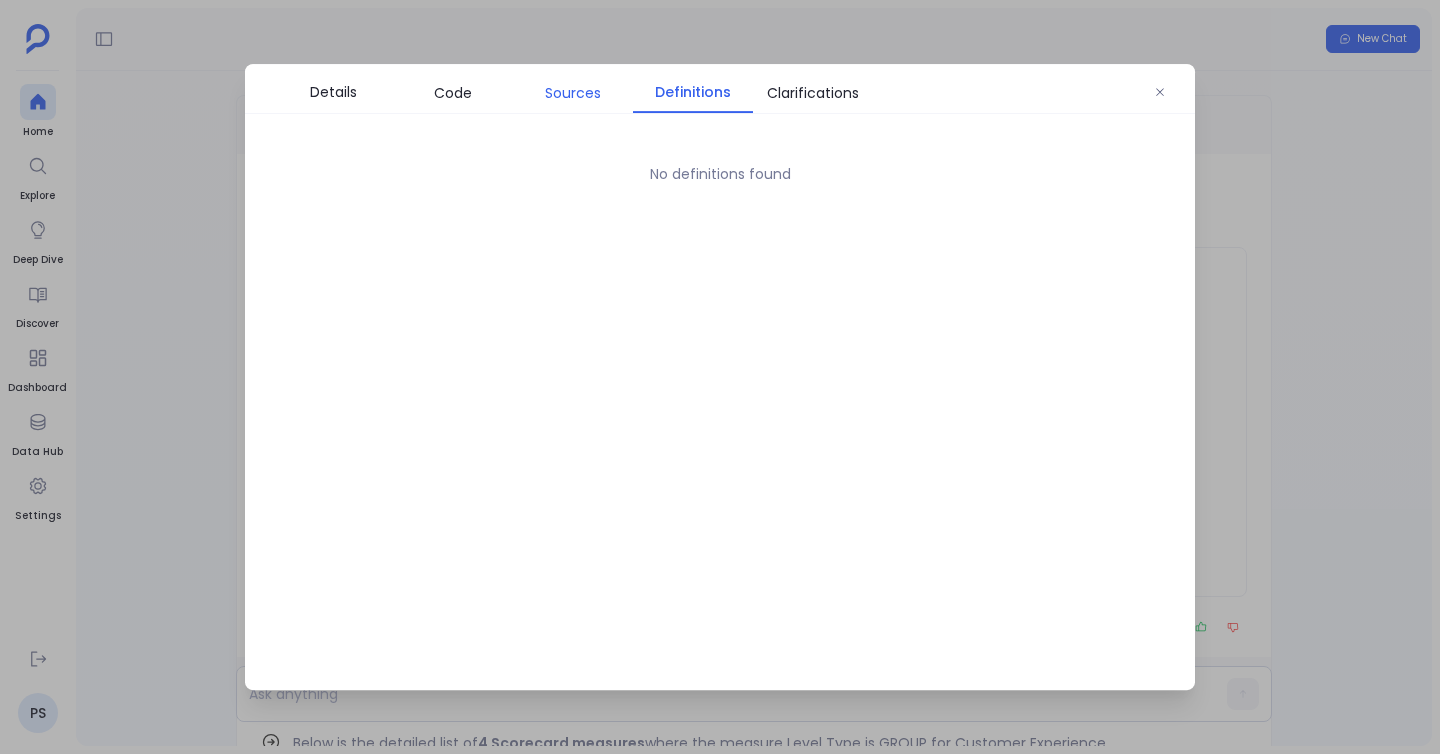 click on "Sources" at bounding box center (573, 93) 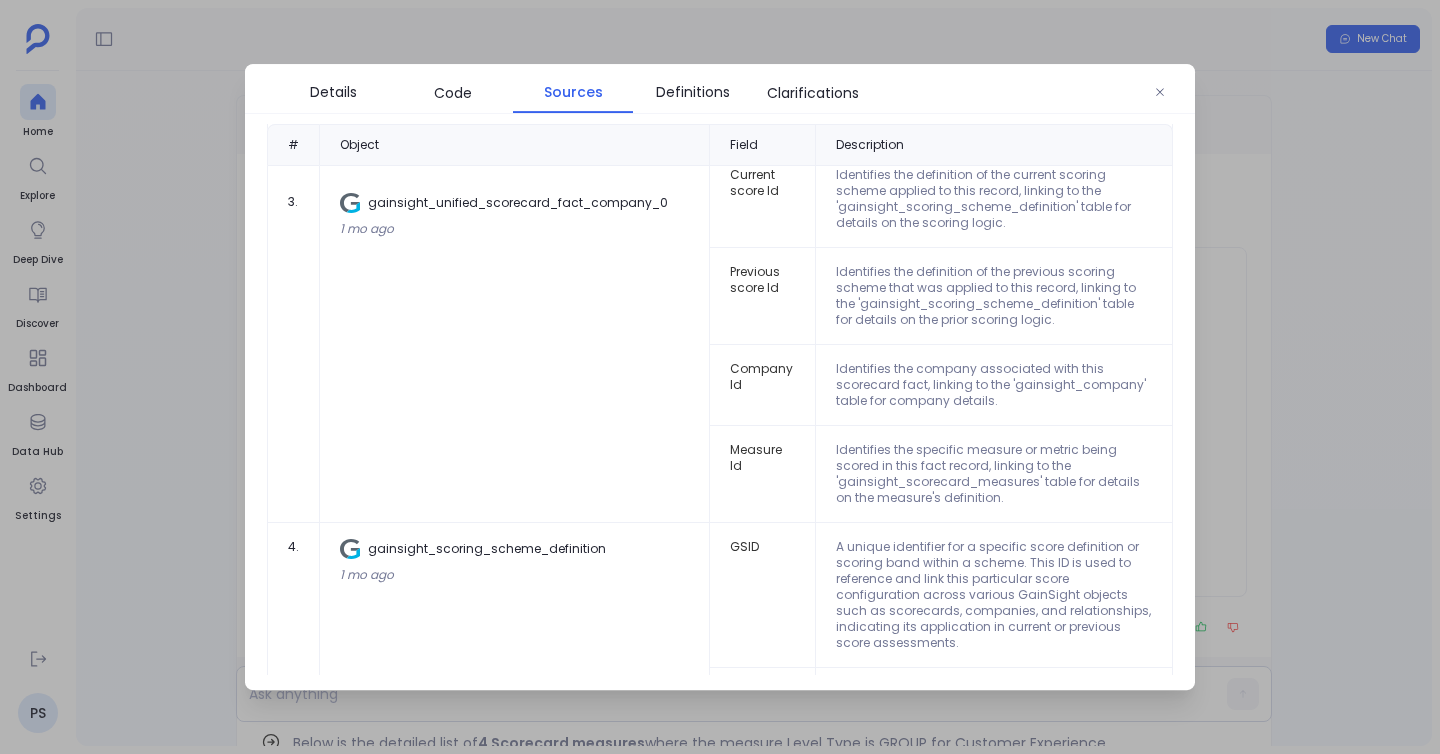 scroll, scrollTop: 490, scrollLeft: 0, axis: vertical 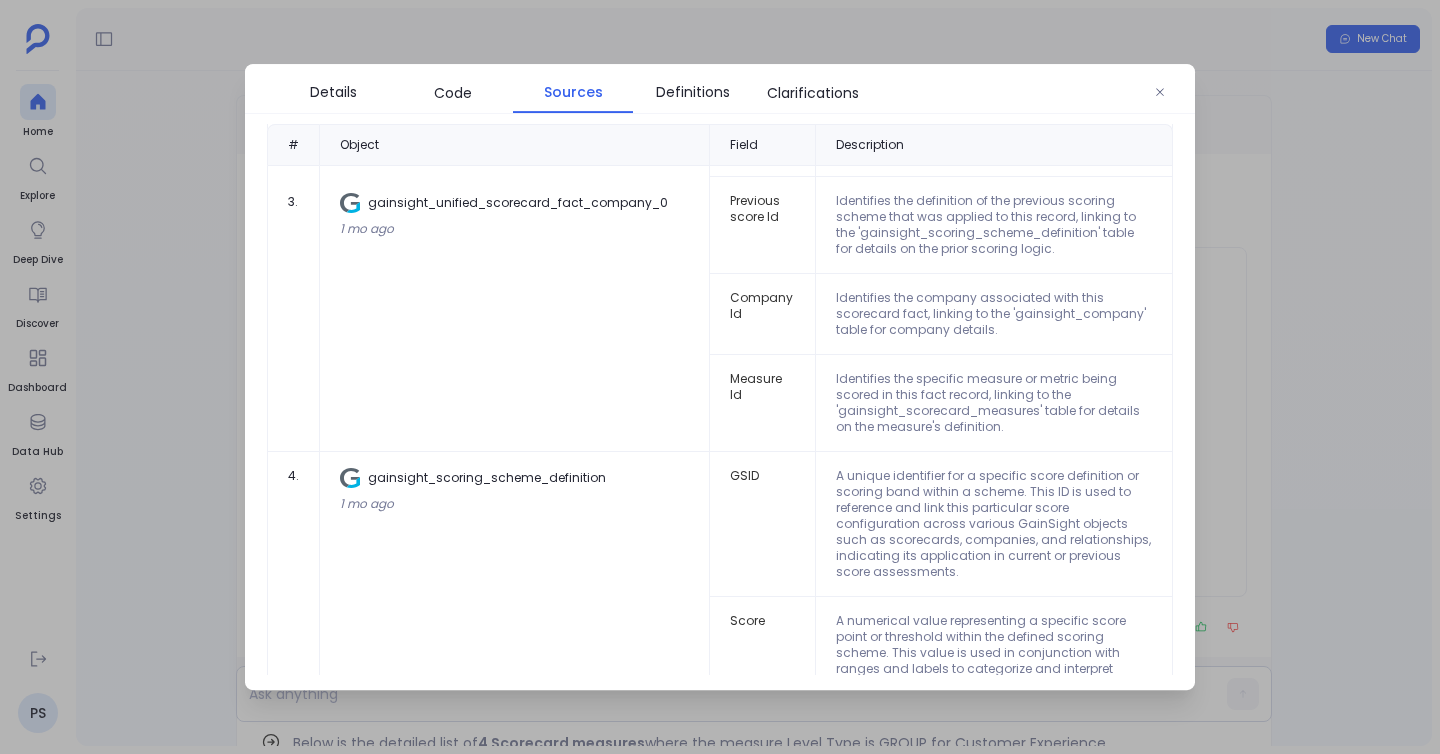 click at bounding box center [720, 377] 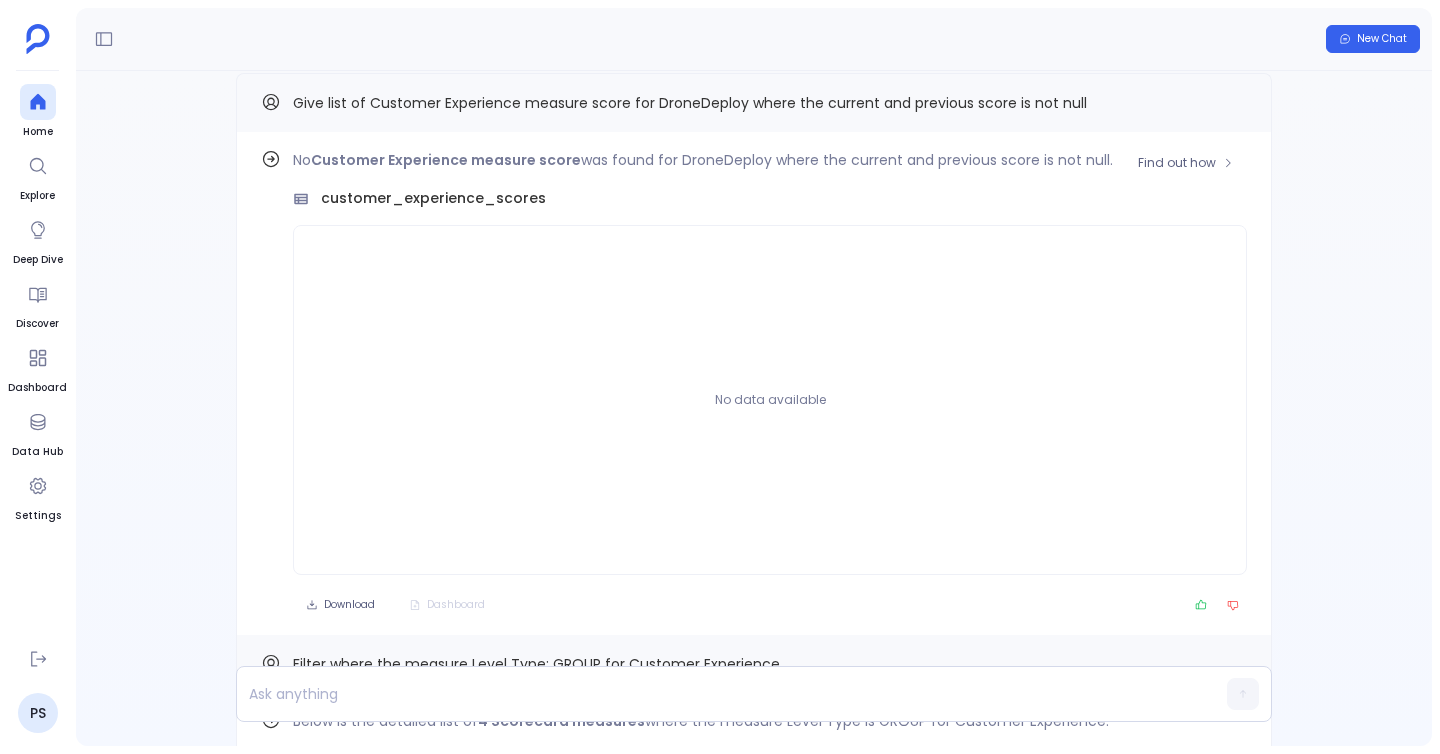 scroll, scrollTop: -775, scrollLeft: 0, axis: vertical 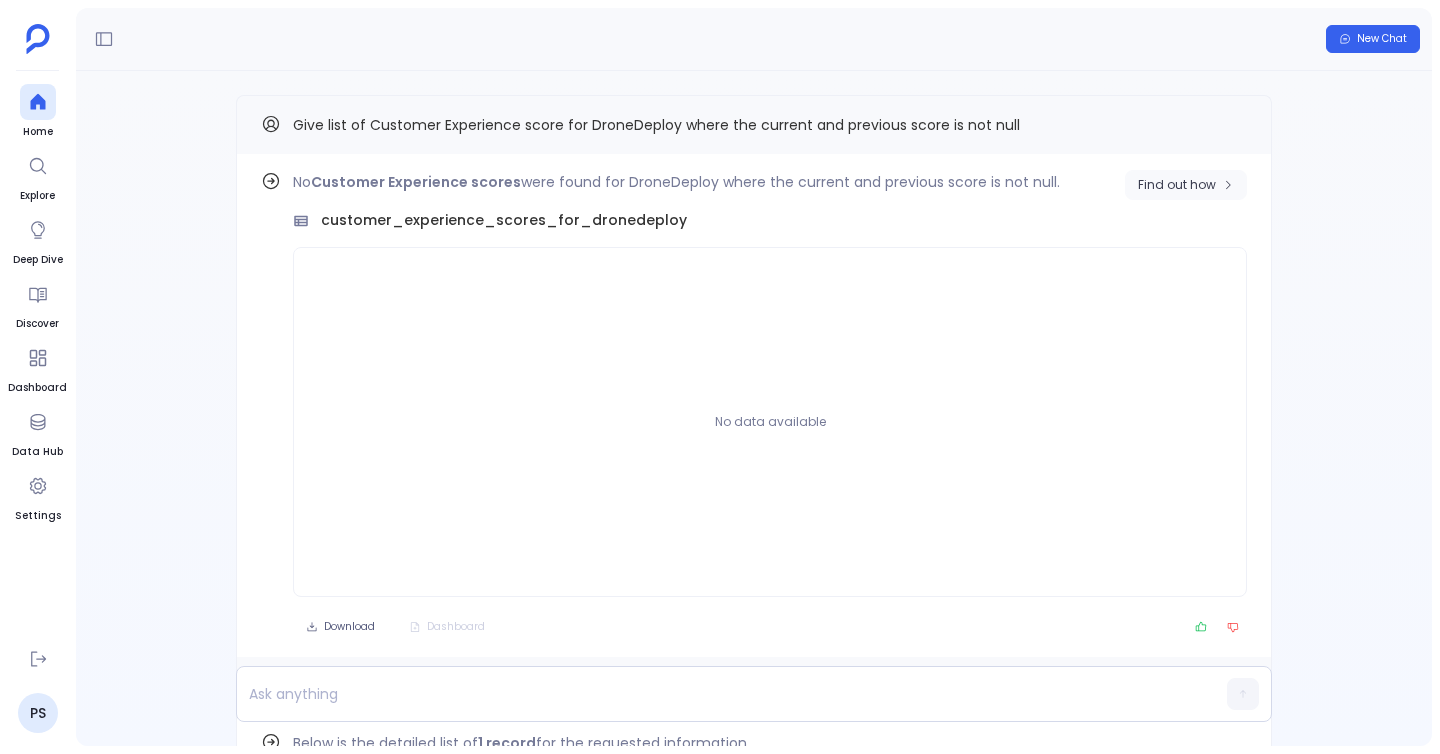 click on "Find out how" at bounding box center [1177, 185] 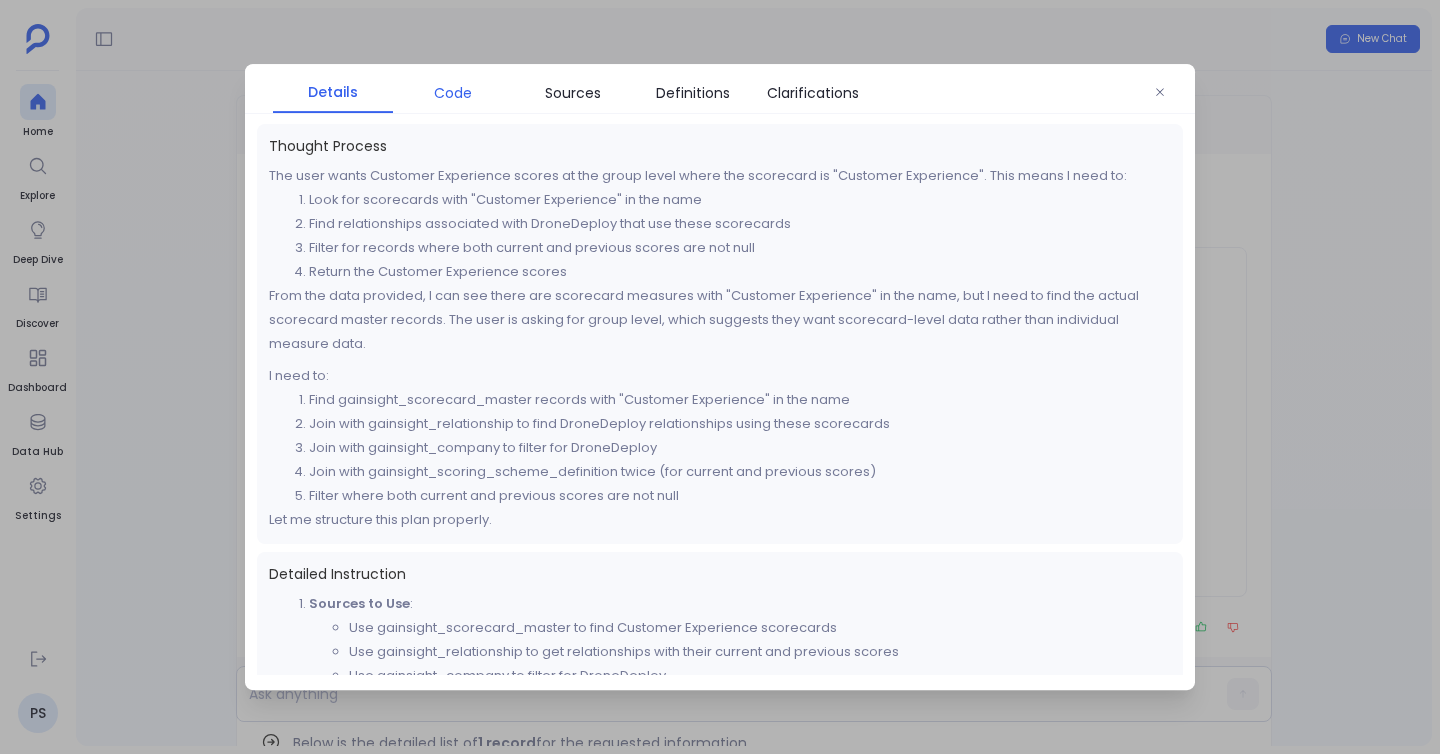 click on "Code" at bounding box center [453, 93] 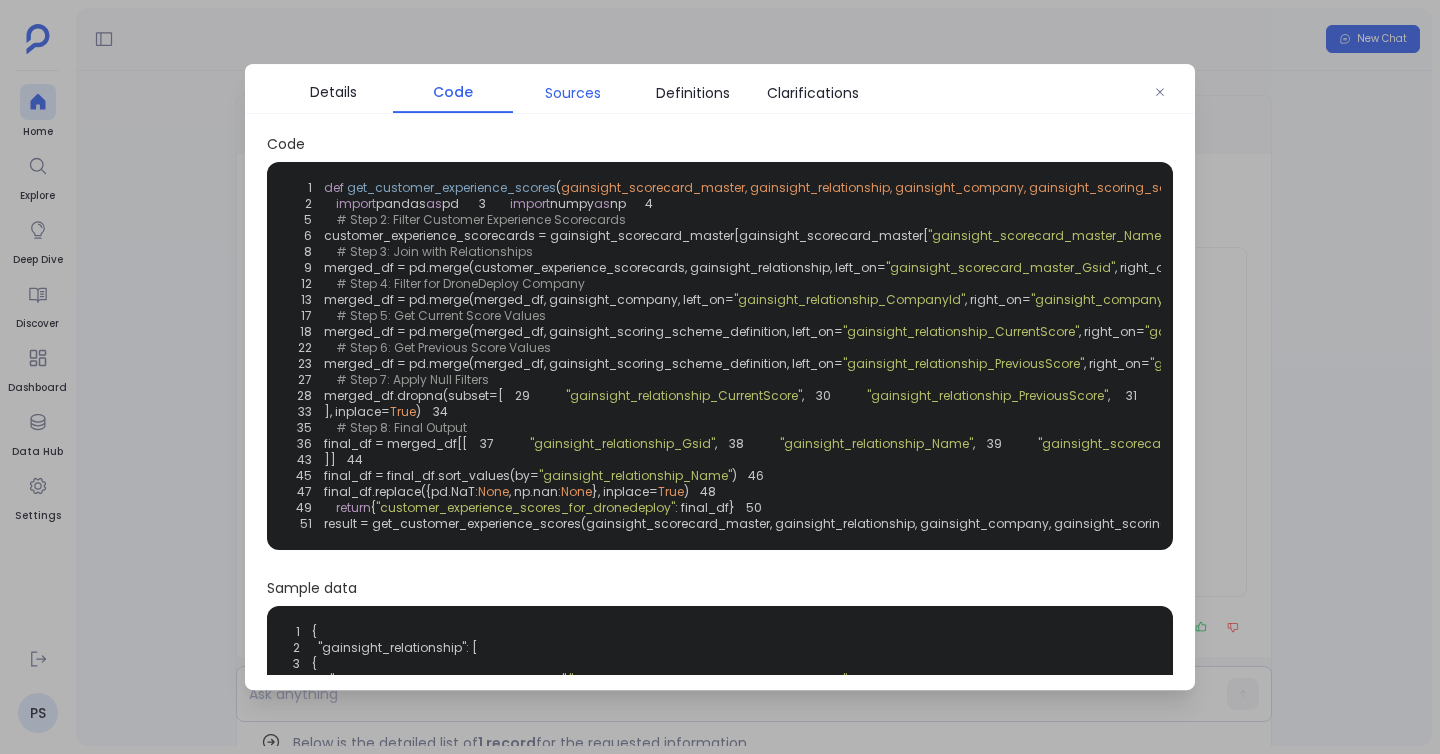 click on "Sources" at bounding box center [573, 93] 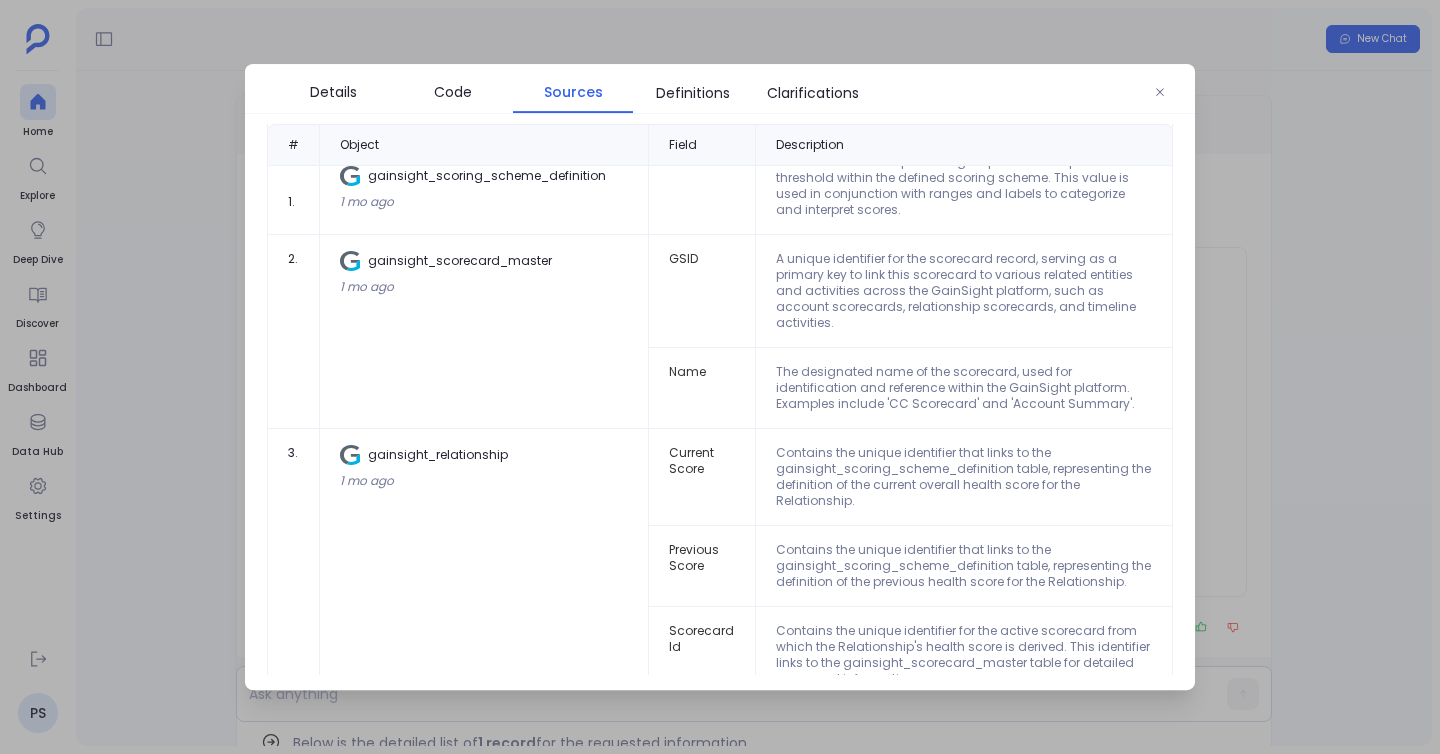 scroll, scrollTop: 168, scrollLeft: 0, axis: vertical 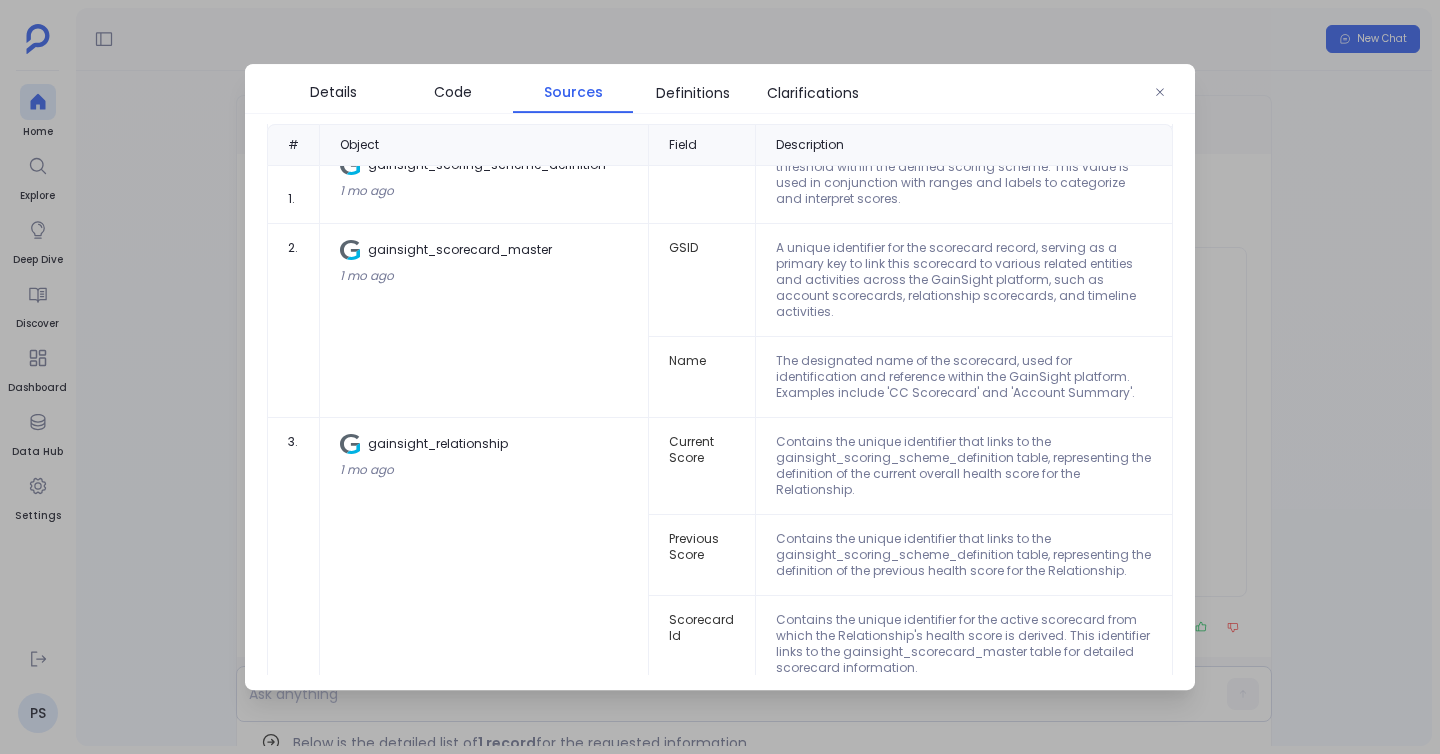 click at bounding box center [720, 377] 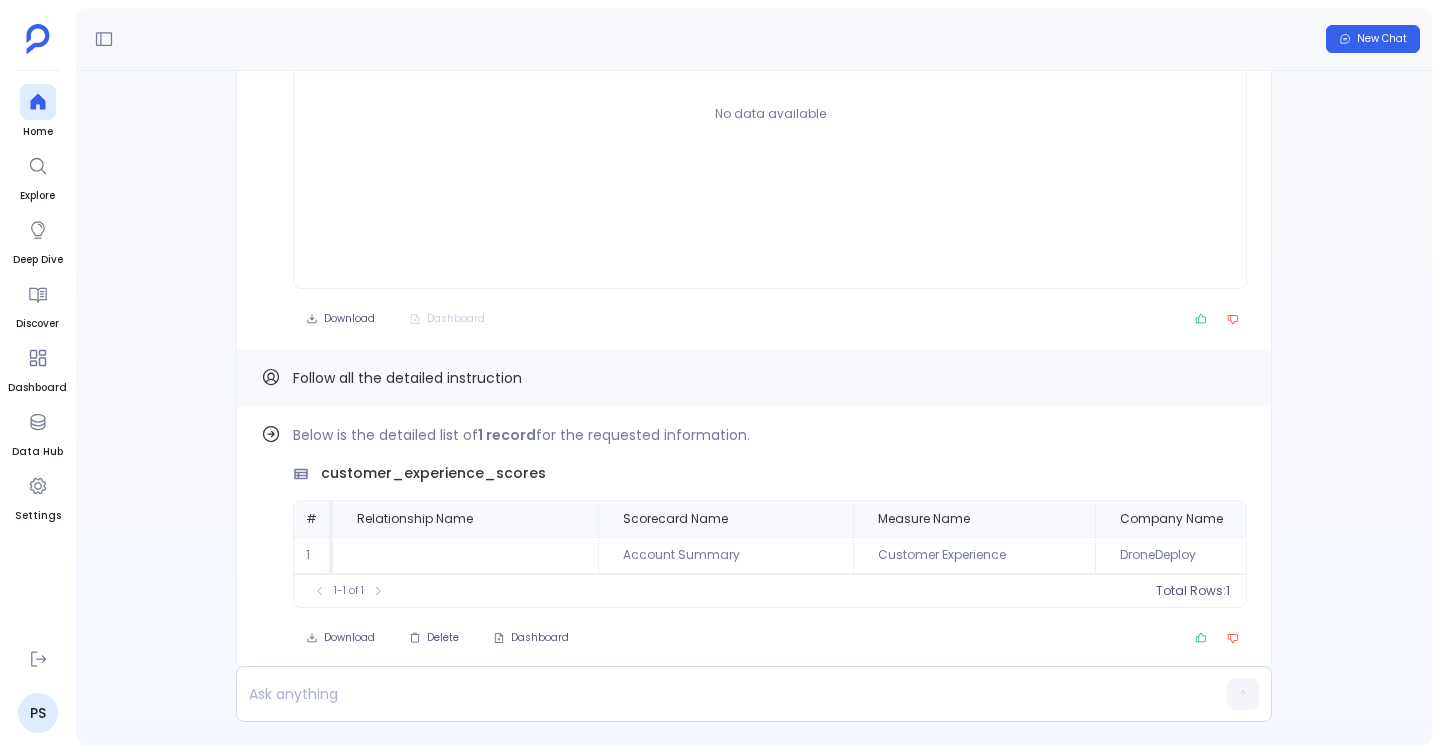 scroll, scrollTop: 0, scrollLeft: 0, axis: both 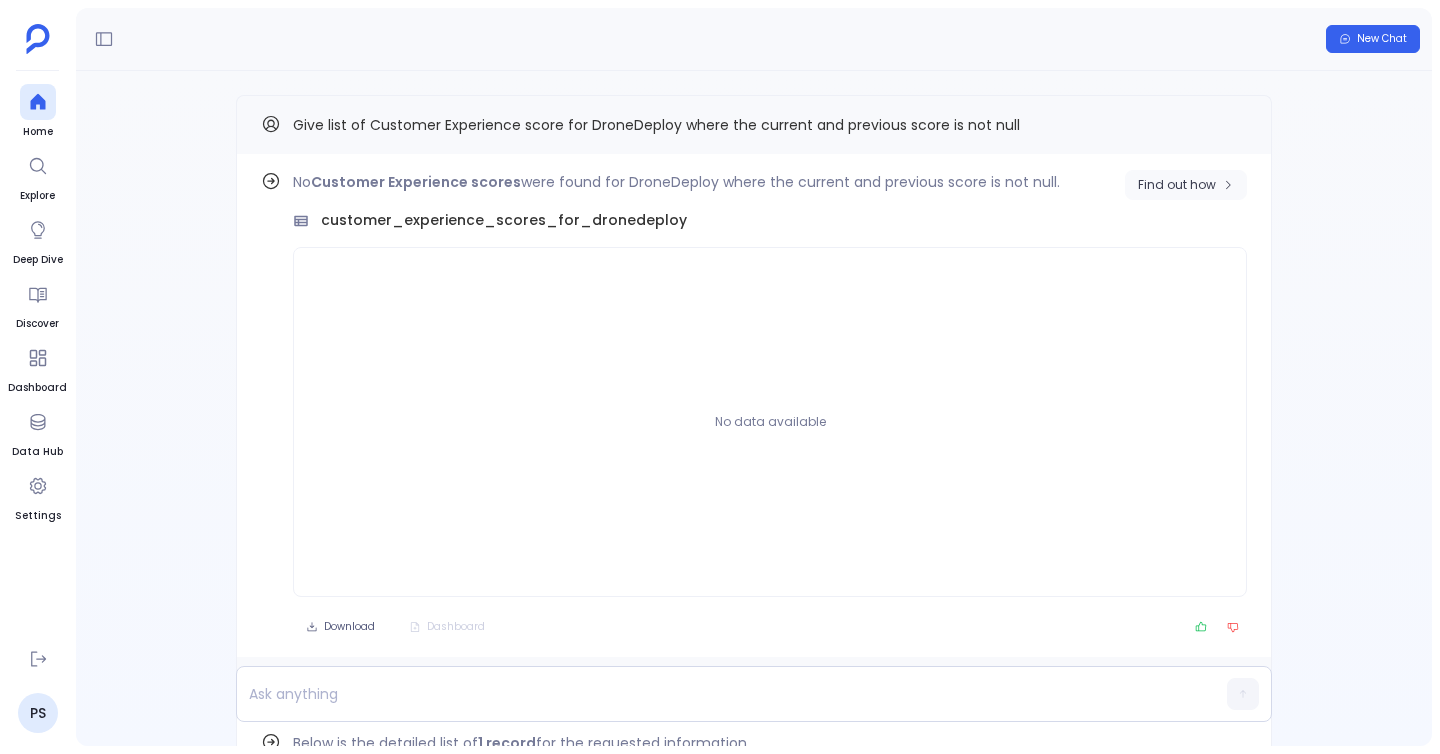 click on "Find out how" at bounding box center (1177, 185) 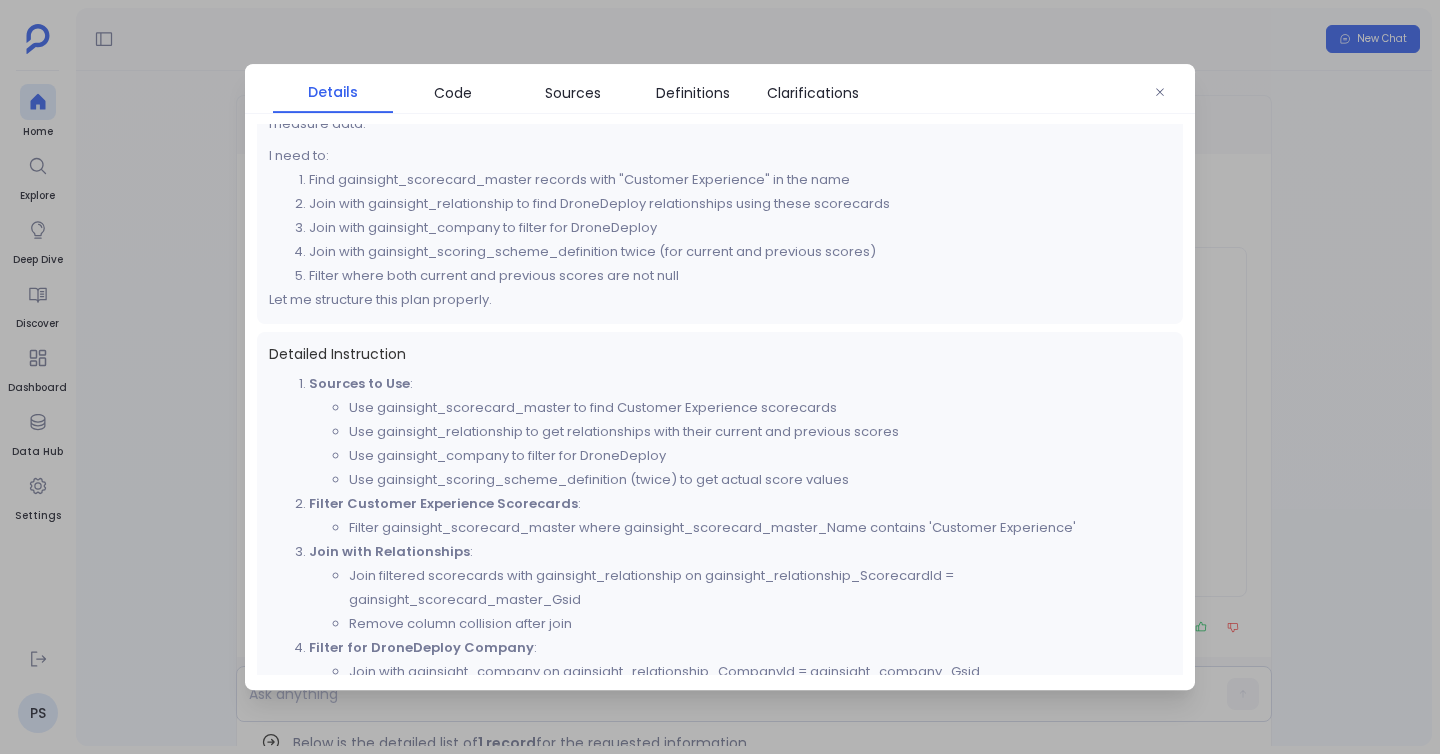 scroll, scrollTop: 226, scrollLeft: 0, axis: vertical 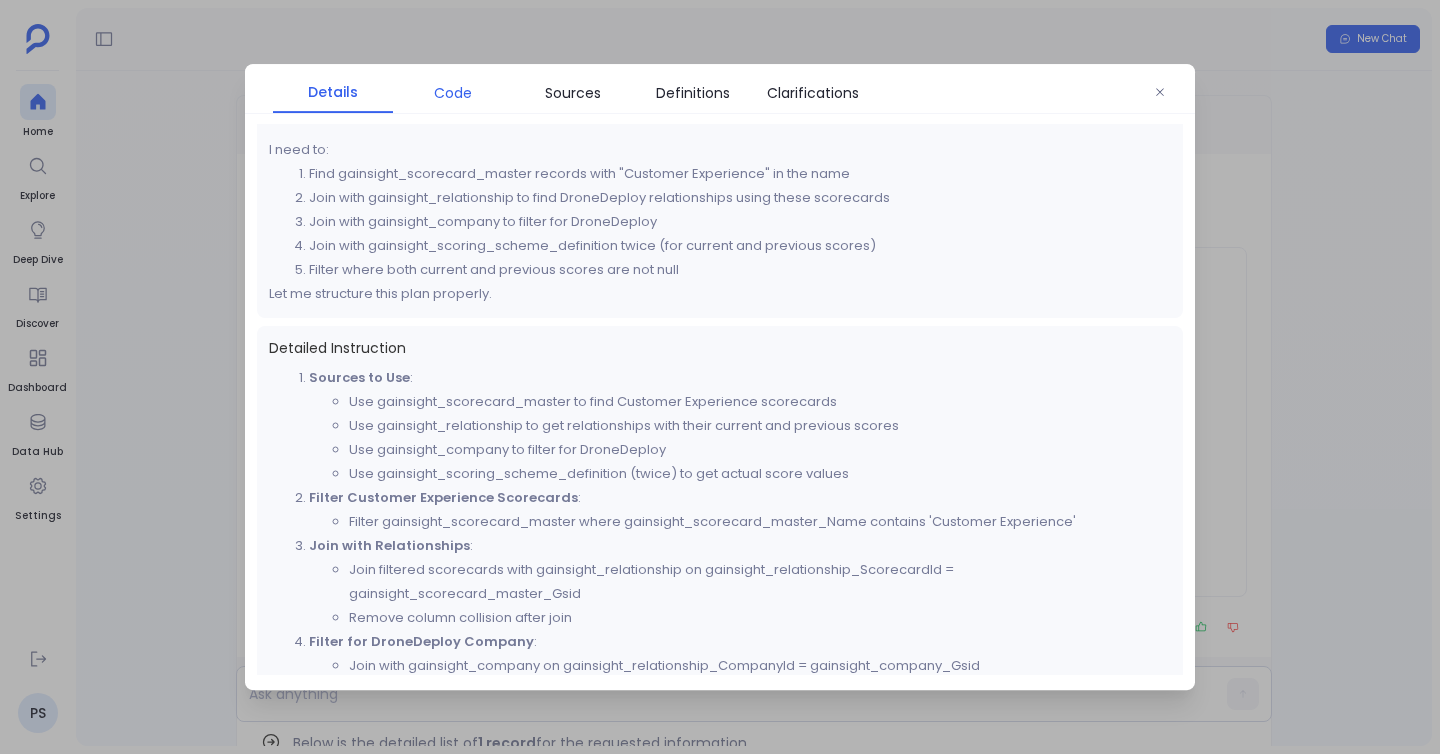 click on "Code" at bounding box center [453, 93] 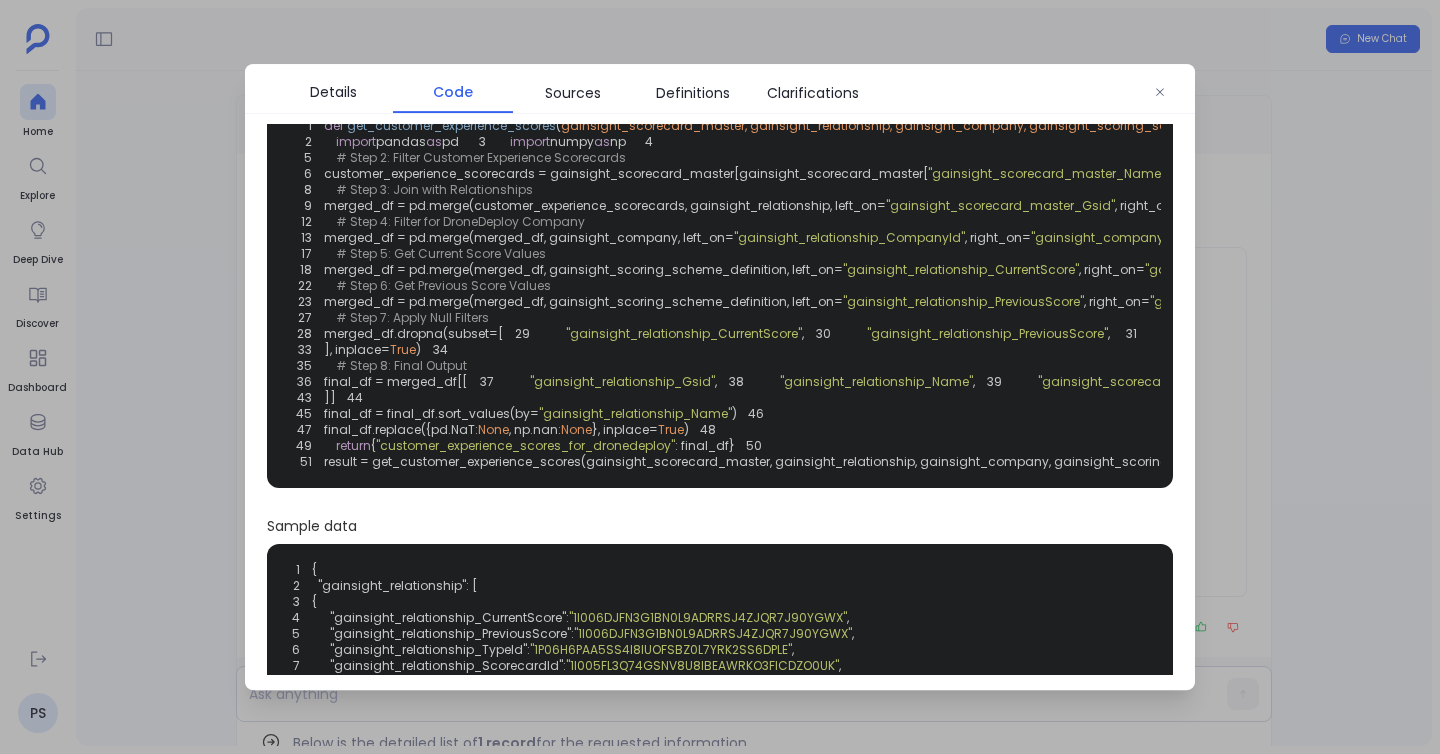 scroll, scrollTop: 61, scrollLeft: 0, axis: vertical 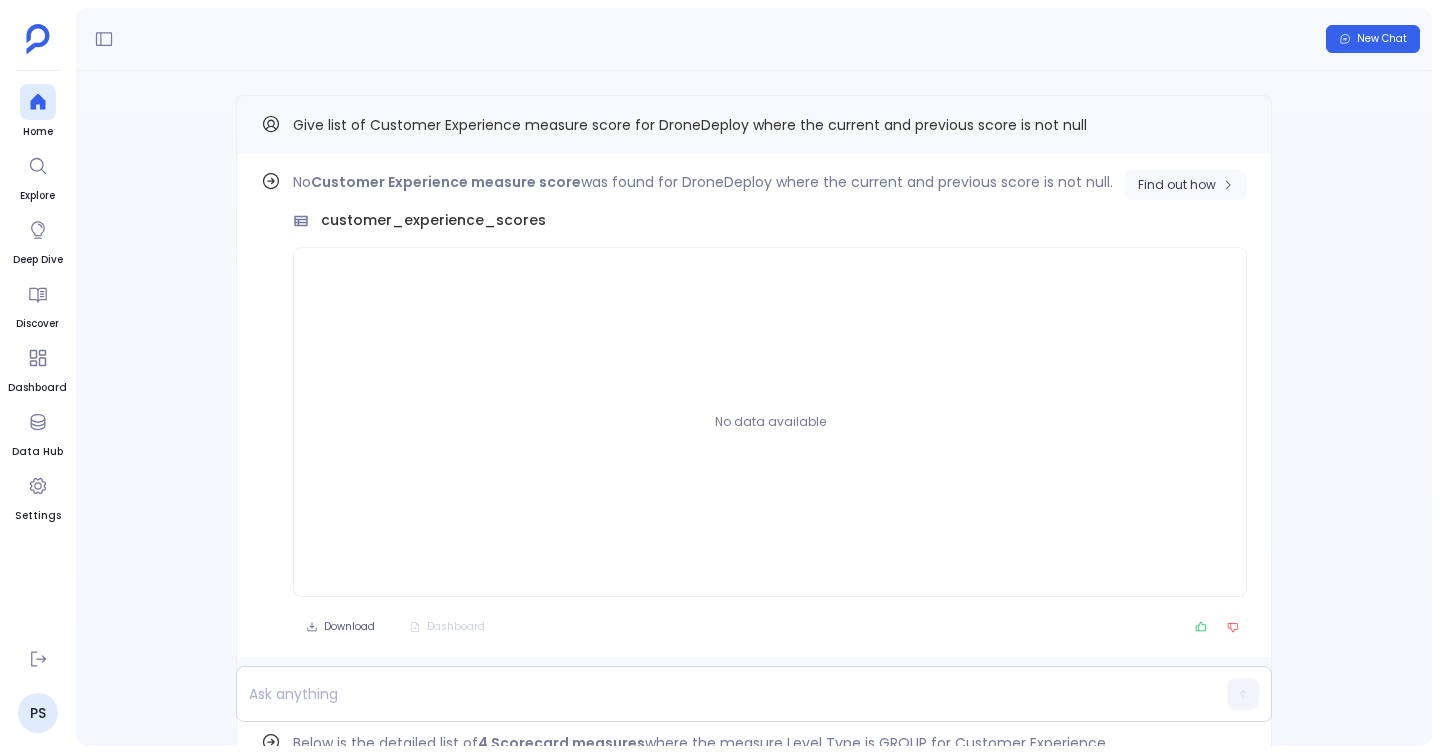 click on "Find out how" at bounding box center (1186, 185) 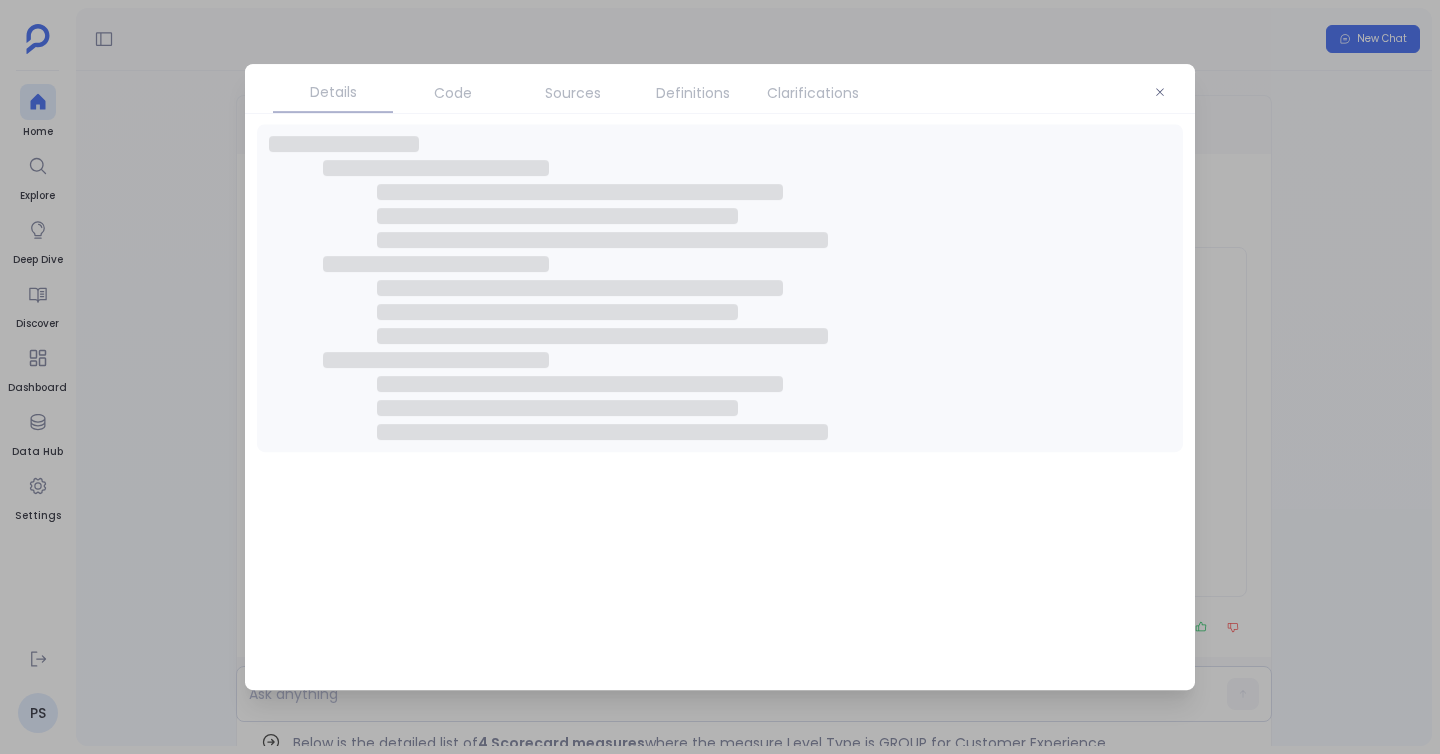 click on "Code" at bounding box center (453, 93) 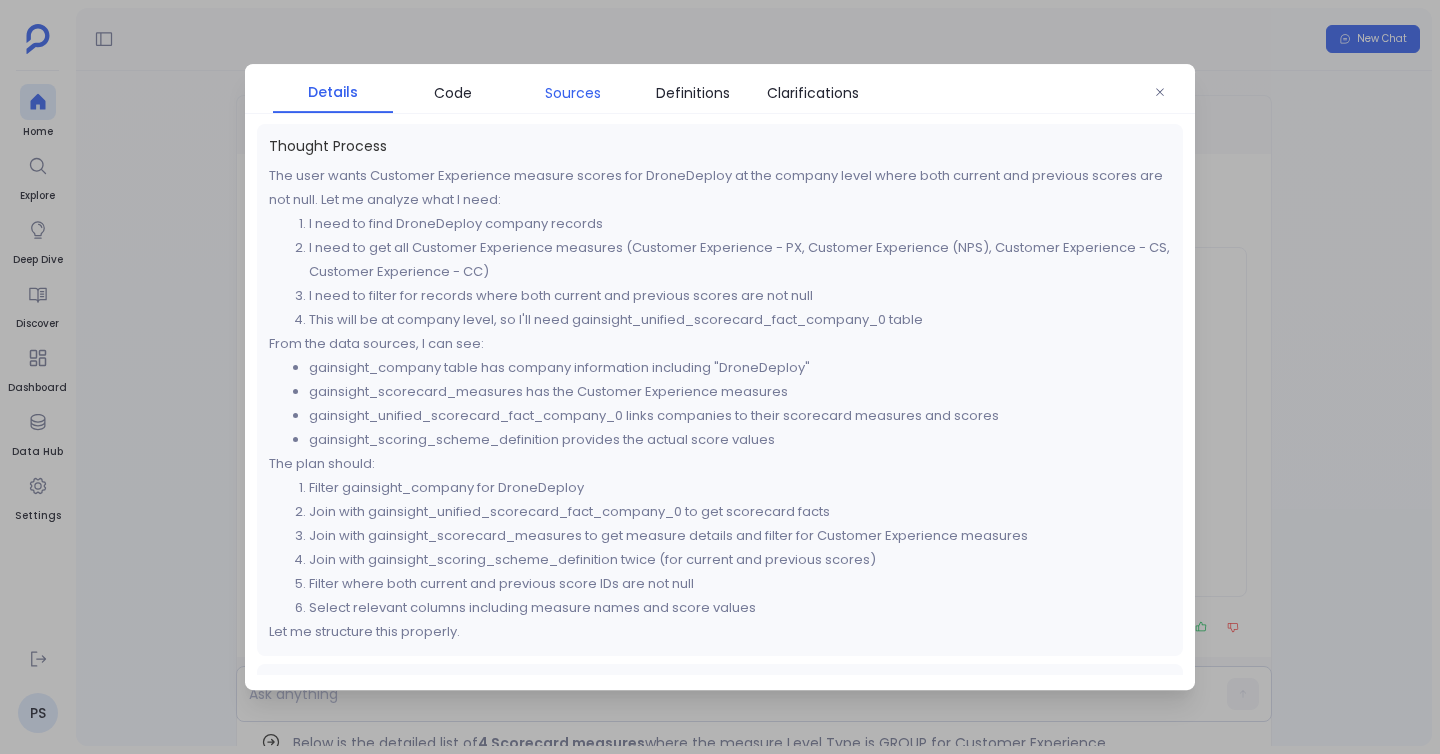 click on "Sources" at bounding box center [573, 93] 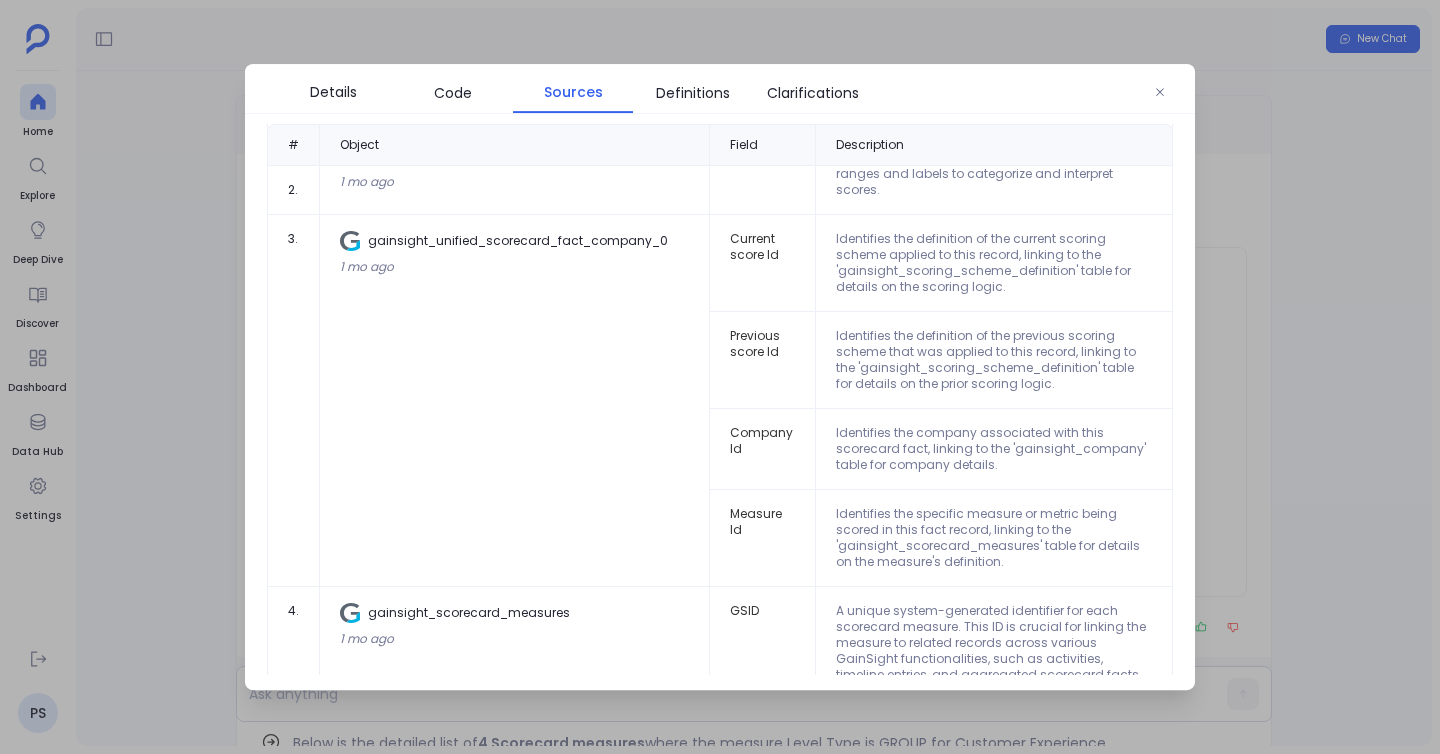scroll, scrollTop: 490, scrollLeft: 0, axis: vertical 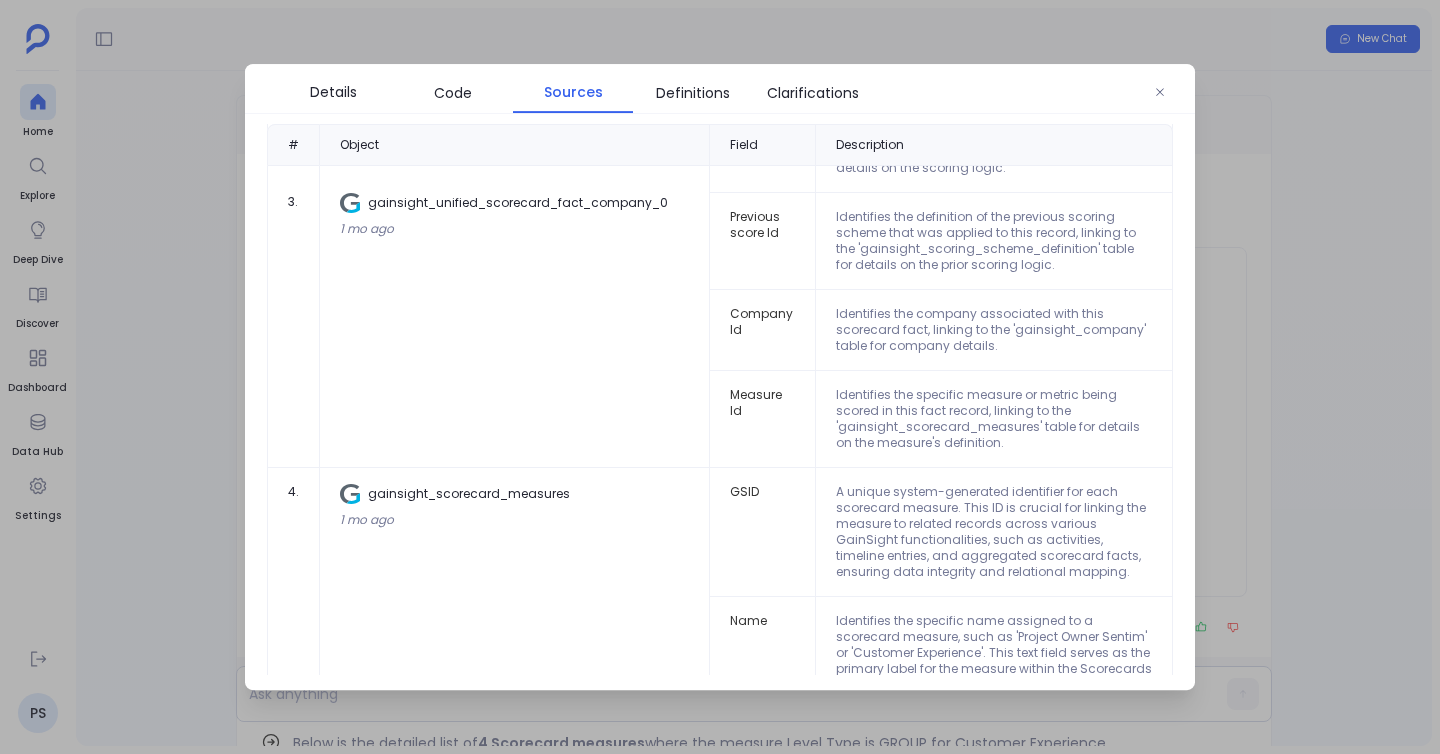 click at bounding box center (720, 377) 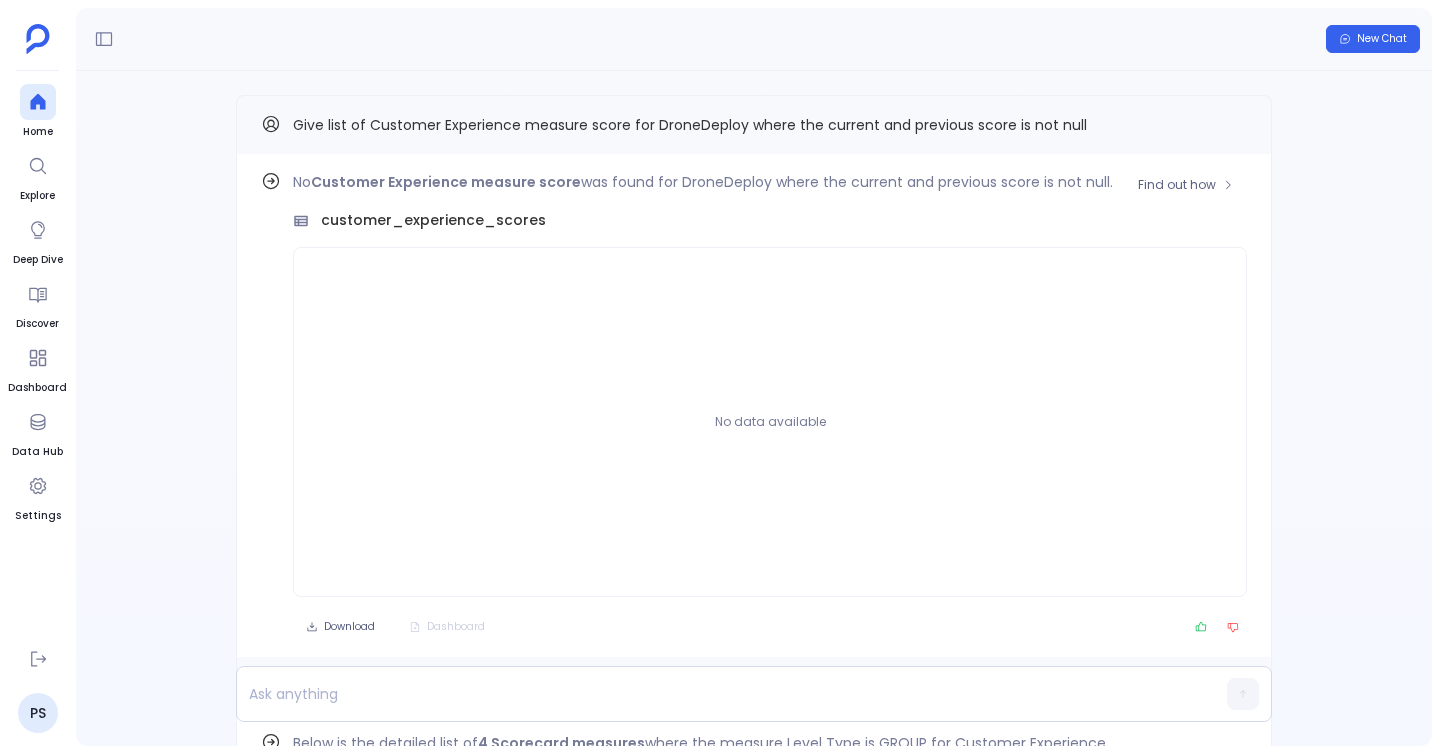 click on "customer_experience_scores" at bounding box center [433, 220] 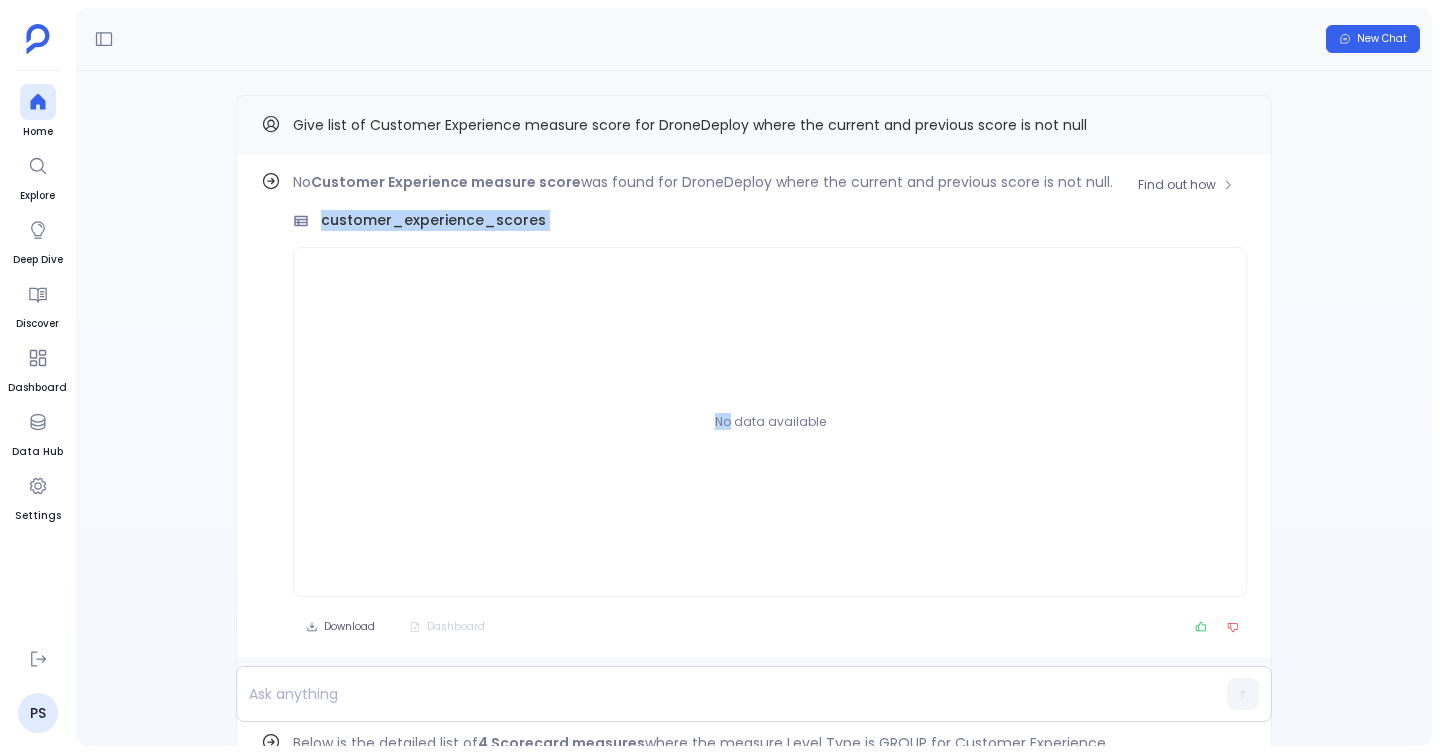 drag, startPoint x: 369, startPoint y: 229, endPoint x: 363, endPoint y: 346, distance: 117.15375 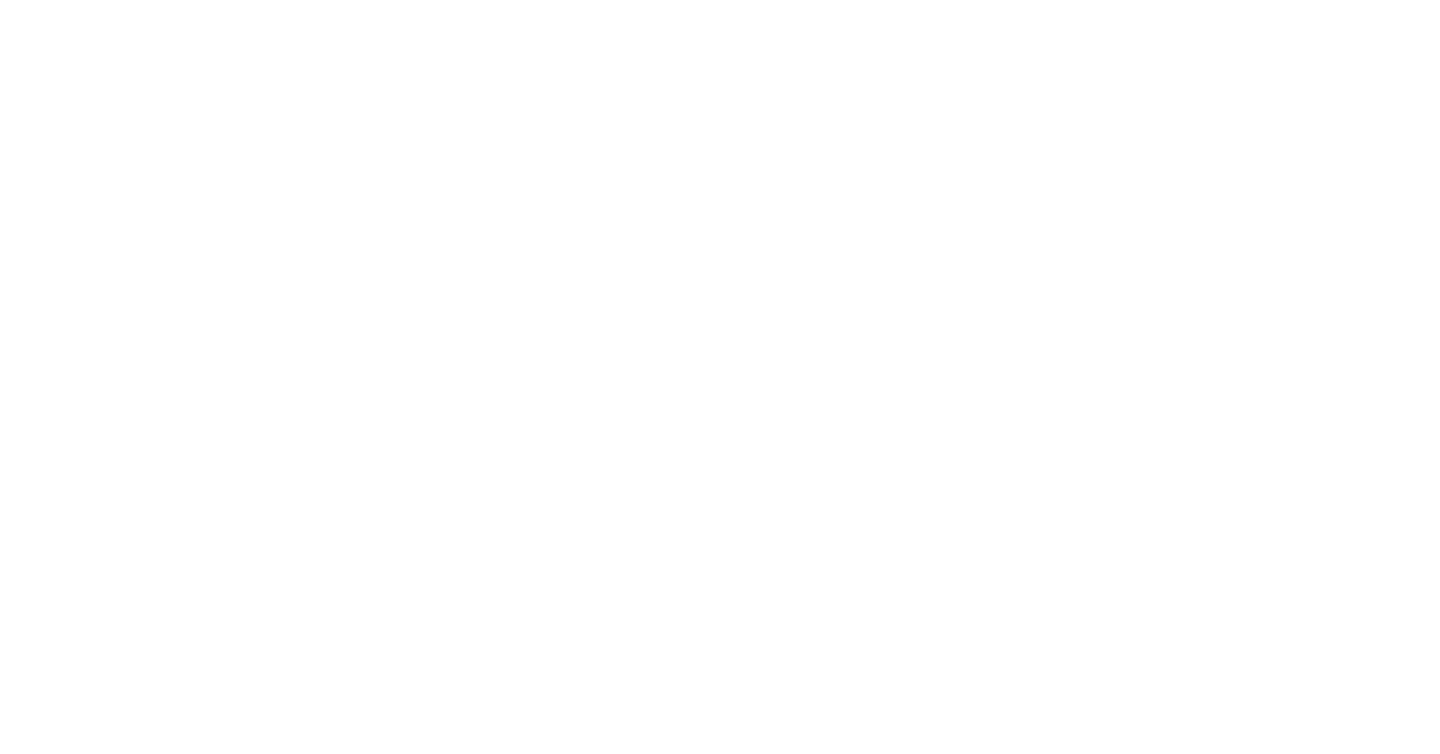 scroll, scrollTop: 0, scrollLeft: 0, axis: both 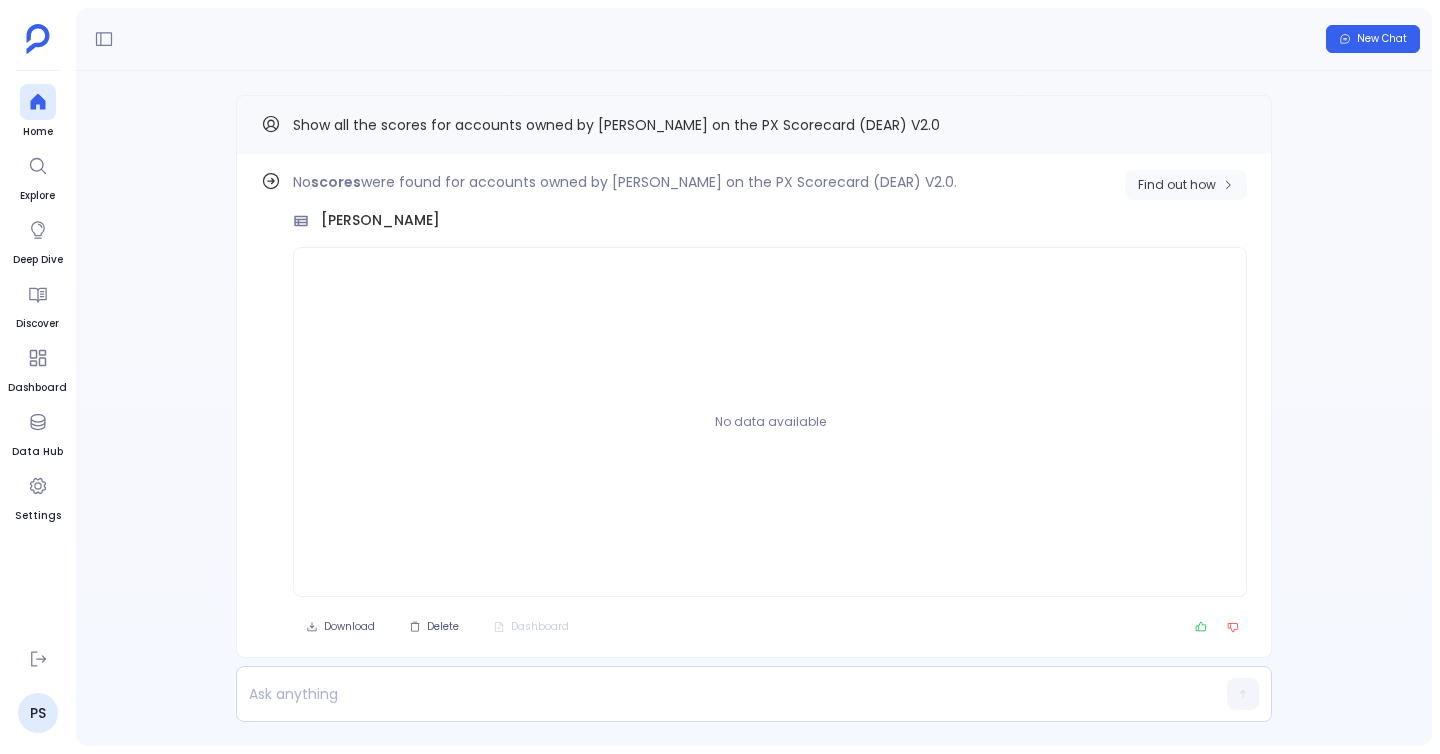 click on "Find out how" at bounding box center (1186, 185) 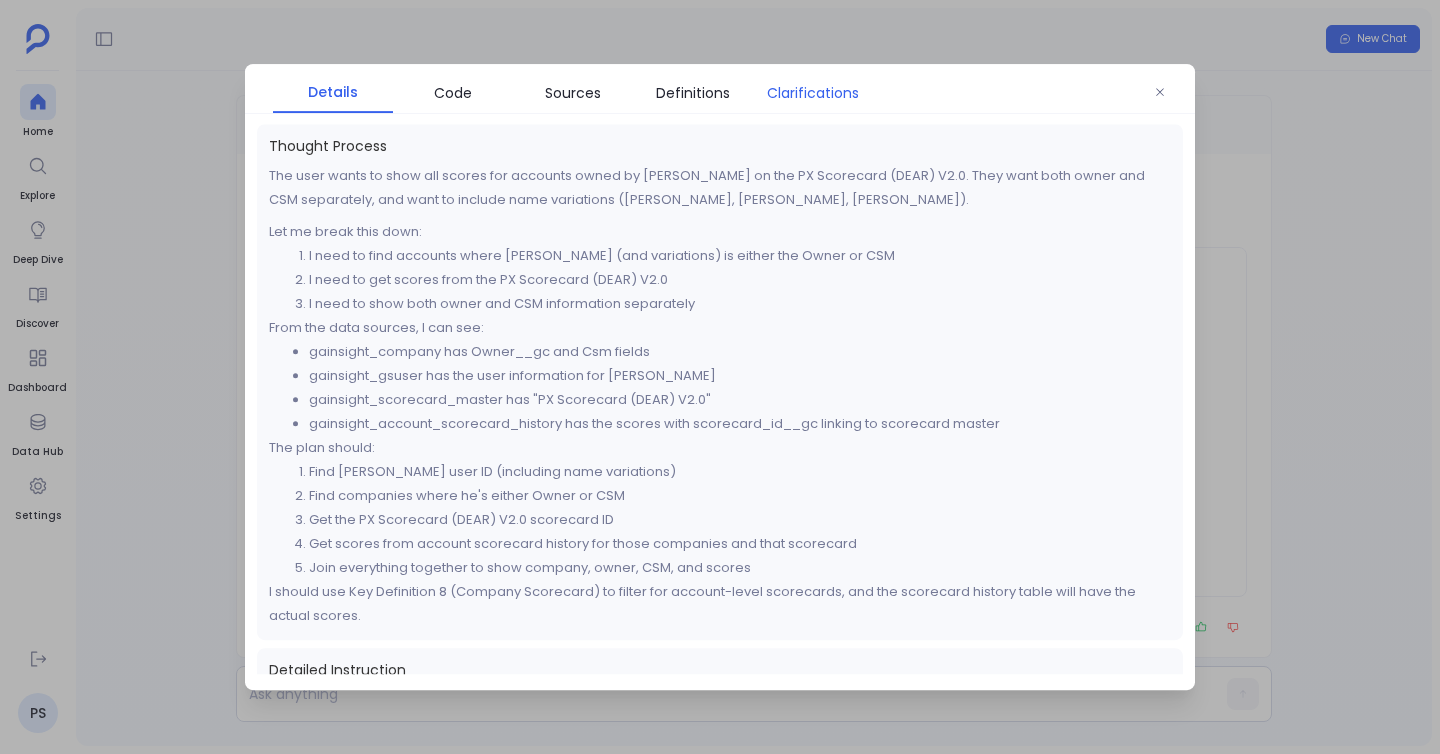 click on "Clarifications" at bounding box center [813, 93] 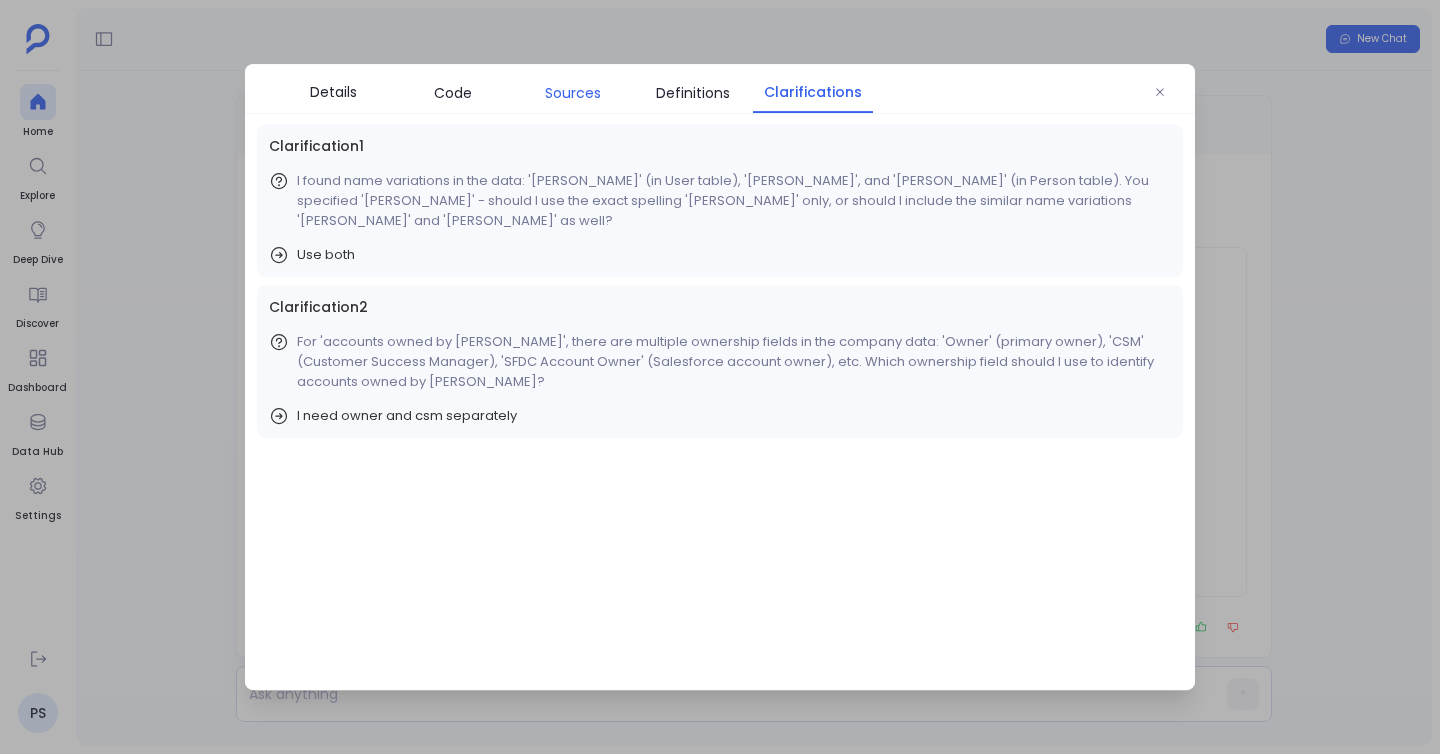 click on "Sources" at bounding box center (573, 93) 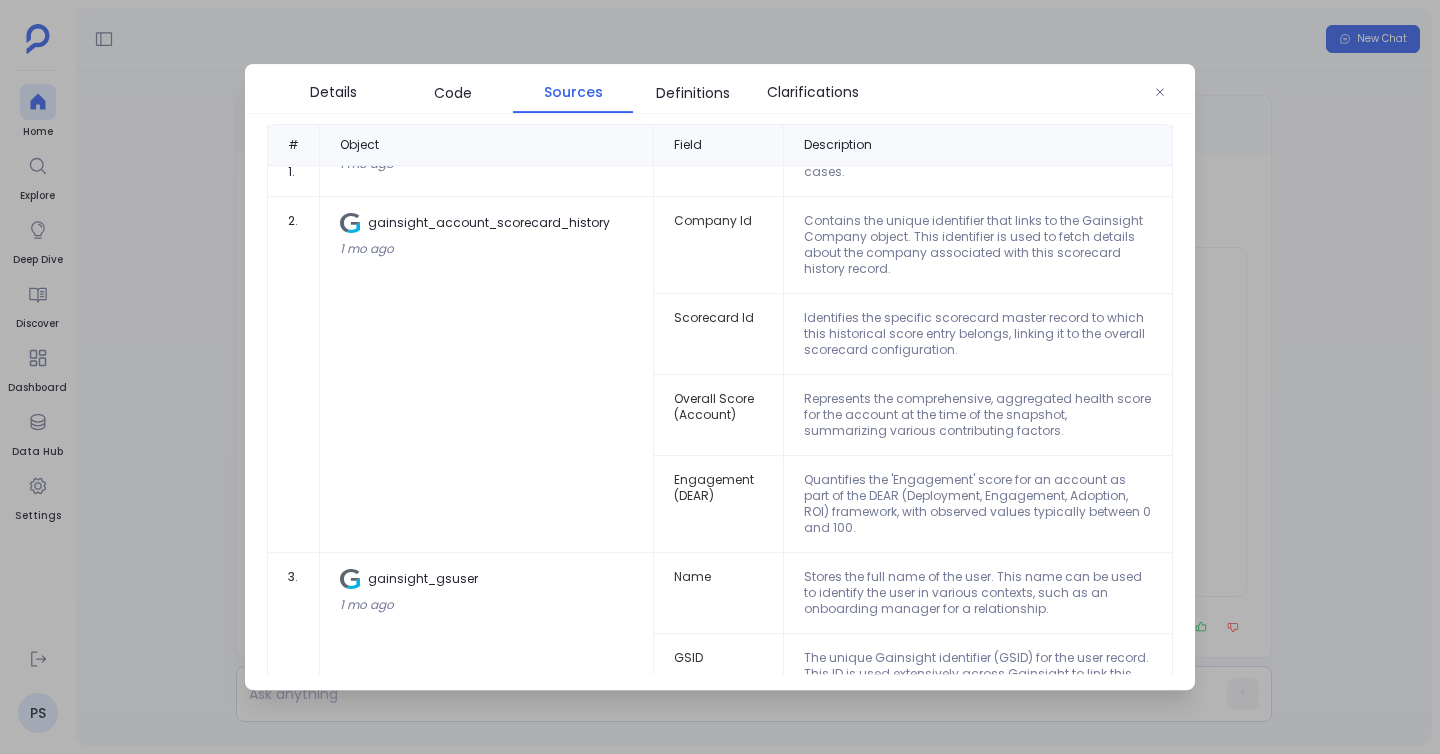 scroll, scrollTop: 335, scrollLeft: 0, axis: vertical 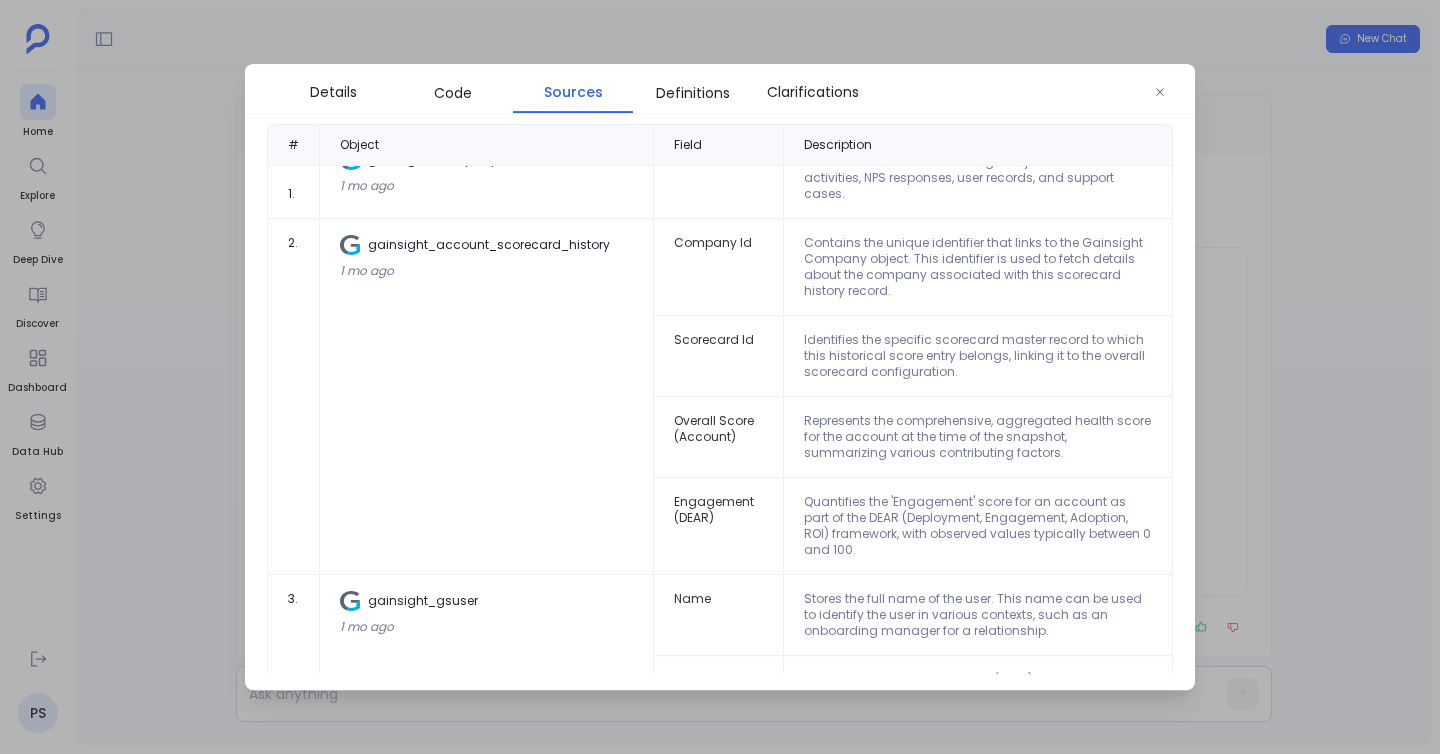 click at bounding box center [720, 377] 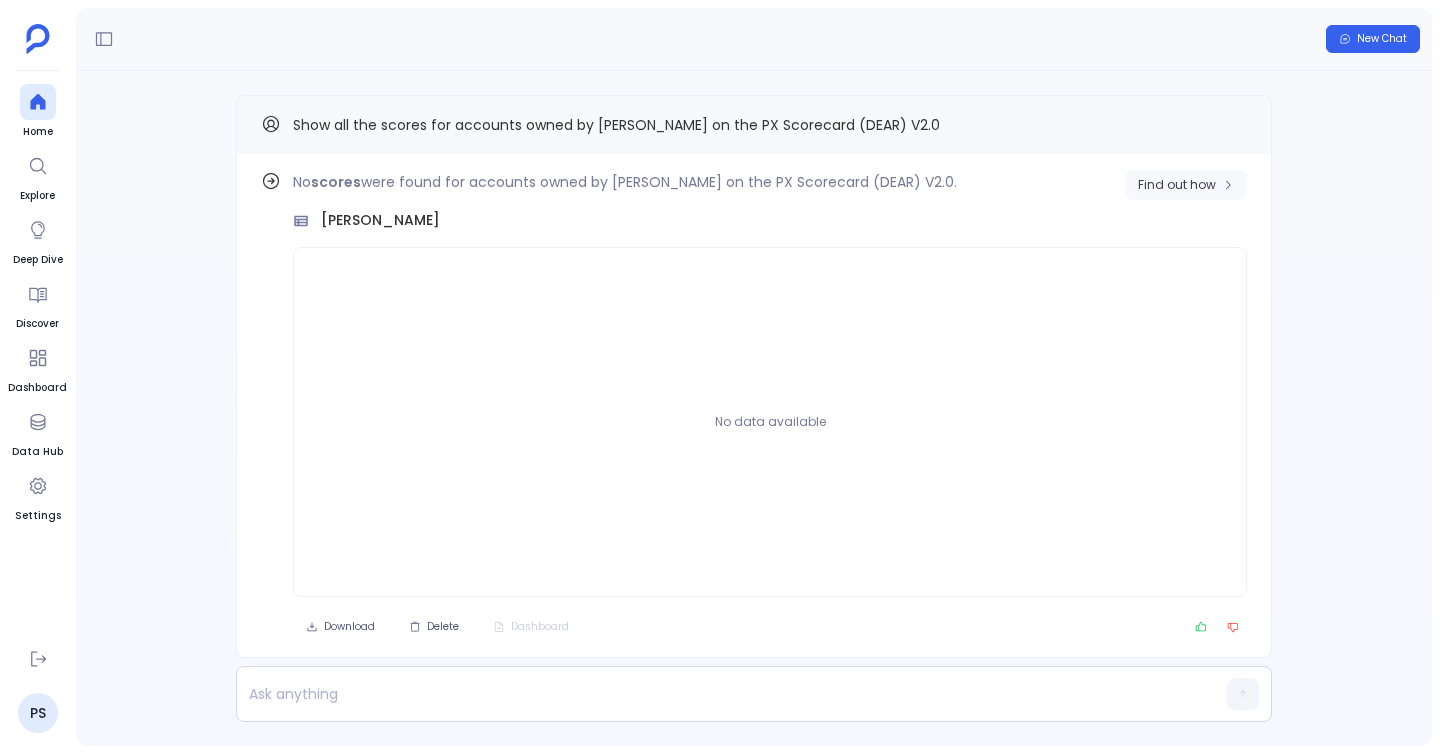 click on "Find out how" at bounding box center (1177, 185) 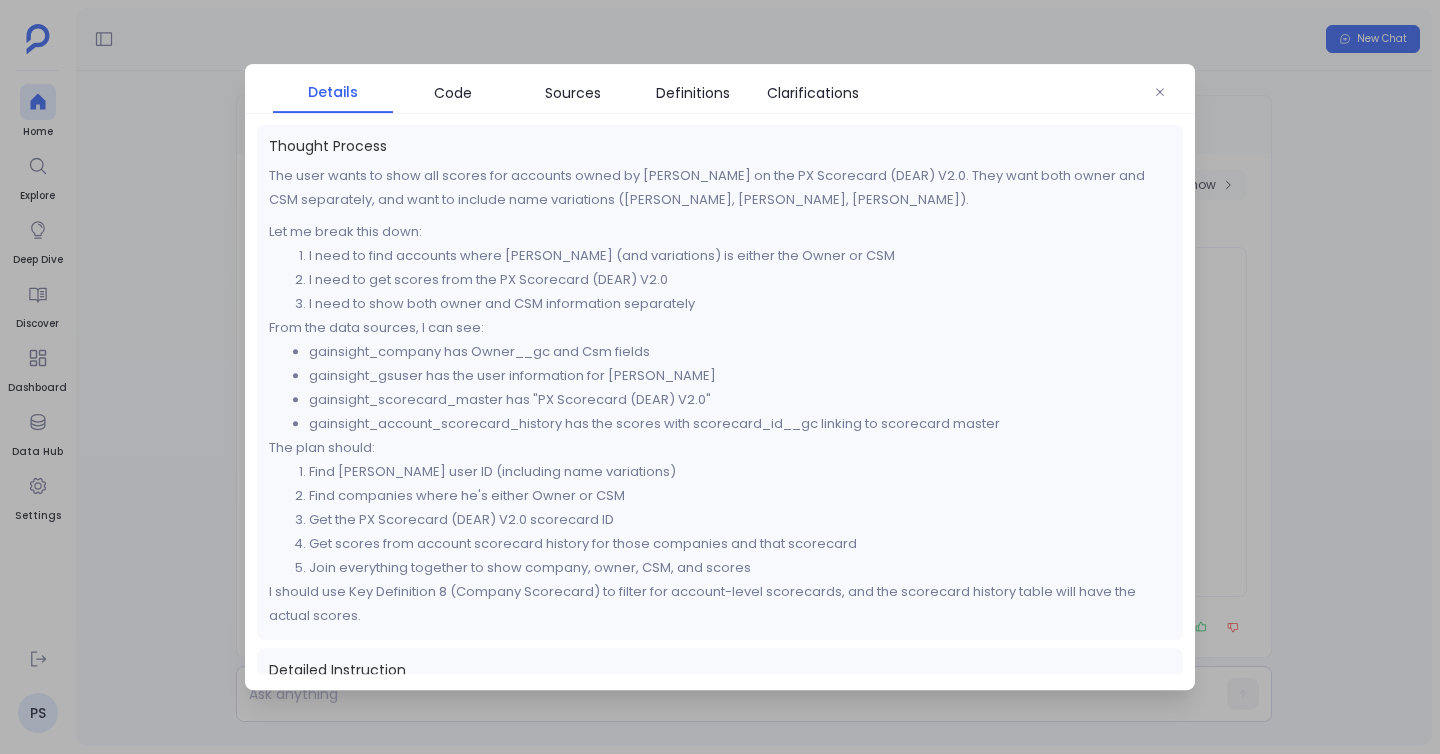 click on "Thought Process The user wants to show all scores for accounts owned by [PERSON_NAME] on the PX Scorecard (DEAR) V2.0. They want both owner and CSM separately, and want to include name variations ([PERSON_NAME], [PERSON_NAME], [PERSON_NAME]).
Let me break this down:
I need to find accounts where [PERSON_NAME] (and variations) is either the Owner or CSM
I need to get scores from the PX Scorecard (DEAR) V2.0
I need to show both owner and CSM information separately
From the data sources, I can see:
gainsight_company has Owner__gc and Csm fields
gainsight_gsuser has the user information for [PERSON_NAME]
gainsight_scorecard_master has "PX Scorecard (DEAR) V2.0"
gainsight_account_scorecard_history has the scores with scorecard_id__gc linking to scorecard master
The plan should:
Find [PERSON_NAME] user ID (including name variations)
Find companies where he's either Owner or CSM
Get the PX Scorecard (DEAR) V2.0 scorecard ID
Detailed Instruction
Sources to Use :" at bounding box center [720, 399] 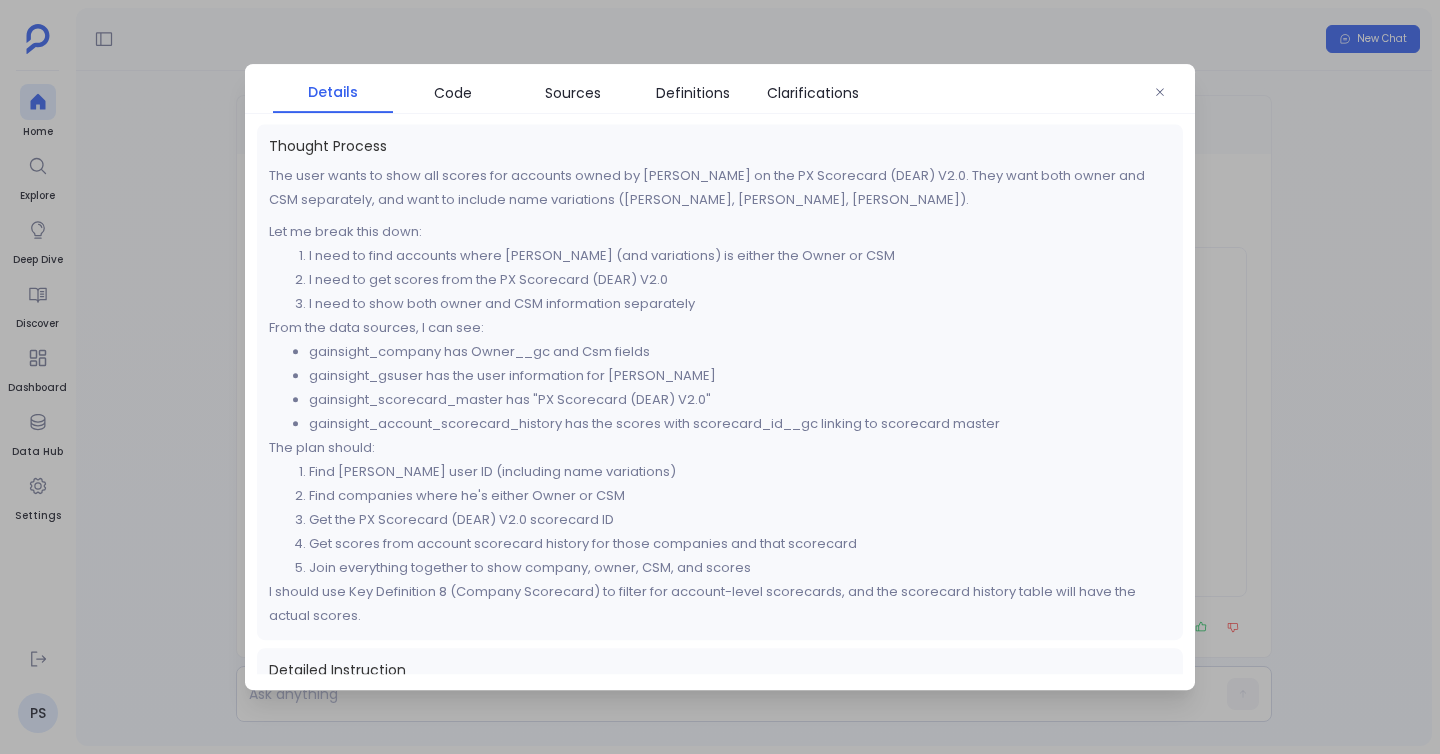 click on "Thought Process The user wants to show all scores for accounts owned by [PERSON_NAME] on the PX Scorecard (DEAR) V2.0. They want both owner and CSM separately, and want to include name variations ([PERSON_NAME], [PERSON_NAME], [PERSON_NAME]).
Let me break this down:
I need to find accounts where [PERSON_NAME] (and variations) is either the Owner or CSM
I need to get scores from the PX Scorecard (DEAR) V2.0
I need to show both owner and CSM information separately
From the data sources, I can see:
gainsight_company has Owner__gc and Csm fields
gainsight_gsuser has the user information for [PERSON_NAME]
gainsight_scorecard_master has "PX Scorecard (DEAR) V2.0"
gainsight_account_scorecard_history has the scores with scorecard_id__gc linking to scorecard master
The plan should:
Find [PERSON_NAME] user ID (including name variations)
Find companies where he's either Owner or CSM
Get the PX Scorecard (DEAR) V2.0 scorecard ID
Detailed Instruction
Sources to Use :" at bounding box center [720, 399] 